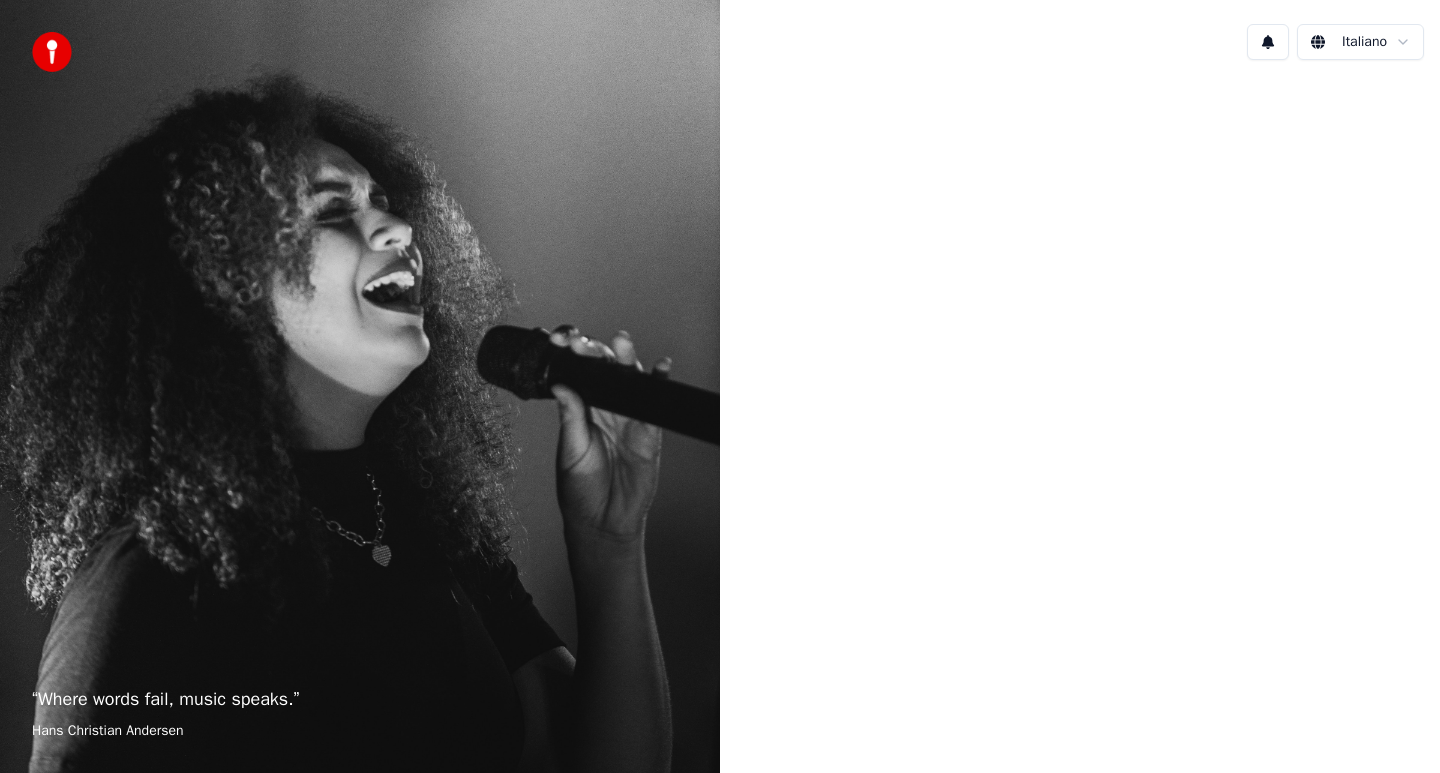 scroll, scrollTop: 0, scrollLeft: 0, axis: both 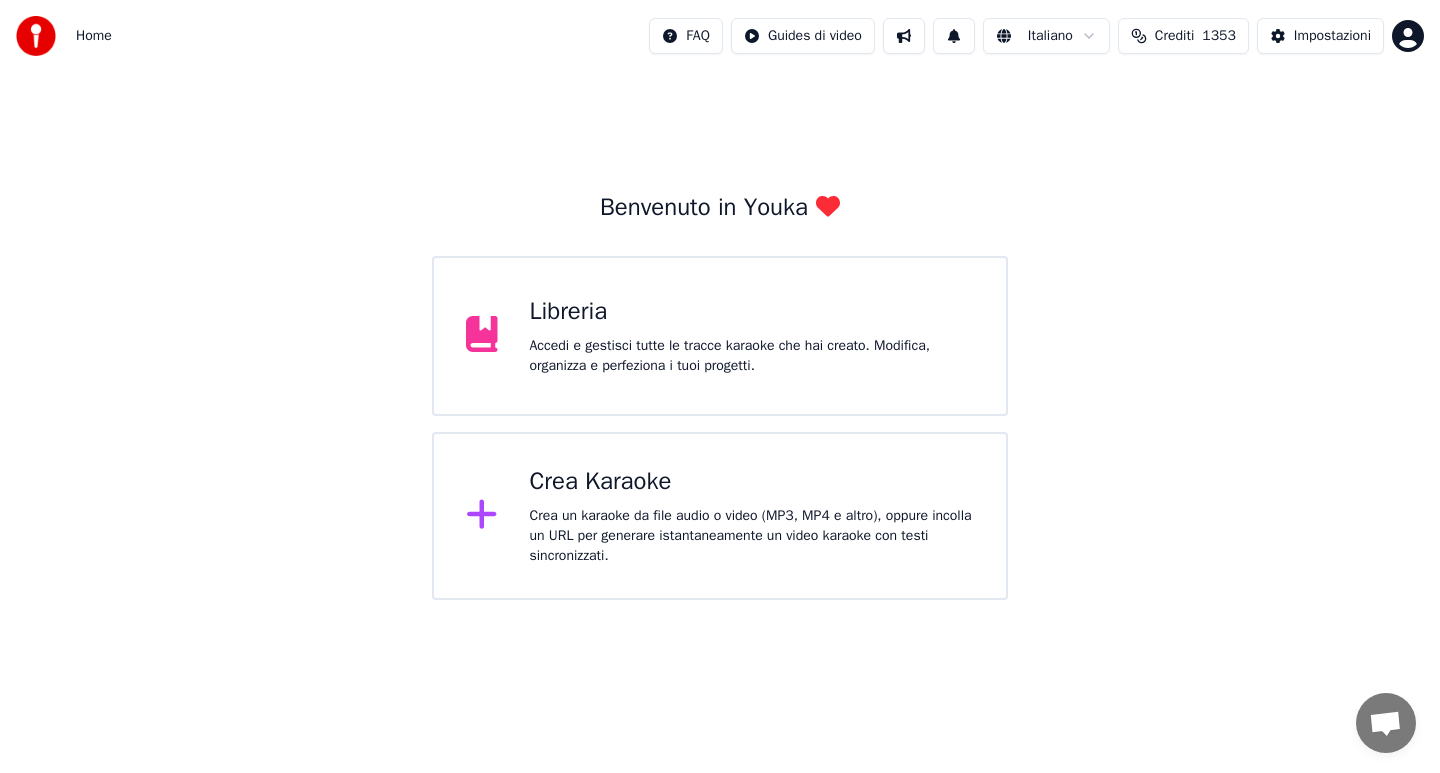 click on "Crea Karaoke Crea un karaoke da file audio o video (MP3, MP4 e altro), oppure incolla un URL per generare istantaneamente un video karaoke con testi sincronizzati." at bounding box center [752, 516] 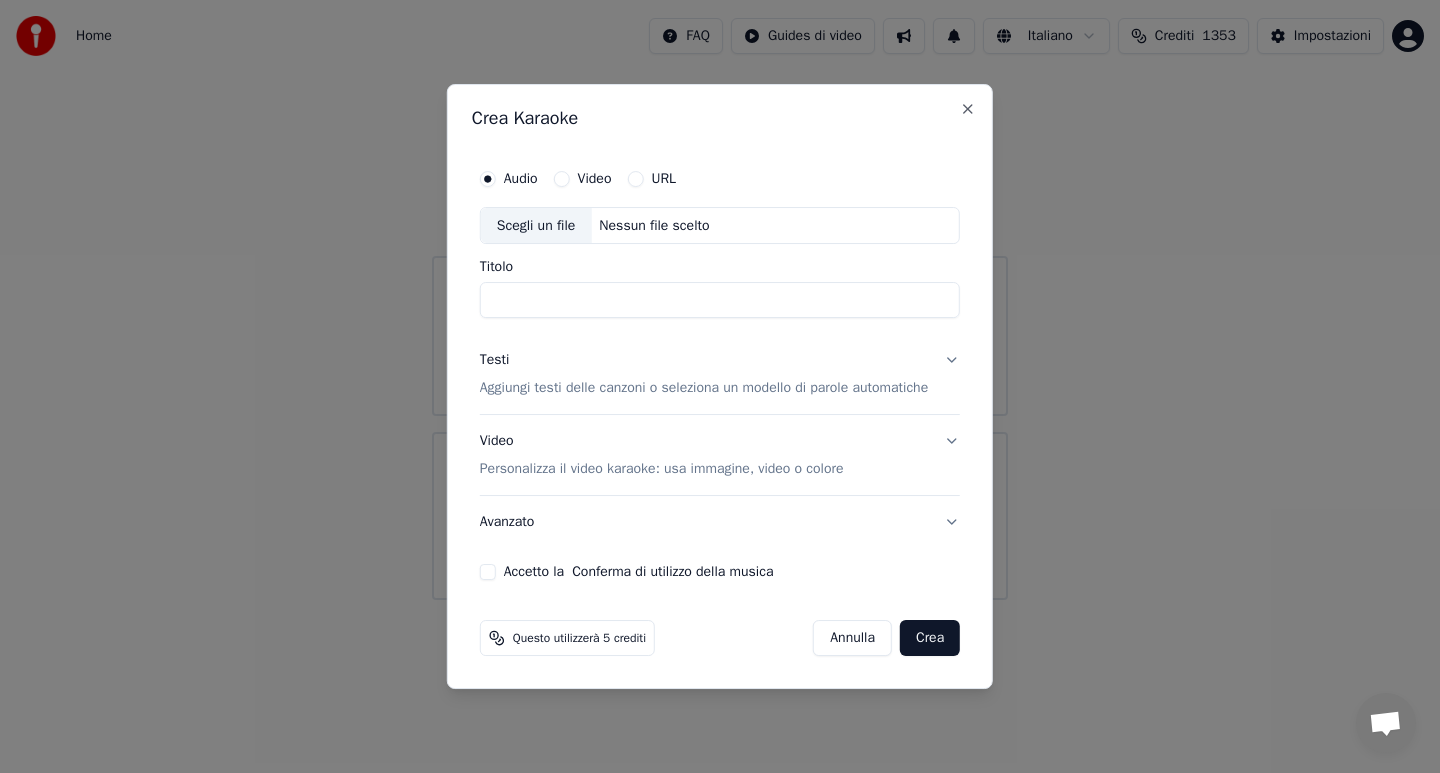 click on "Scegli un file" at bounding box center [536, 226] 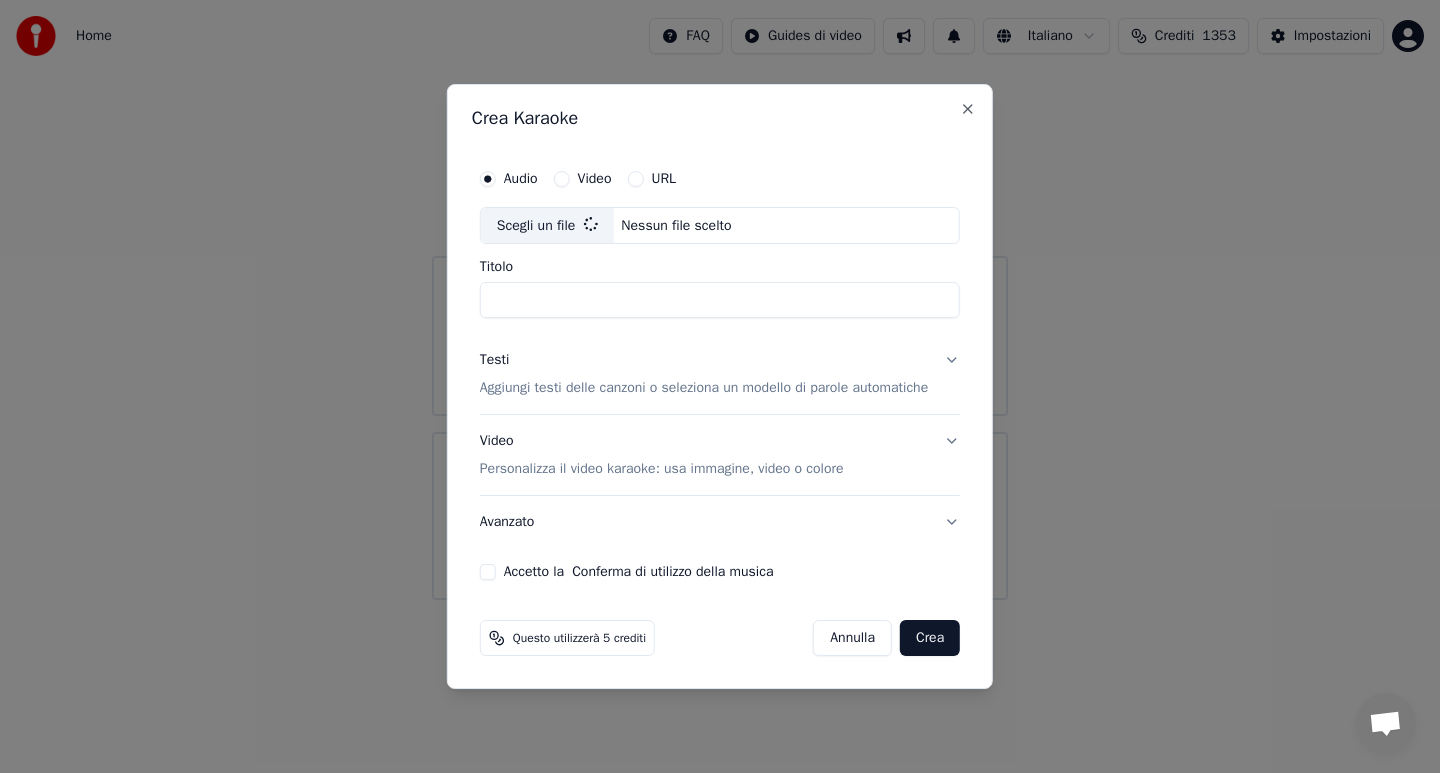 type on "**********" 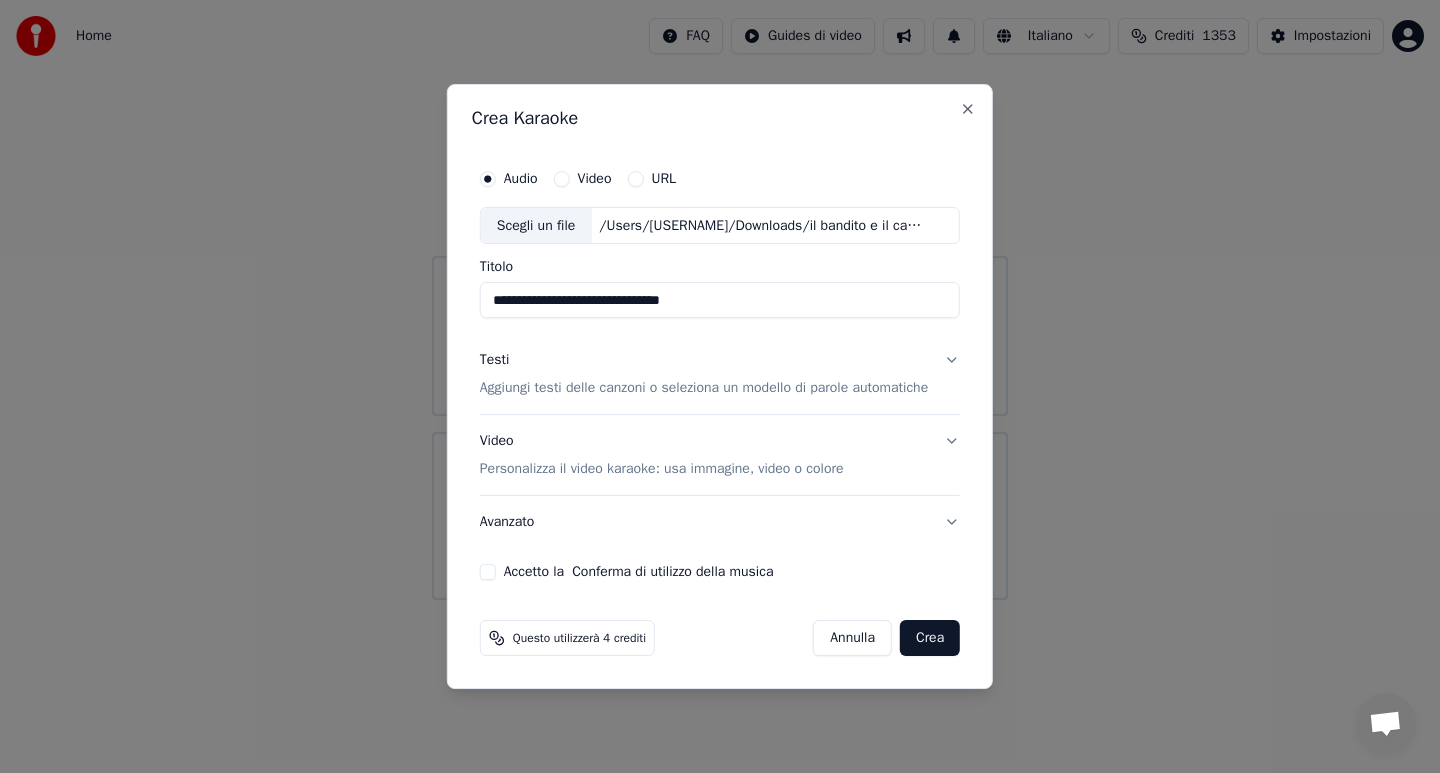 click on "Testi Aggiungi testi delle canzoni o seleziona un modello di parole automatiche" at bounding box center (720, 375) 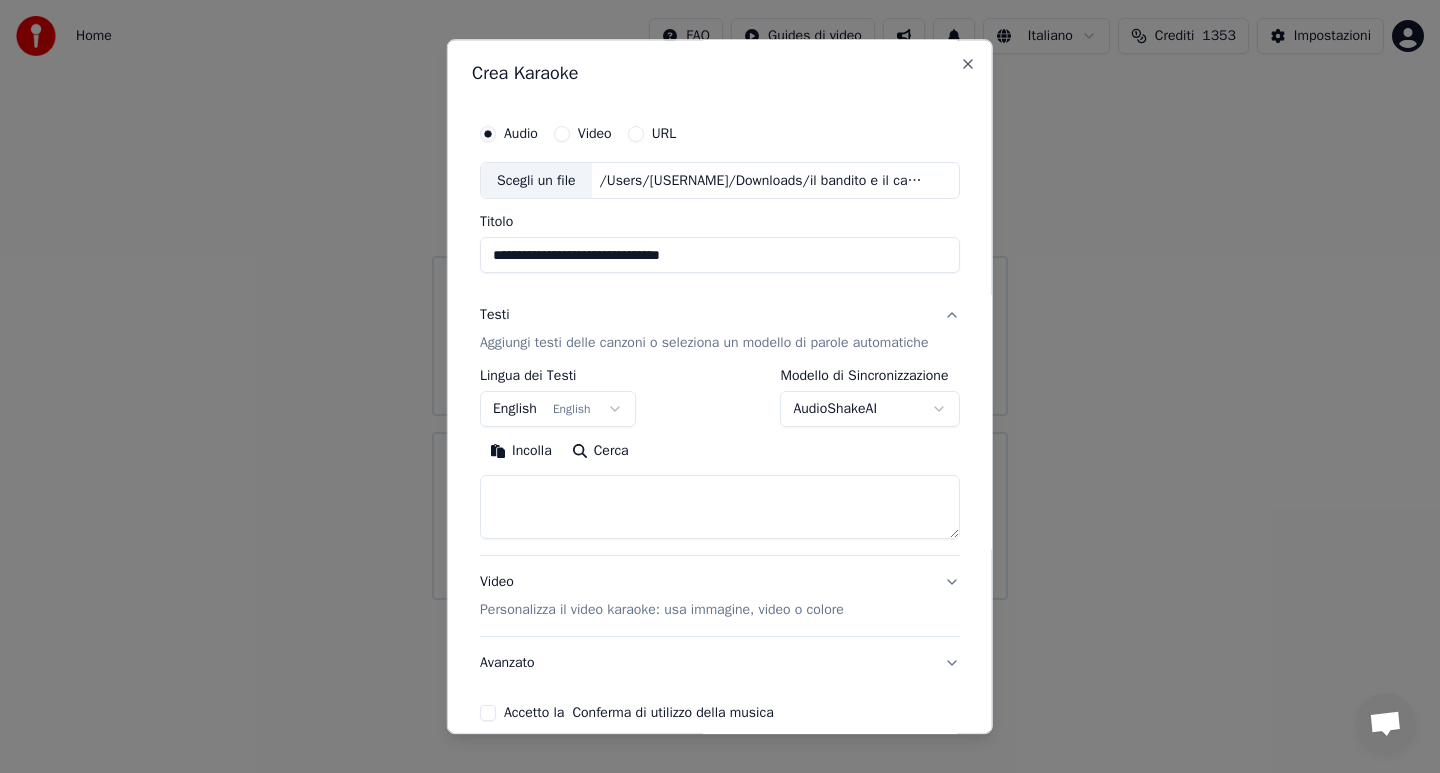 click on "Incolla" at bounding box center (521, 452) 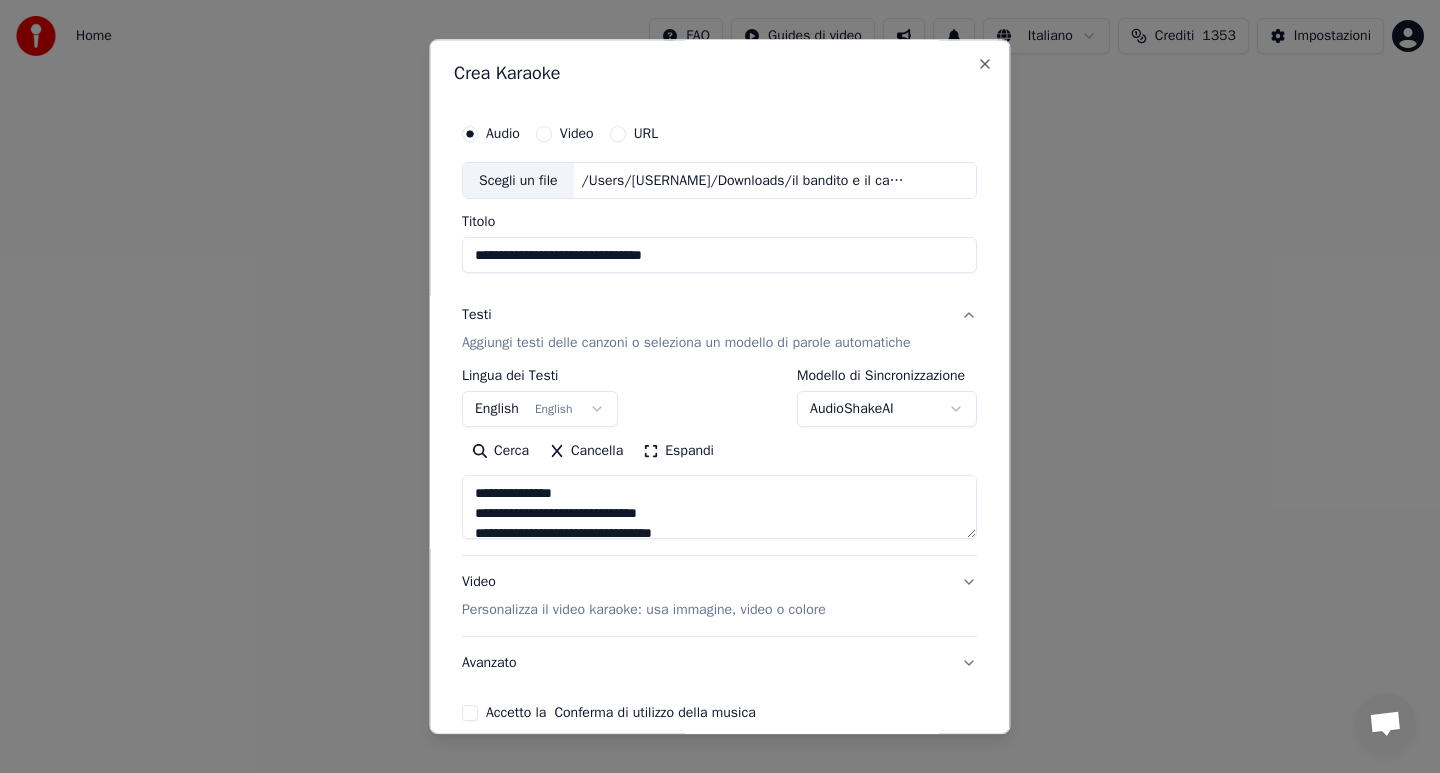 click at bounding box center [719, 508] 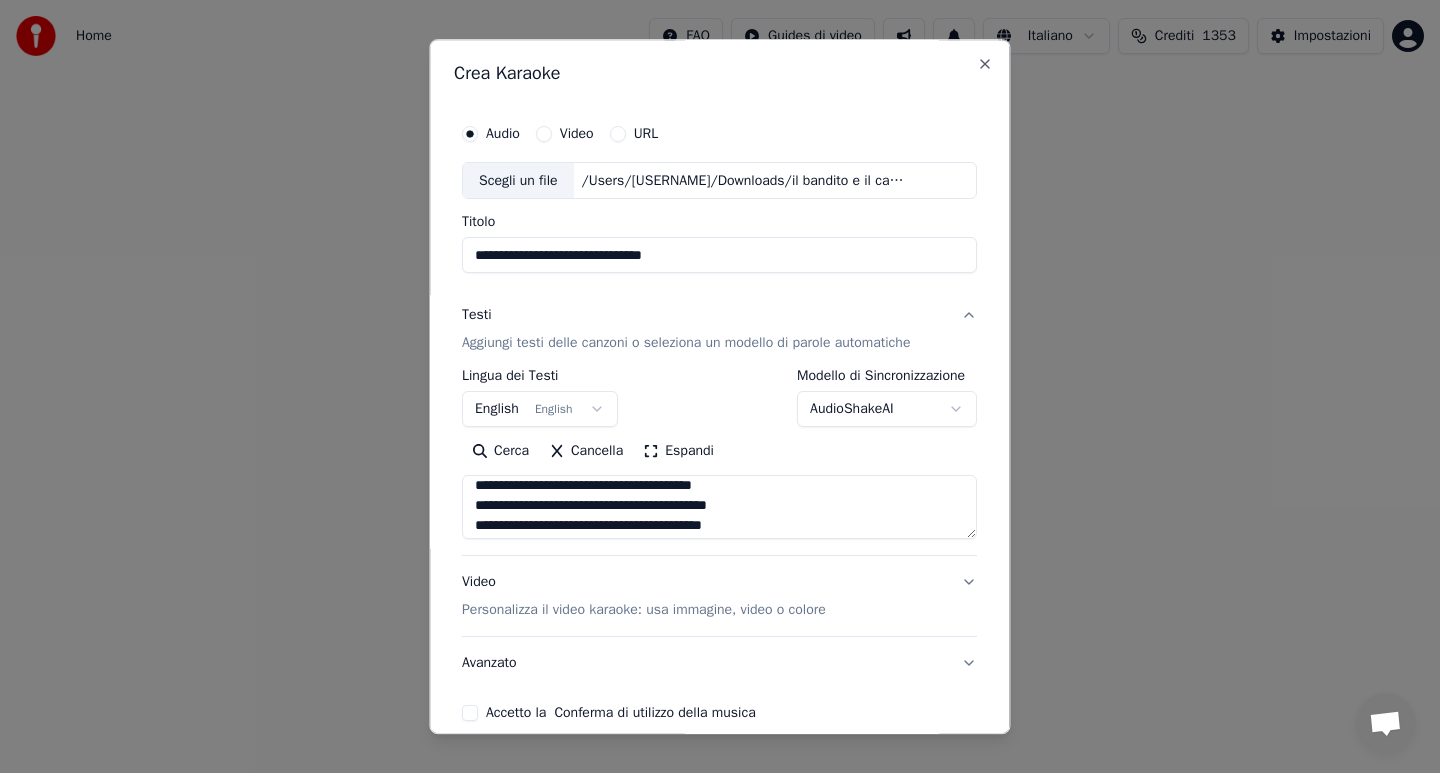 scroll, scrollTop: 26, scrollLeft: 0, axis: vertical 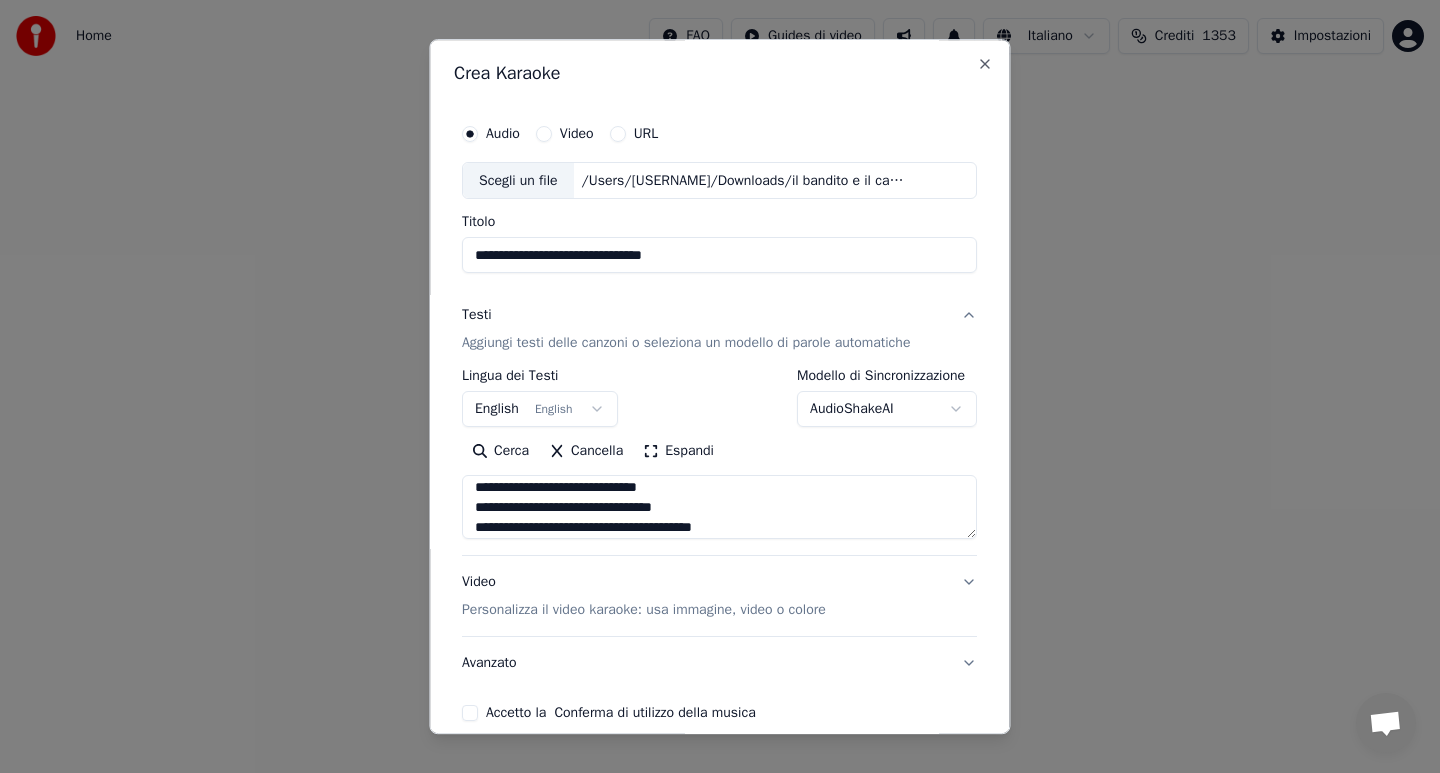 click at bounding box center (719, 508) 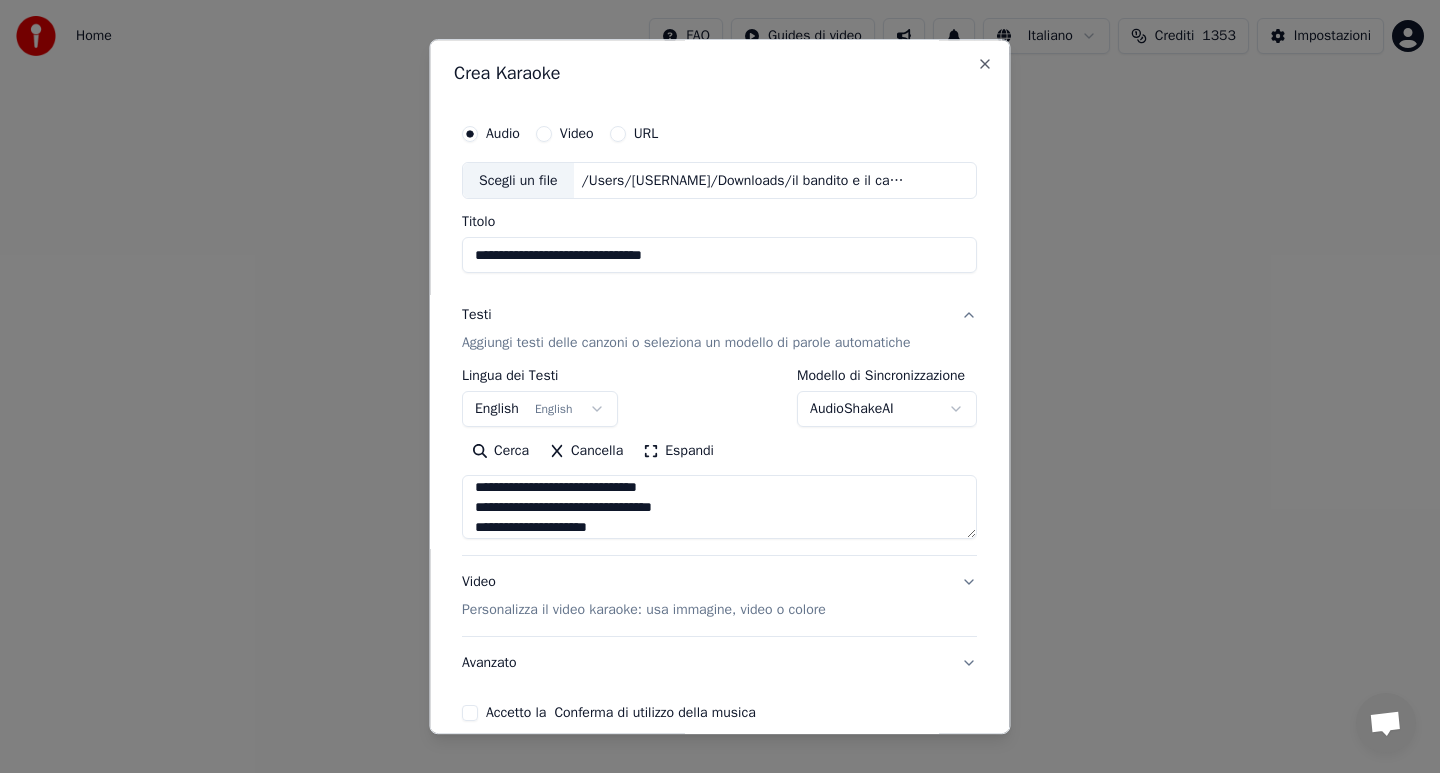 scroll, scrollTop: 88, scrollLeft: 0, axis: vertical 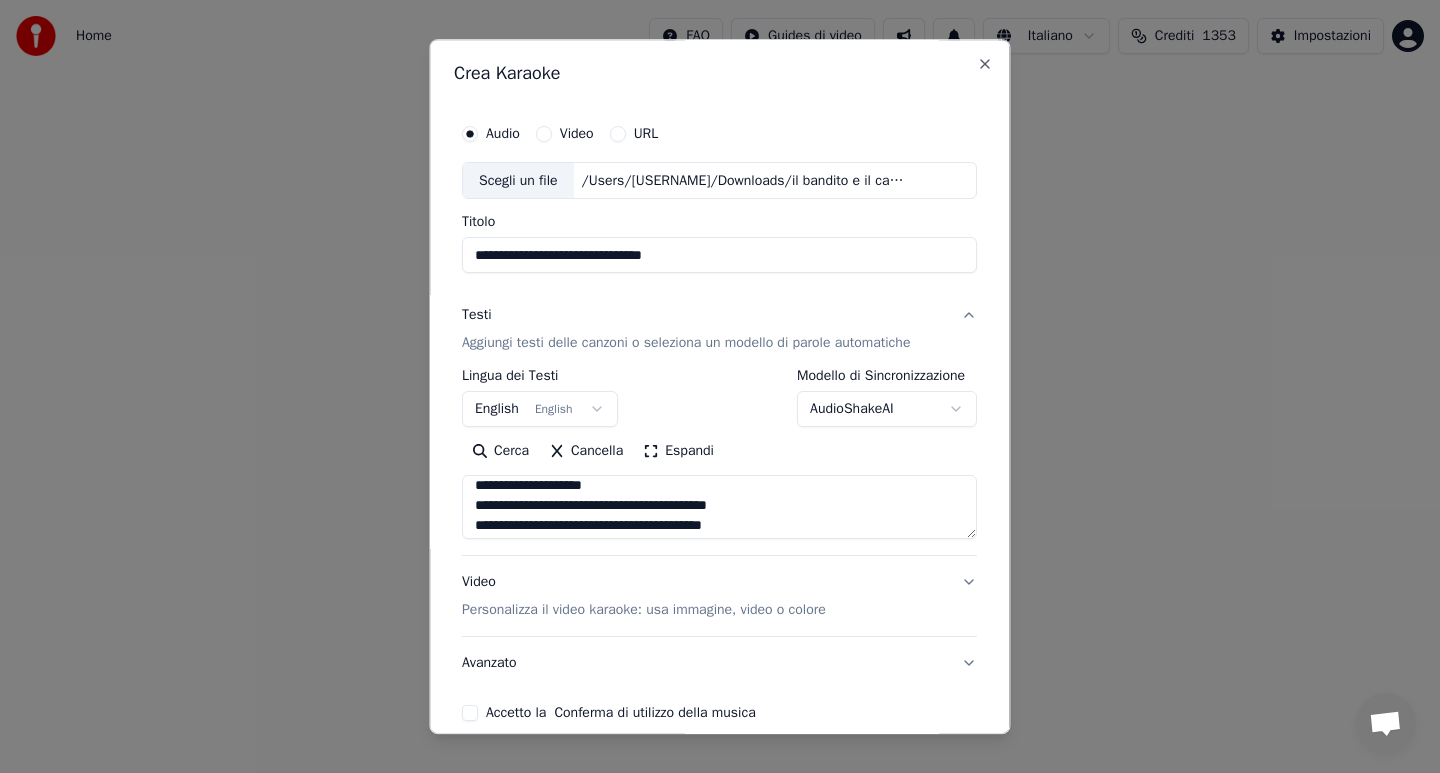 click at bounding box center [719, 508] 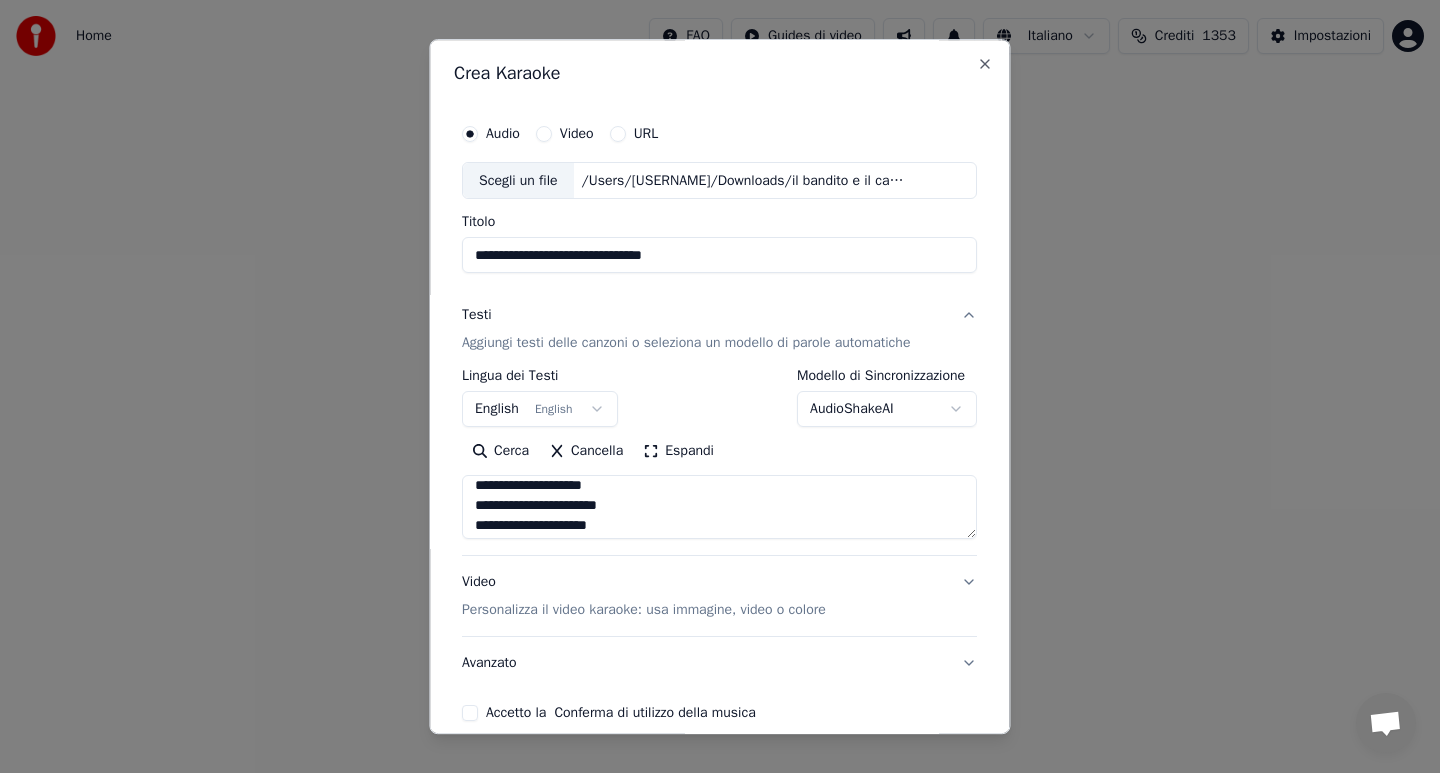 scroll, scrollTop: 128, scrollLeft: 0, axis: vertical 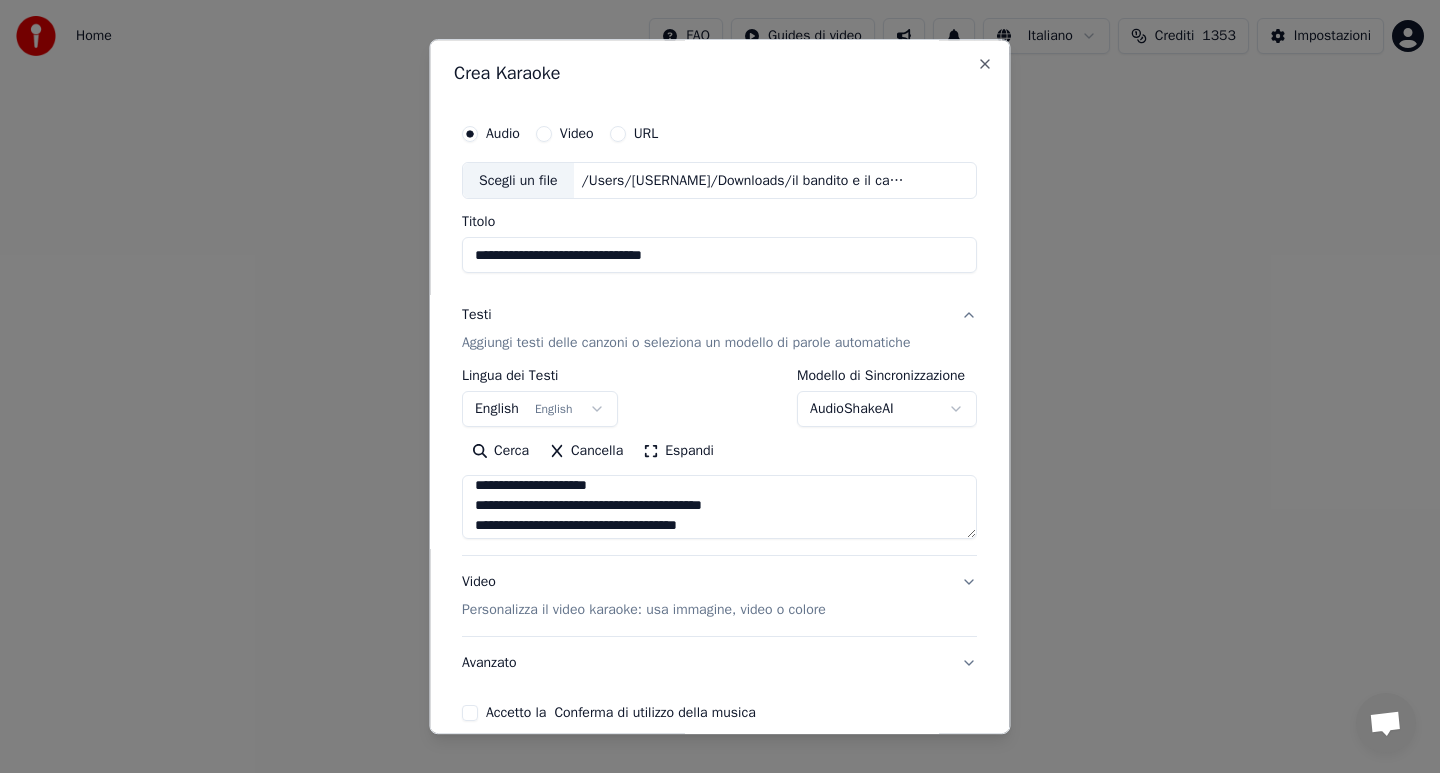 click at bounding box center (719, 508) 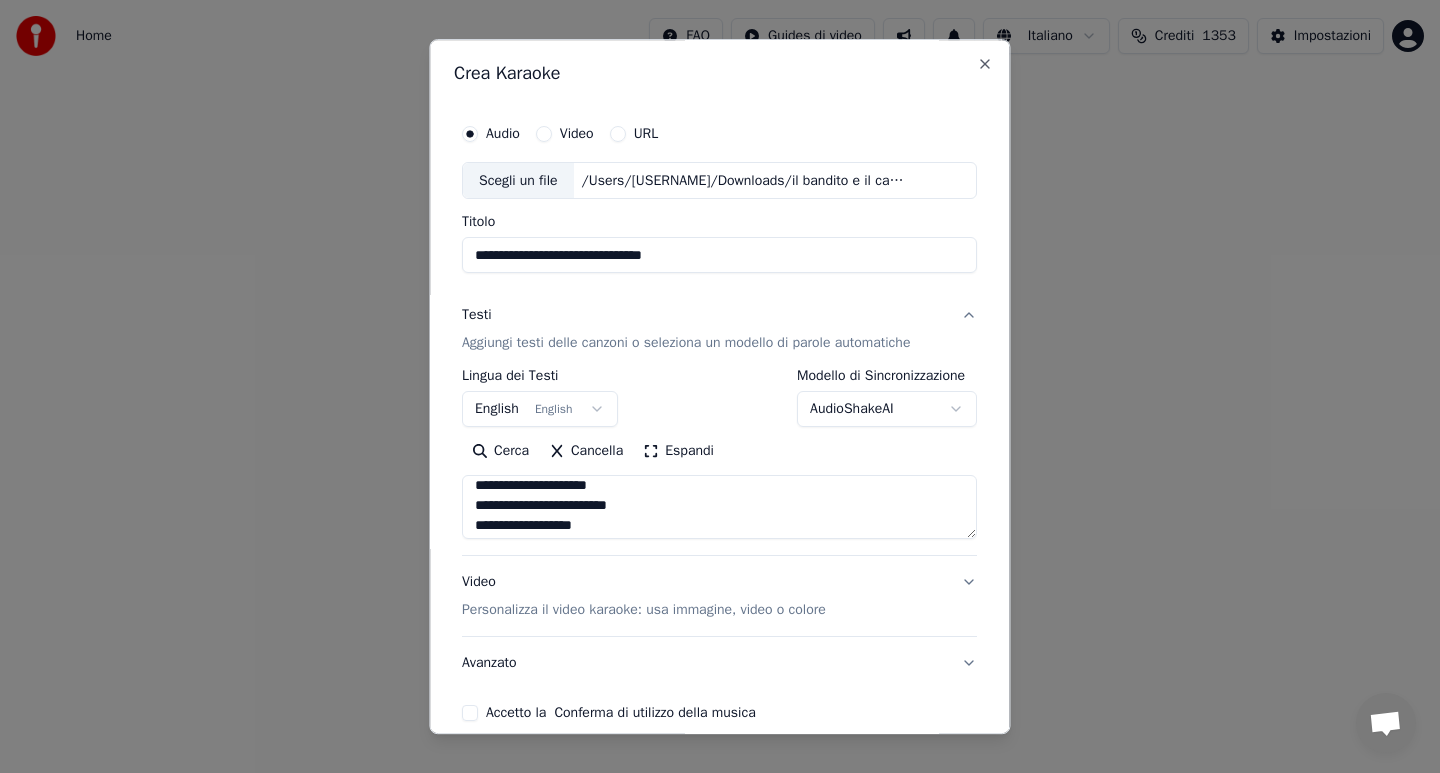 scroll, scrollTop: 168, scrollLeft: 0, axis: vertical 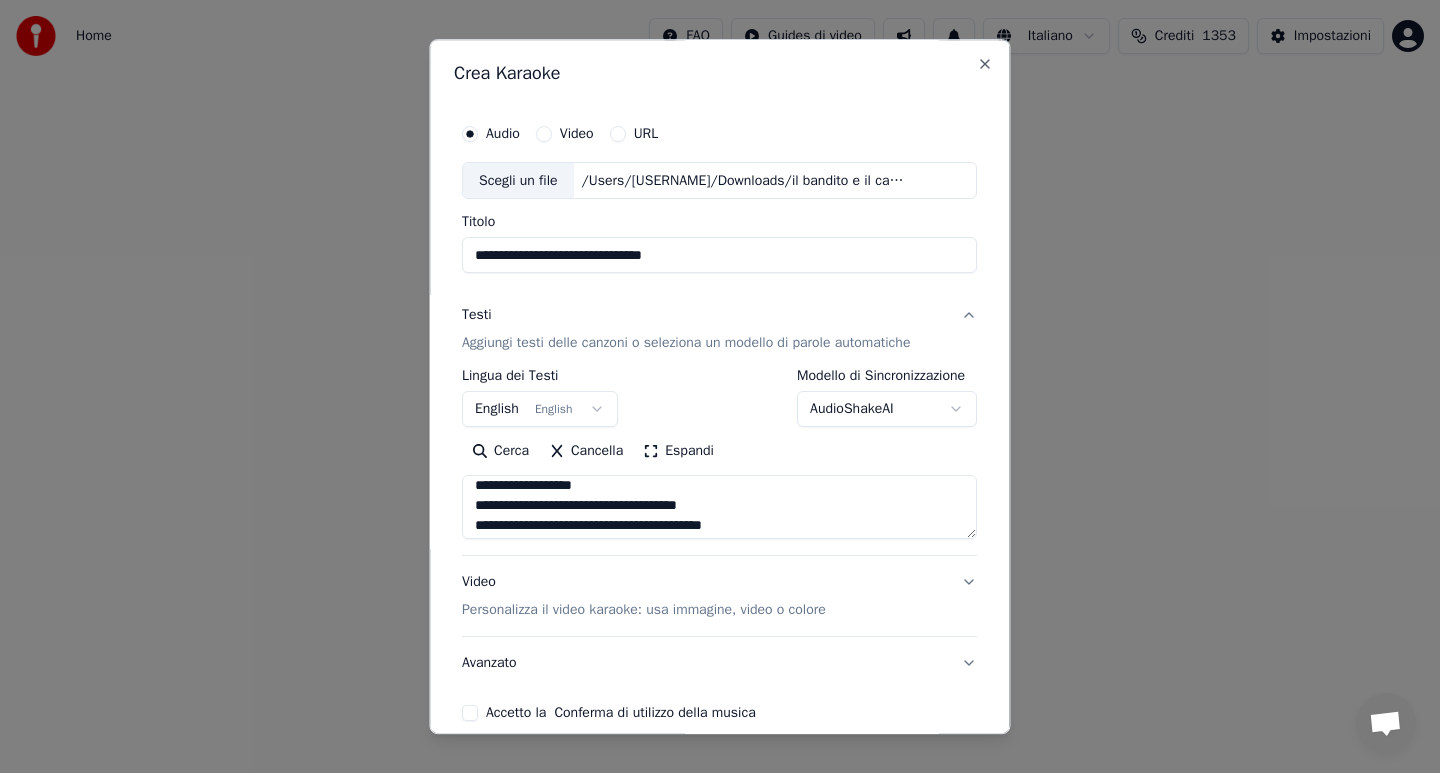 click at bounding box center (719, 508) 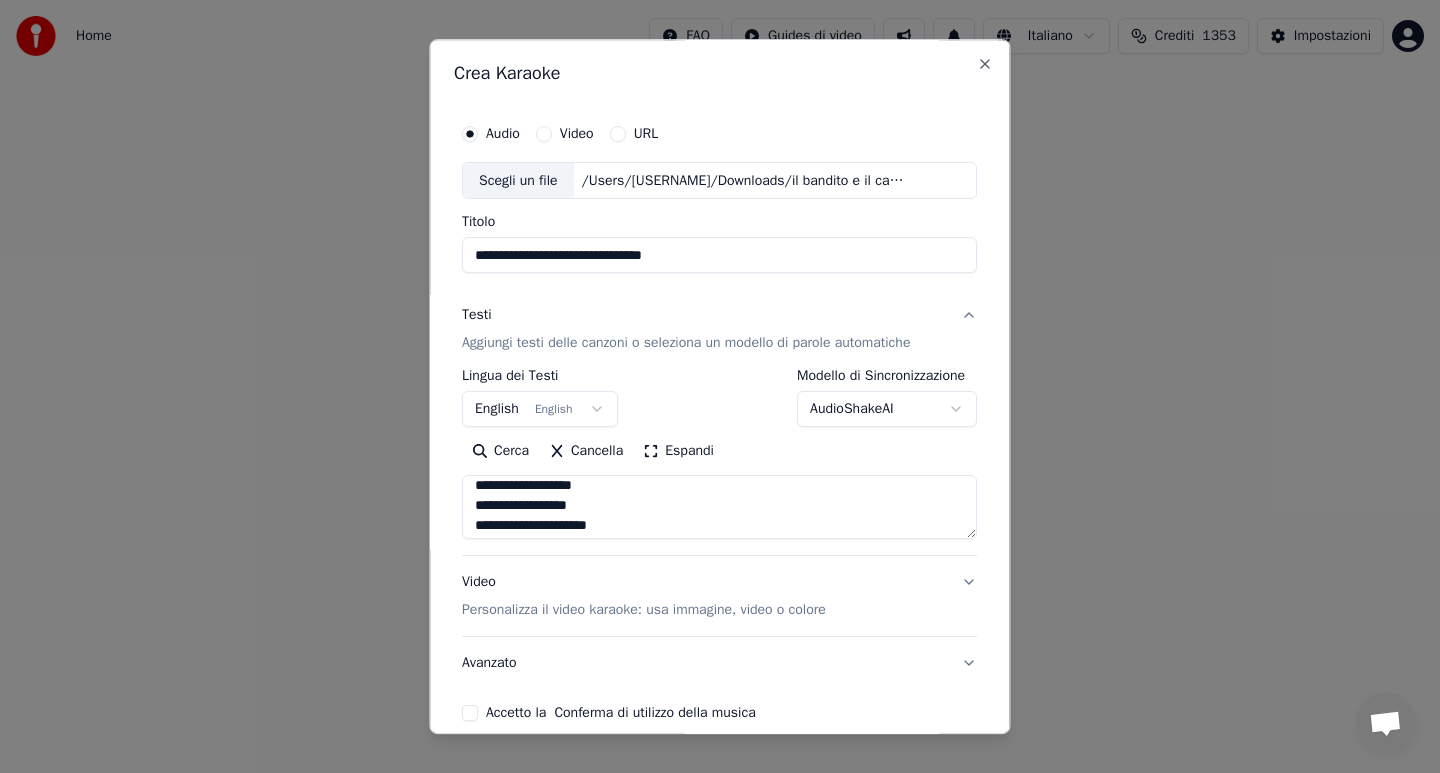 scroll, scrollTop: 208, scrollLeft: 0, axis: vertical 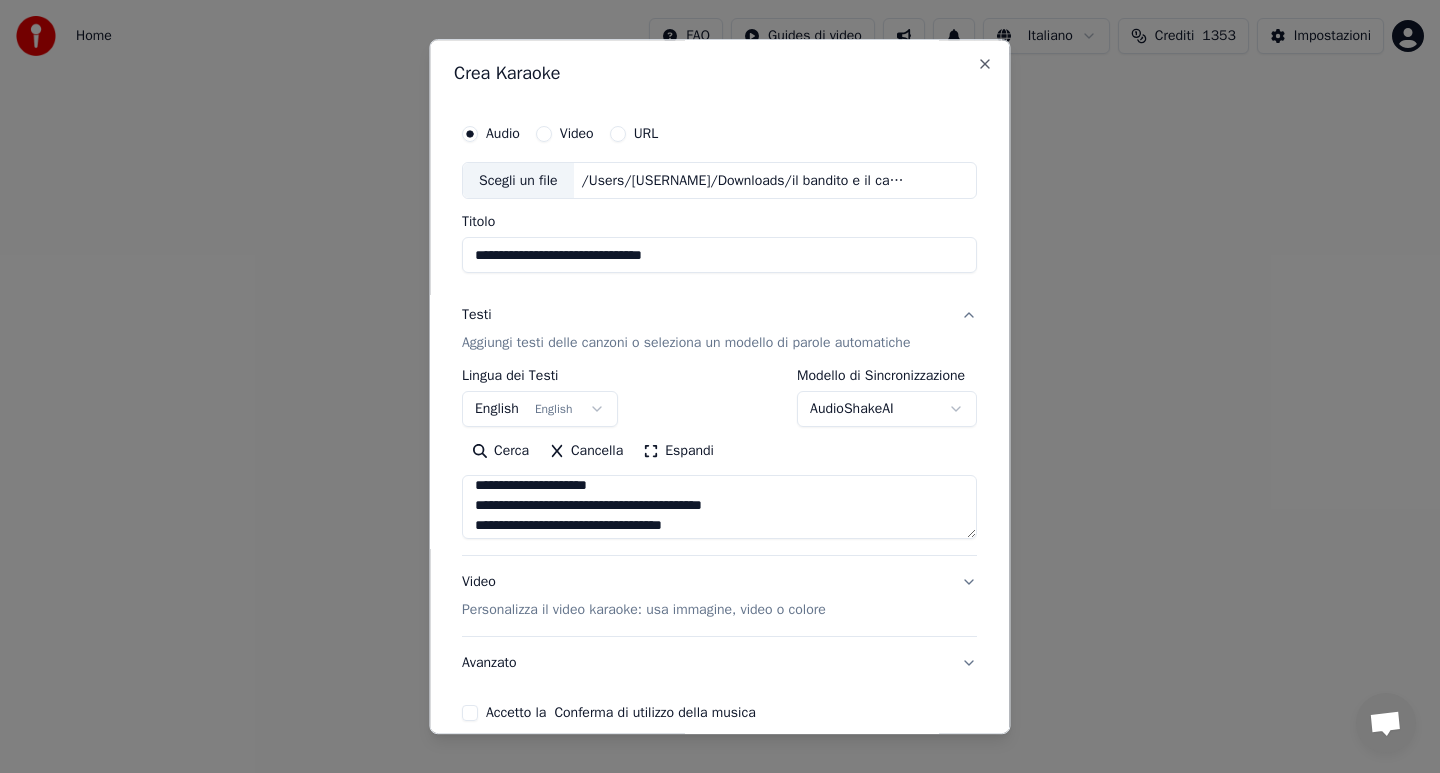 click at bounding box center (719, 508) 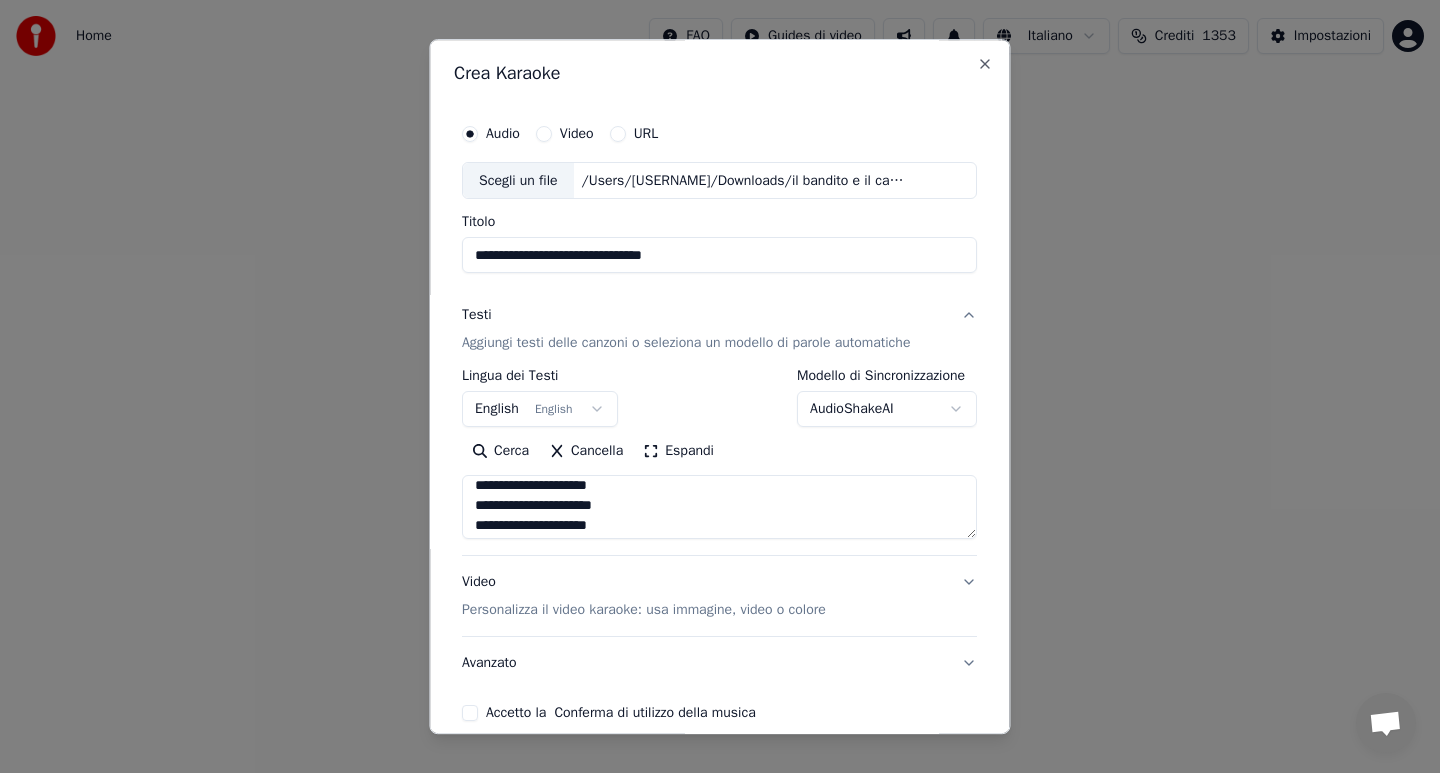 scroll, scrollTop: 248, scrollLeft: 0, axis: vertical 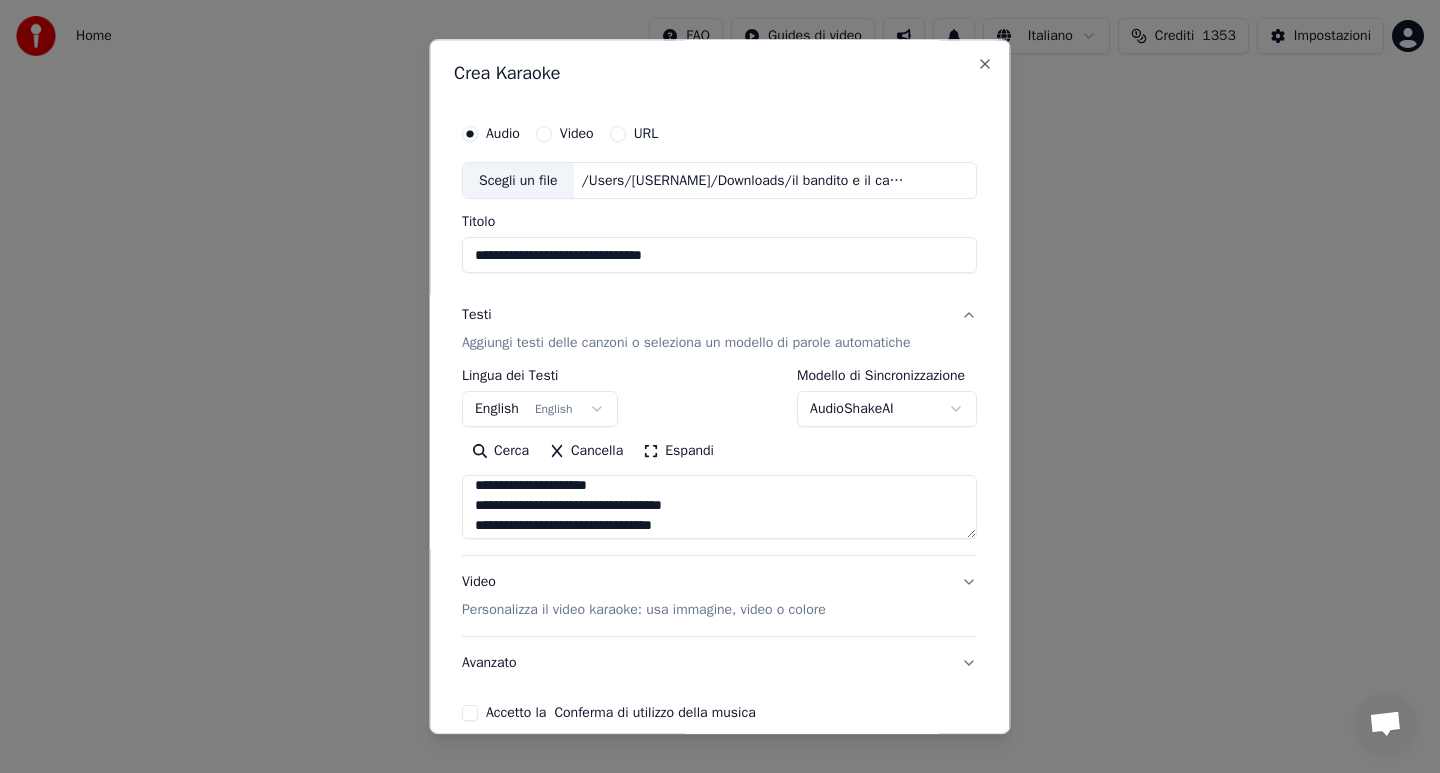click at bounding box center [719, 508] 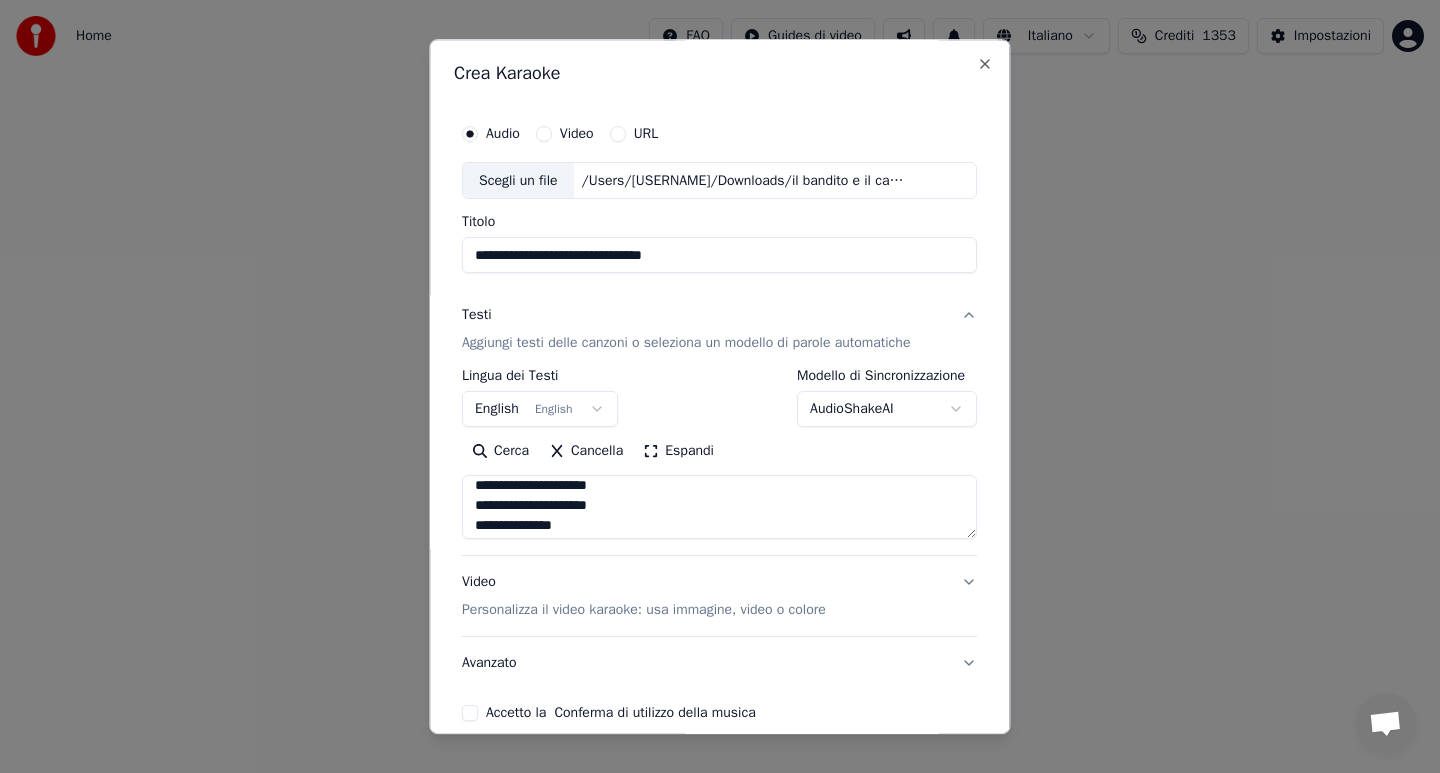 scroll, scrollTop: 288, scrollLeft: 0, axis: vertical 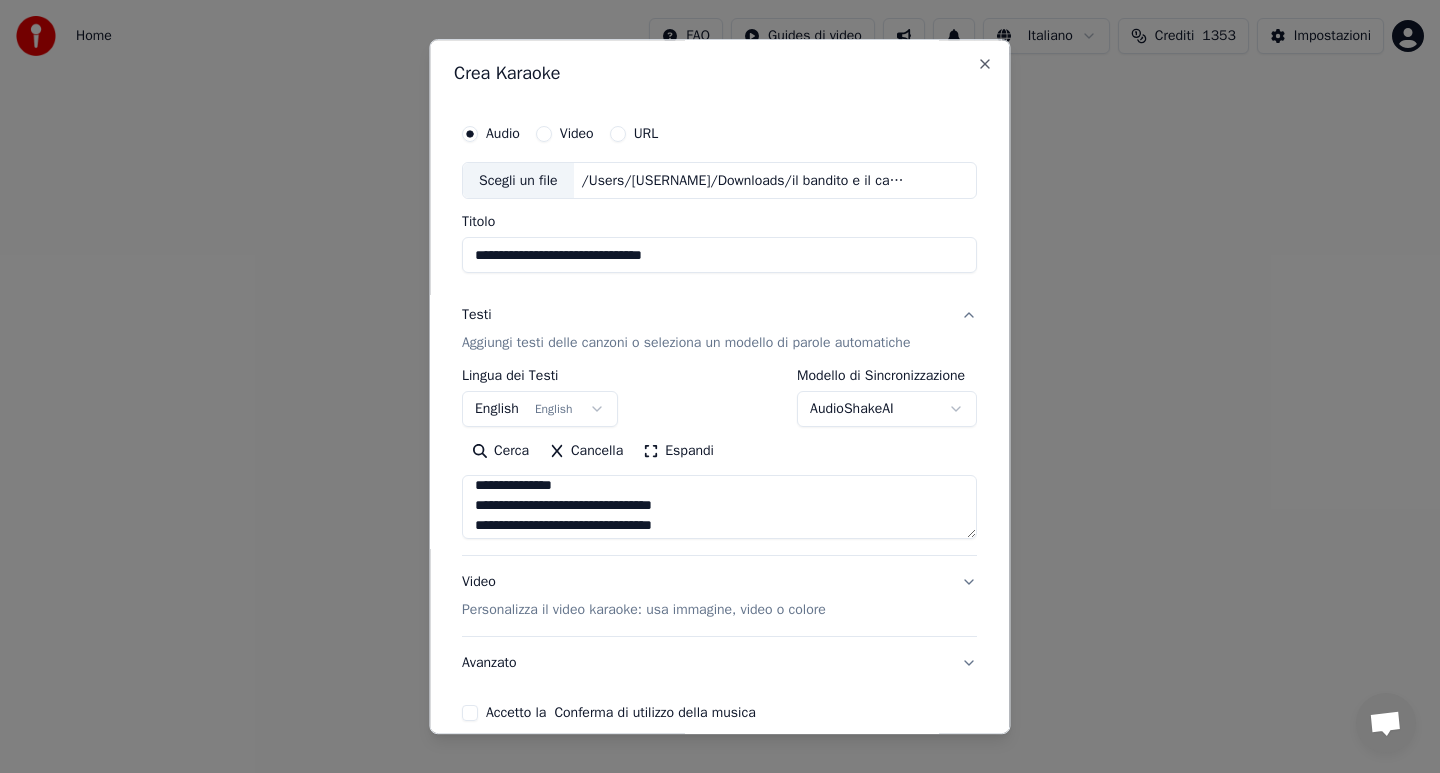 click at bounding box center (719, 508) 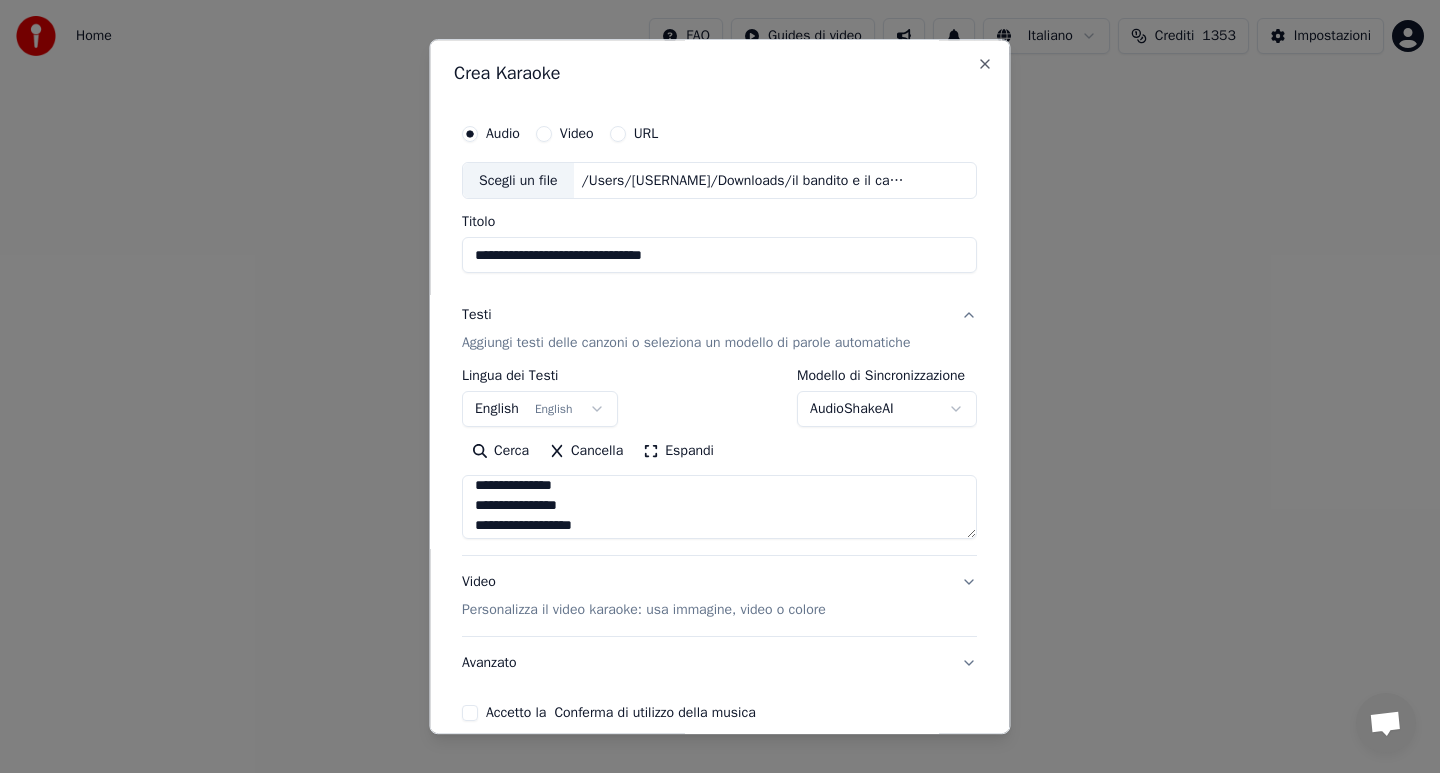 scroll, scrollTop: 328, scrollLeft: 0, axis: vertical 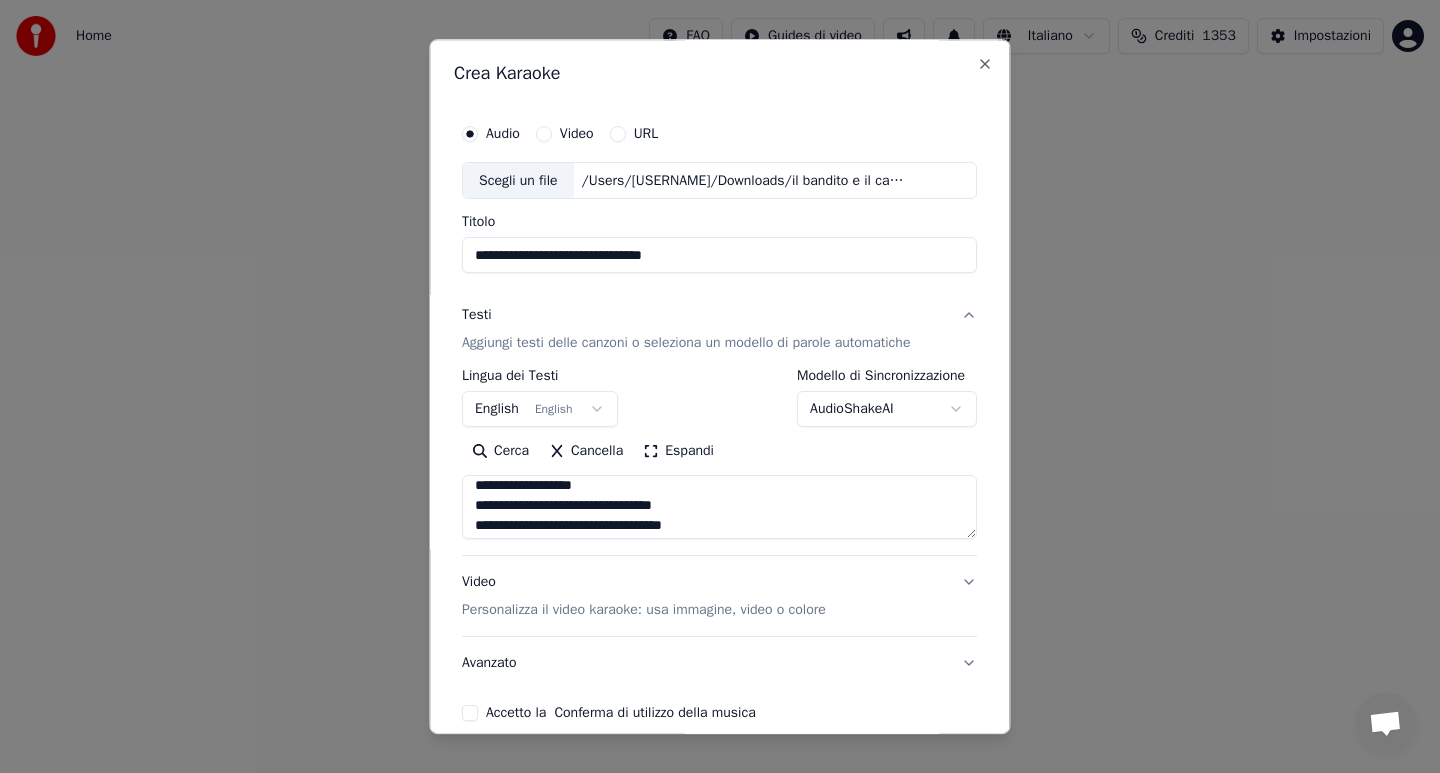 click at bounding box center [719, 508] 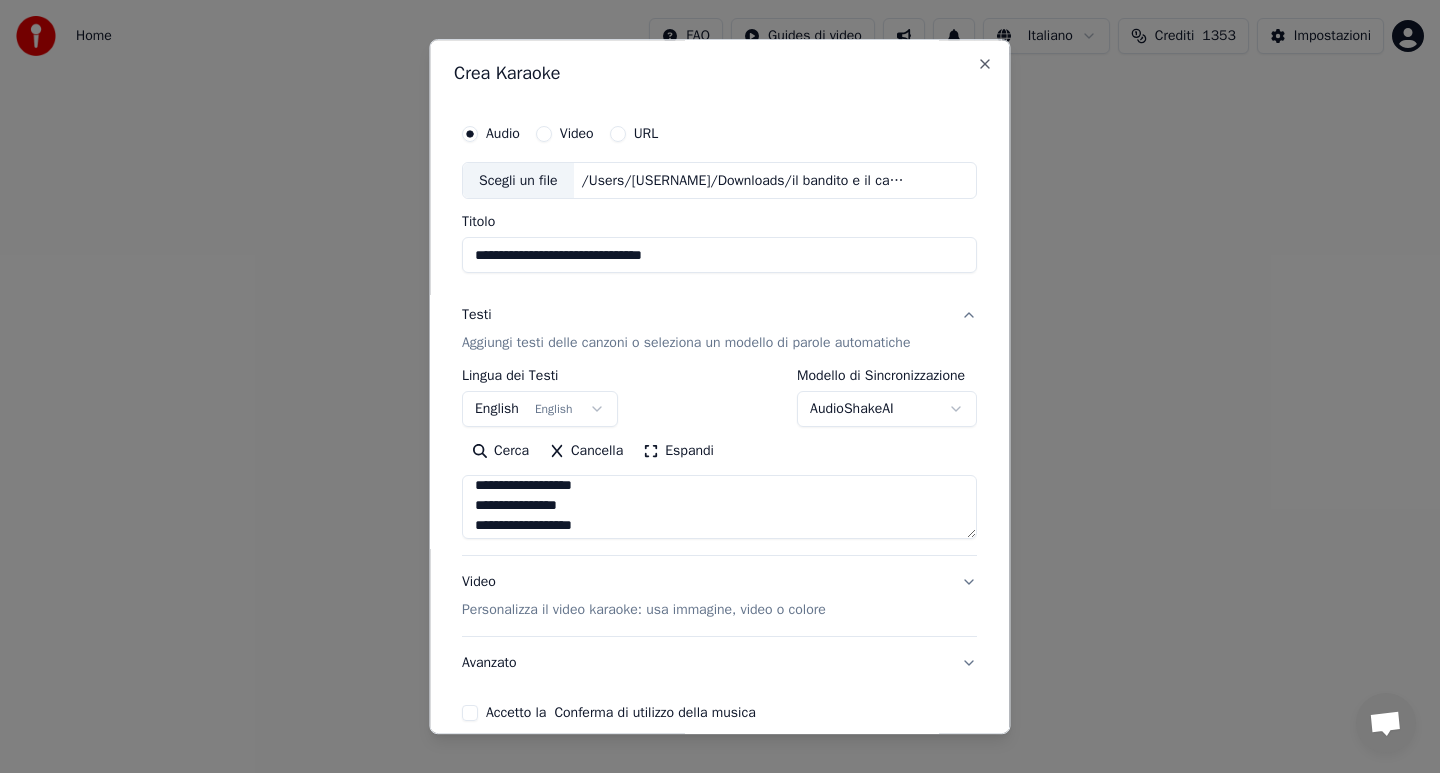 scroll, scrollTop: 368, scrollLeft: 0, axis: vertical 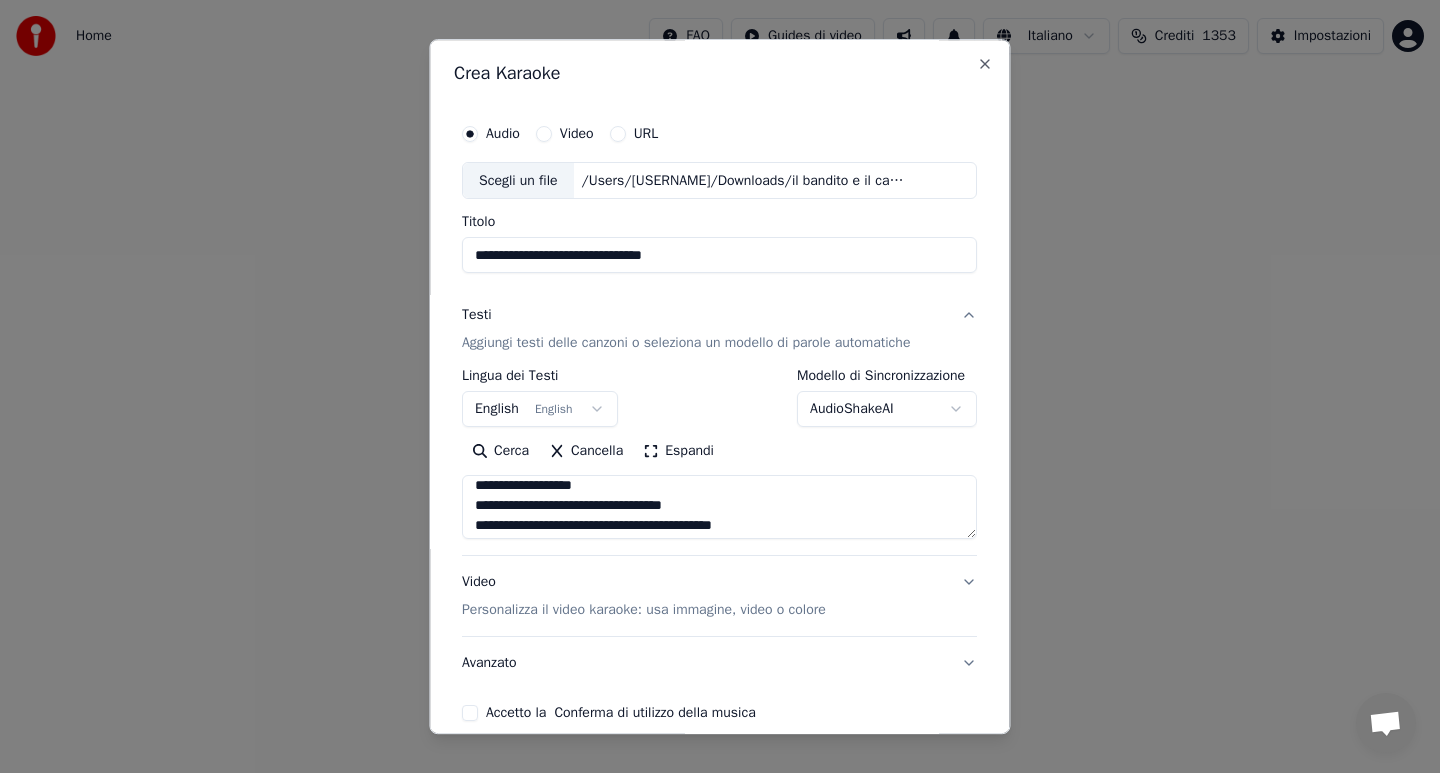 click at bounding box center [719, 508] 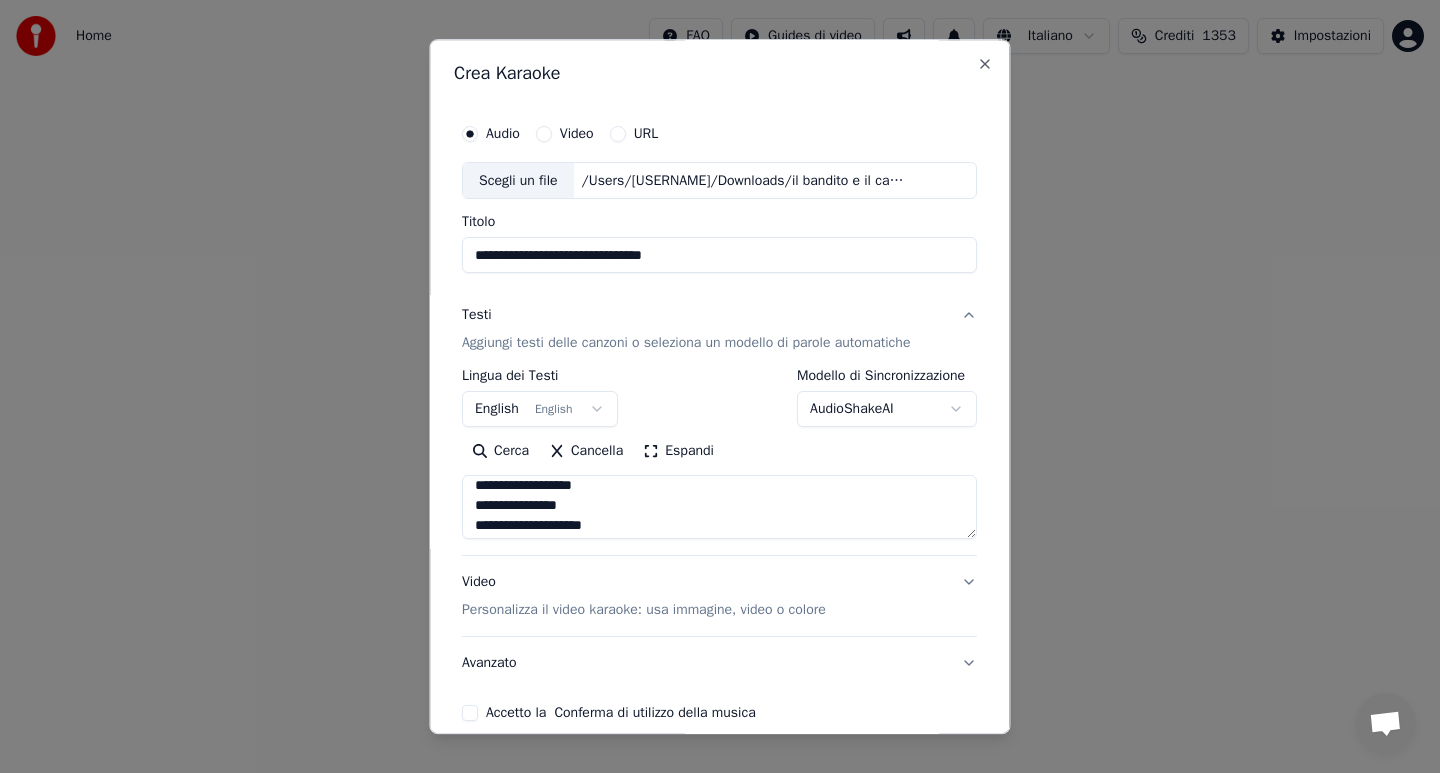 scroll, scrollTop: 408, scrollLeft: 0, axis: vertical 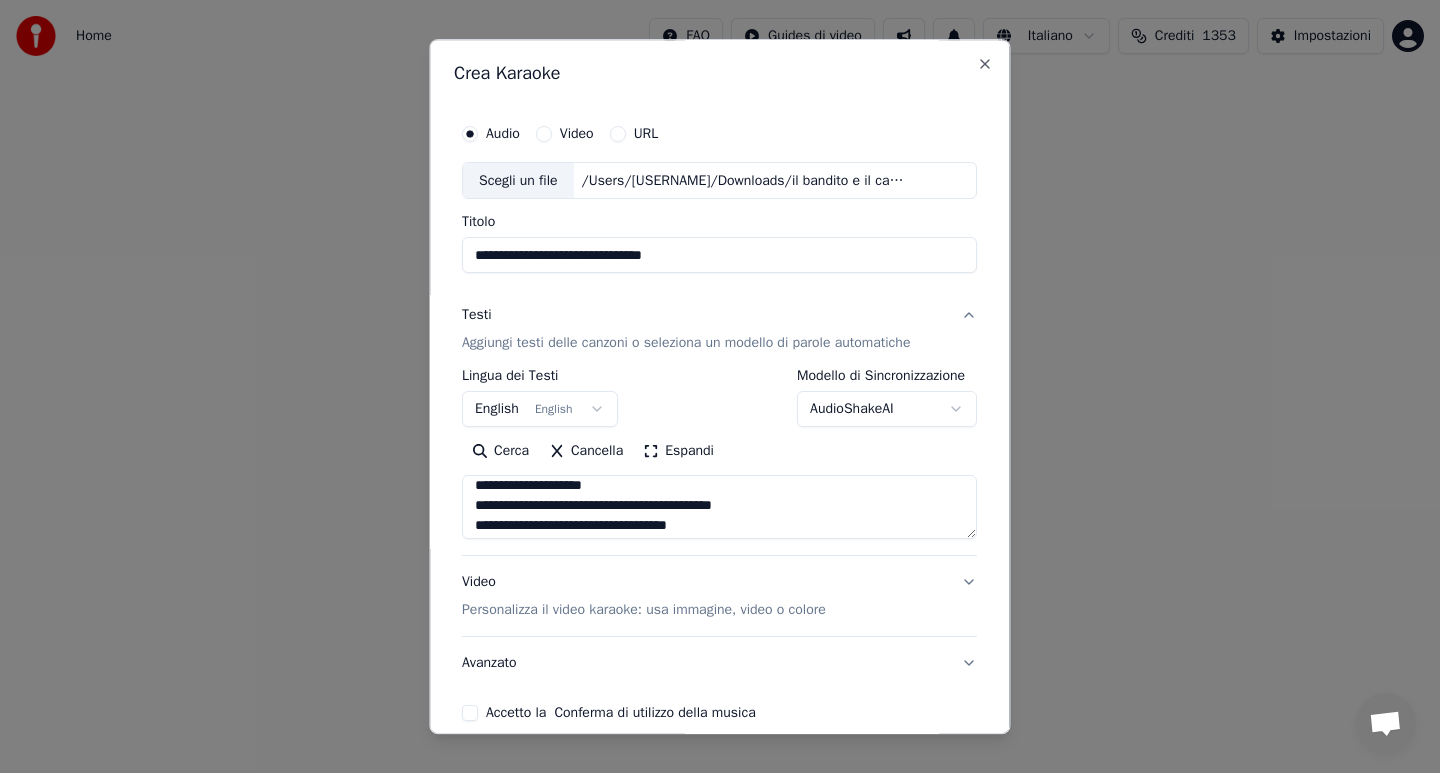 click at bounding box center [719, 508] 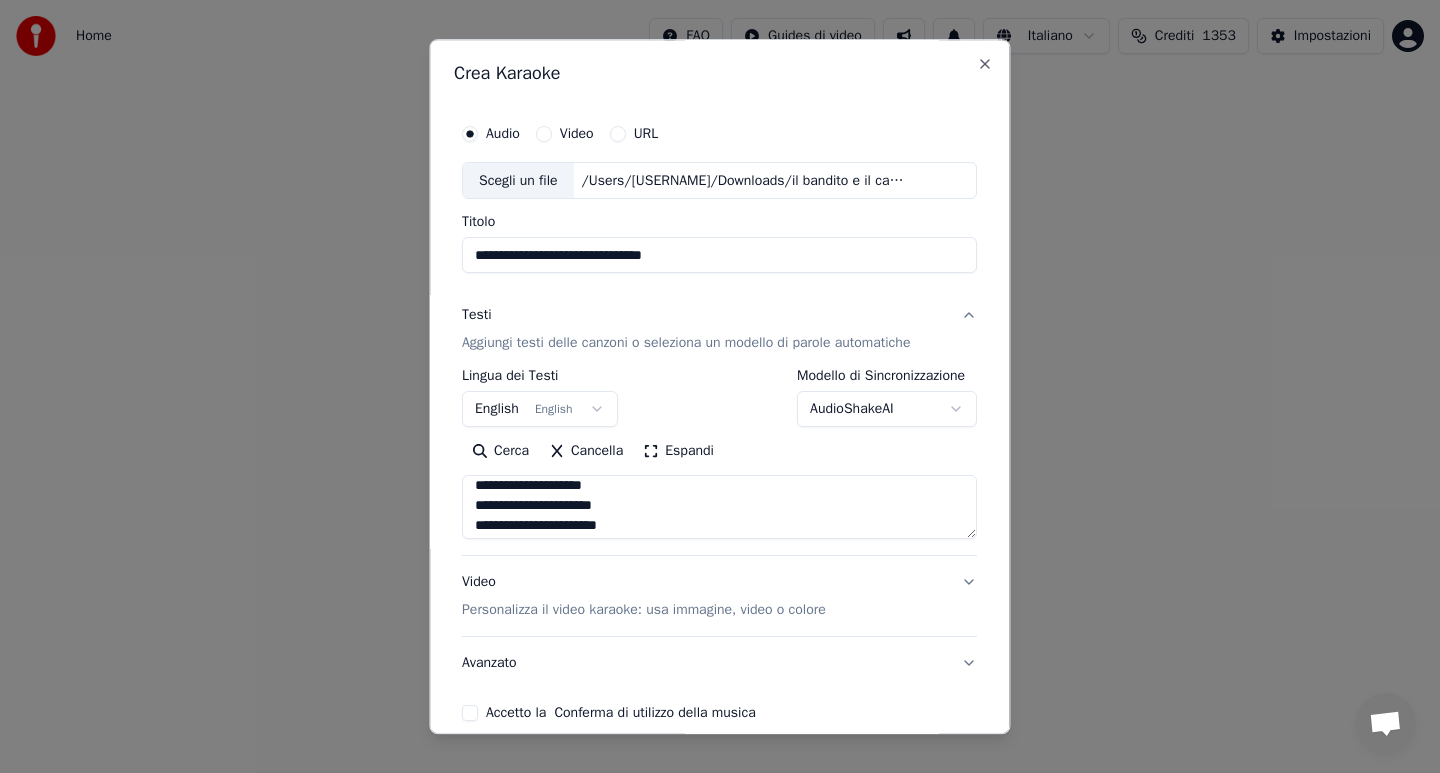 scroll, scrollTop: 448, scrollLeft: 0, axis: vertical 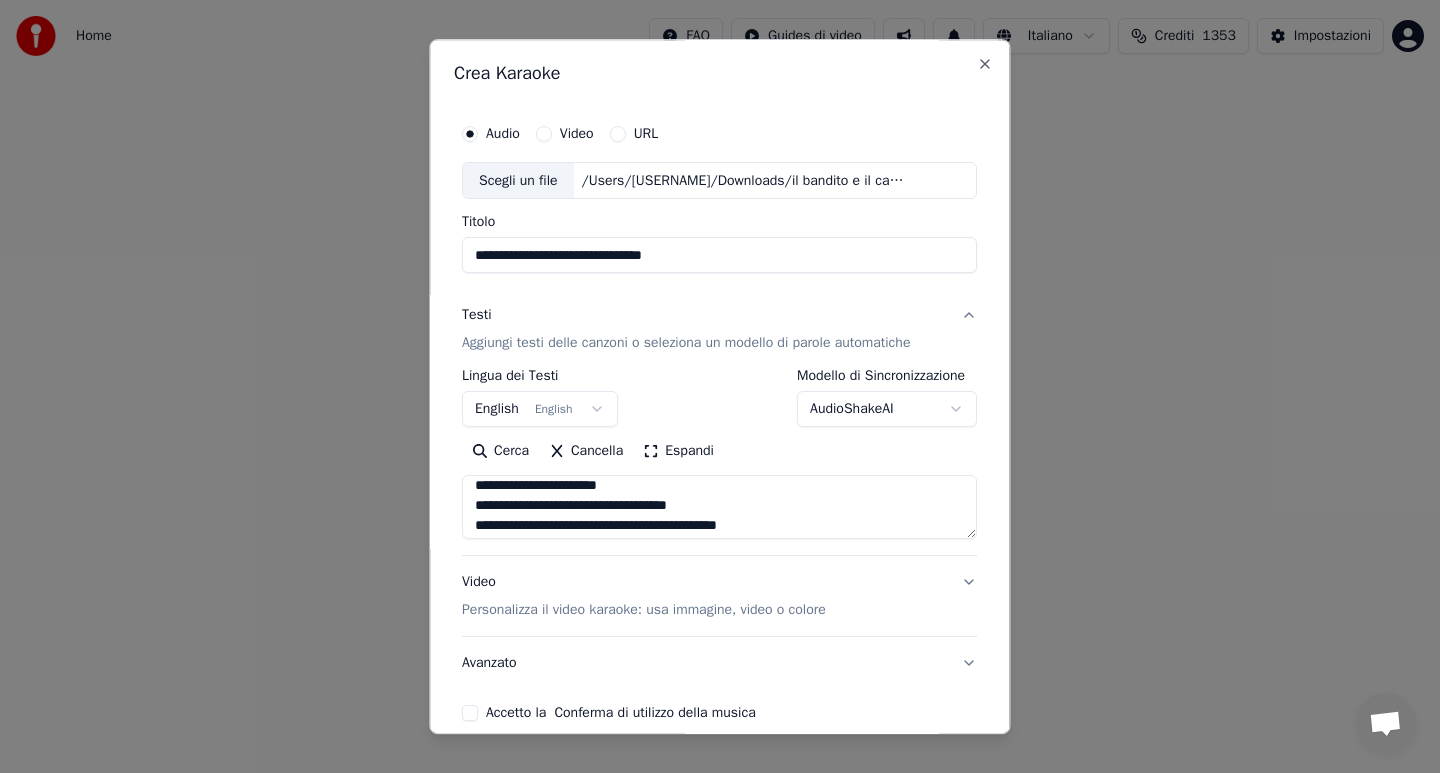 click at bounding box center (719, 508) 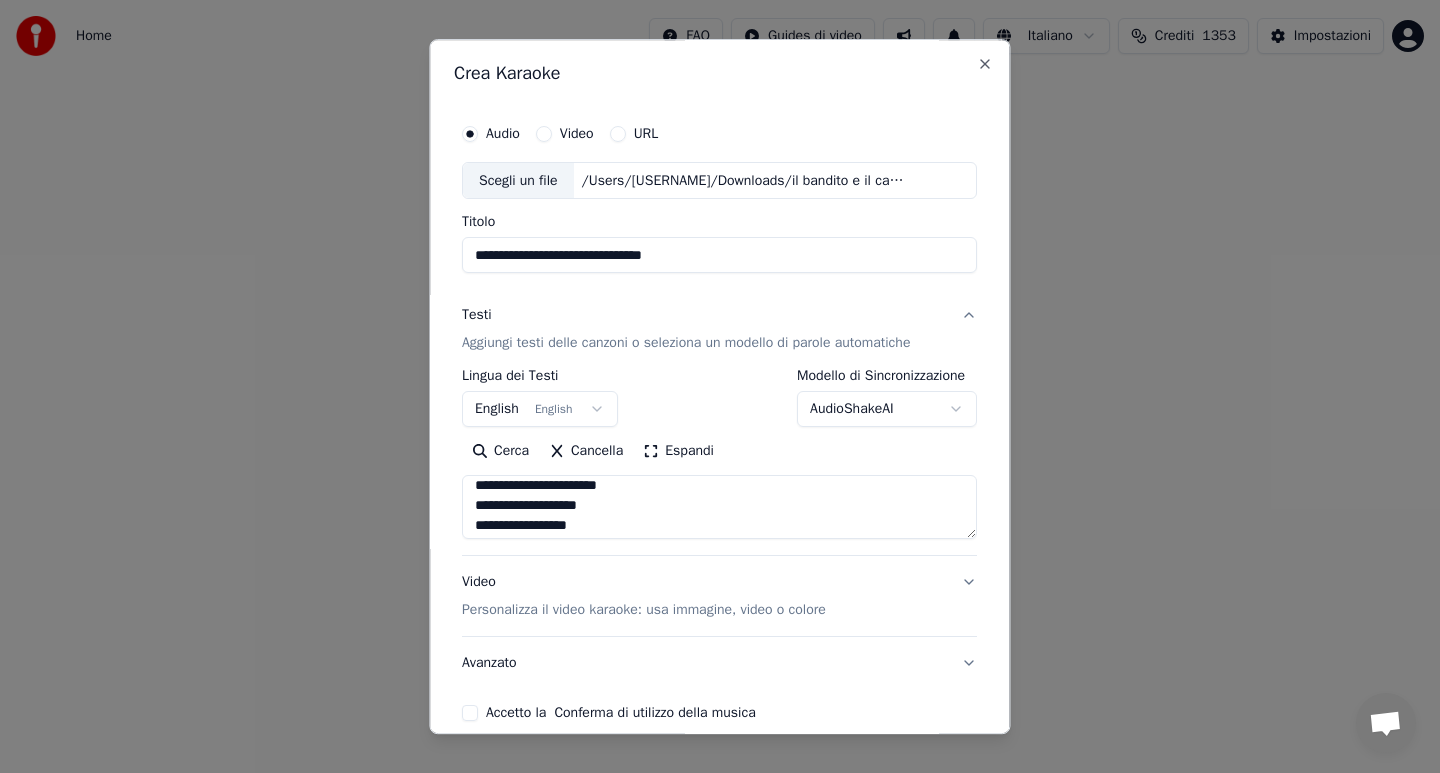 click at bounding box center (719, 508) 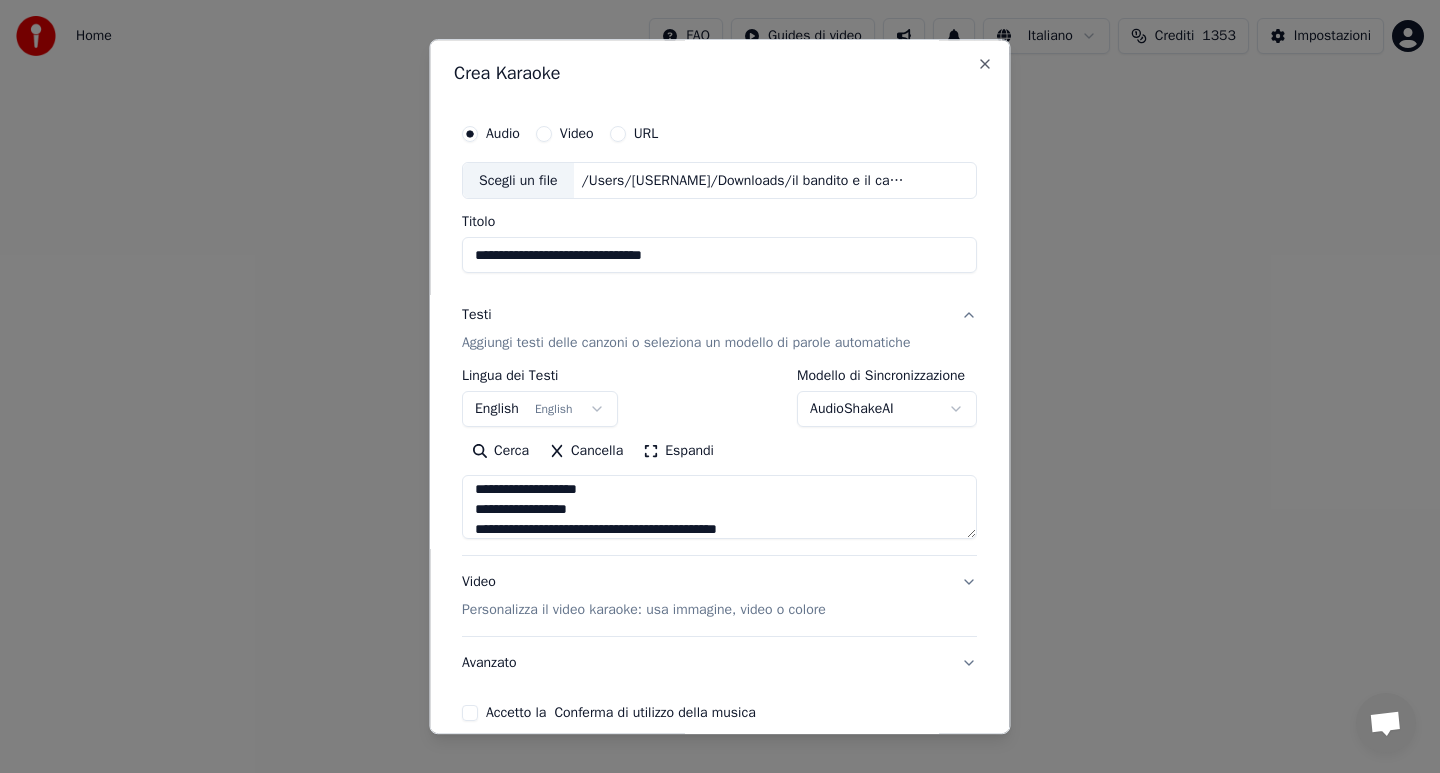 click at bounding box center (719, 508) 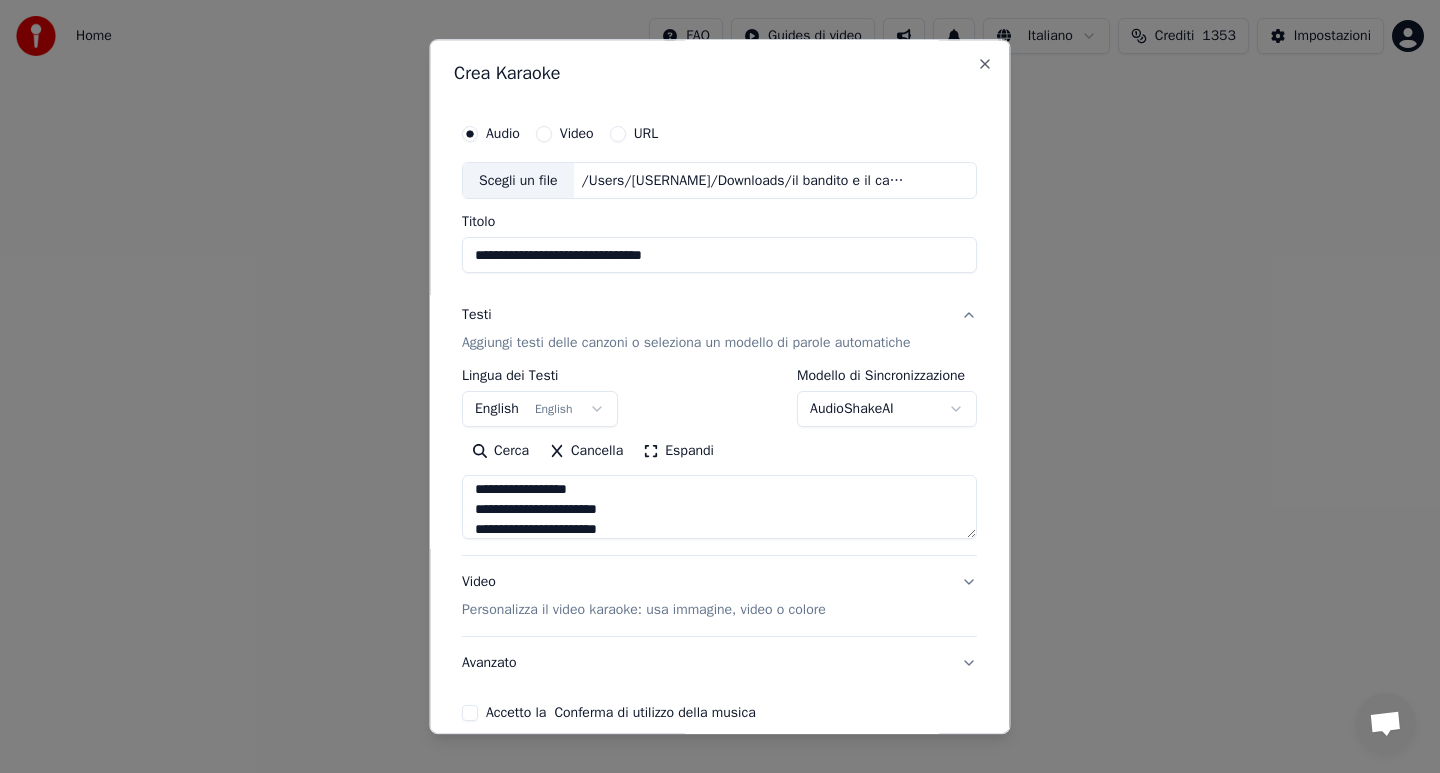 scroll, scrollTop: 526, scrollLeft: 0, axis: vertical 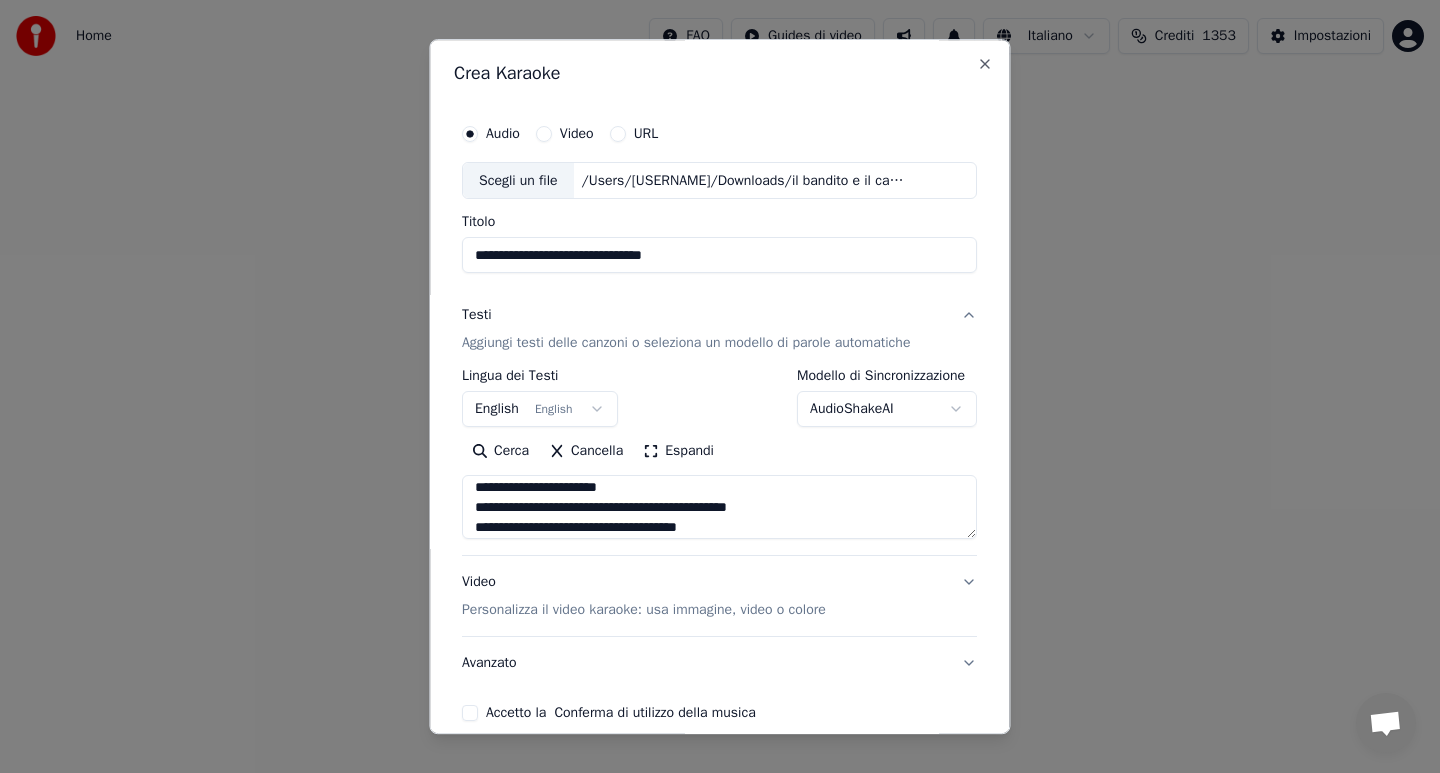 click at bounding box center (719, 508) 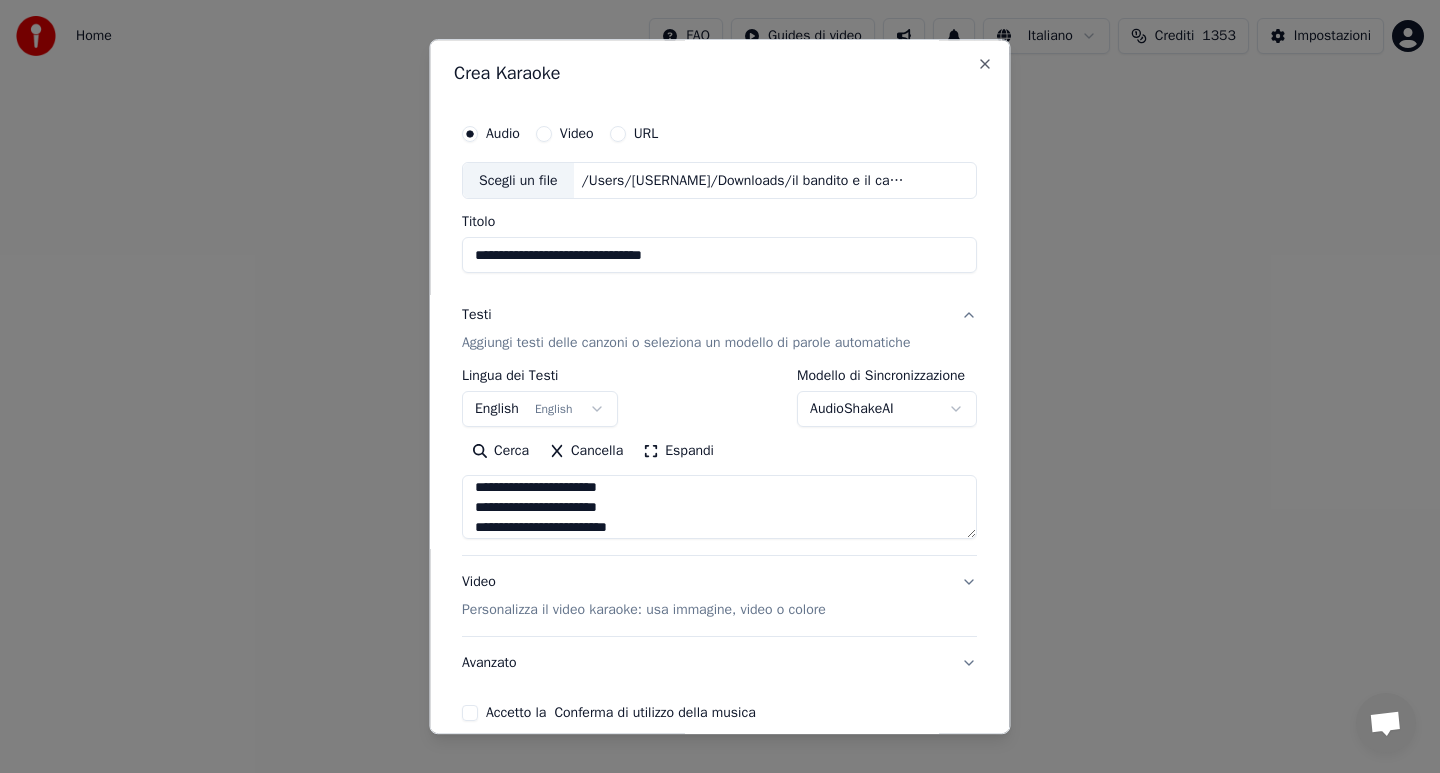 scroll, scrollTop: 566, scrollLeft: 0, axis: vertical 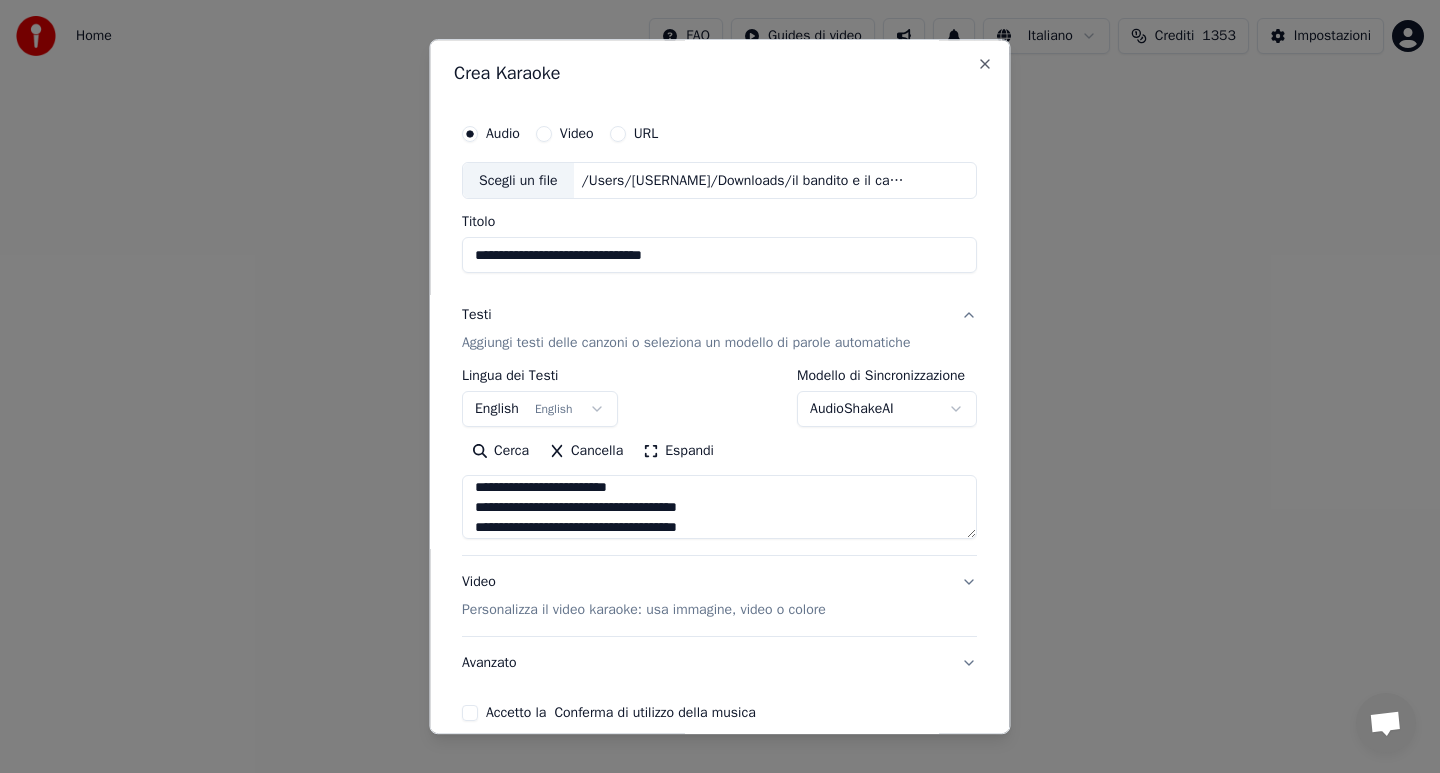 click at bounding box center (719, 508) 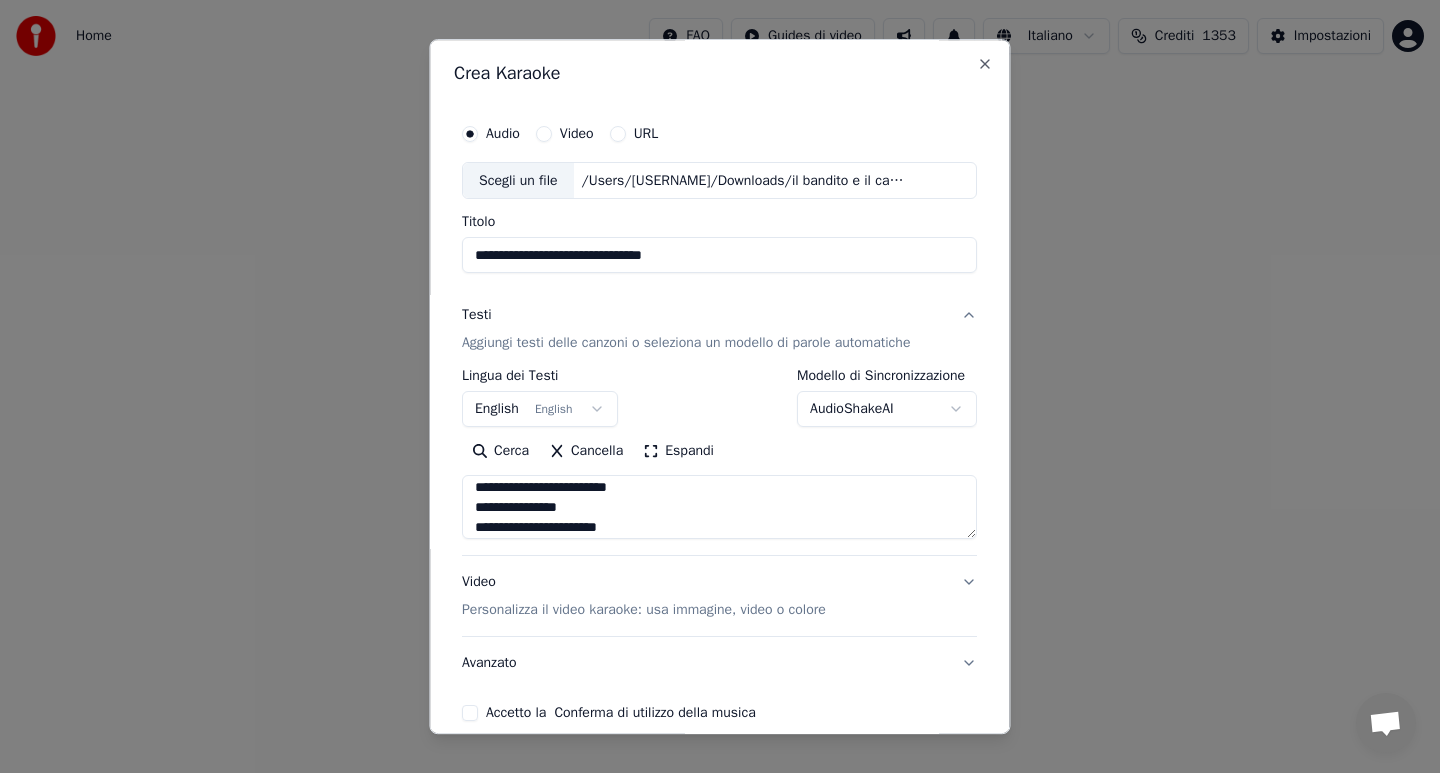 scroll, scrollTop: 606, scrollLeft: 0, axis: vertical 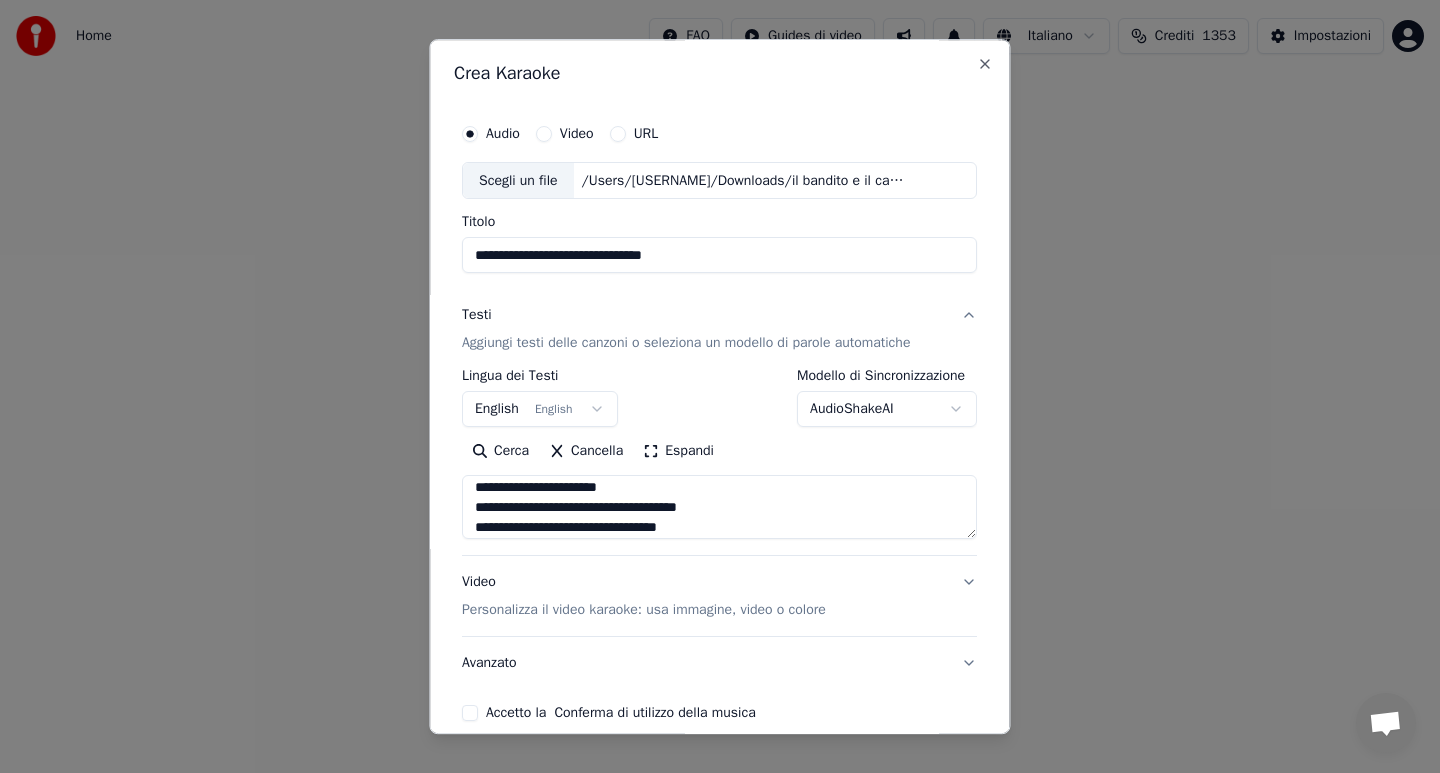 click at bounding box center [719, 508] 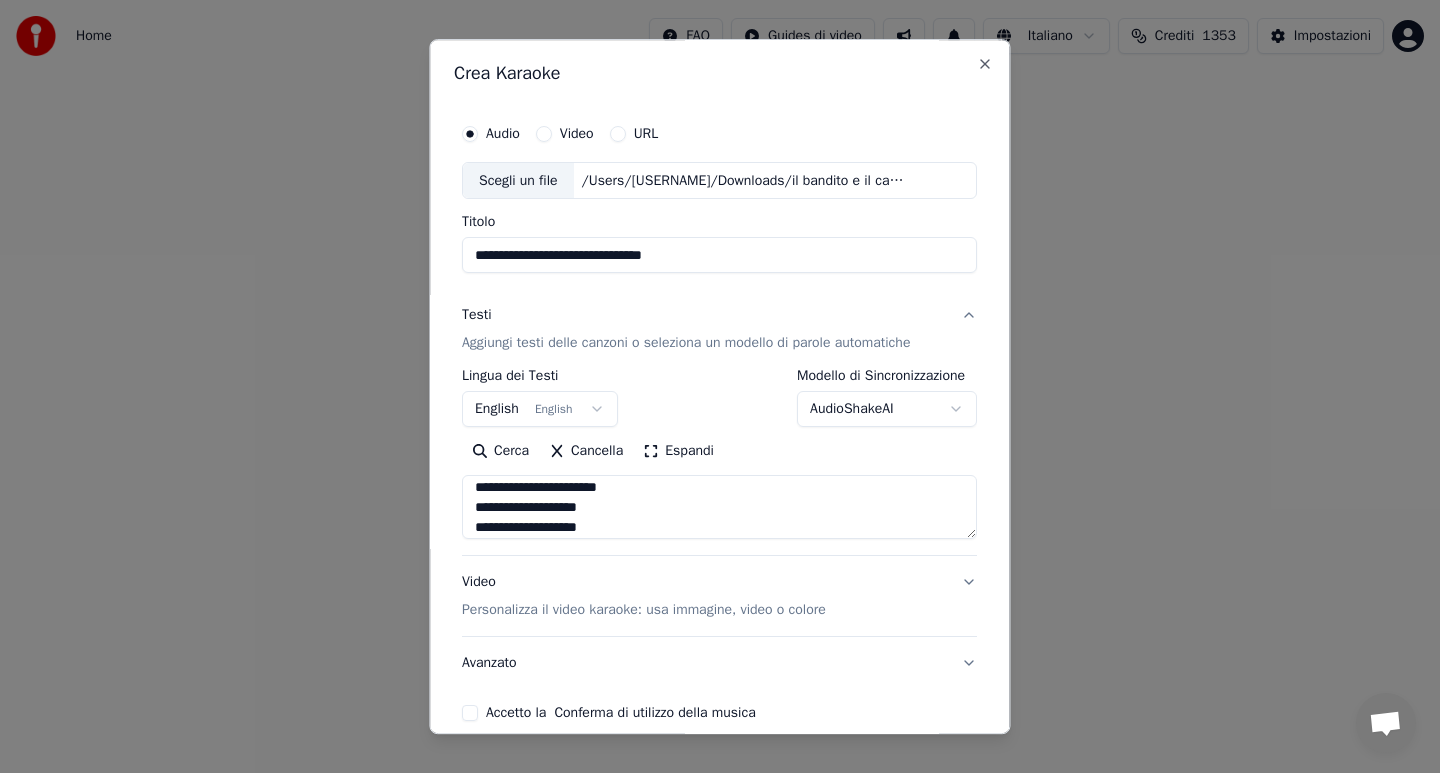 scroll, scrollTop: 646, scrollLeft: 0, axis: vertical 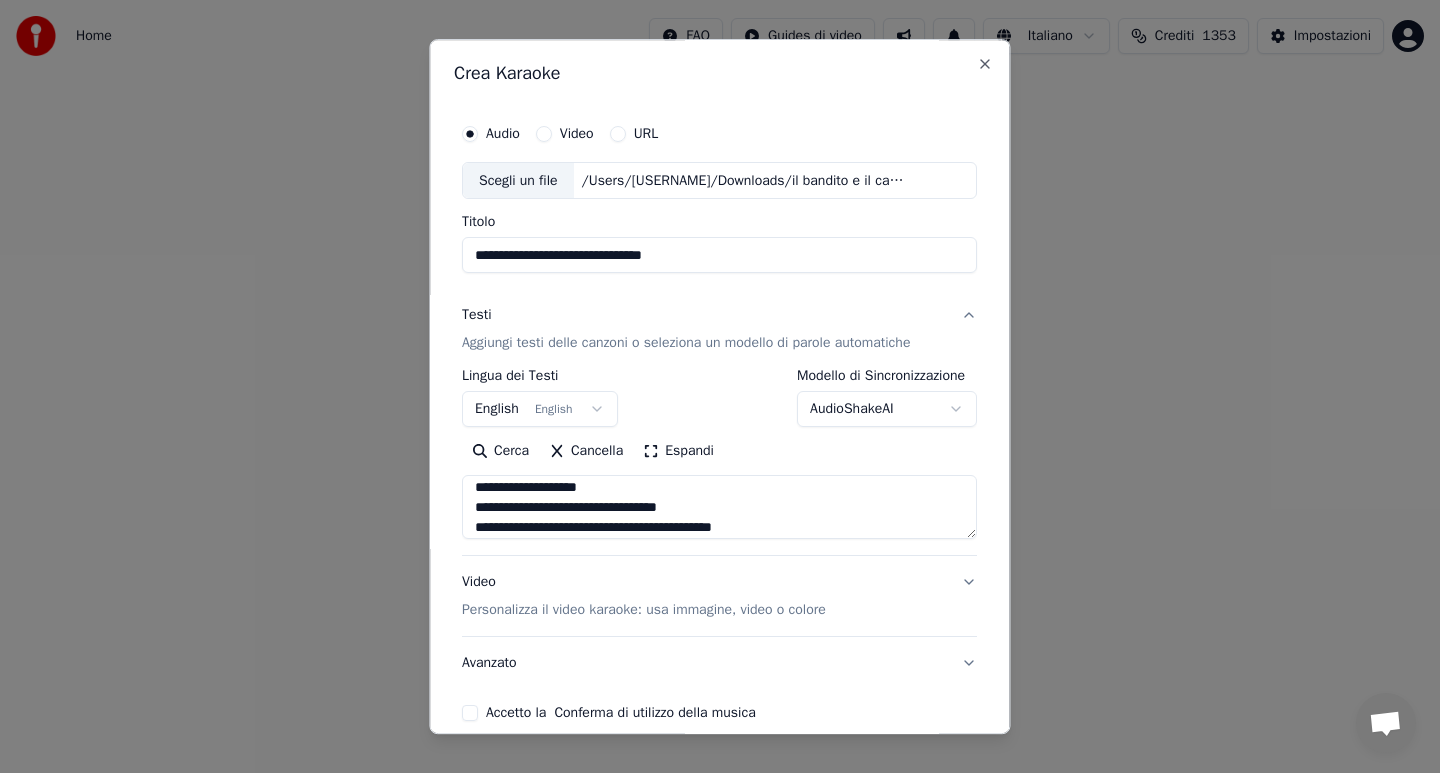 click at bounding box center [719, 508] 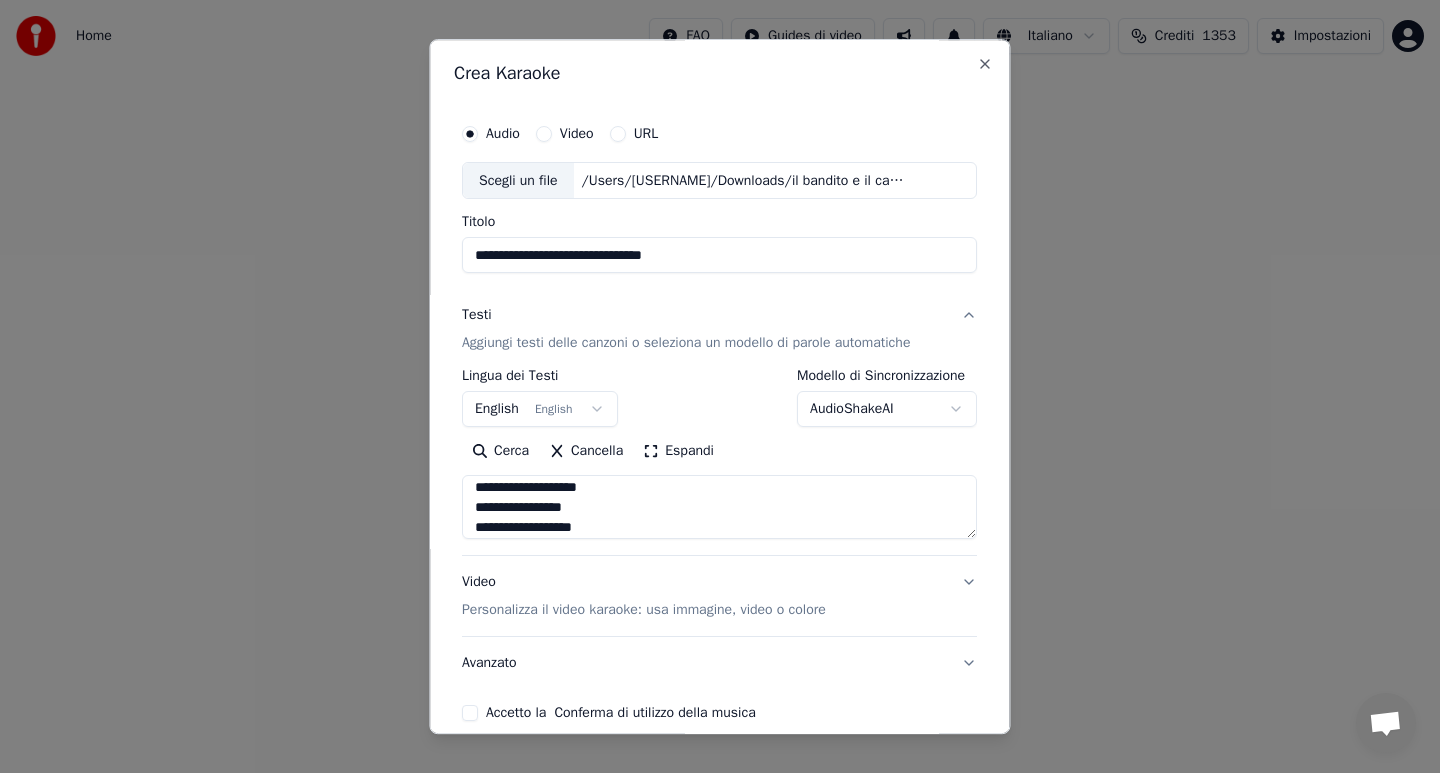 scroll, scrollTop: 685, scrollLeft: 0, axis: vertical 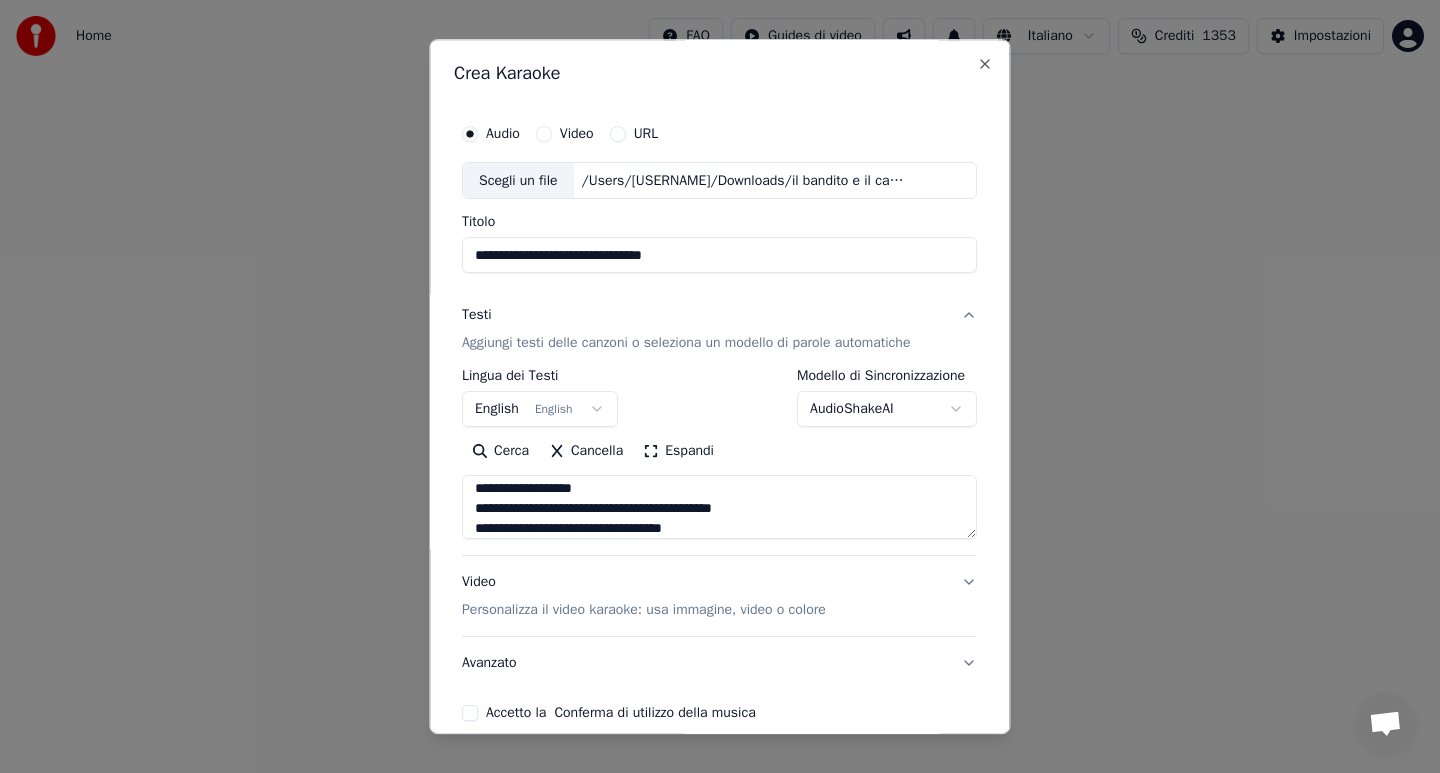 click at bounding box center (719, 508) 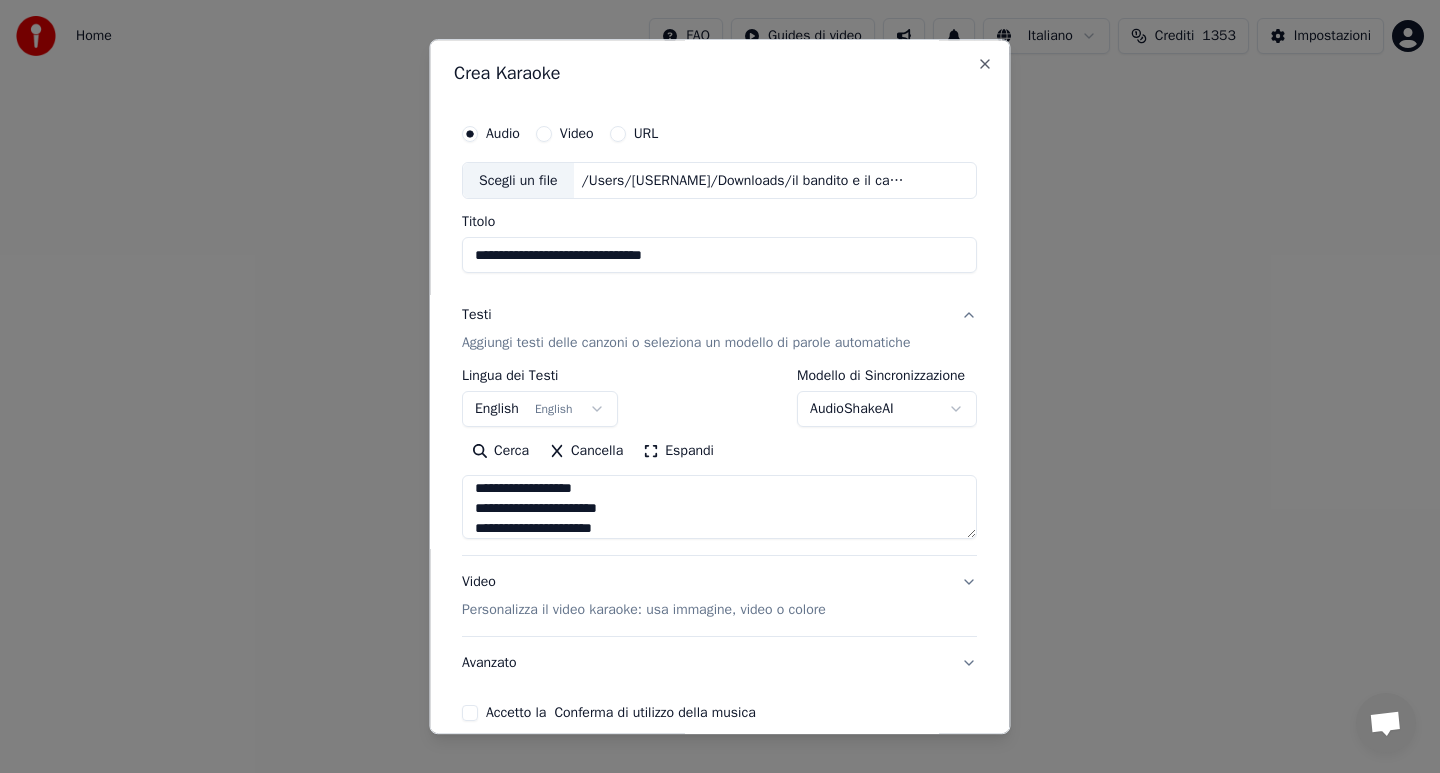 scroll, scrollTop: 725, scrollLeft: 0, axis: vertical 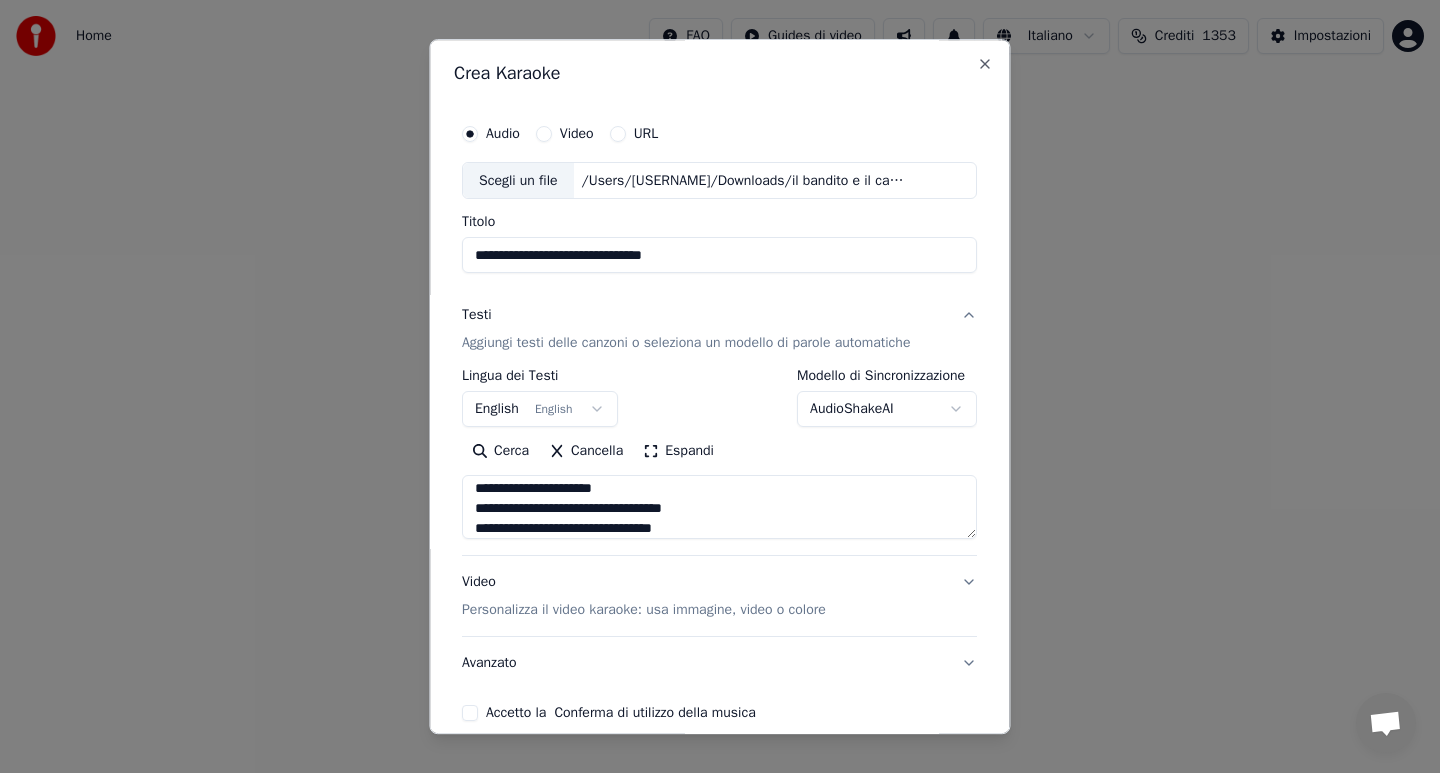 click at bounding box center [719, 508] 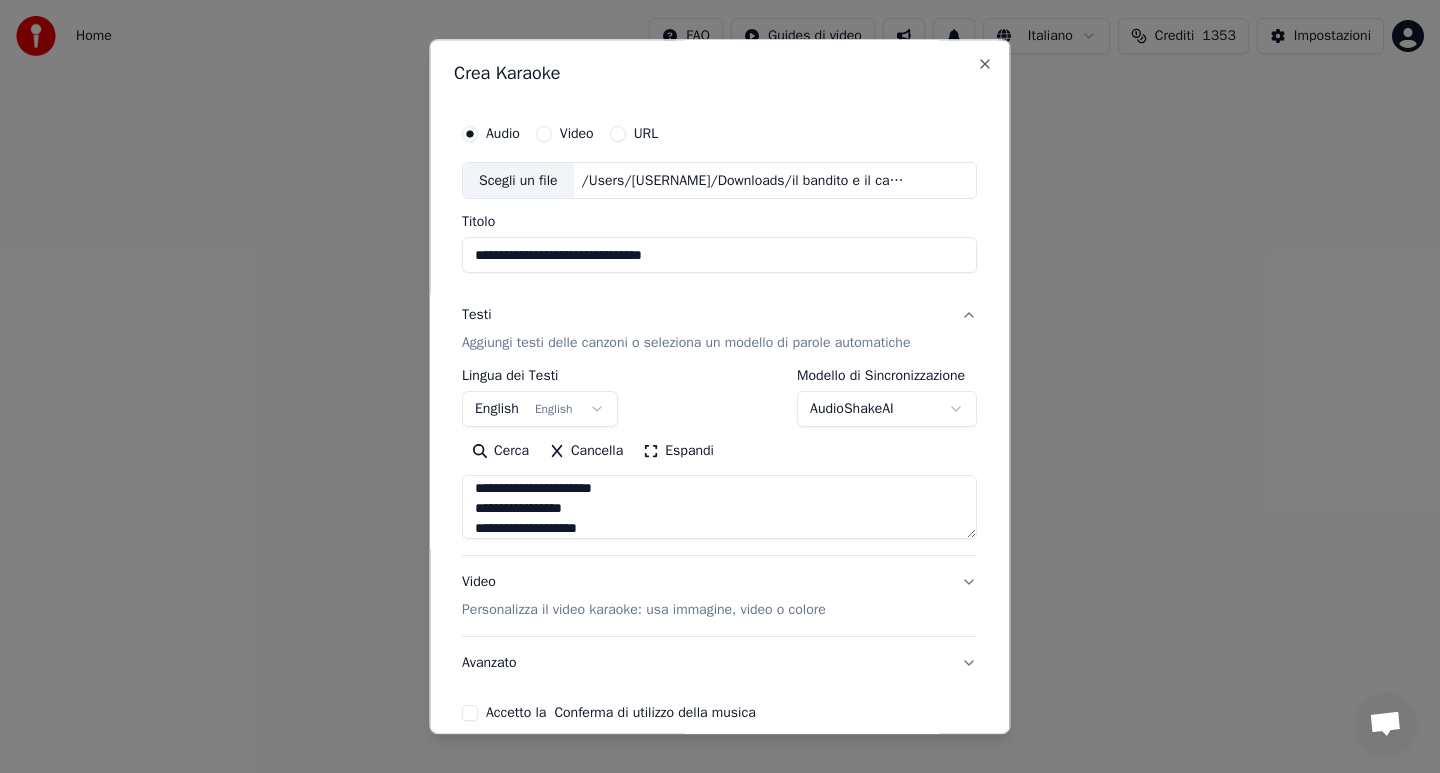 scroll, scrollTop: 765, scrollLeft: 0, axis: vertical 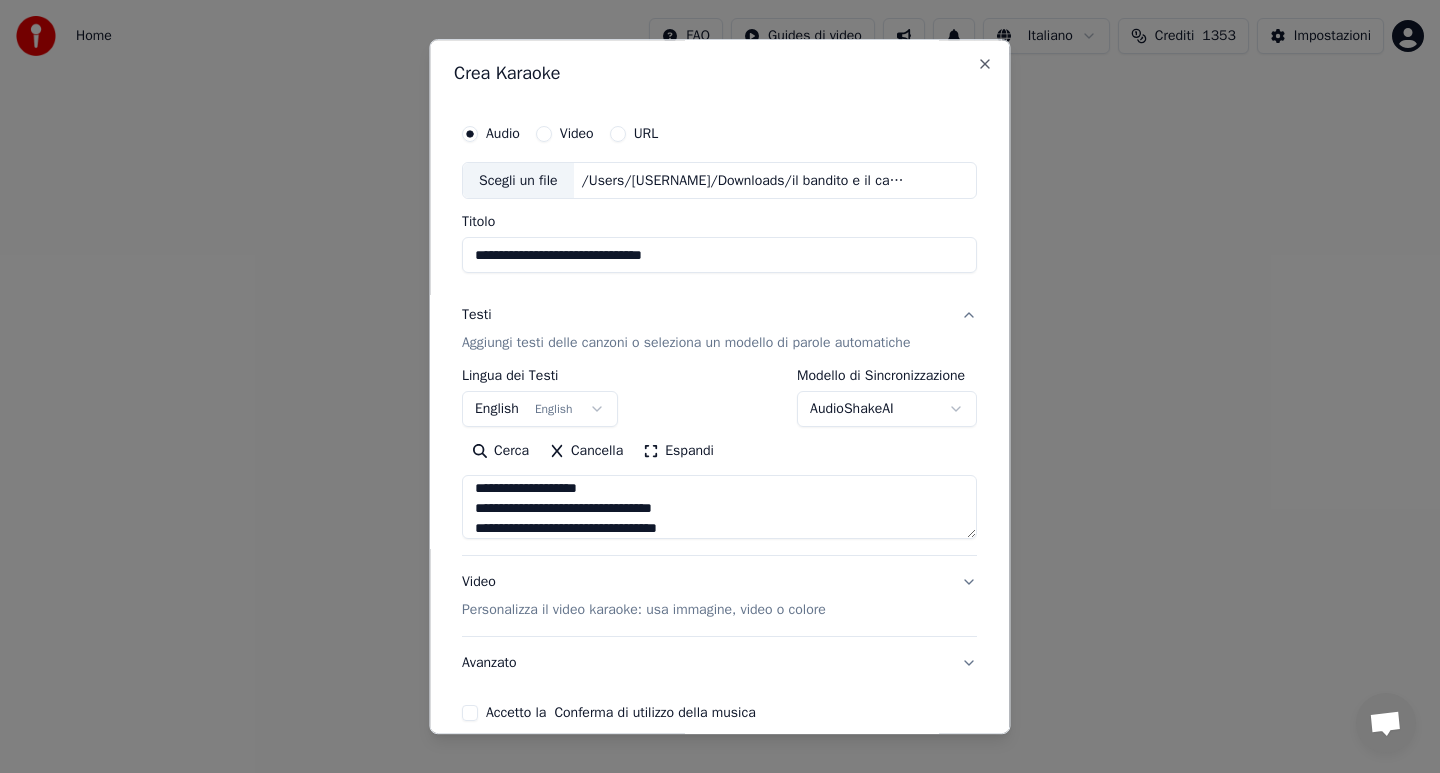 click at bounding box center [719, 508] 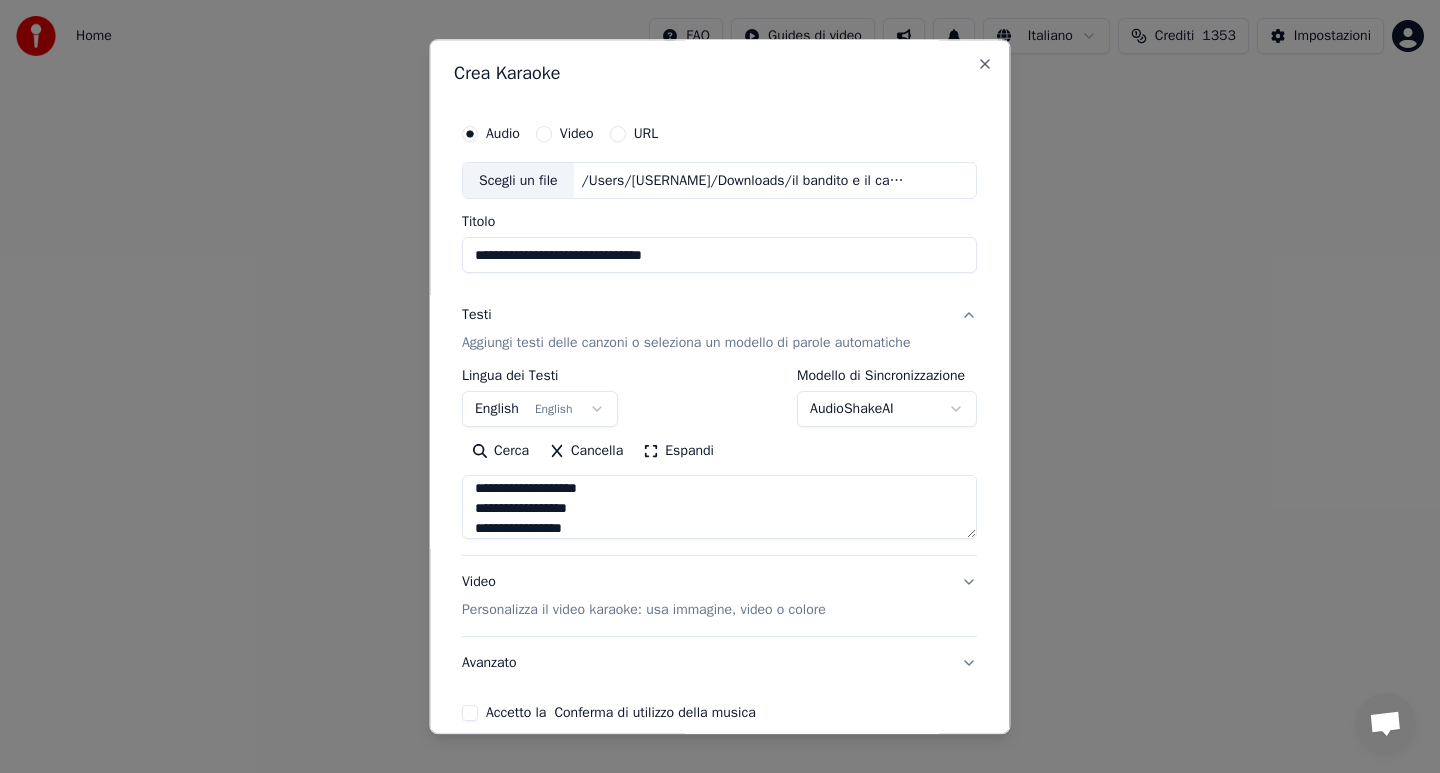 scroll, scrollTop: 805, scrollLeft: 0, axis: vertical 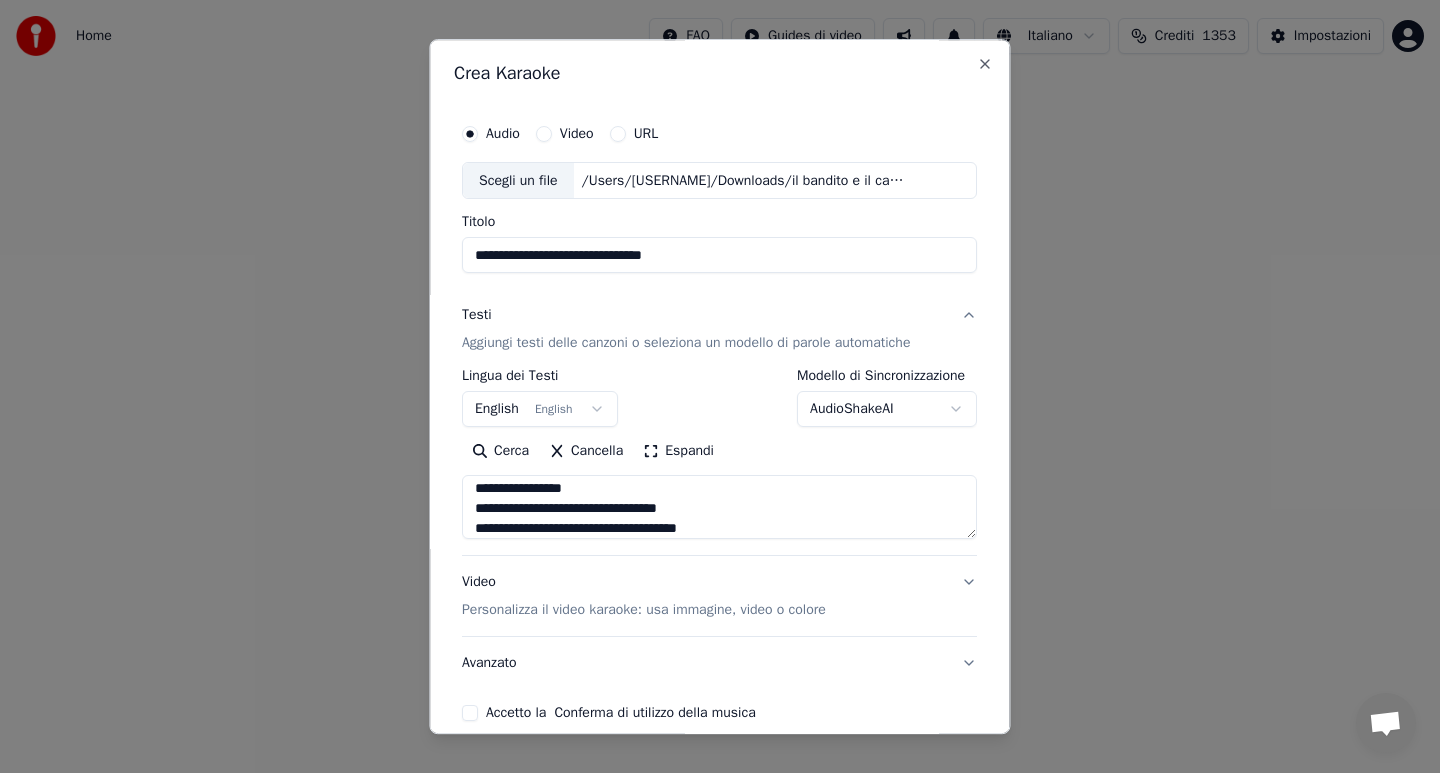 click at bounding box center (719, 508) 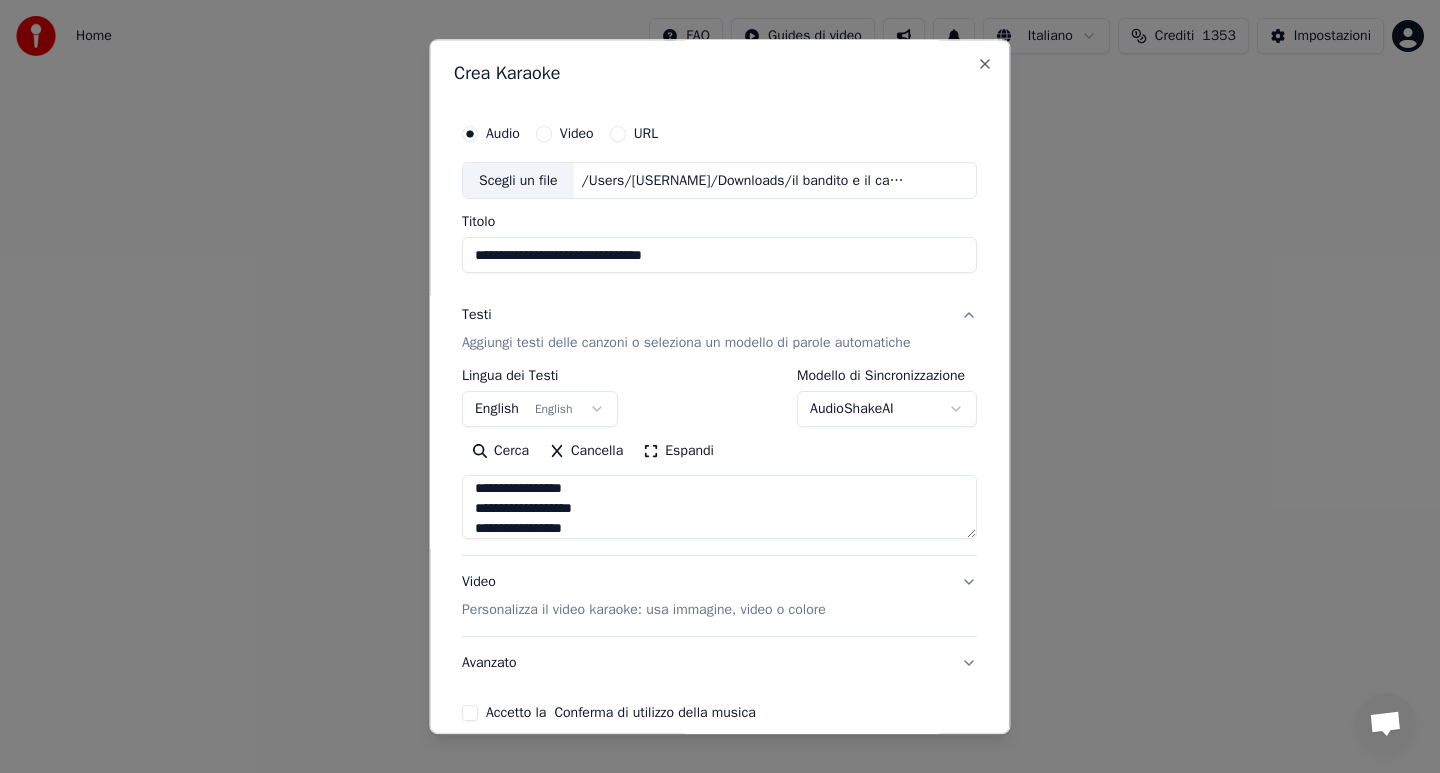 scroll, scrollTop: 845, scrollLeft: 0, axis: vertical 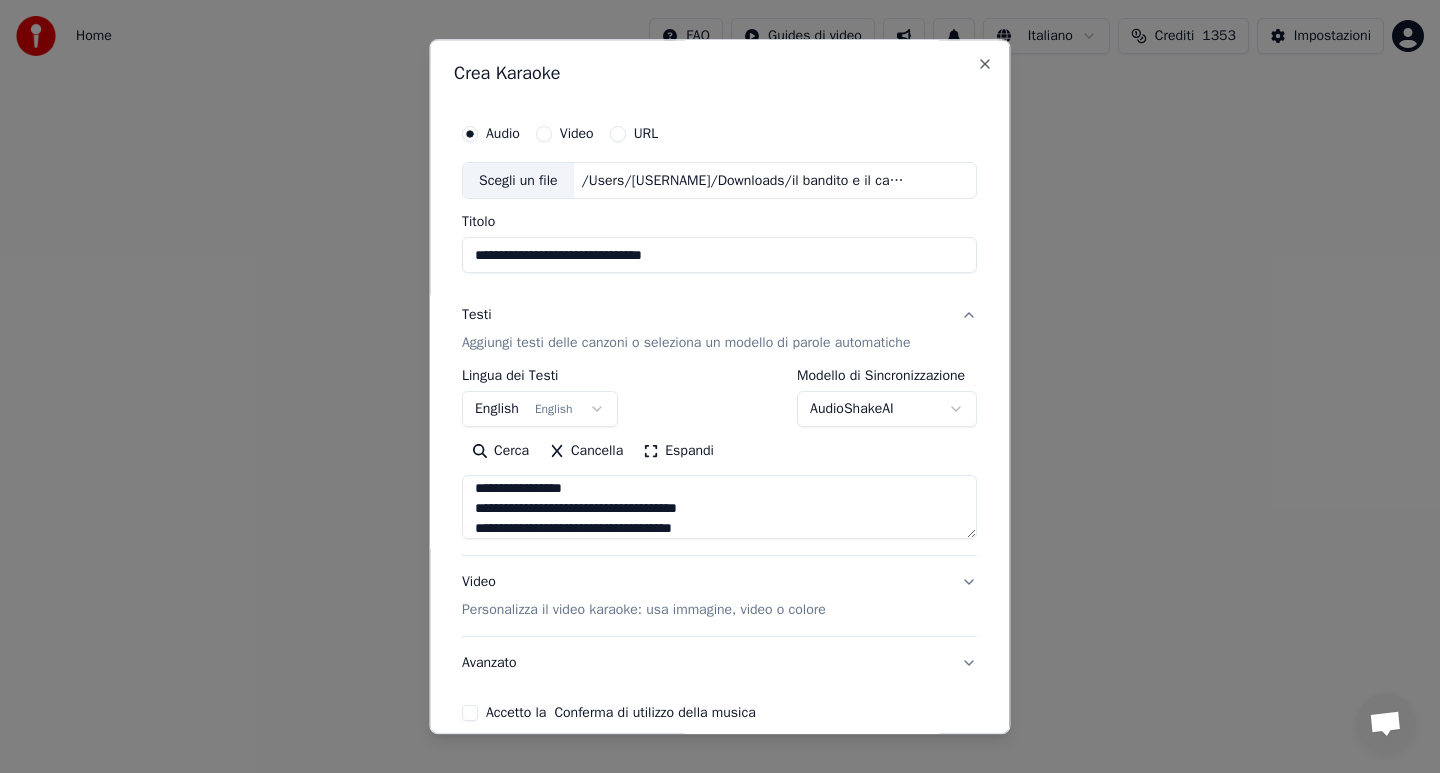 click at bounding box center (719, 508) 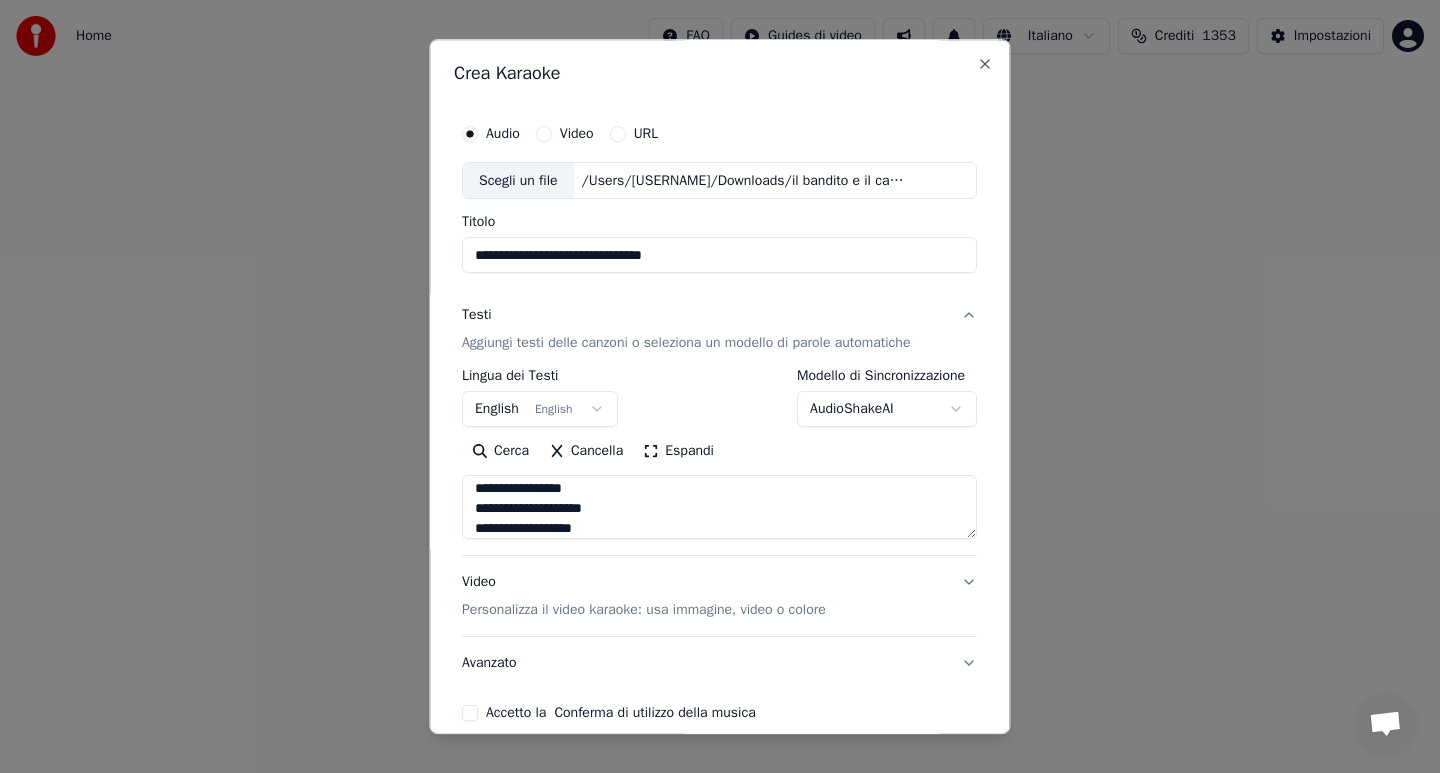 scroll, scrollTop: 885, scrollLeft: 0, axis: vertical 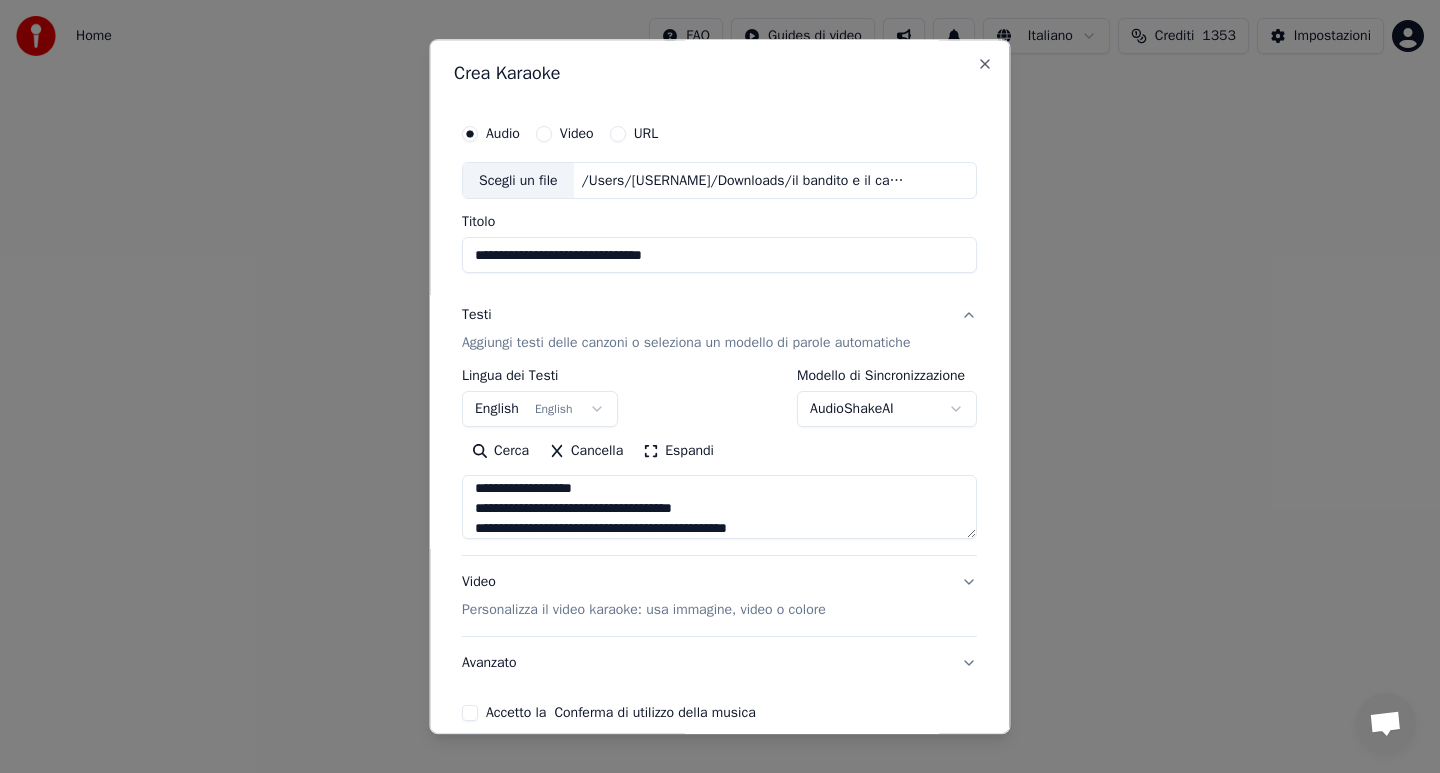 click at bounding box center (719, 508) 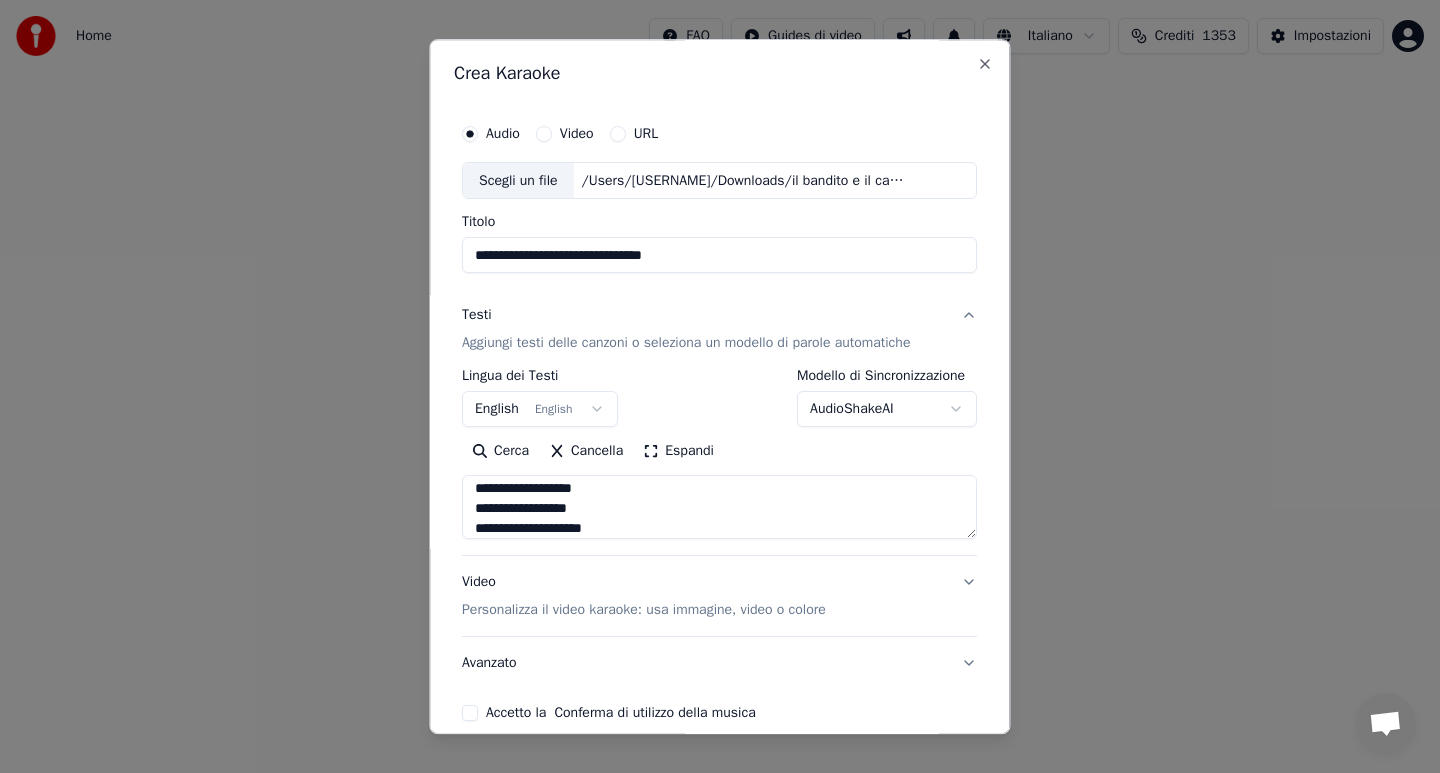 scroll, scrollTop: 925, scrollLeft: 0, axis: vertical 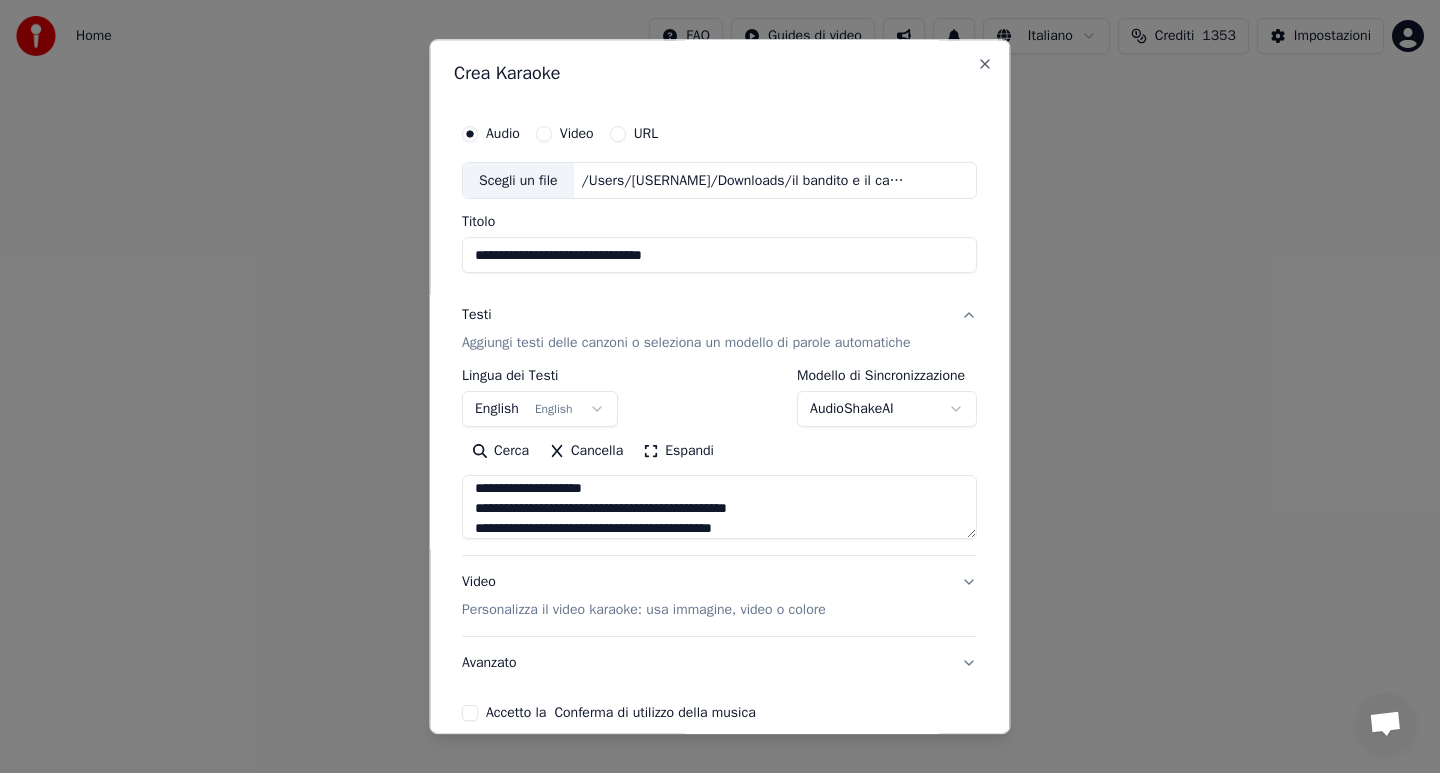 click at bounding box center [719, 508] 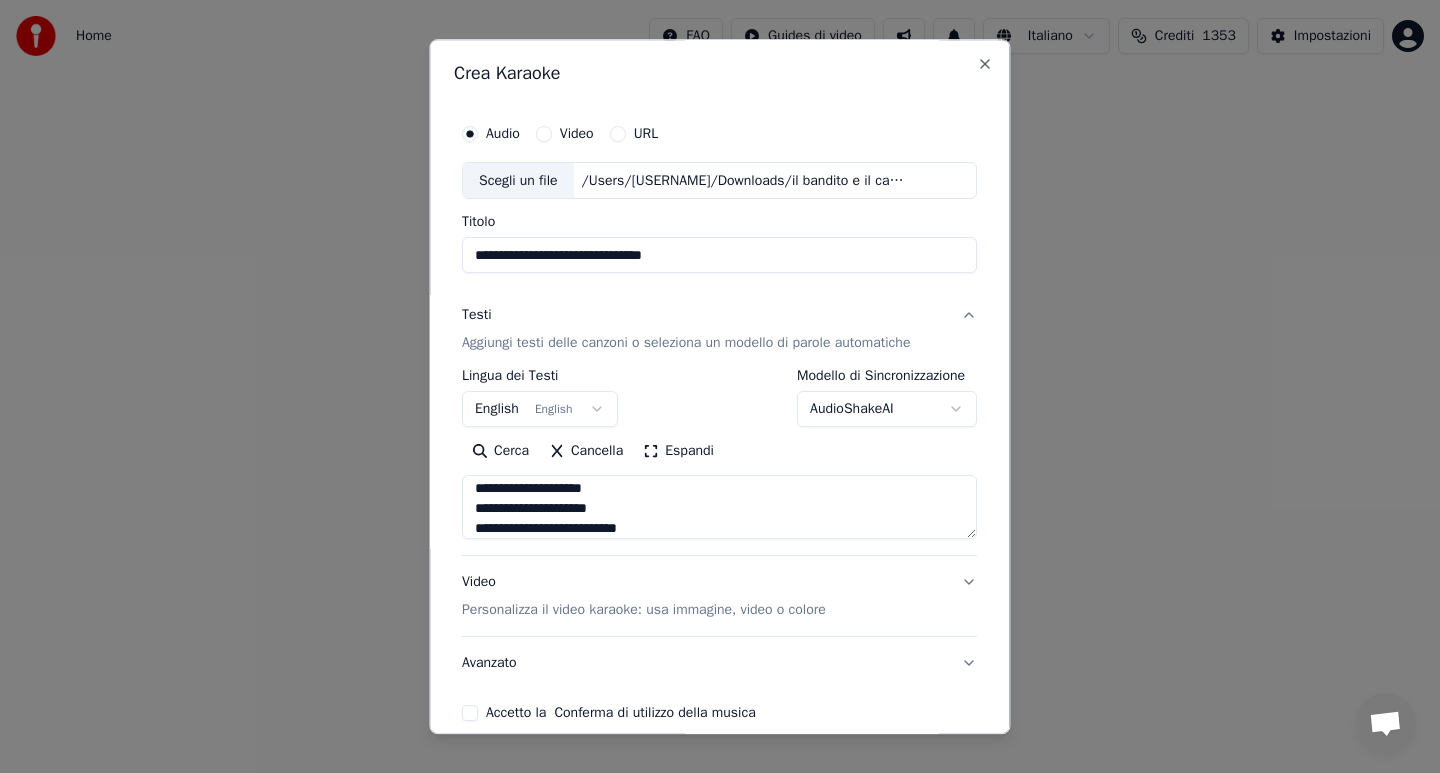 scroll, scrollTop: 965, scrollLeft: 0, axis: vertical 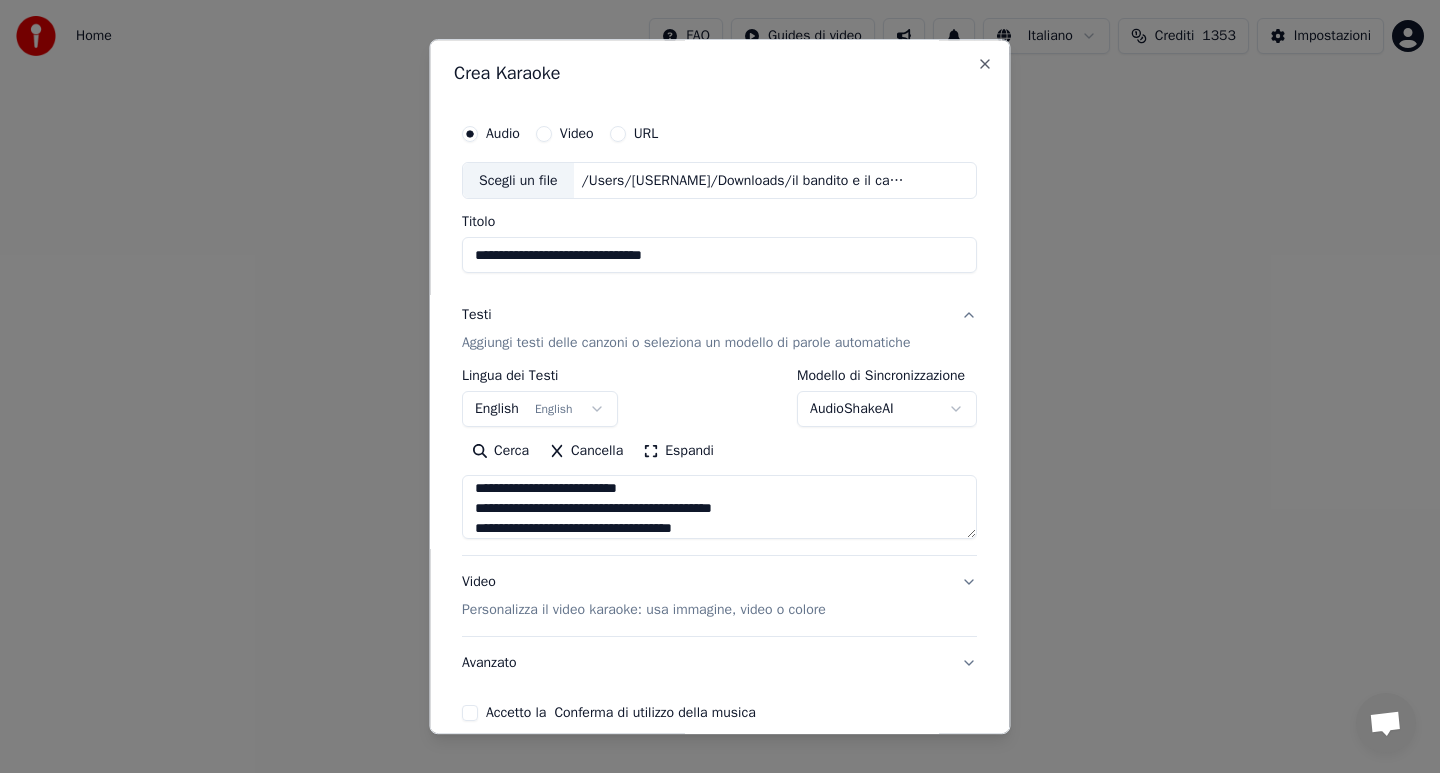 click at bounding box center [719, 508] 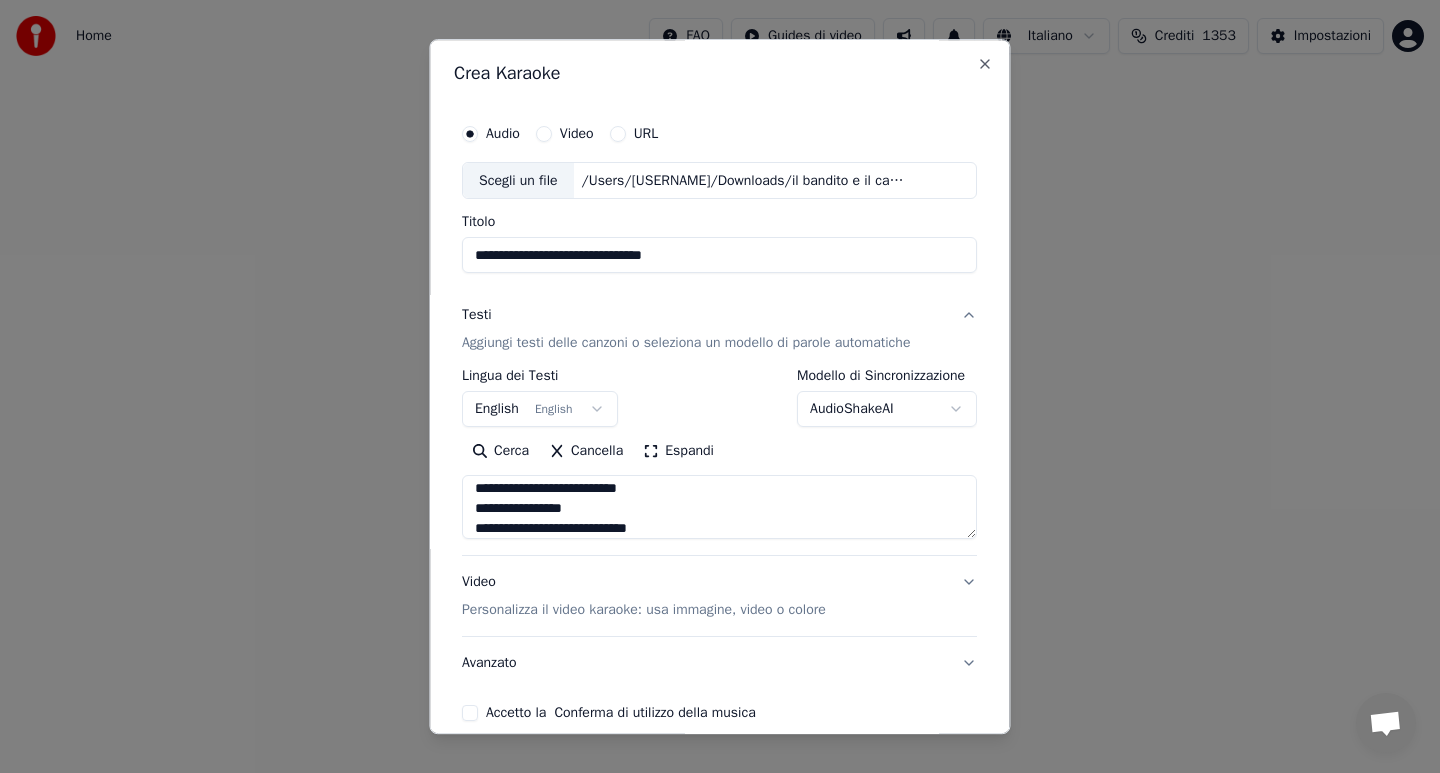 scroll, scrollTop: 1005, scrollLeft: 0, axis: vertical 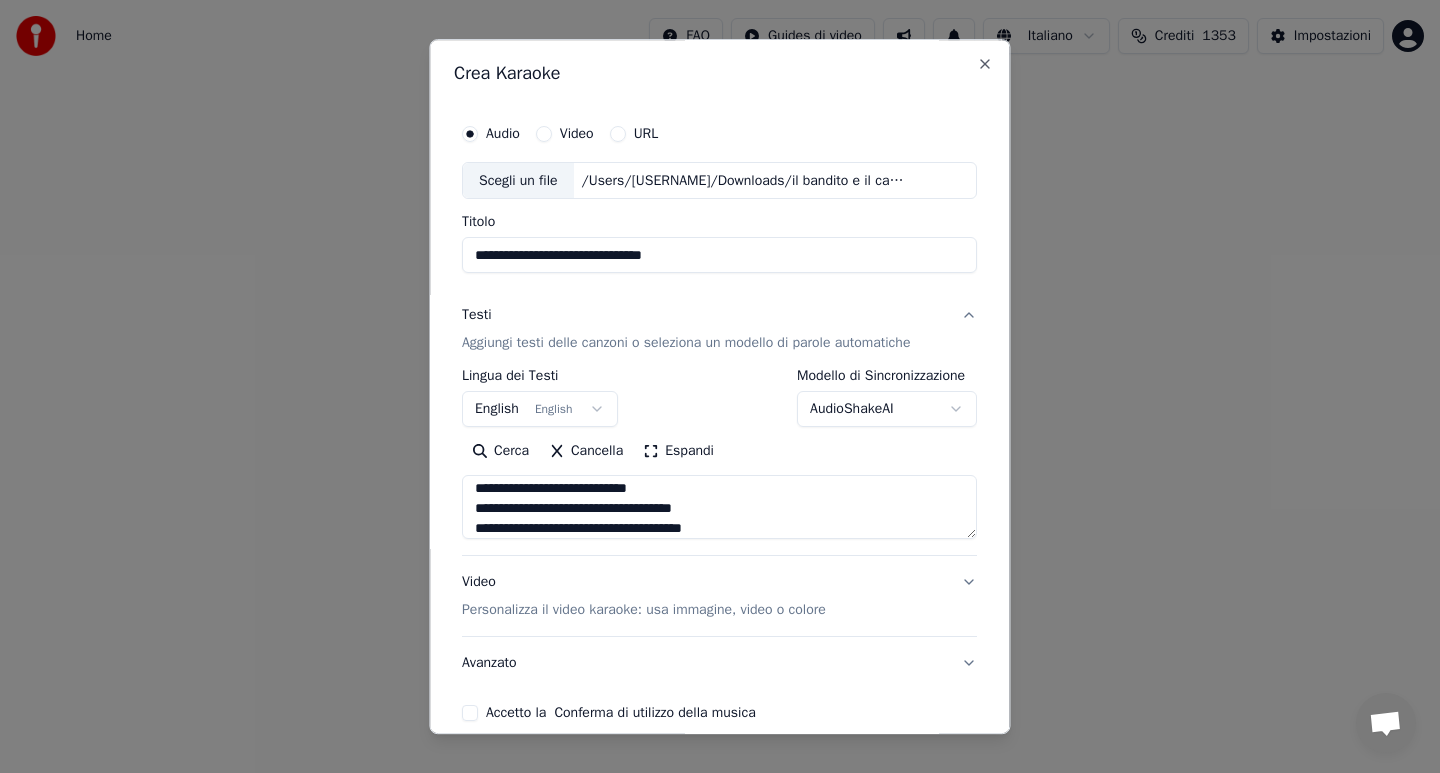 click at bounding box center [719, 508] 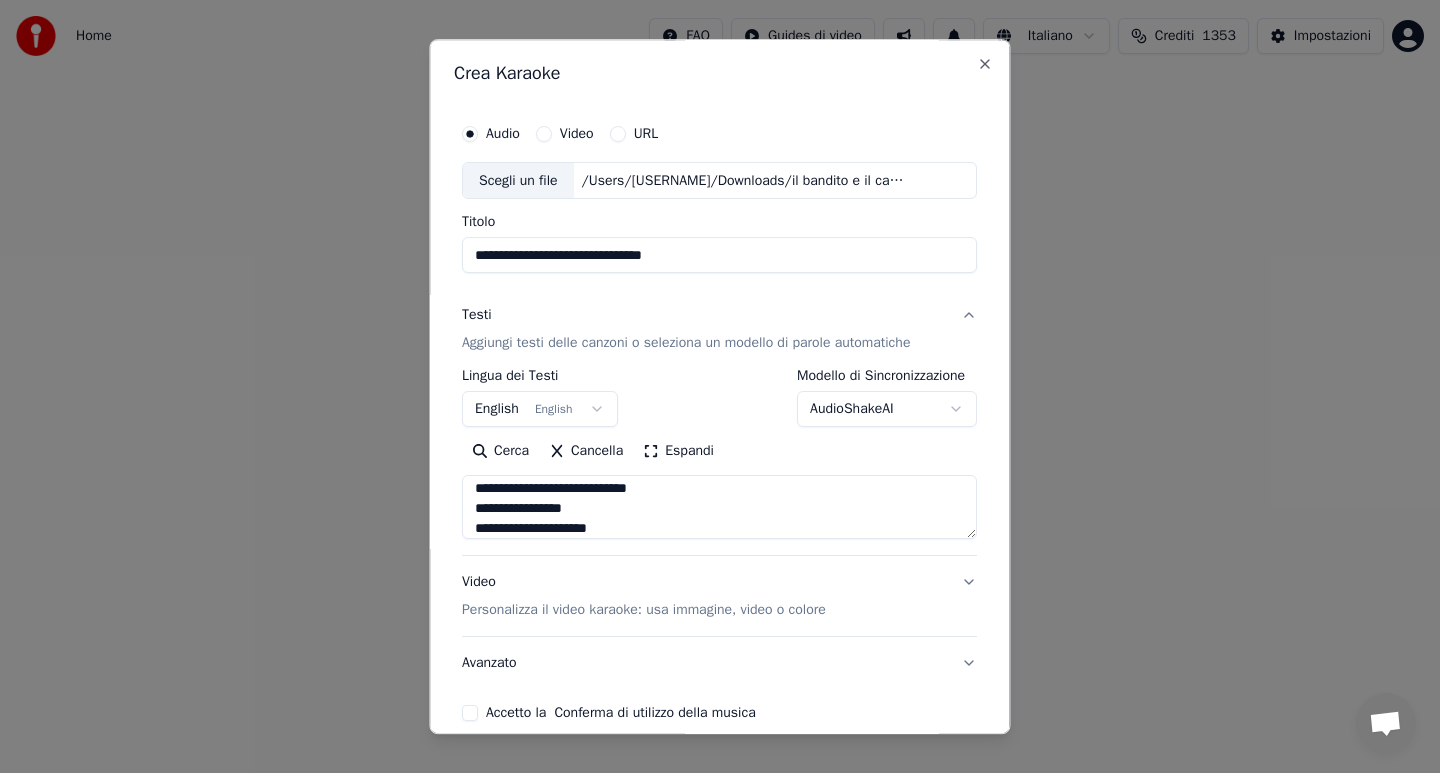 scroll, scrollTop: 1045, scrollLeft: 0, axis: vertical 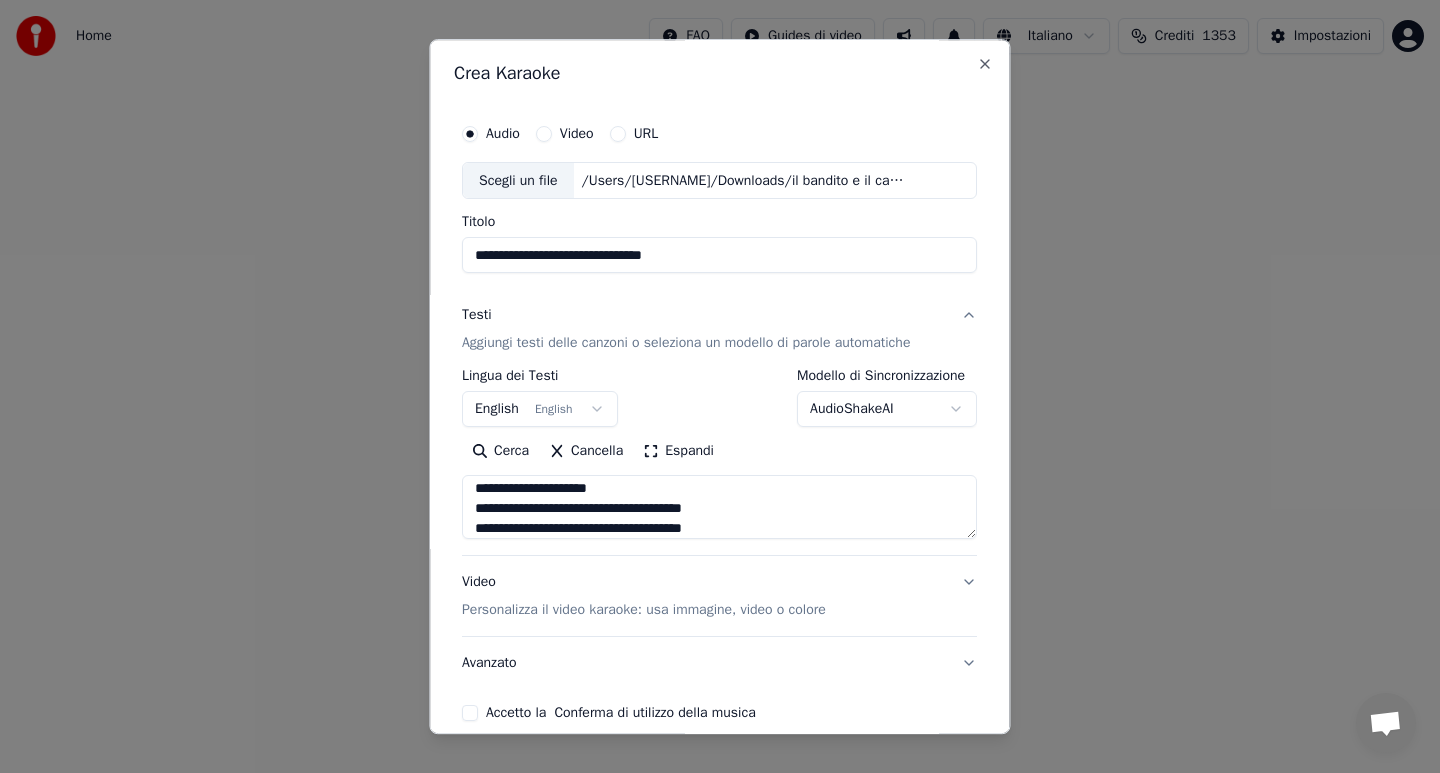 click at bounding box center [719, 508] 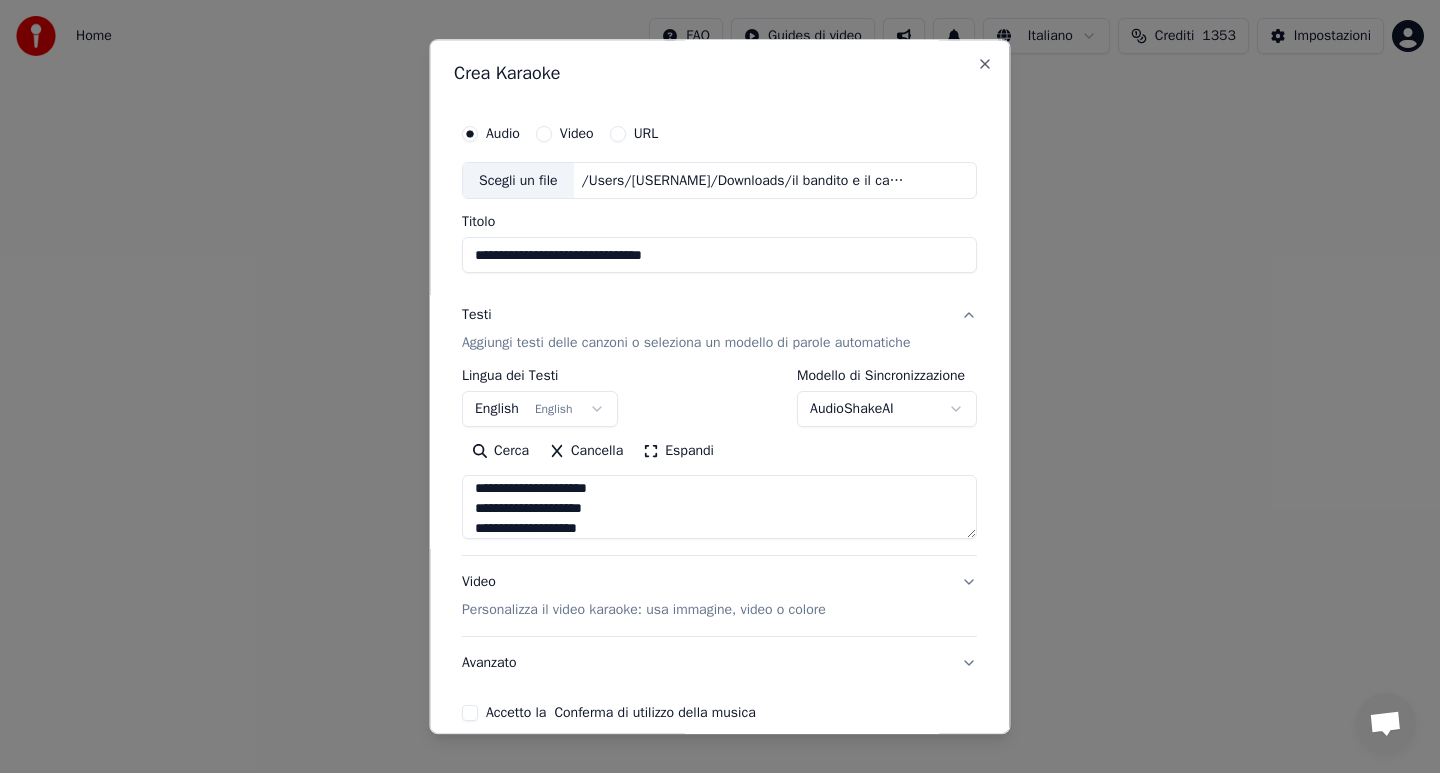 scroll, scrollTop: 1085, scrollLeft: 0, axis: vertical 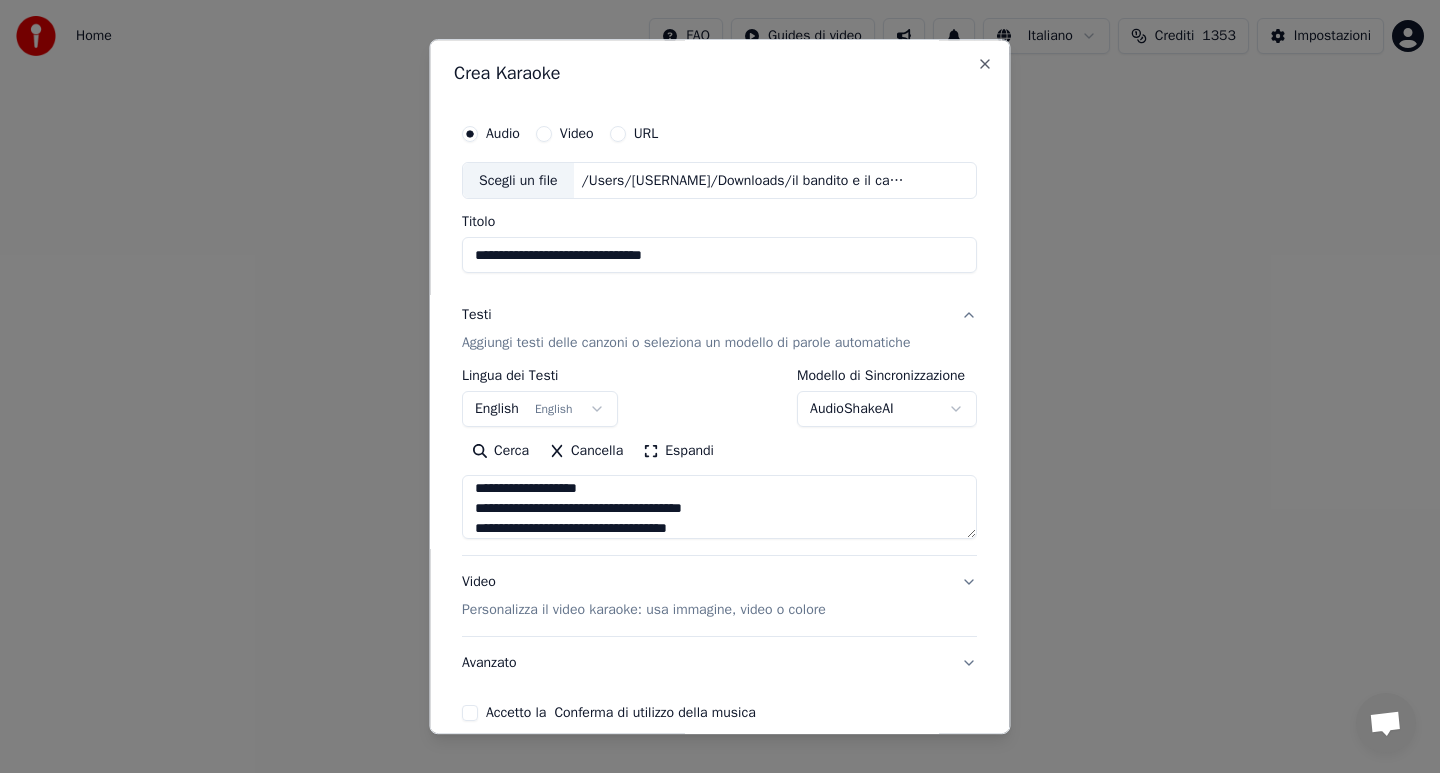 click at bounding box center [719, 508] 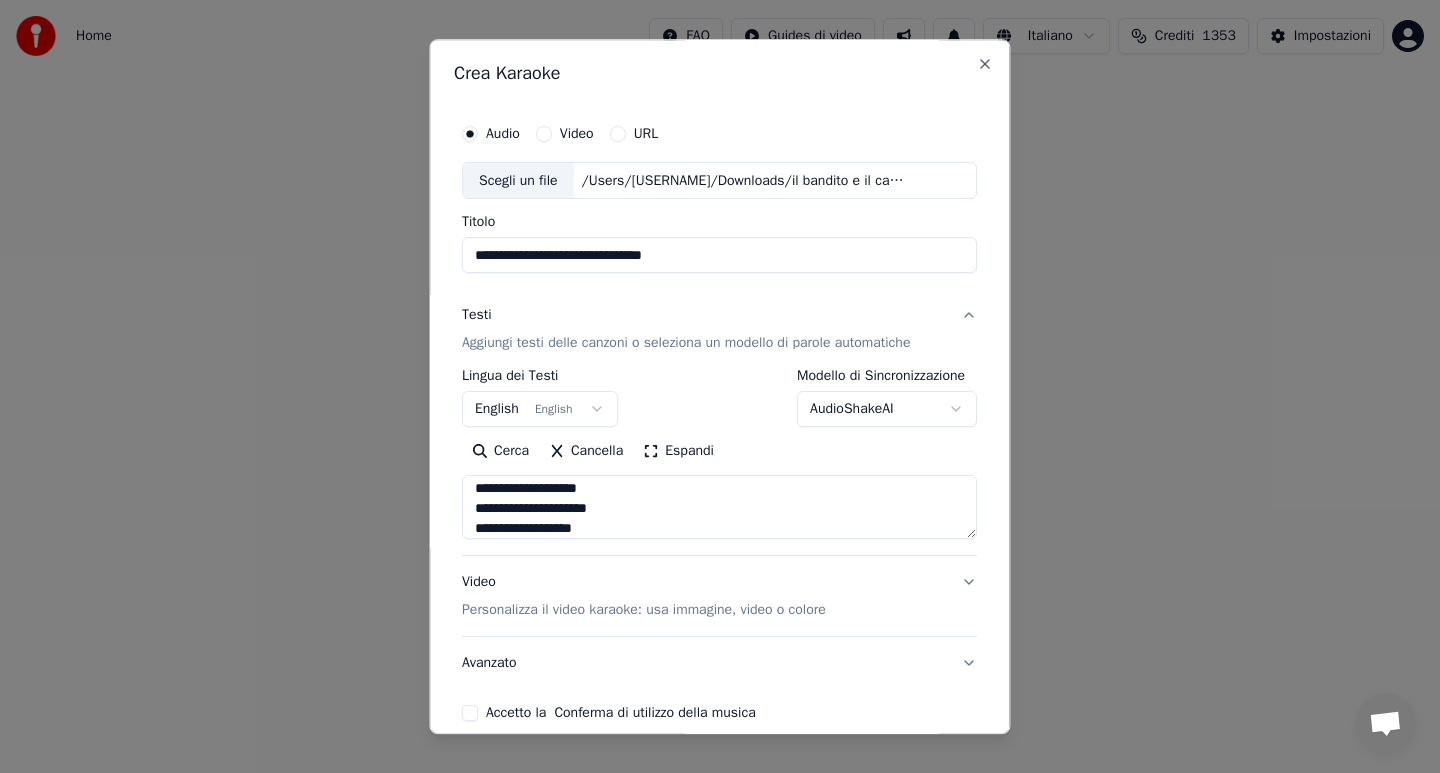 scroll, scrollTop: 1125, scrollLeft: 0, axis: vertical 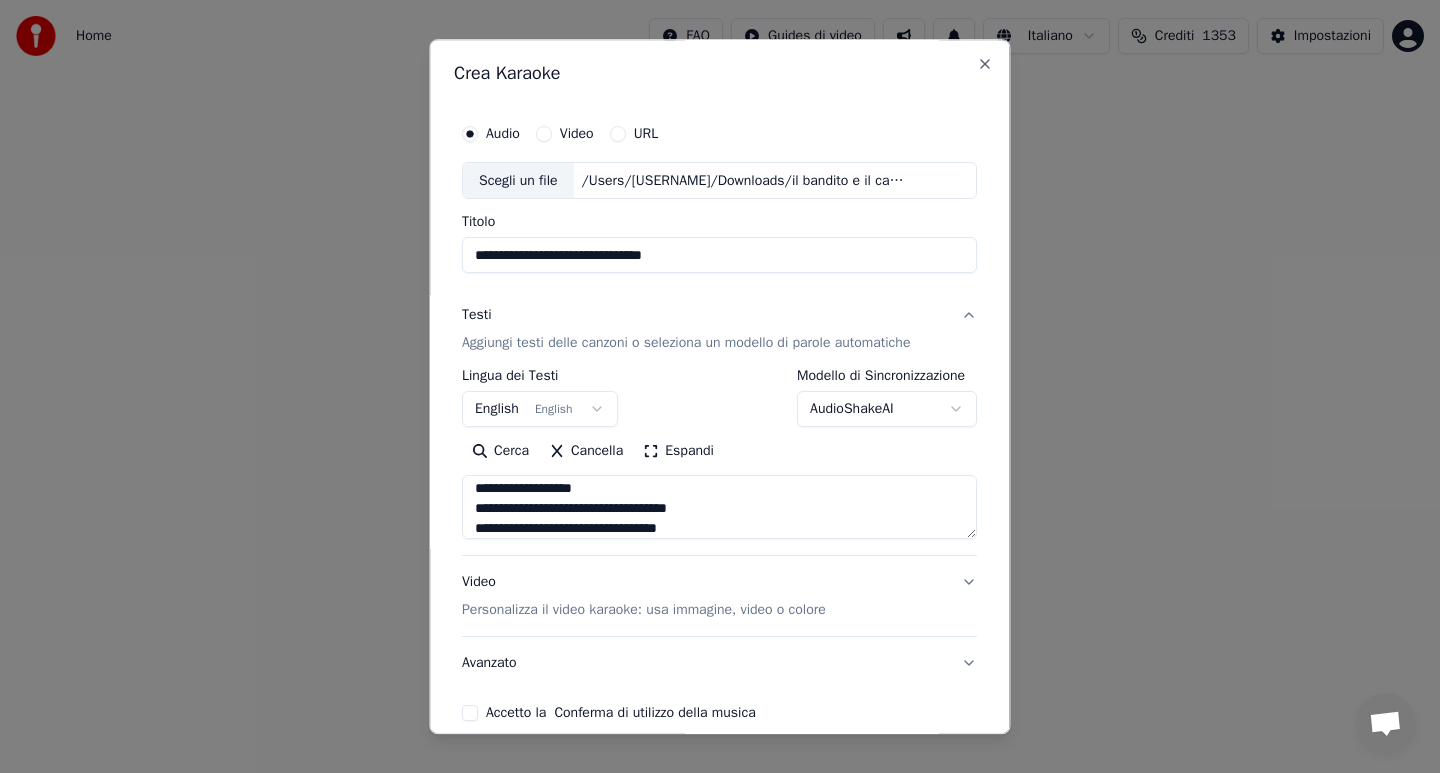 click at bounding box center (719, 508) 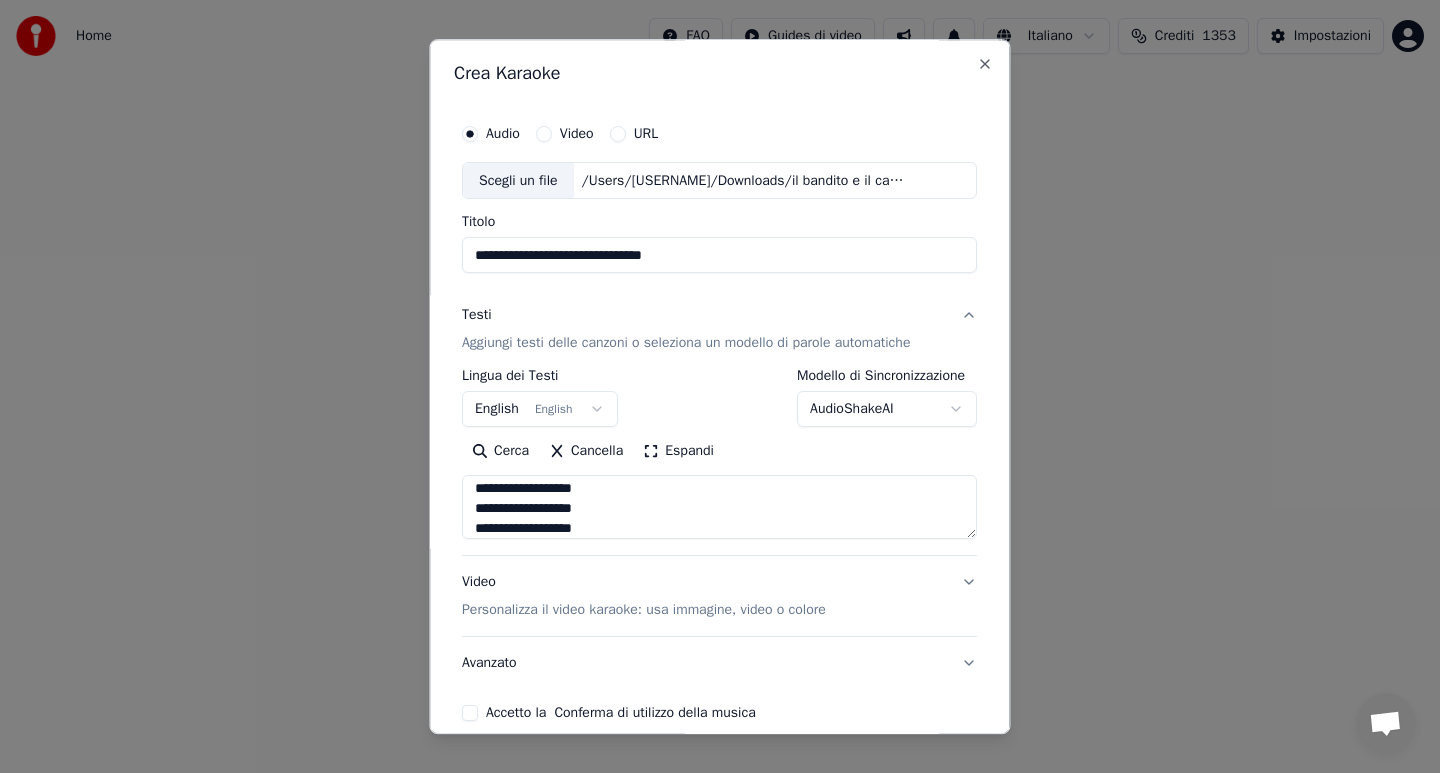 scroll, scrollTop: 1165, scrollLeft: 0, axis: vertical 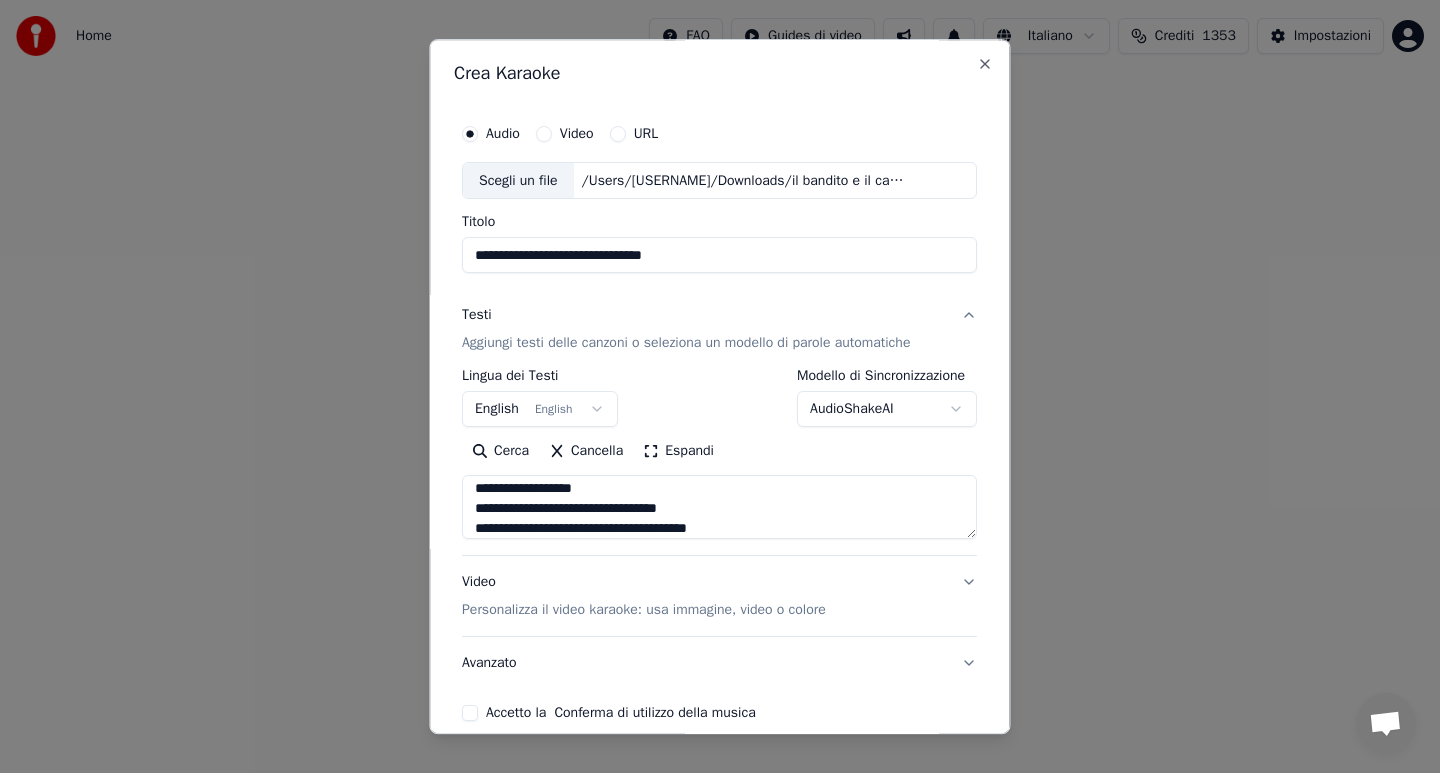 click at bounding box center [719, 508] 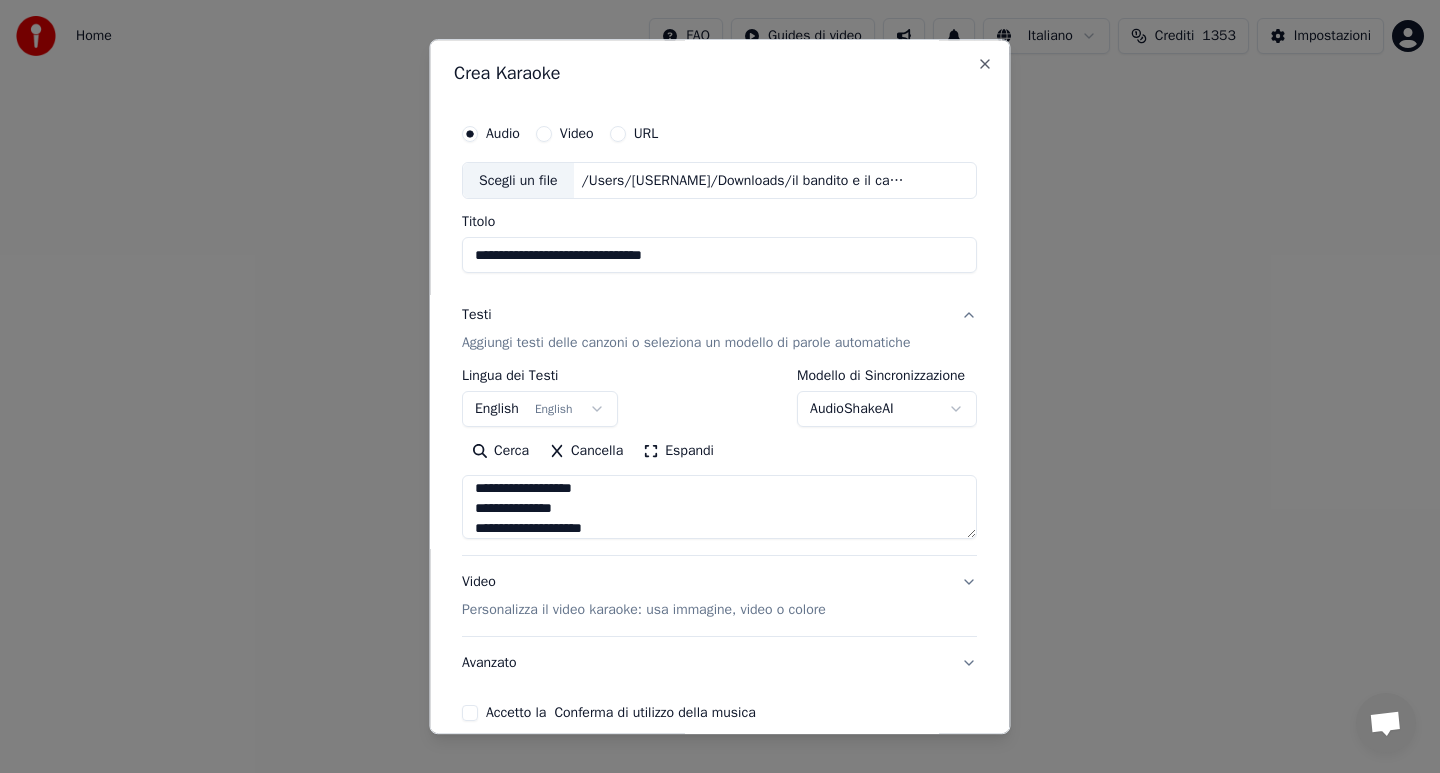 scroll, scrollTop: 1205, scrollLeft: 0, axis: vertical 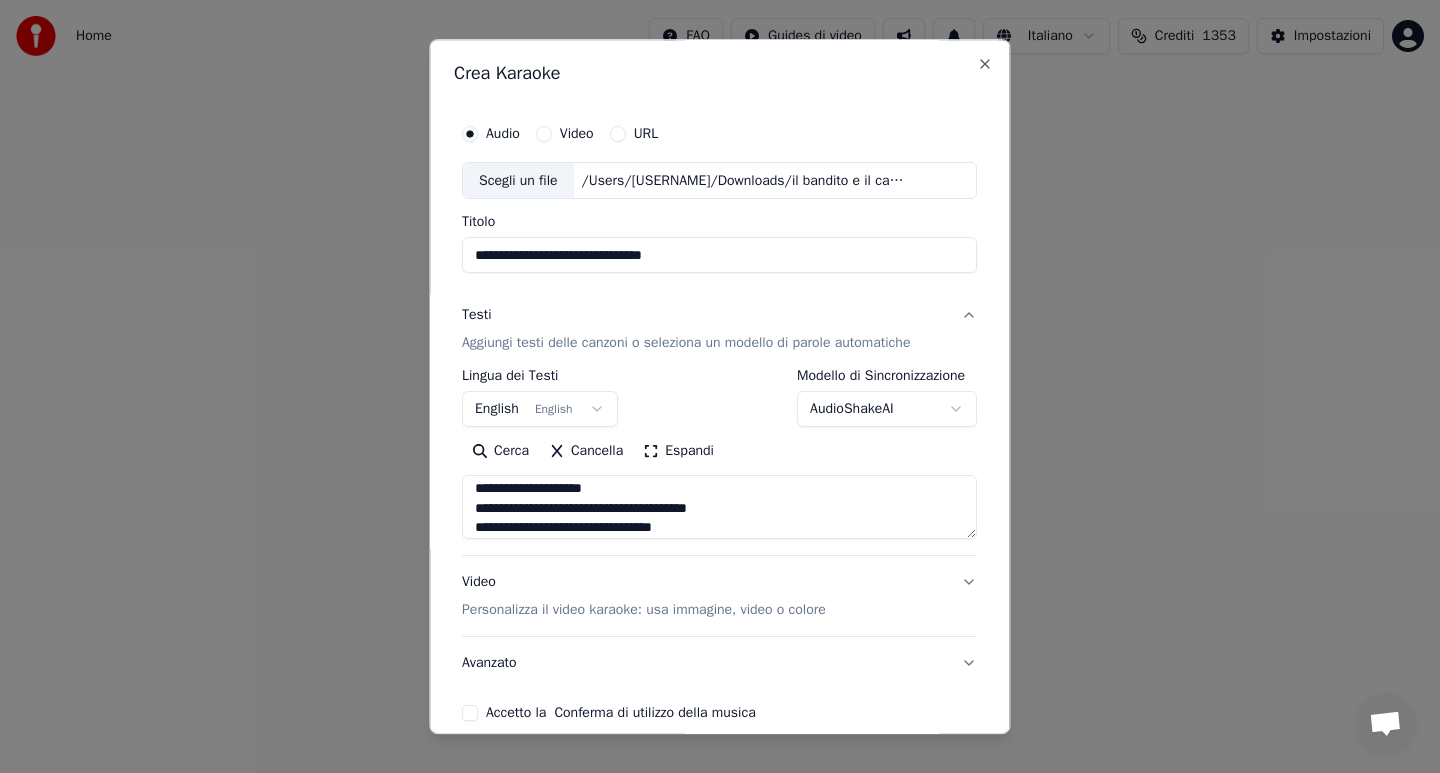 click at bounding box center (719, 508) 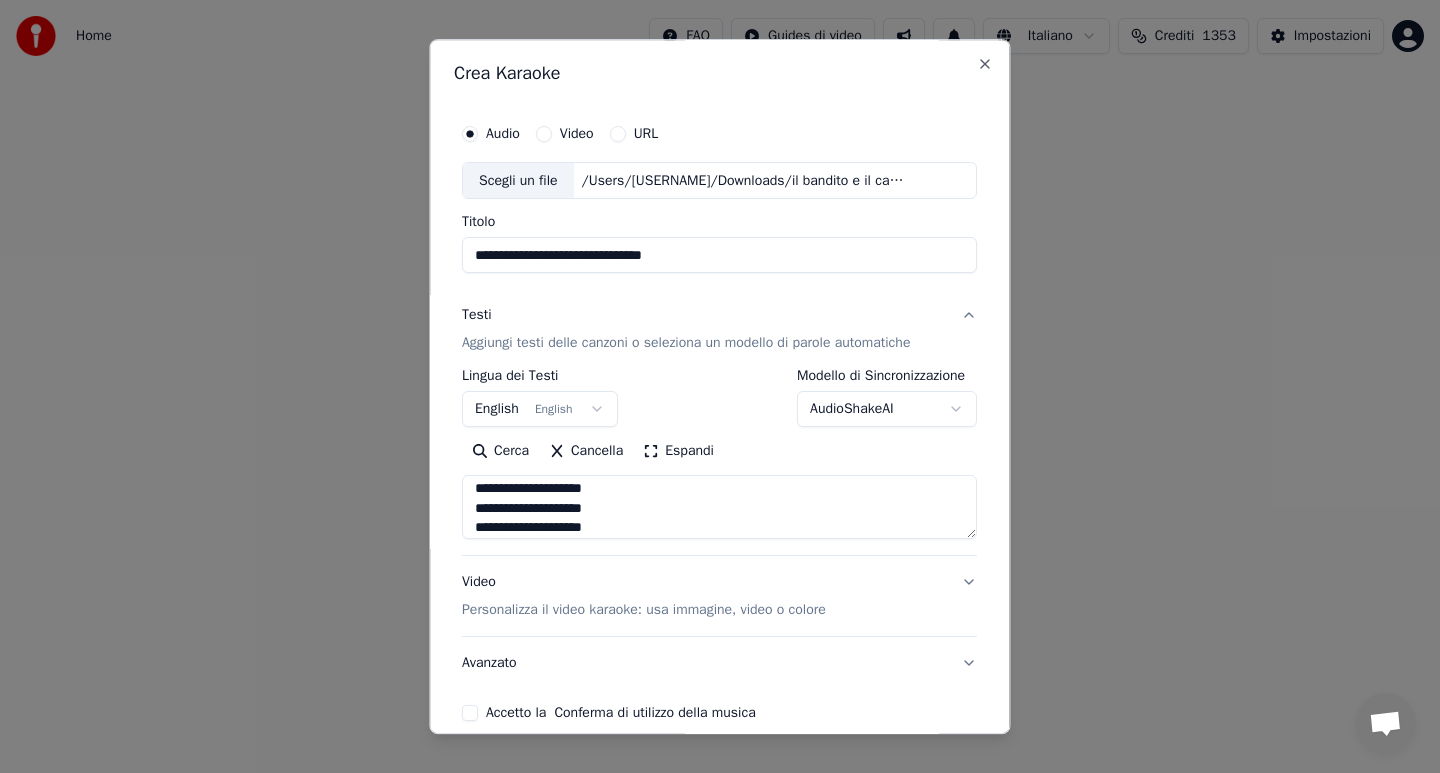 scroll, scrollTop: 1245, scrollLeft: 0, axis: vertical 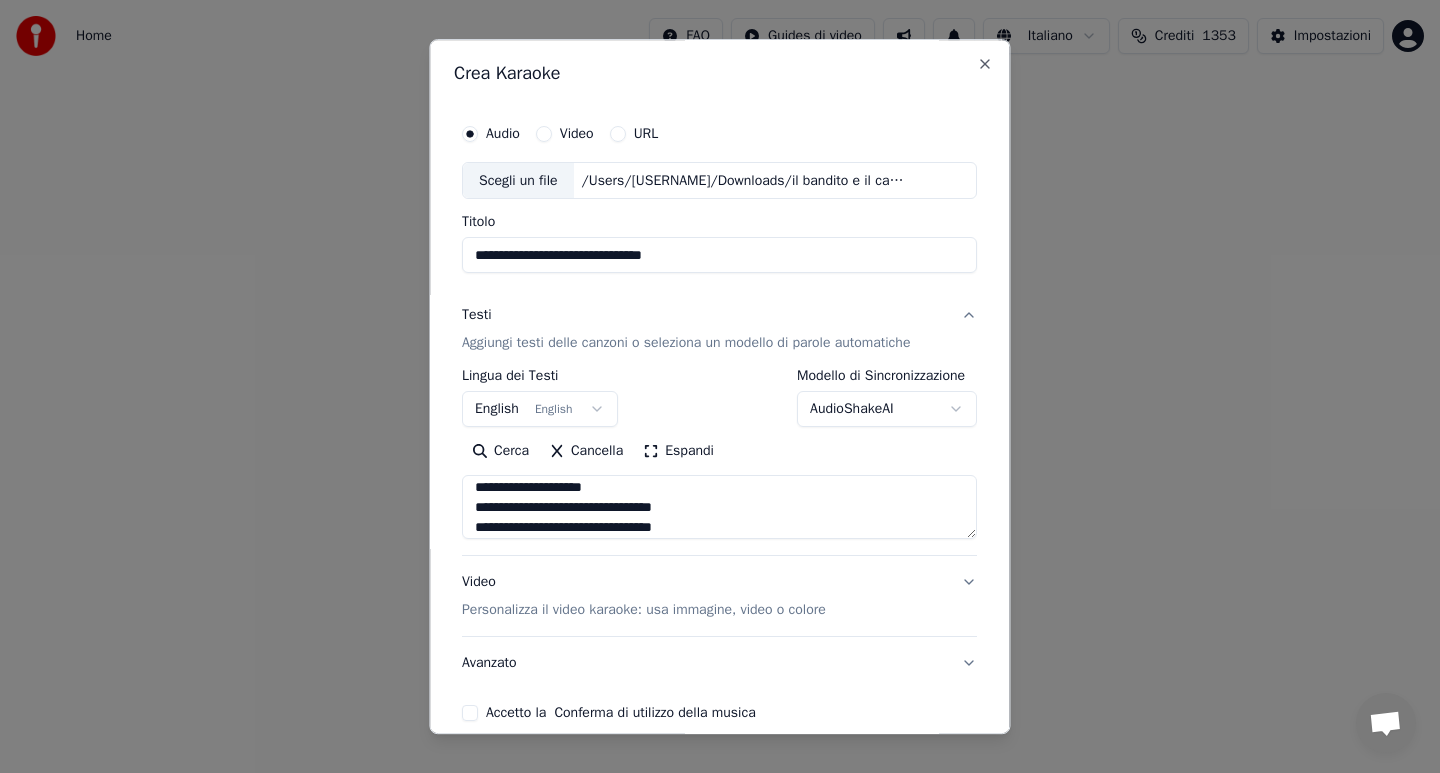 click at bounding box center [719, 508] 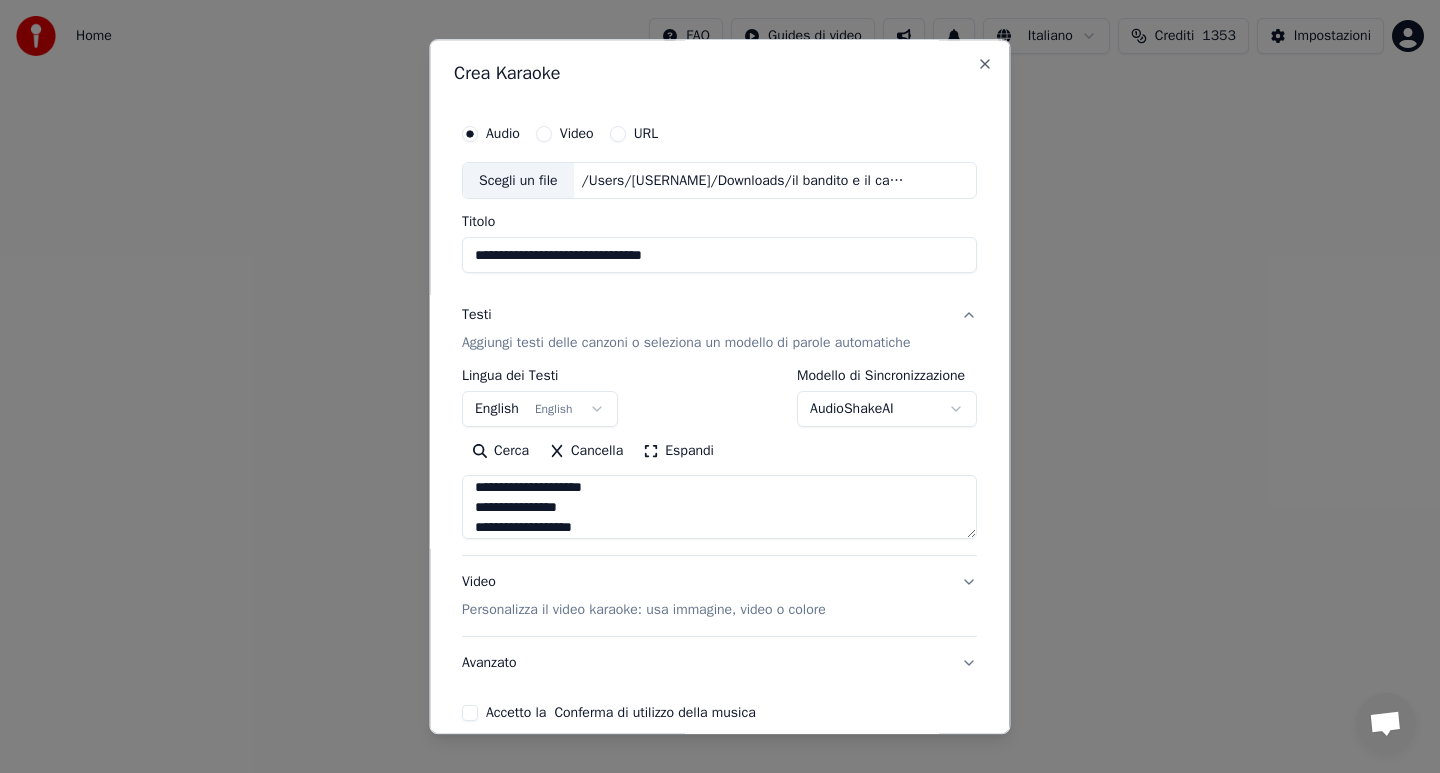 scroll, scrollTop: 1285, scrollLeft: 0, axis: vertical 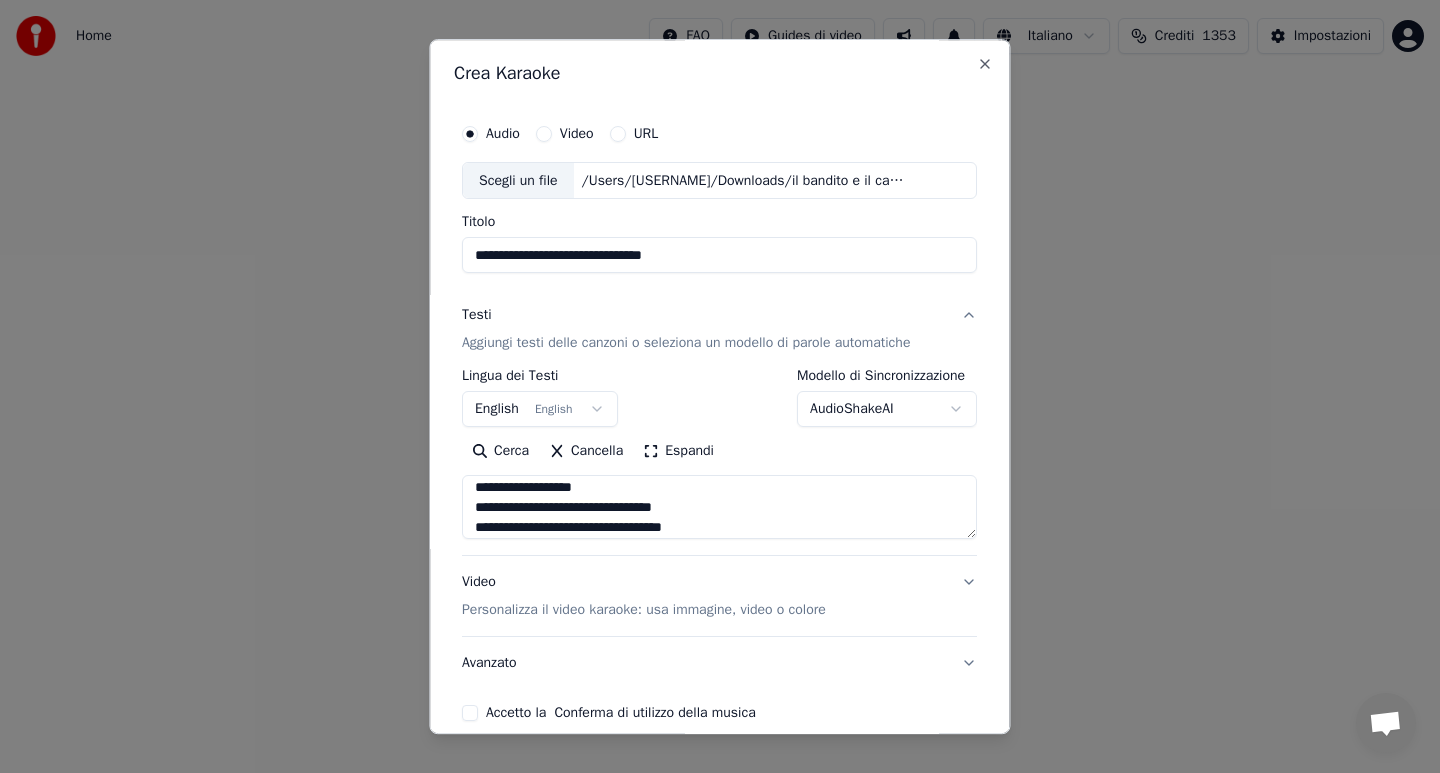click at bounding box center [719, 508] 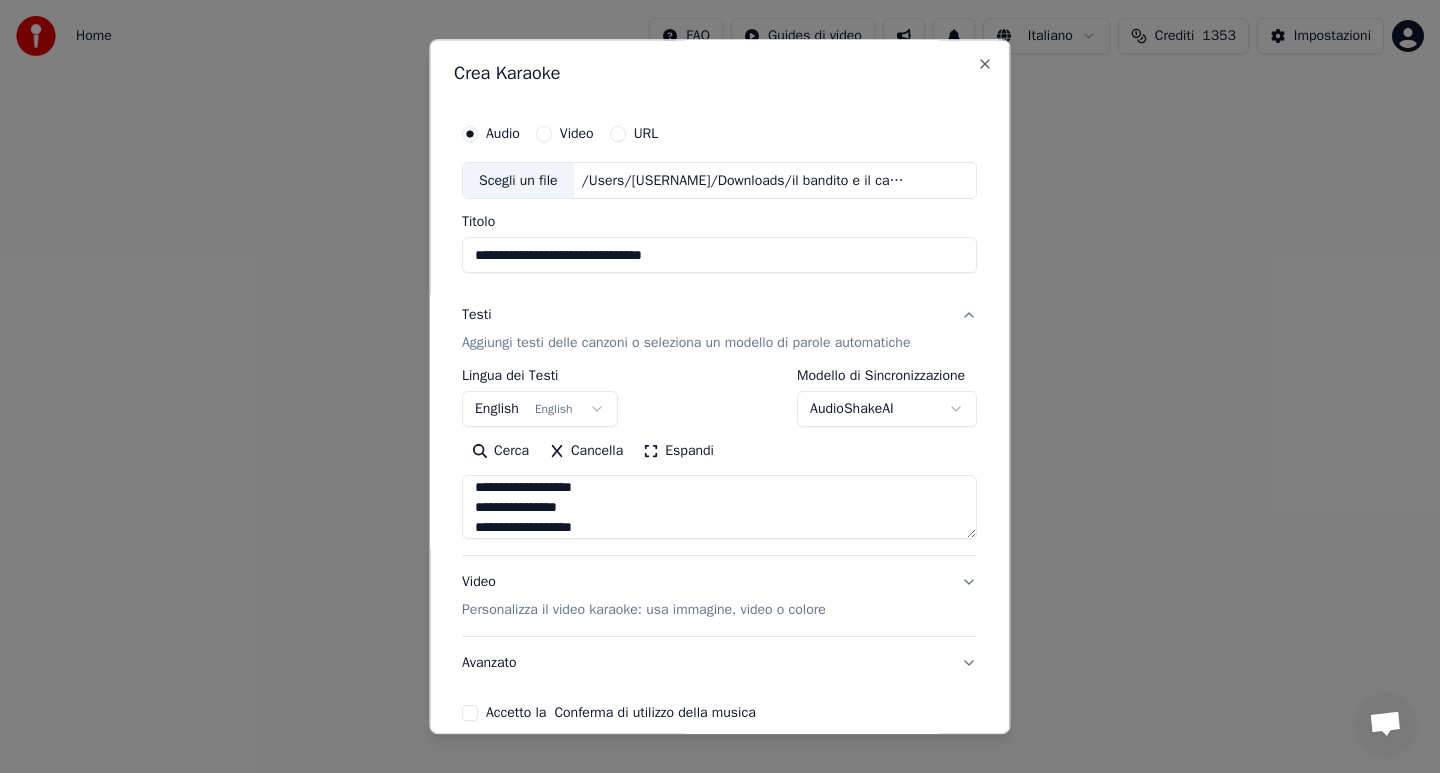 scroll, scrollTop: 1325, scrollLeft: 0, axis: vertical 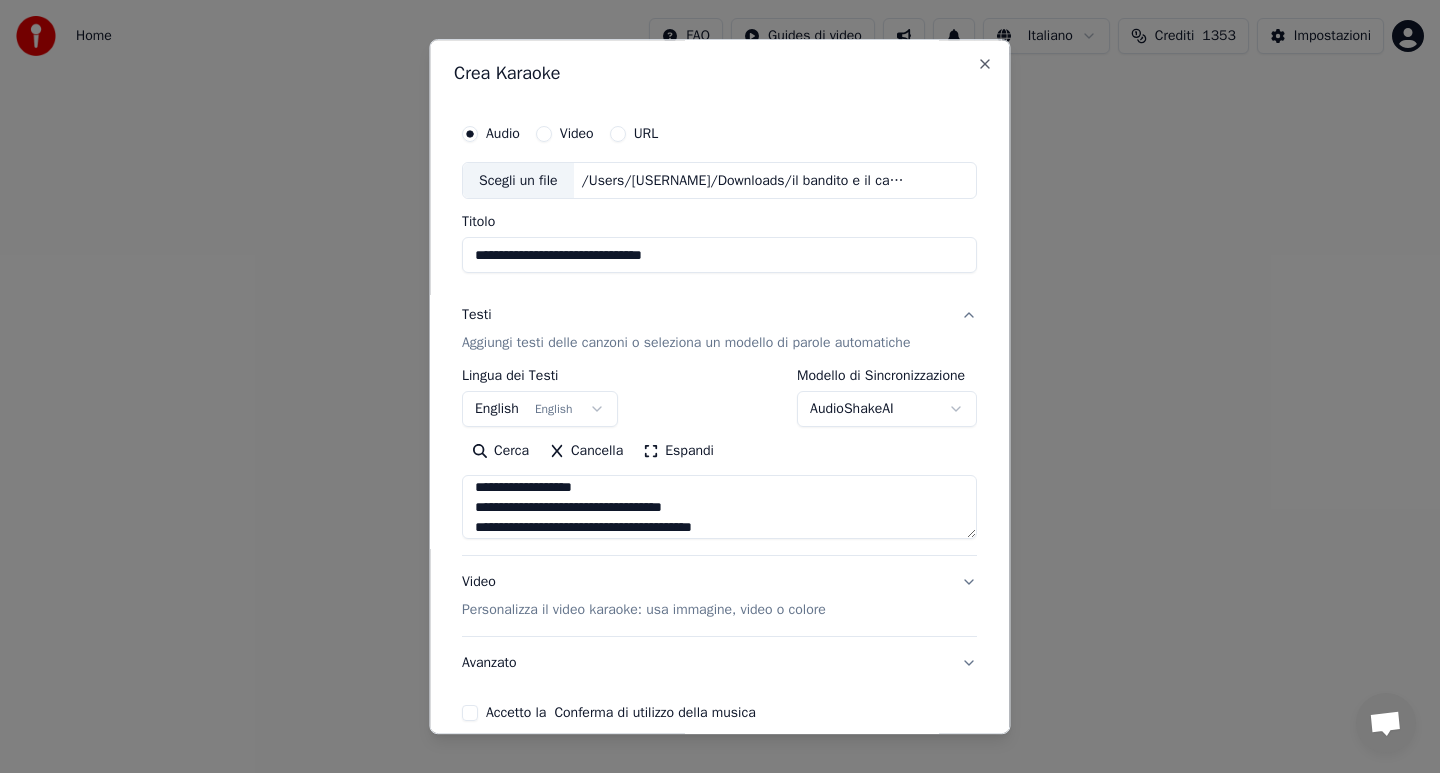 click at bounding box center [719, 508] 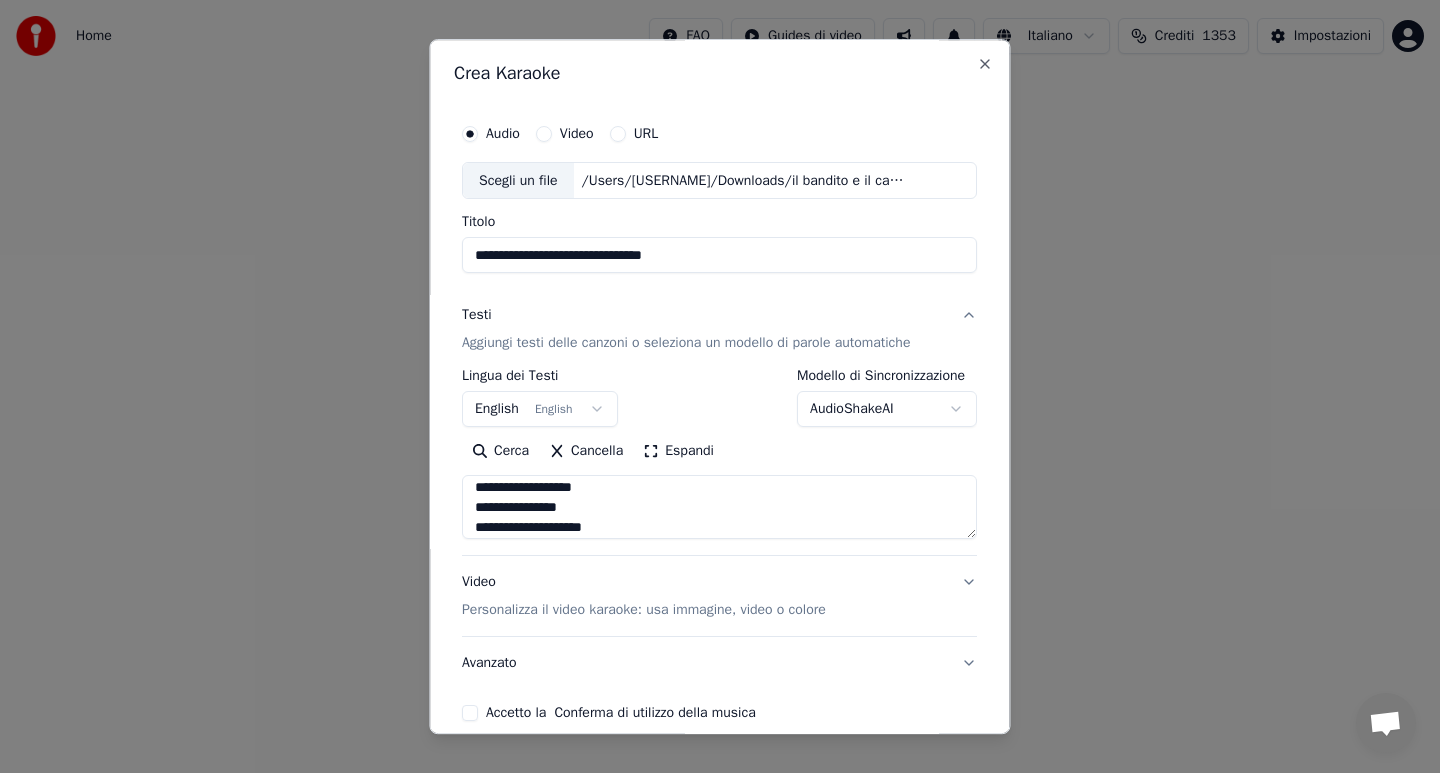 scroll, scrollTop: 1365, scrollLeft: 0, axis: vertical 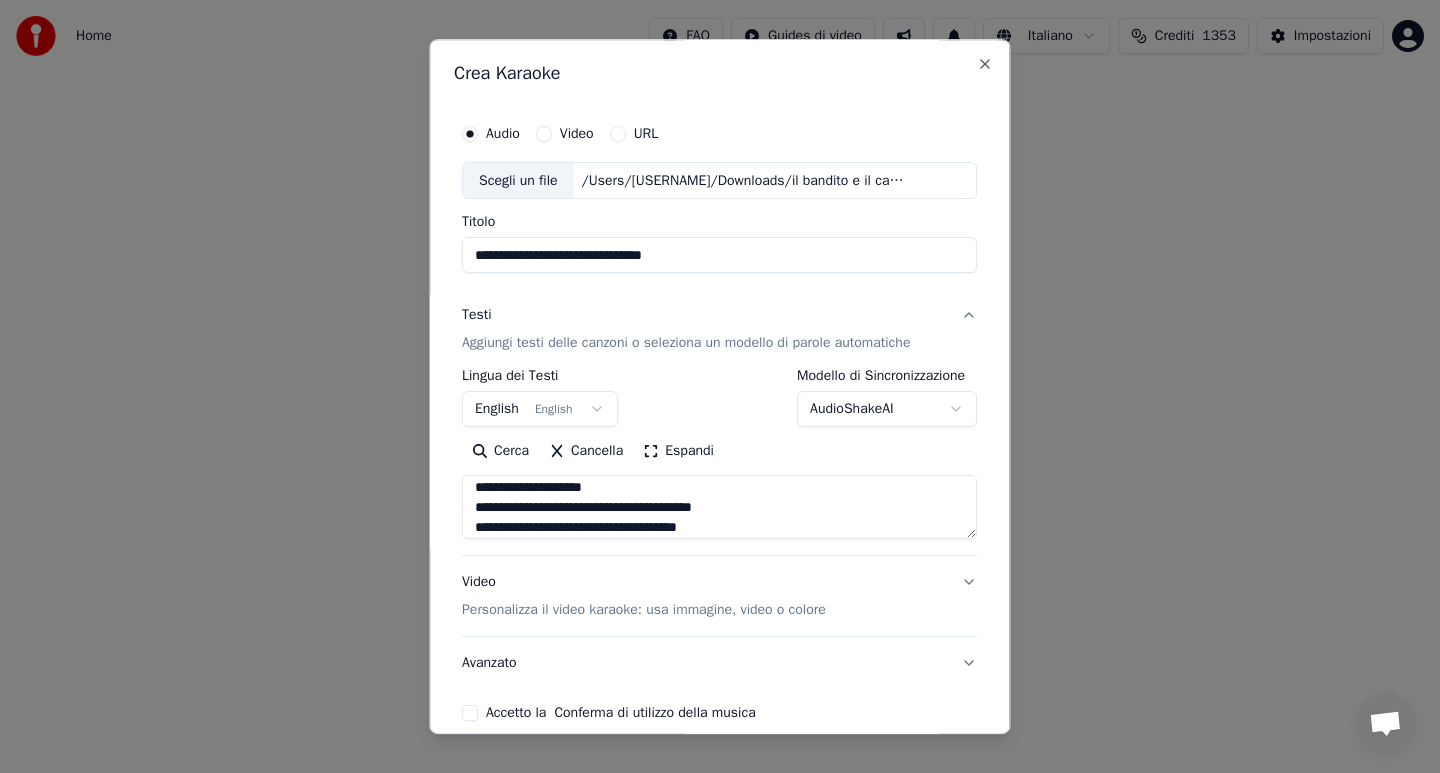 click at bounding box center [719, 508] 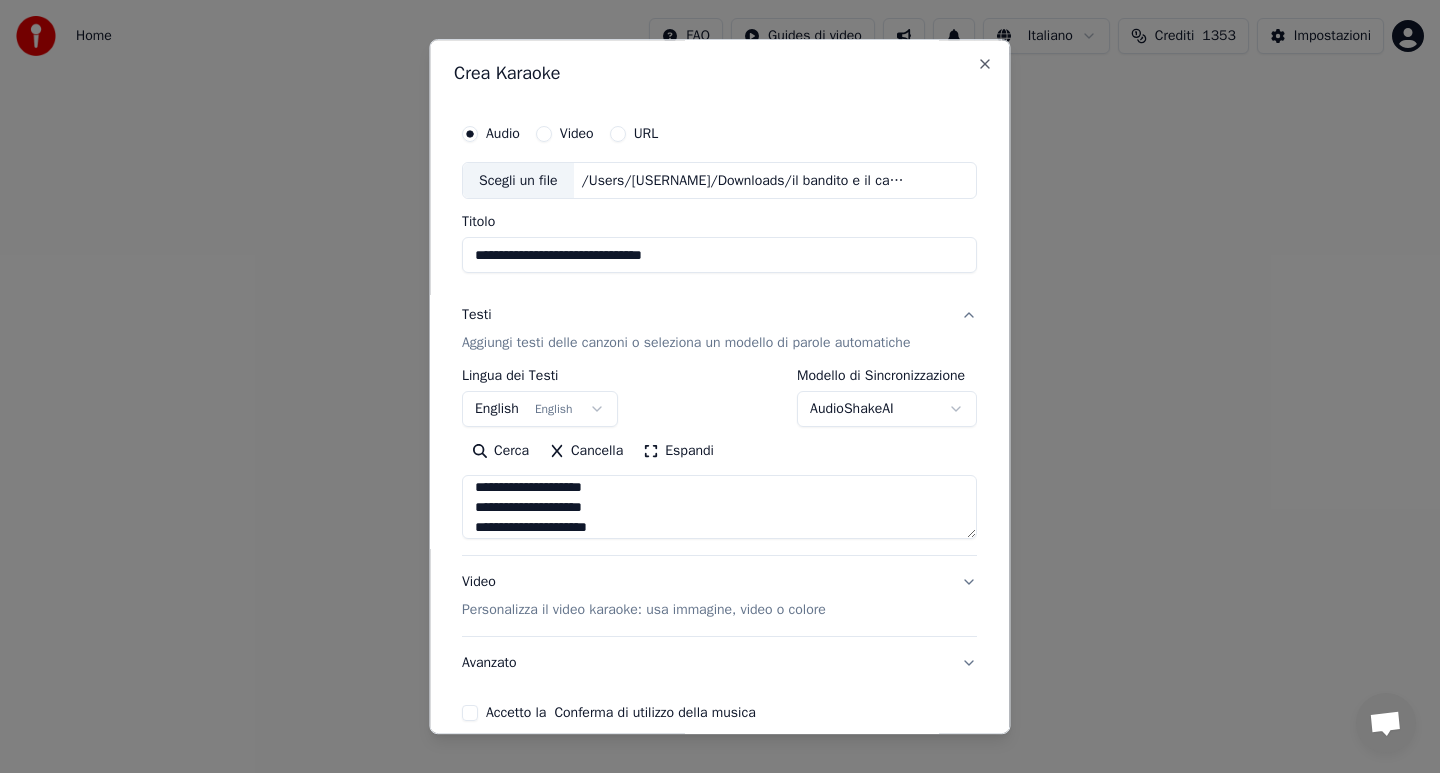 scroll, scrollTop: 1405, scrollLeft: 0, axis: vertical 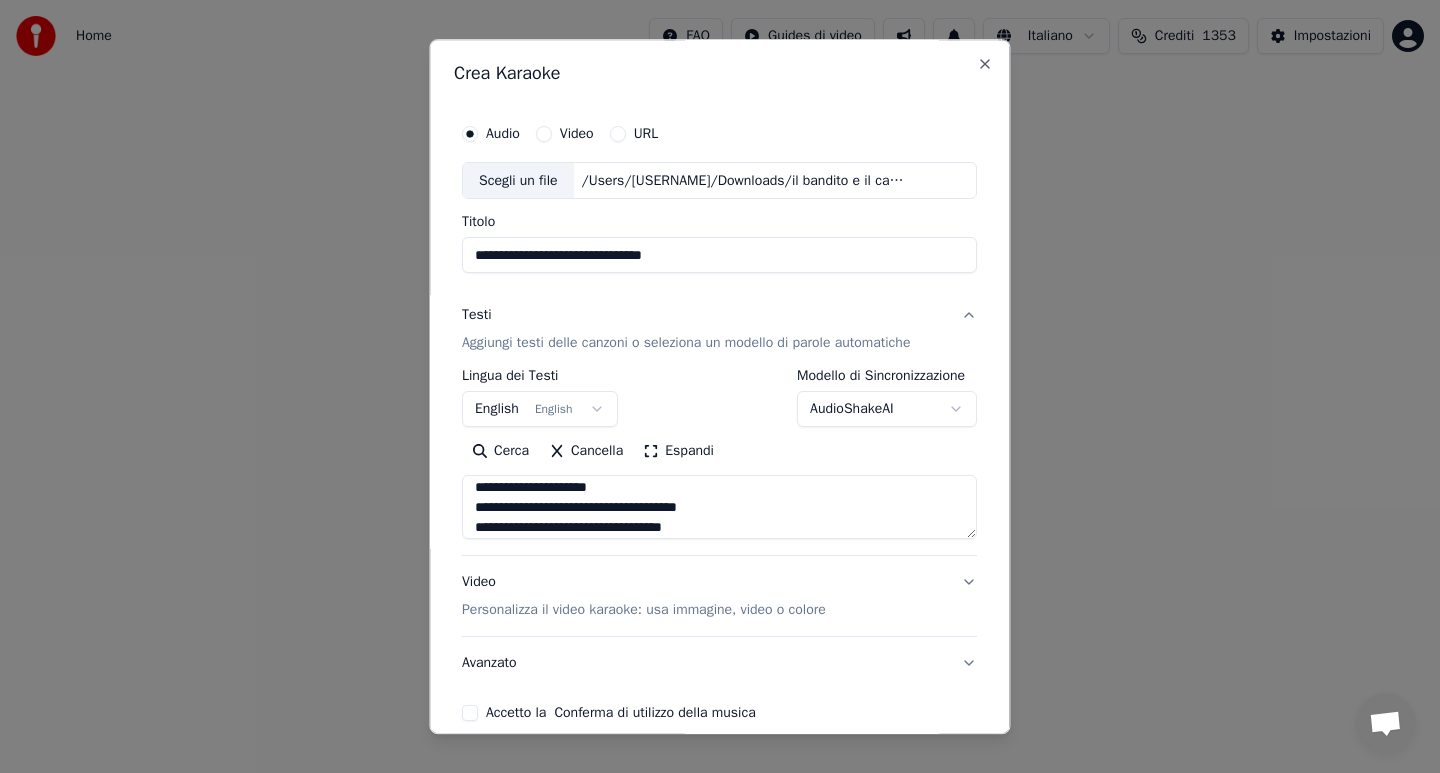 click at bounding box center (719, 508) 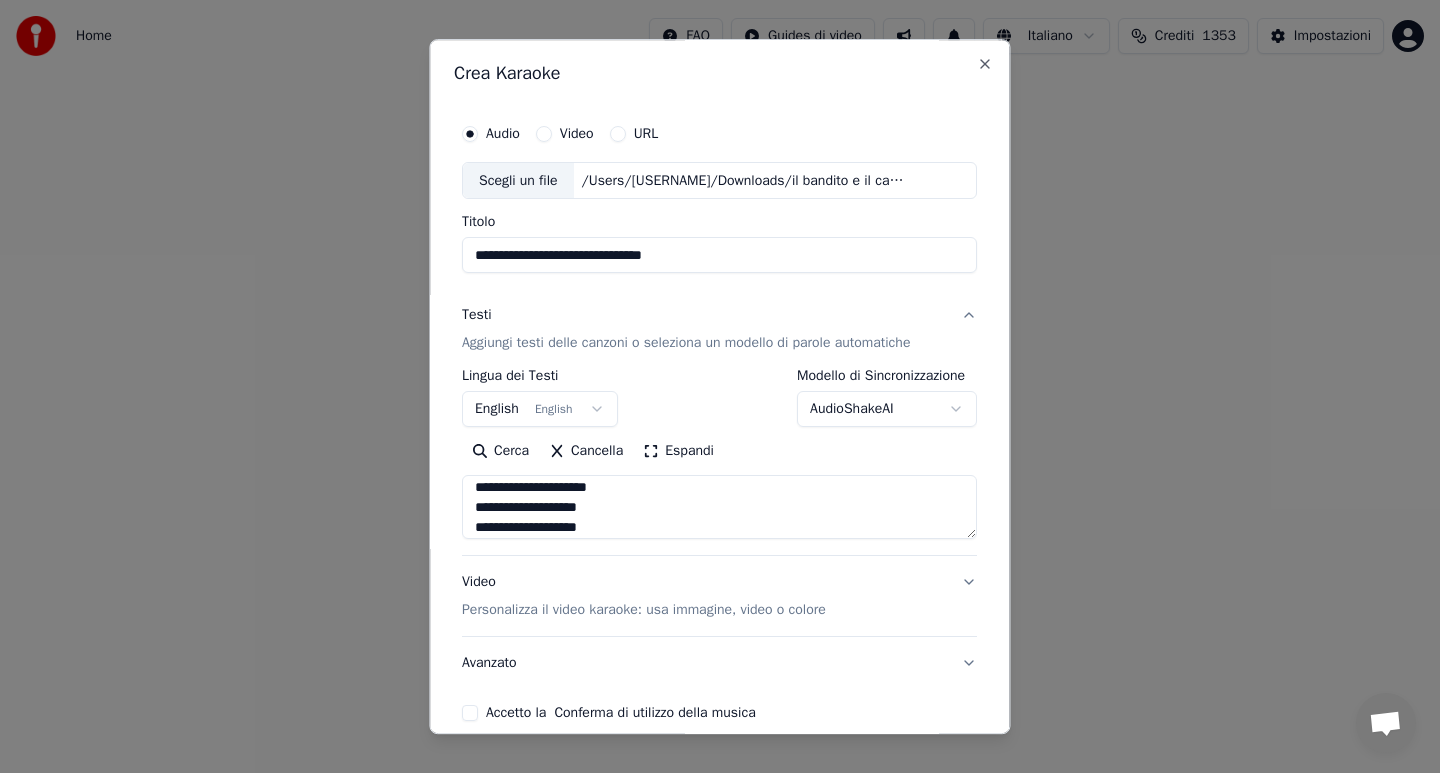 scroll, scrollTop: 1445, scrollLeft: 0, axis: vertical 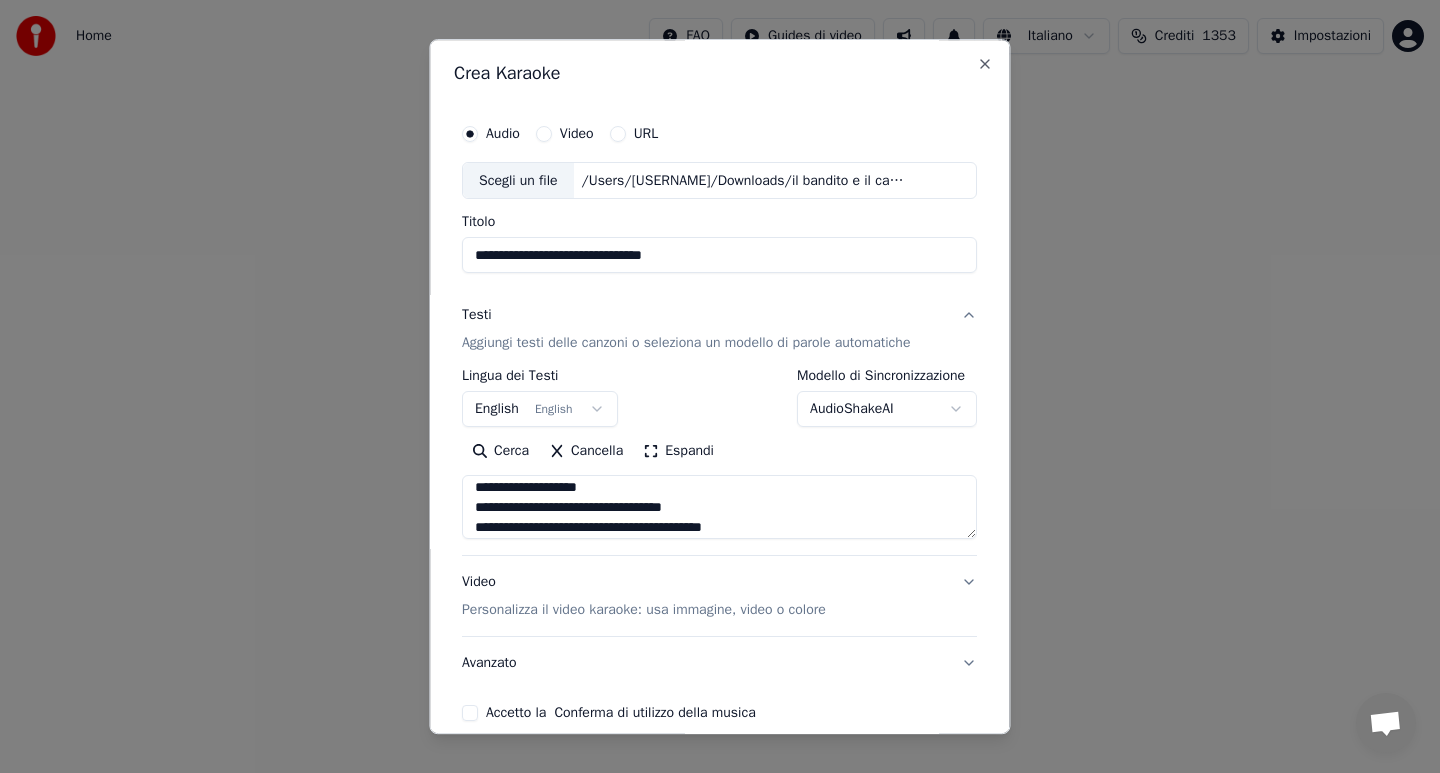 click at bounding box center (719, 508) 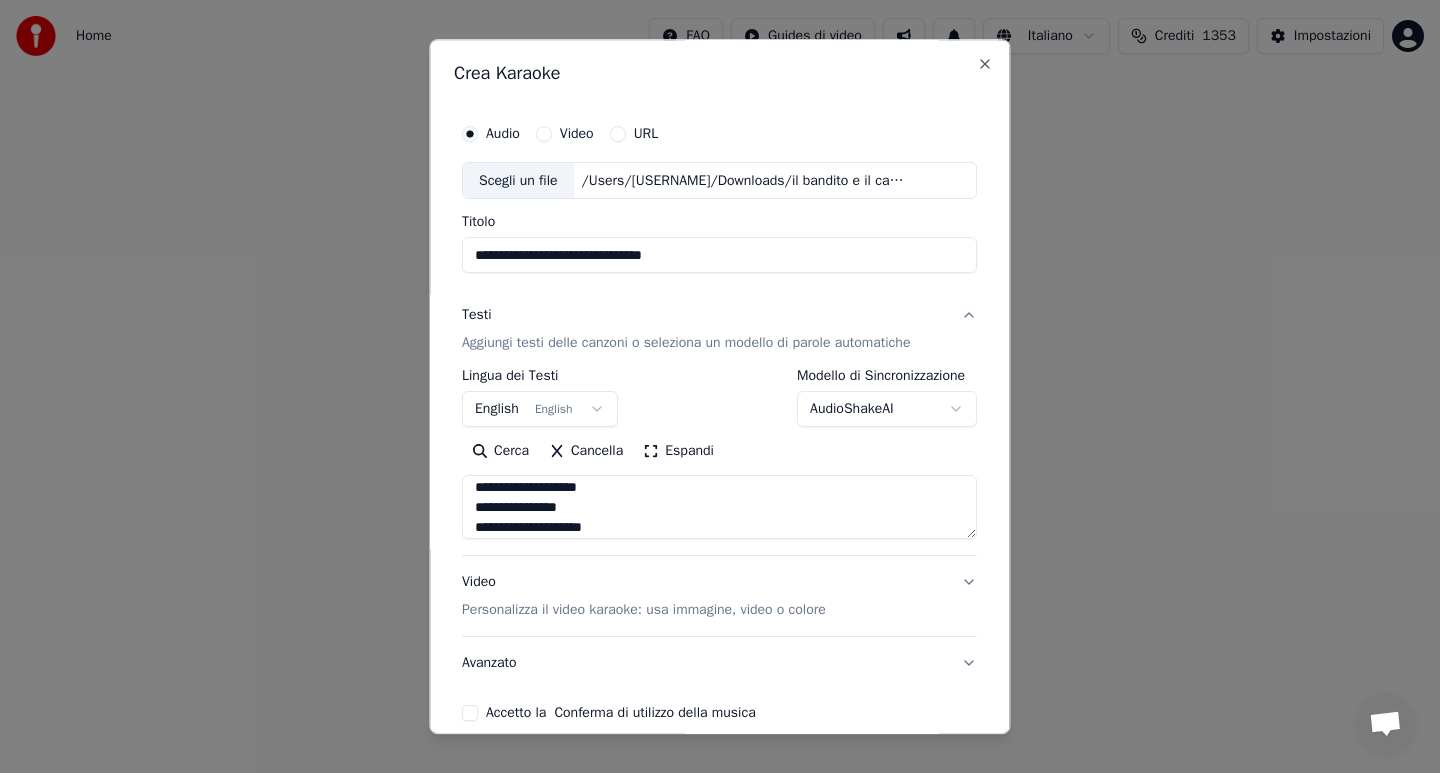 scroll, scrollTop: 1485, scrollLeft: 0, axis: vertical 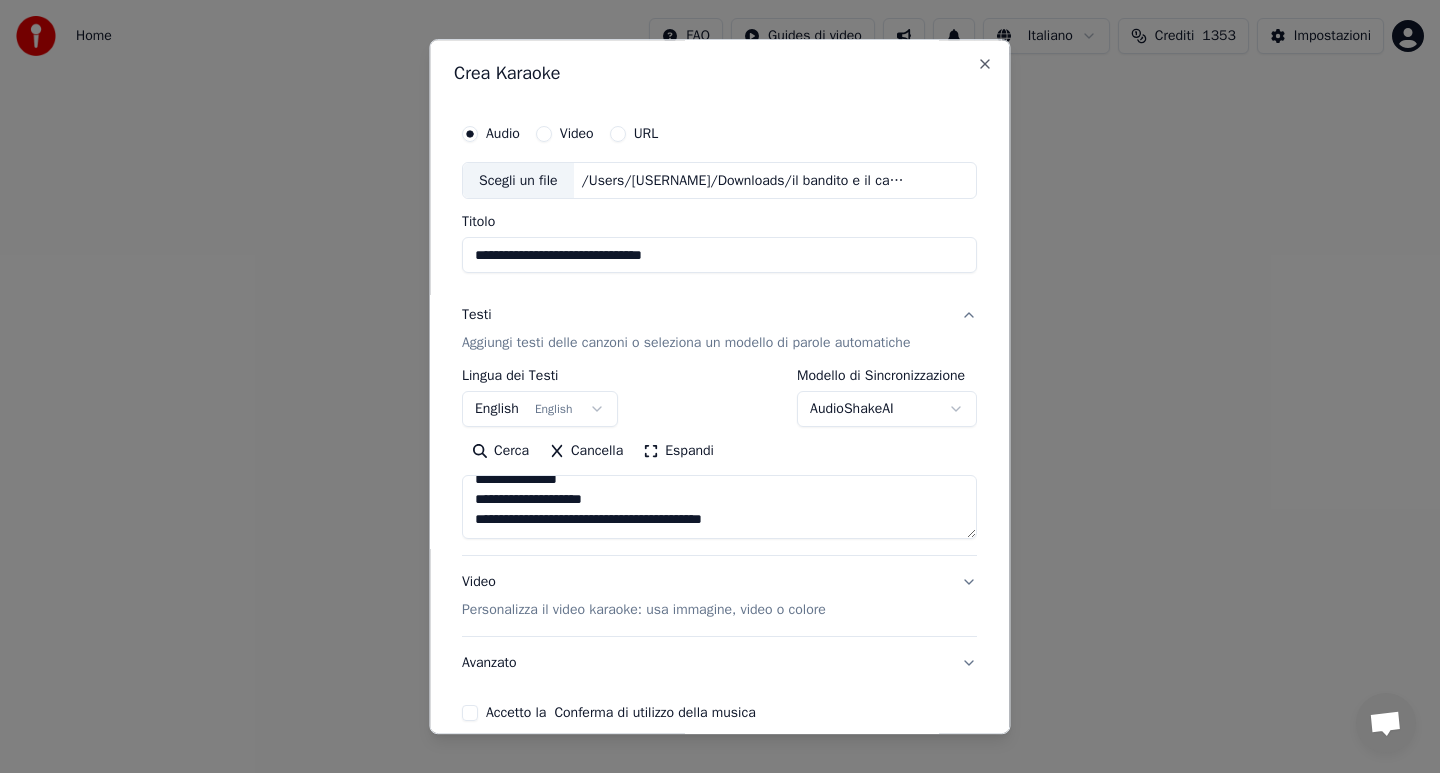 click at bounding box center [719, 508] 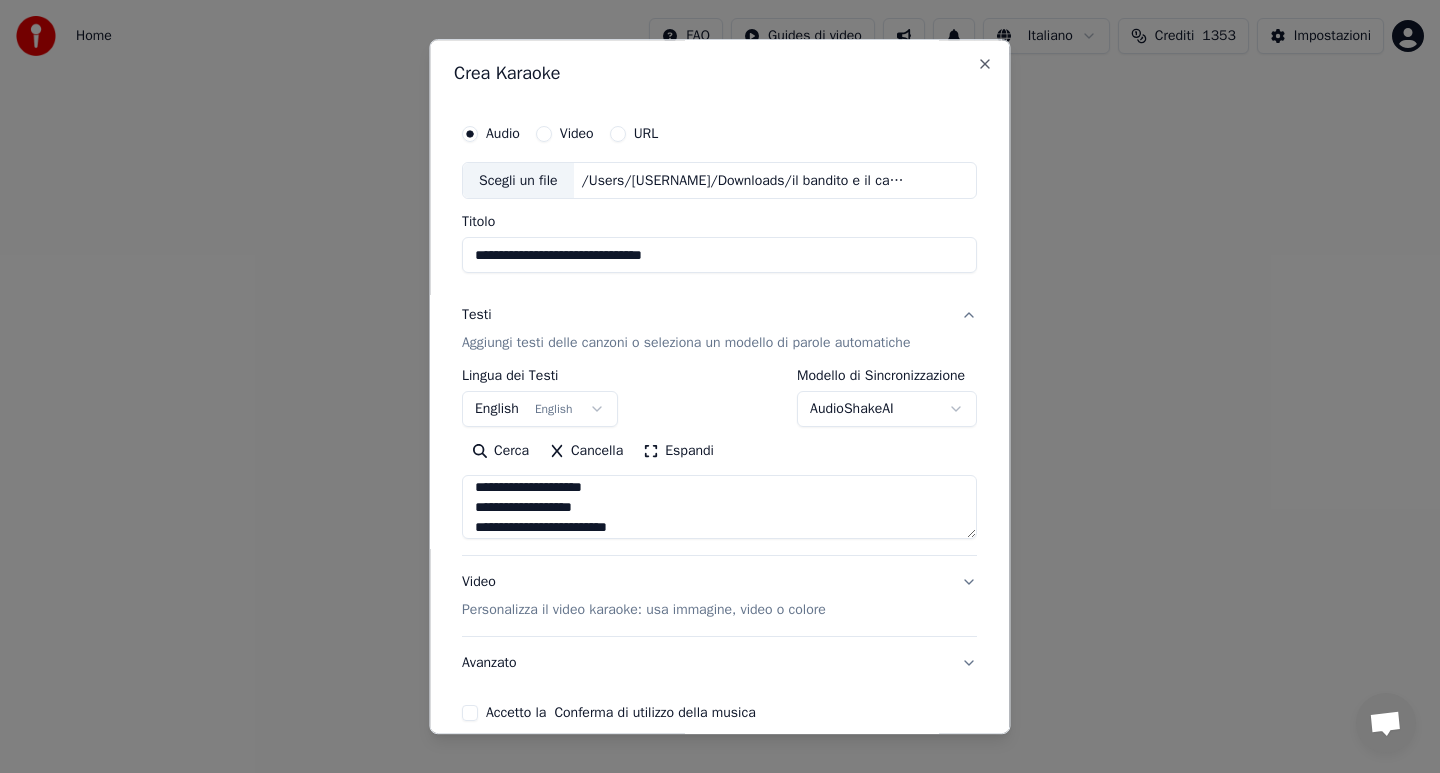 scroll, scrollTop: 1525, scrollLeft: 0, axis: vertical 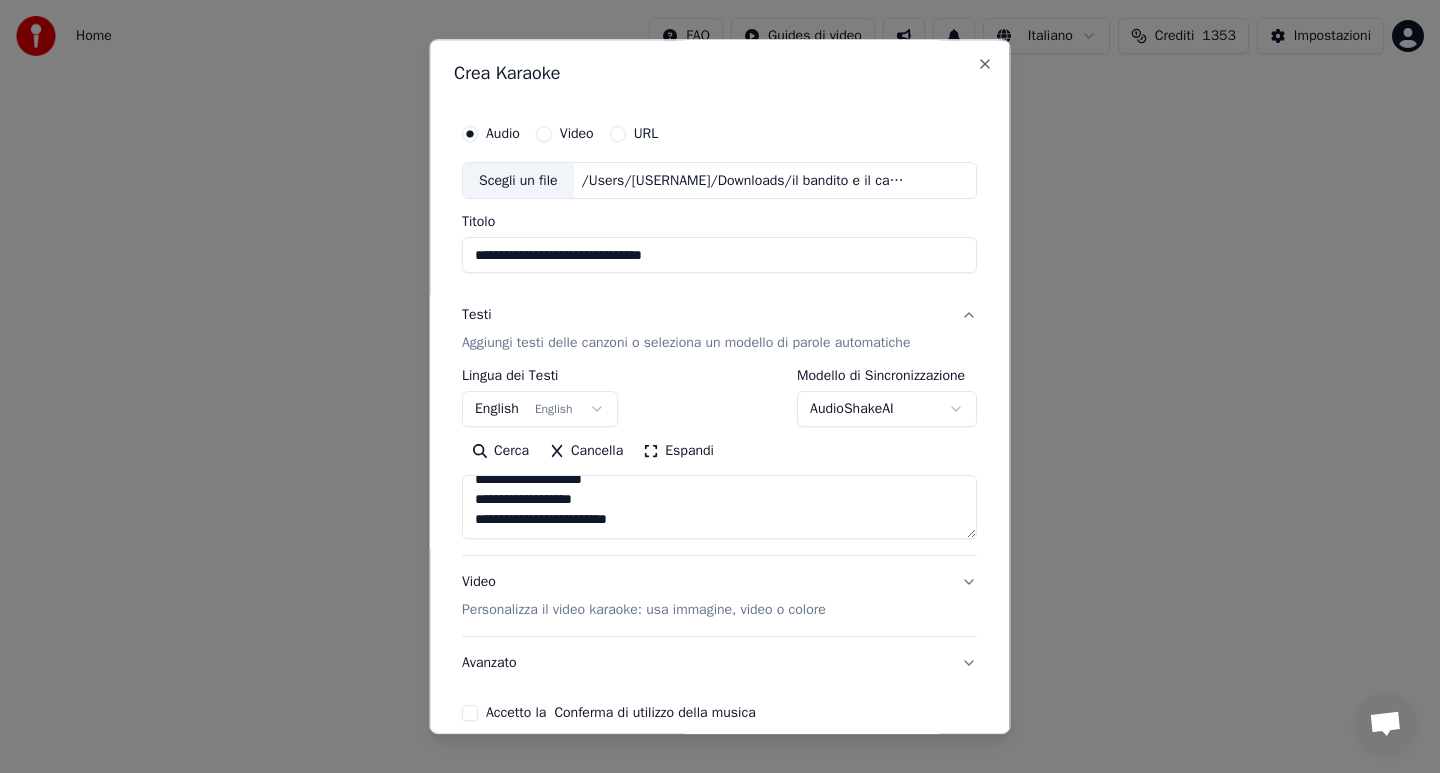 type on "**********" 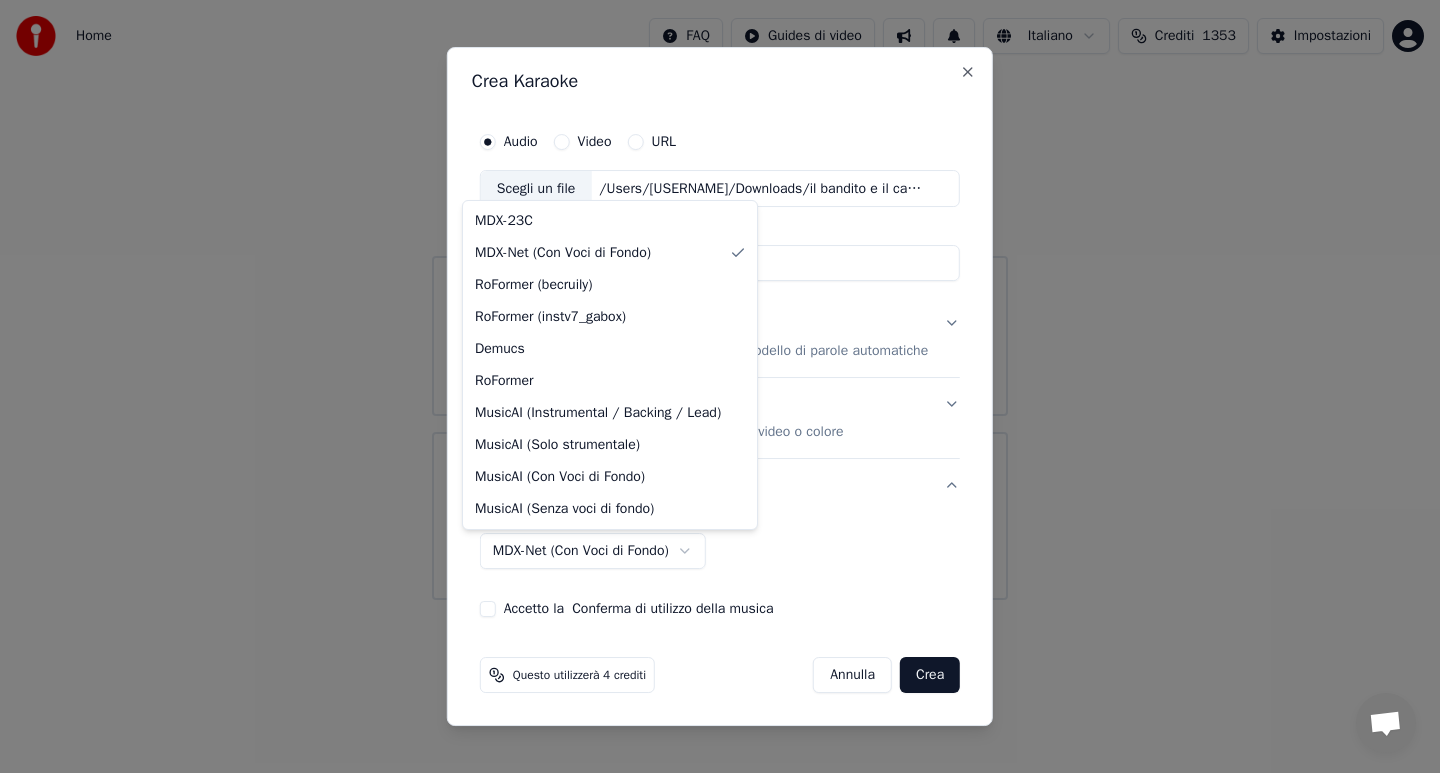 click on "**********" at bounding box center (720, 300) 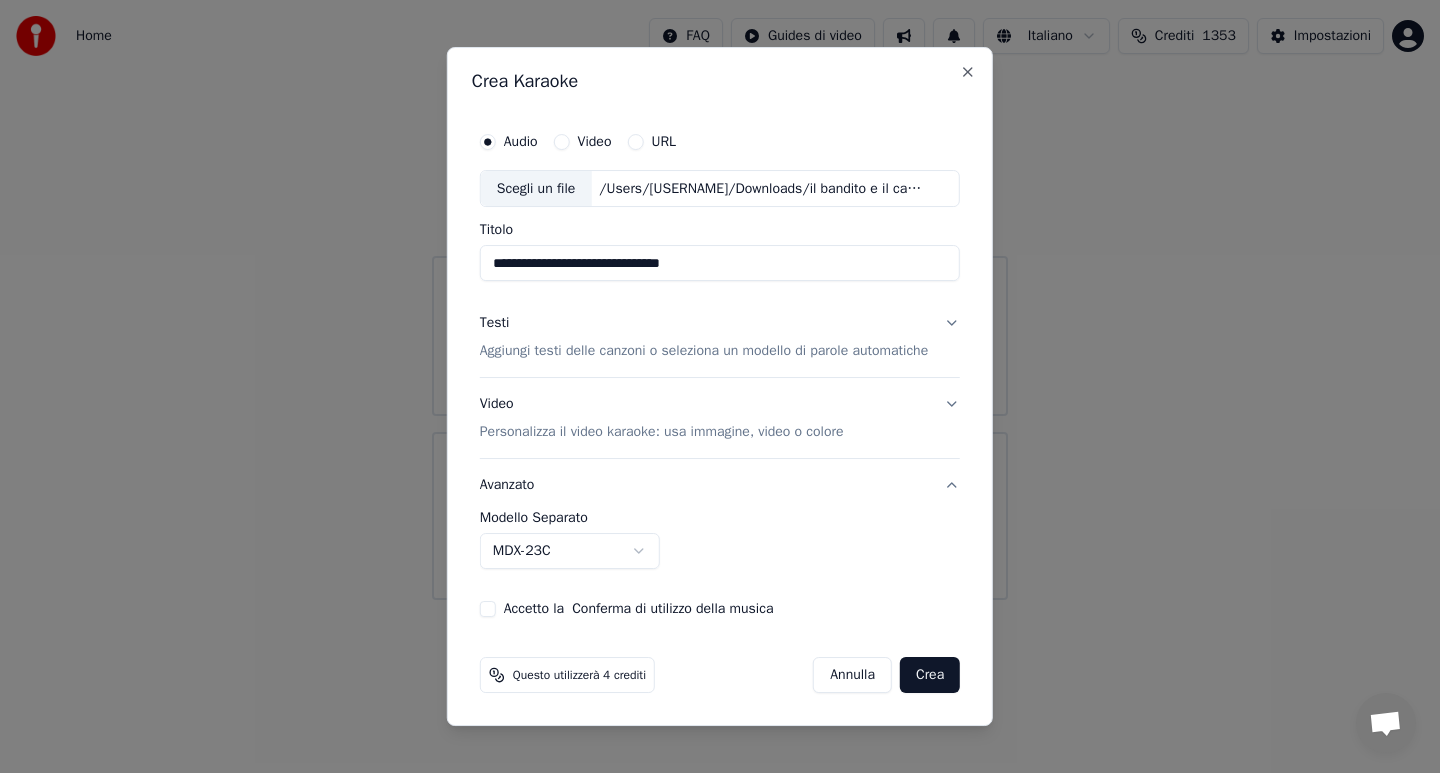 click on "Crea" at bounding box center [930, 675] 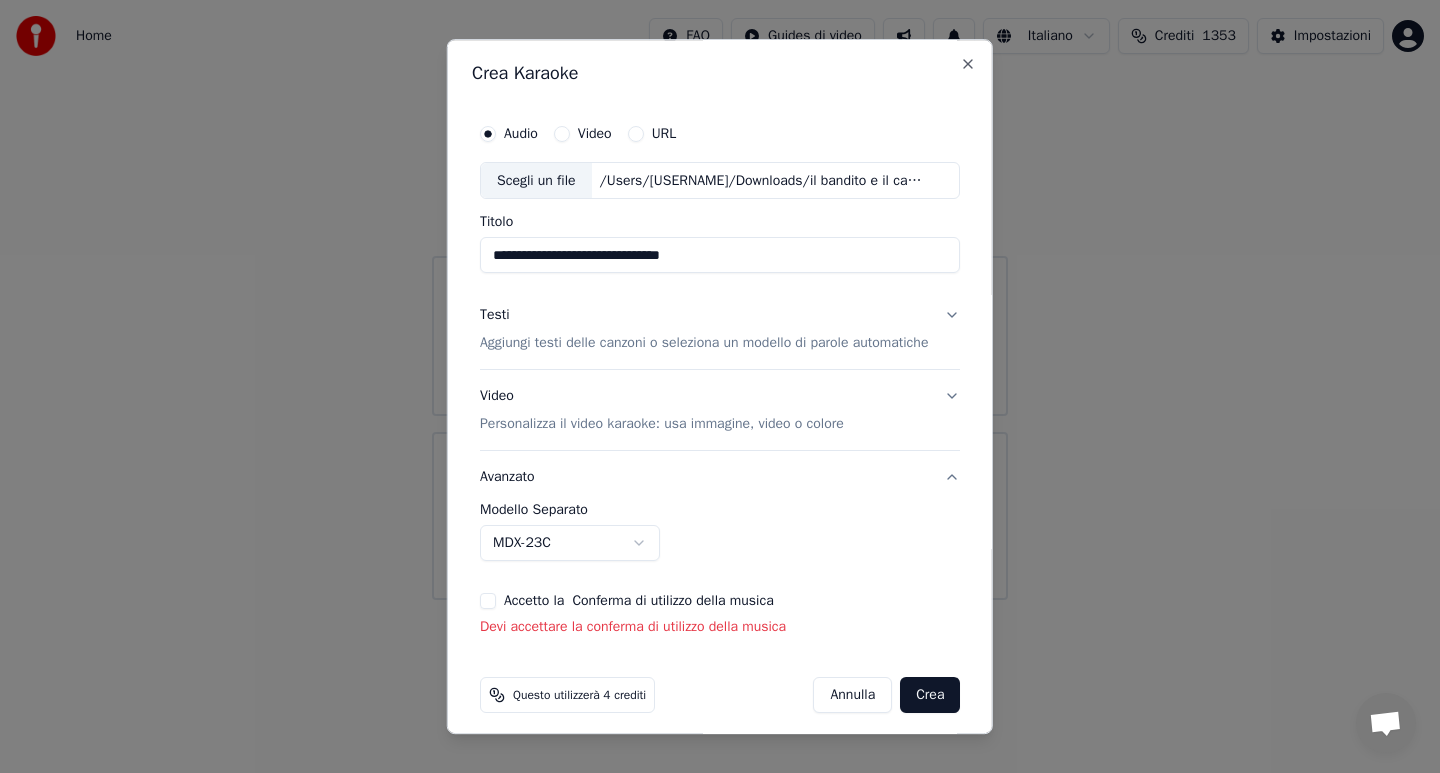 click on "Accetto la   Conferma di utilizzo della musica" at bounding box center [488, 602] 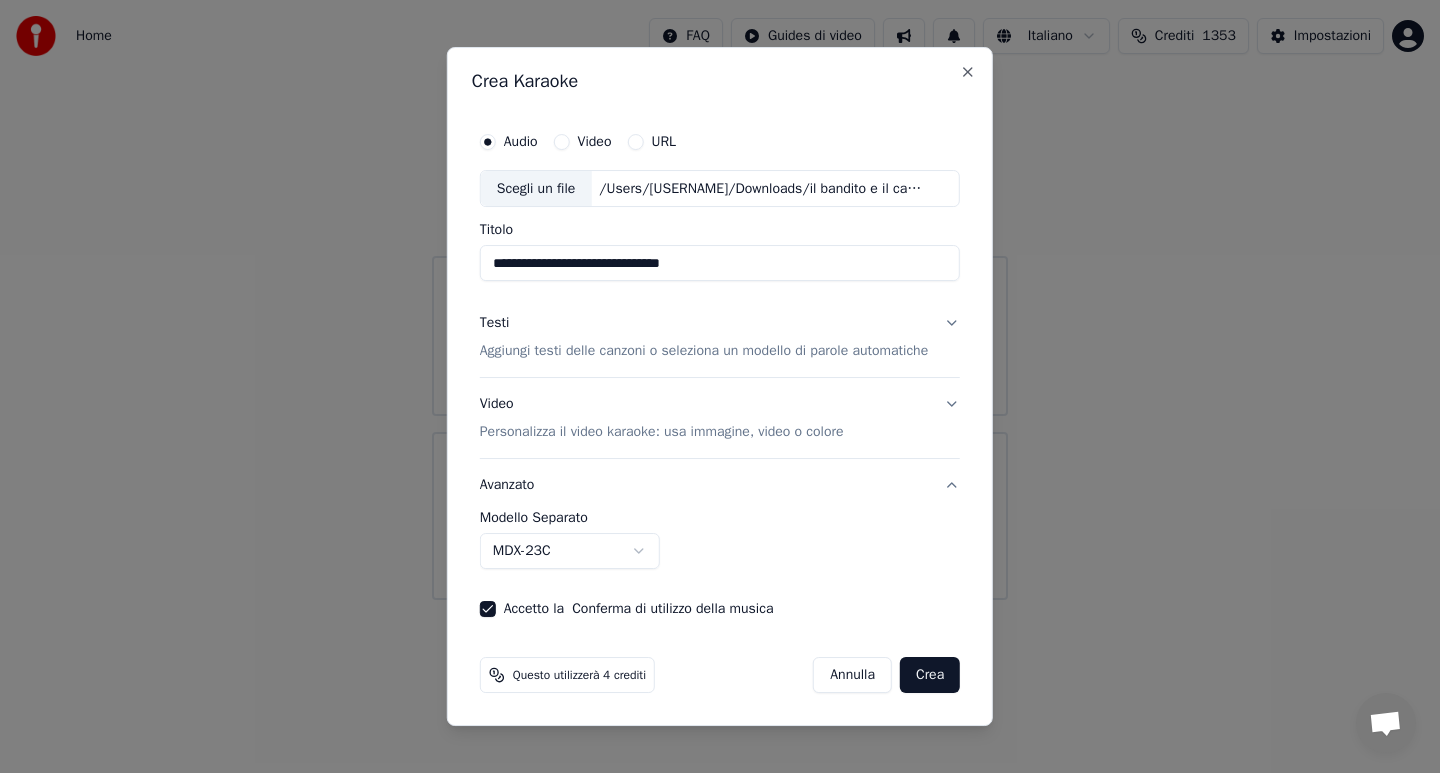 click on "Crea" at bounding box center [930, 675] 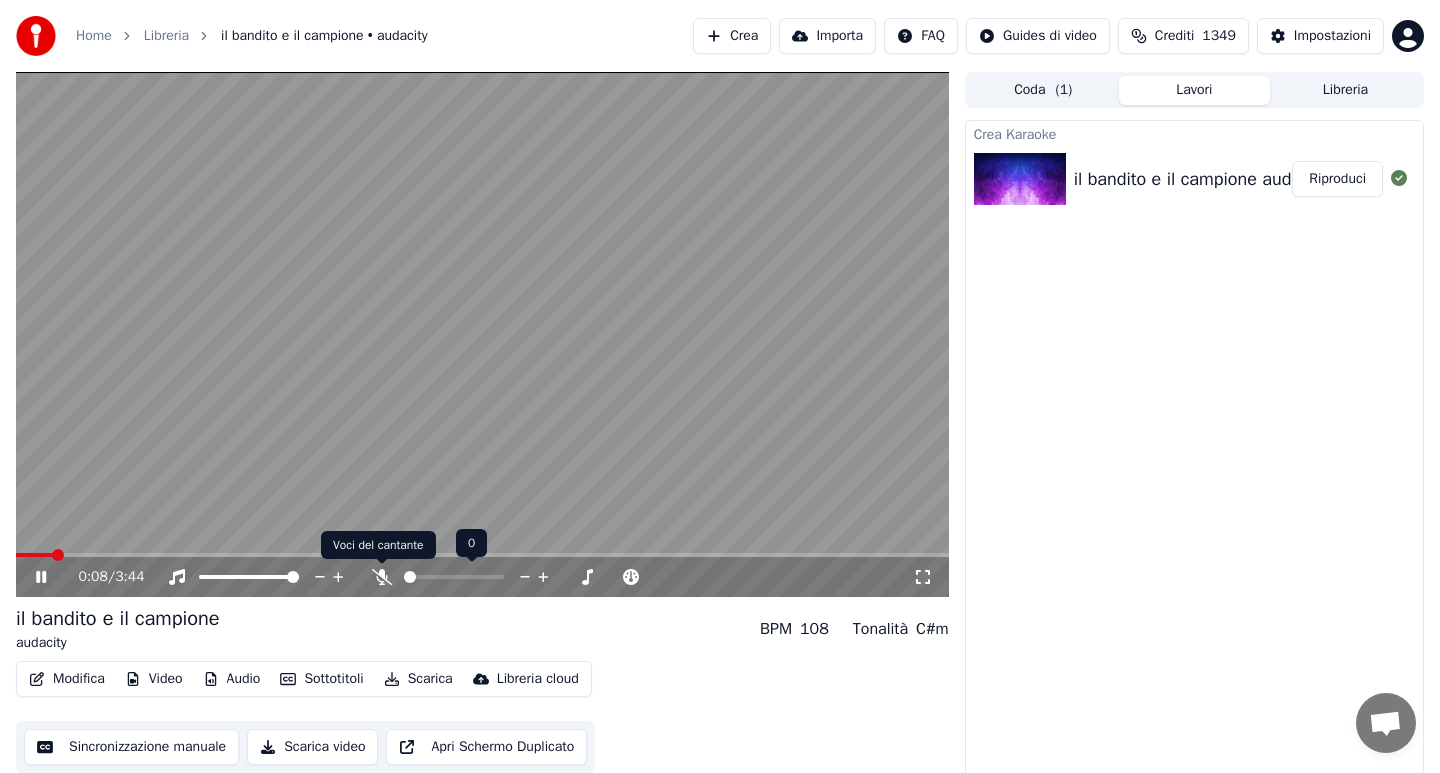 click 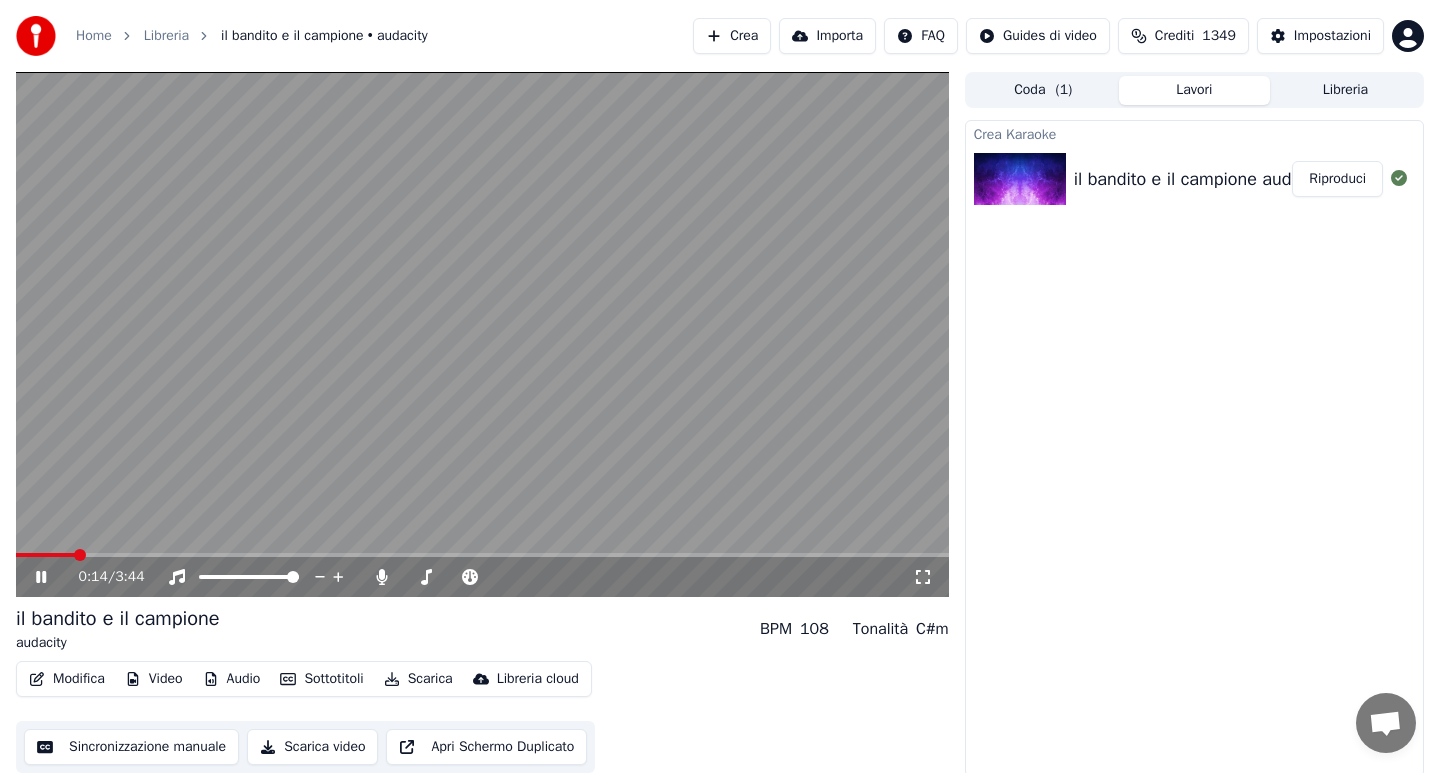 click 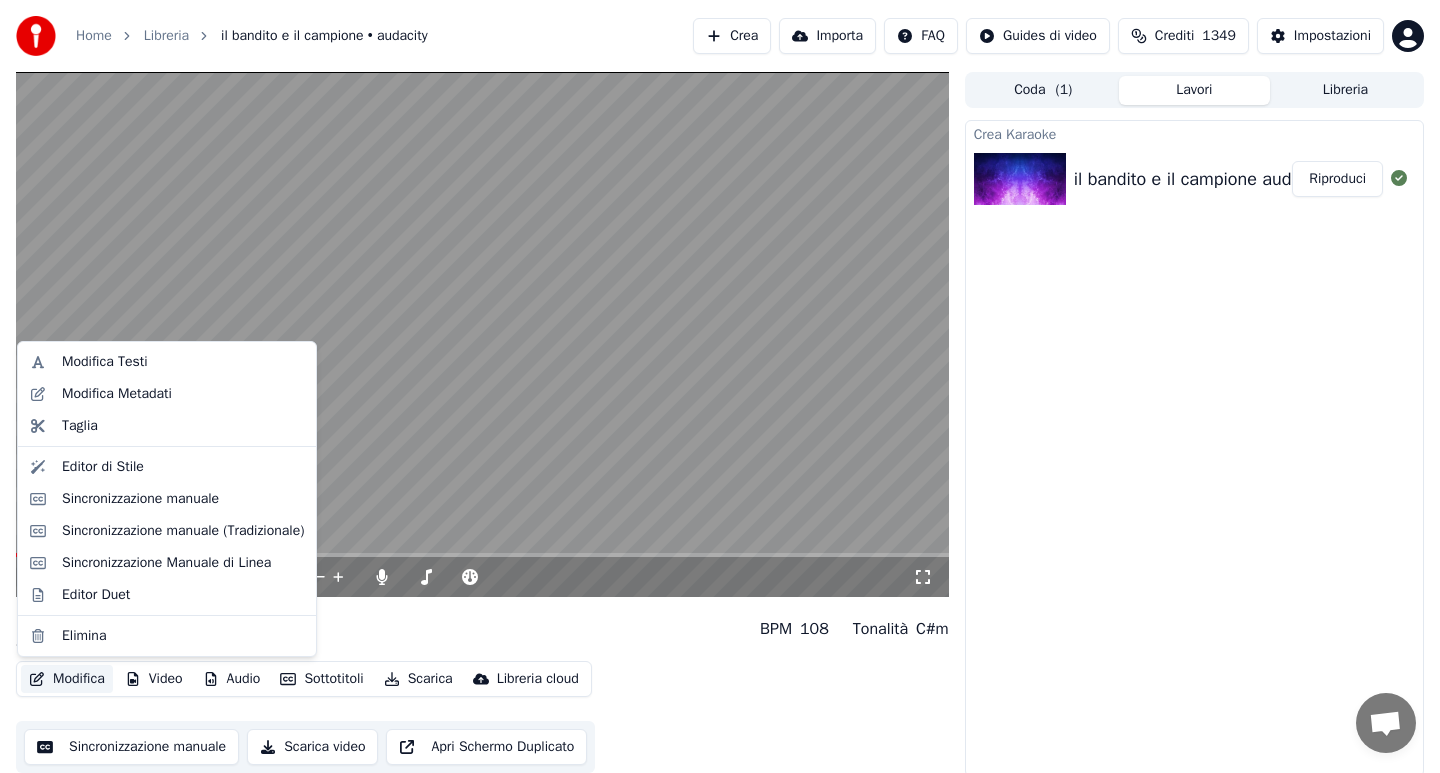 click on "Modifica" at bounding box center (67, 679) 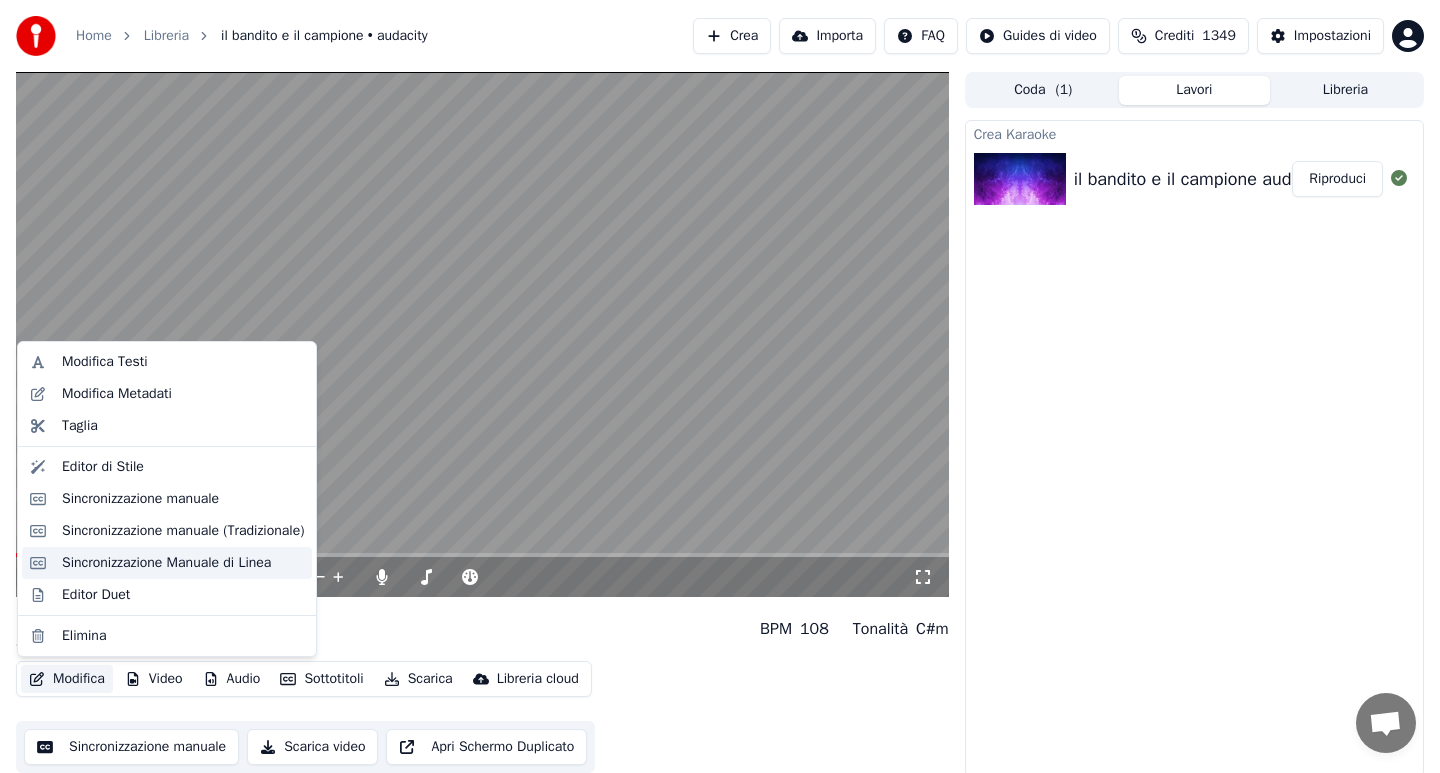click on "Sincronizzazione Manuale di Linea" at bounding box center [166, 563] 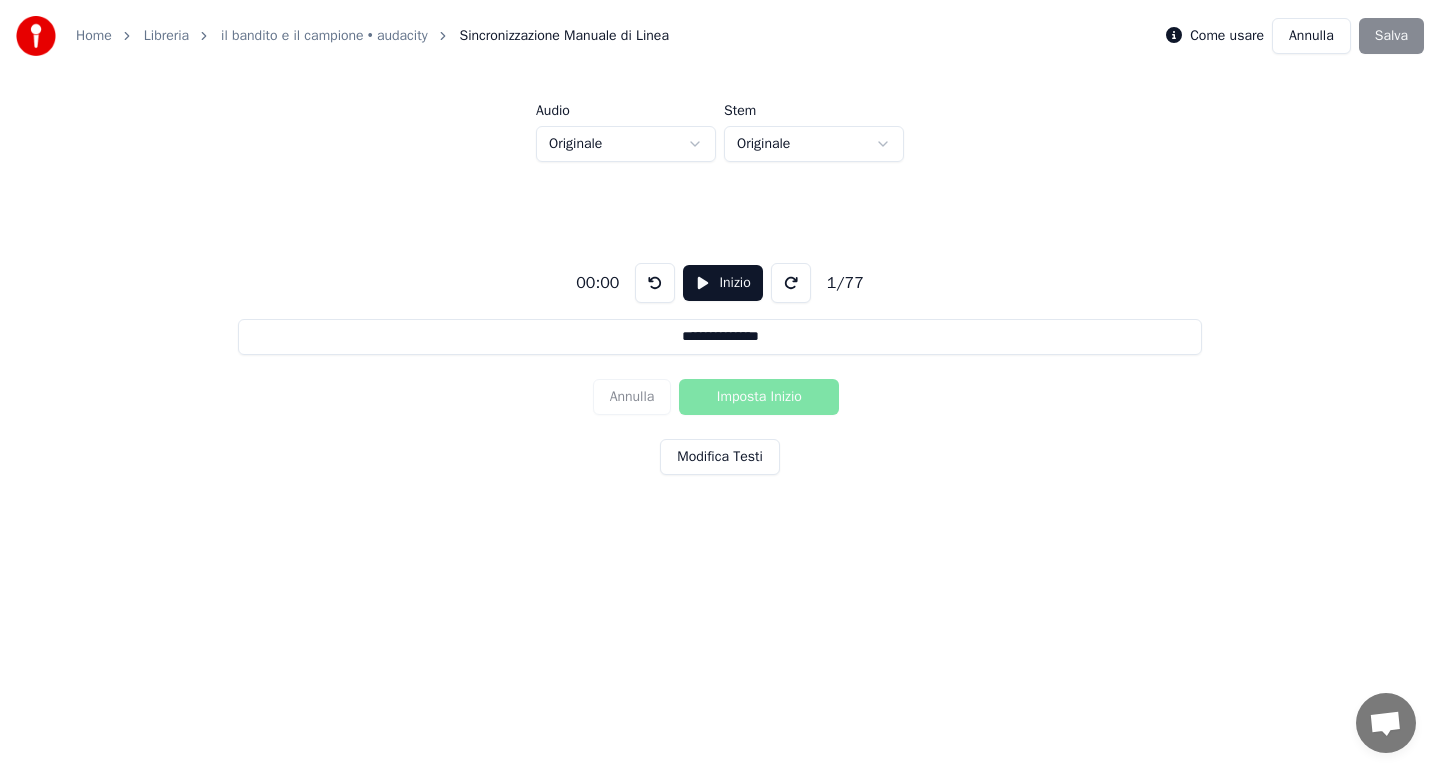 click on "Inizio" at bounding box center [722, 283] 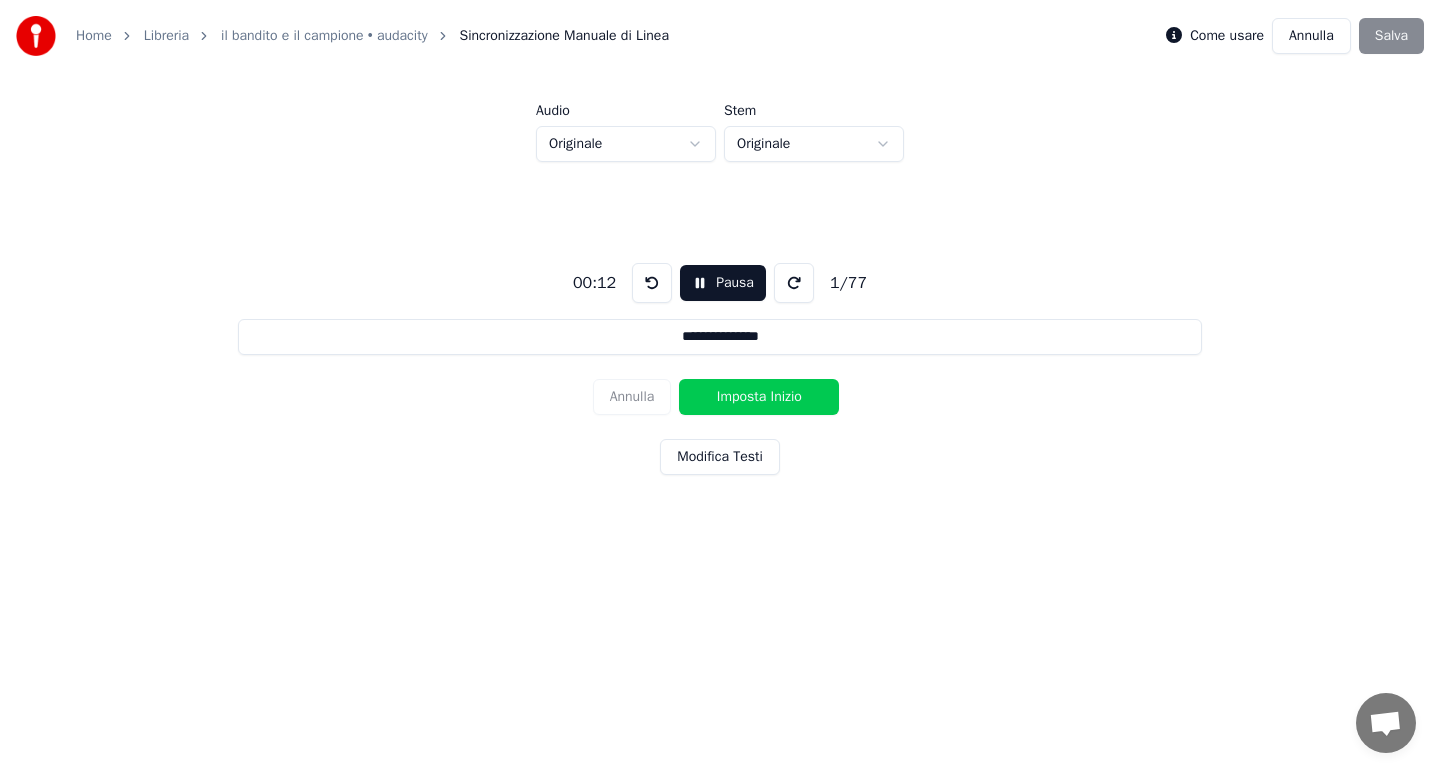 click on "Imposta Inizio" at bounding box center (759, 397) 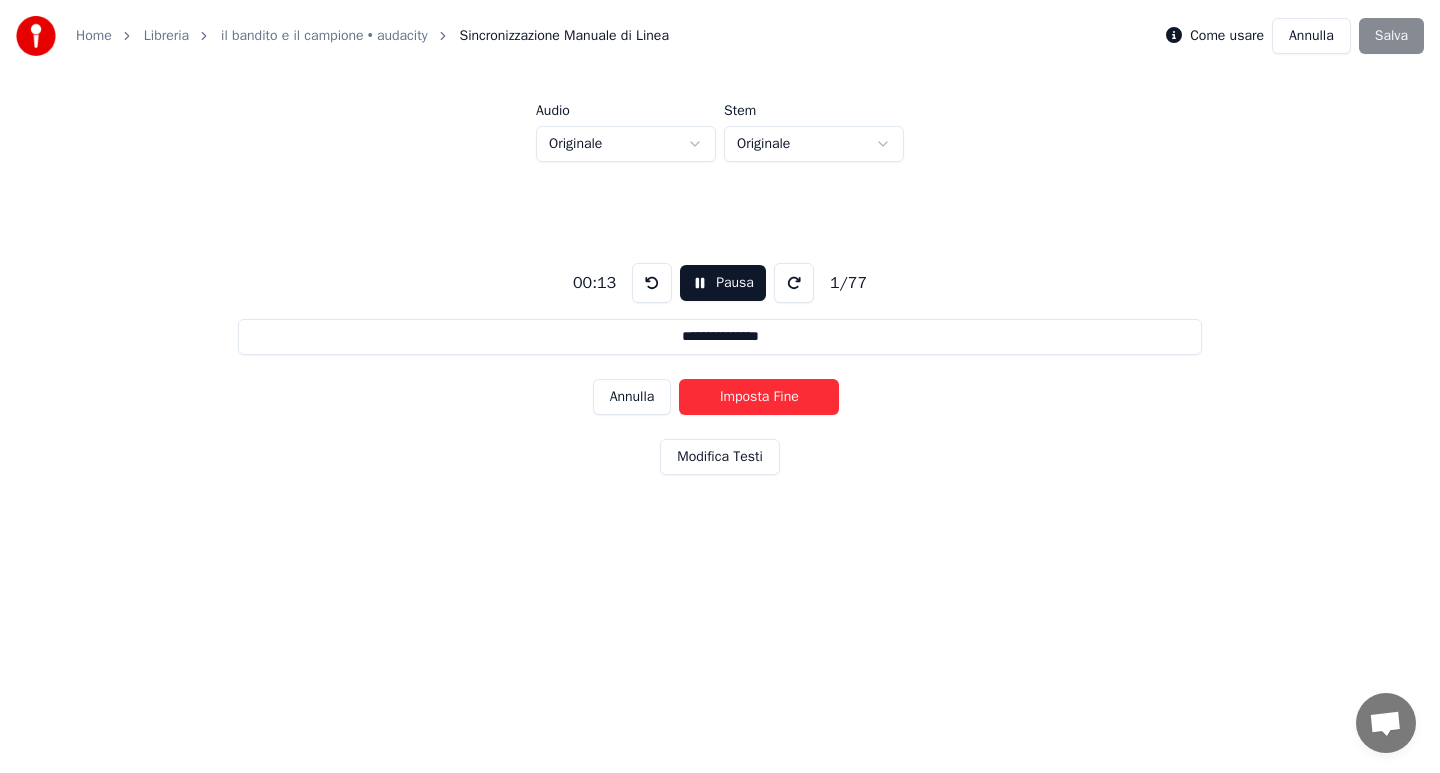 click on "Imposta Fine" at bounding box center [759, 397] 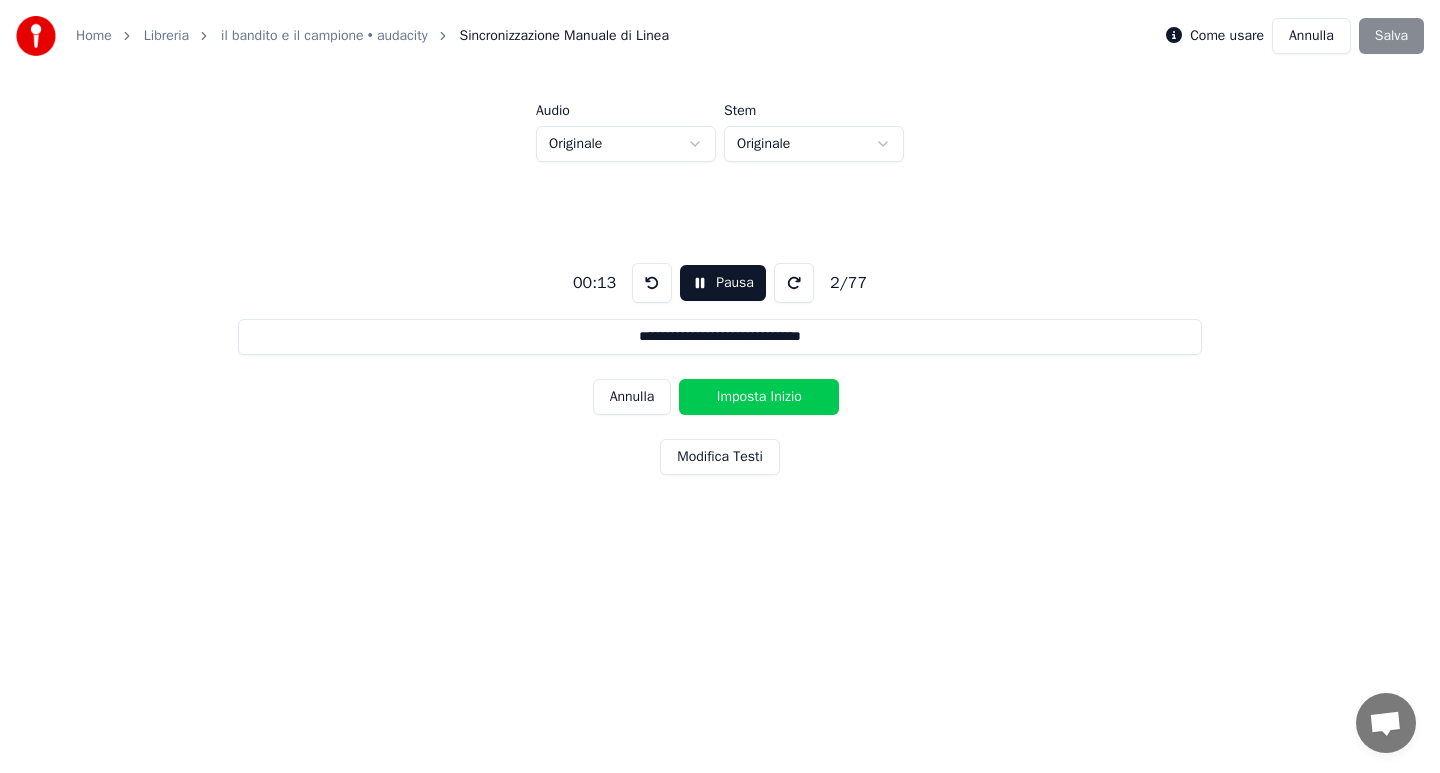 click on "Imposta Inizio" at bounding box center [759, 397] 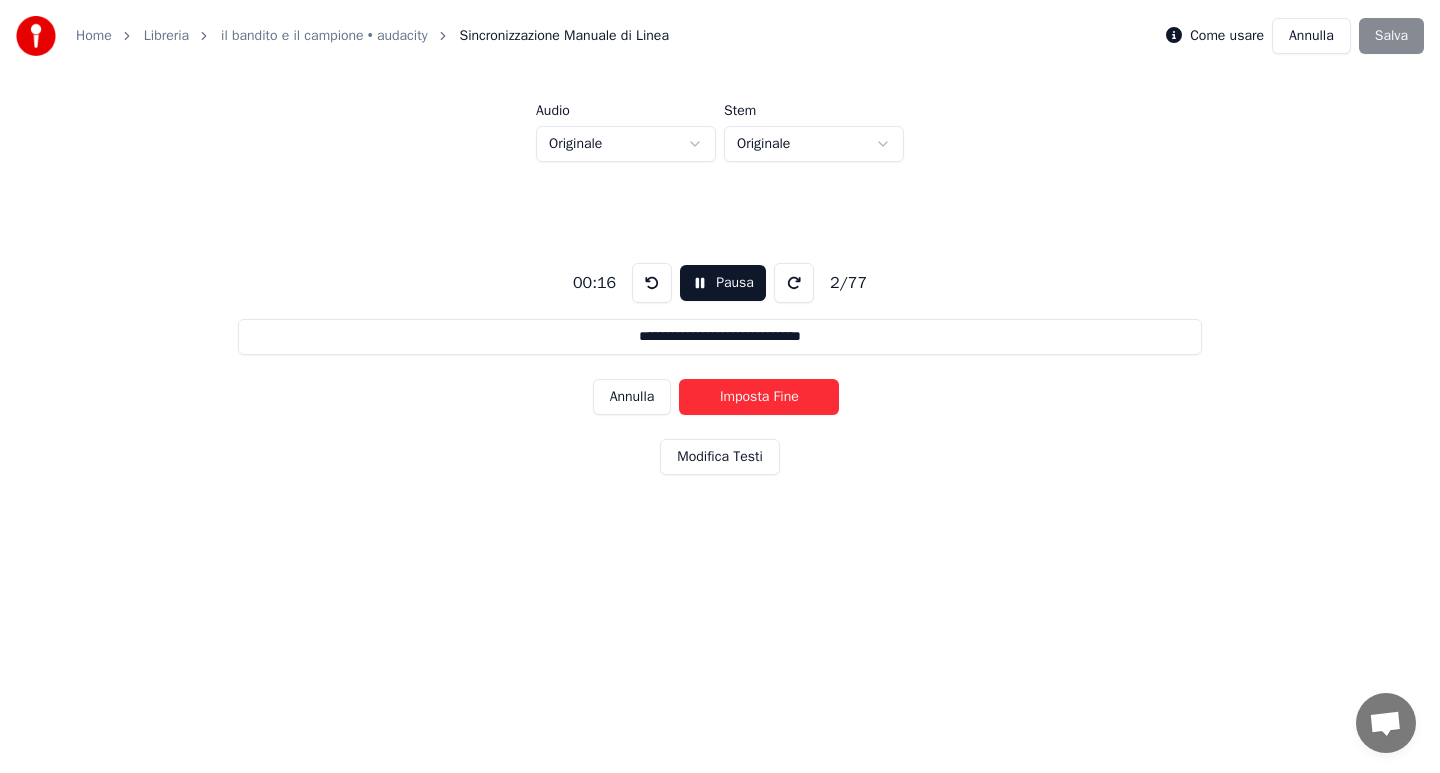 click on "Imposta Fine" at bounding box center [759, 397] 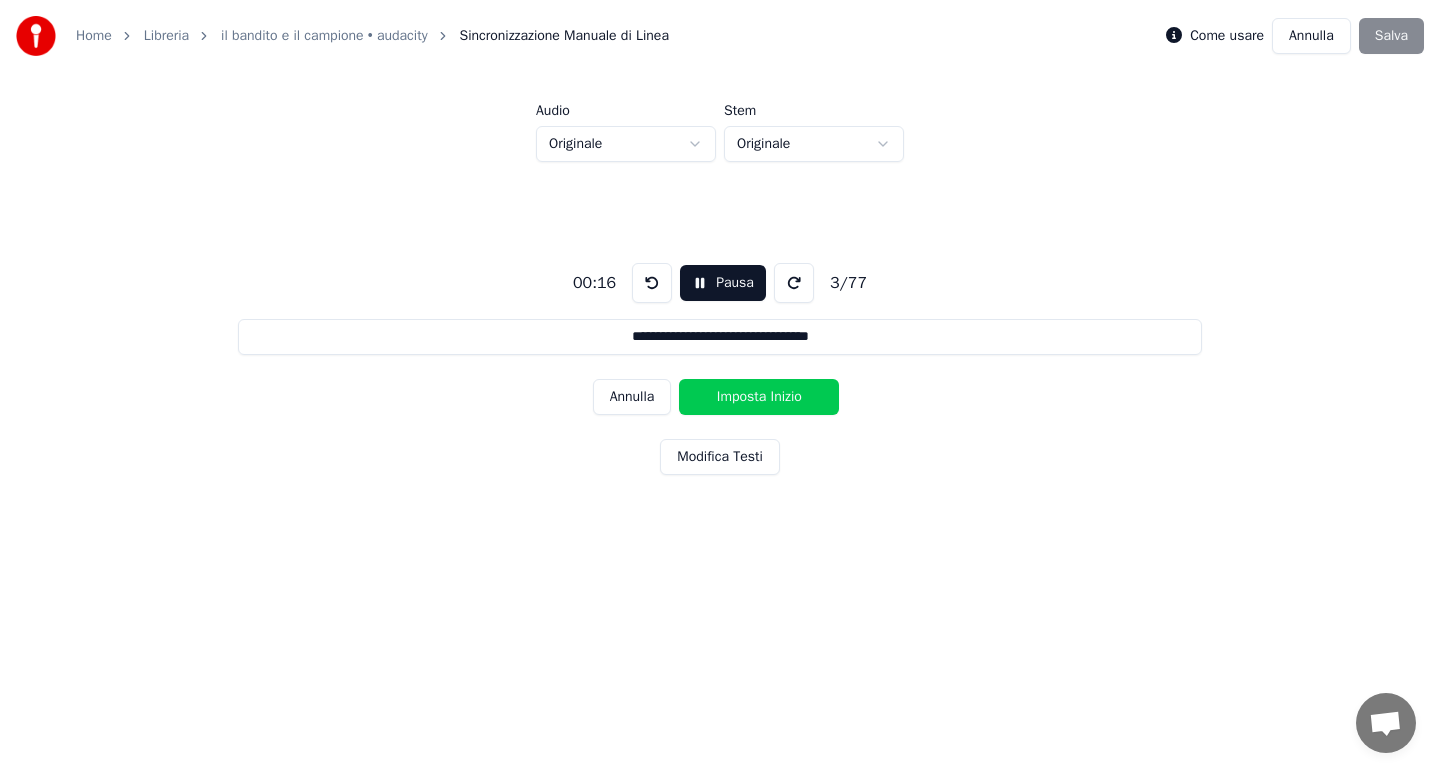 click on "Imposta Inizio" at bounding box center [759, 397] 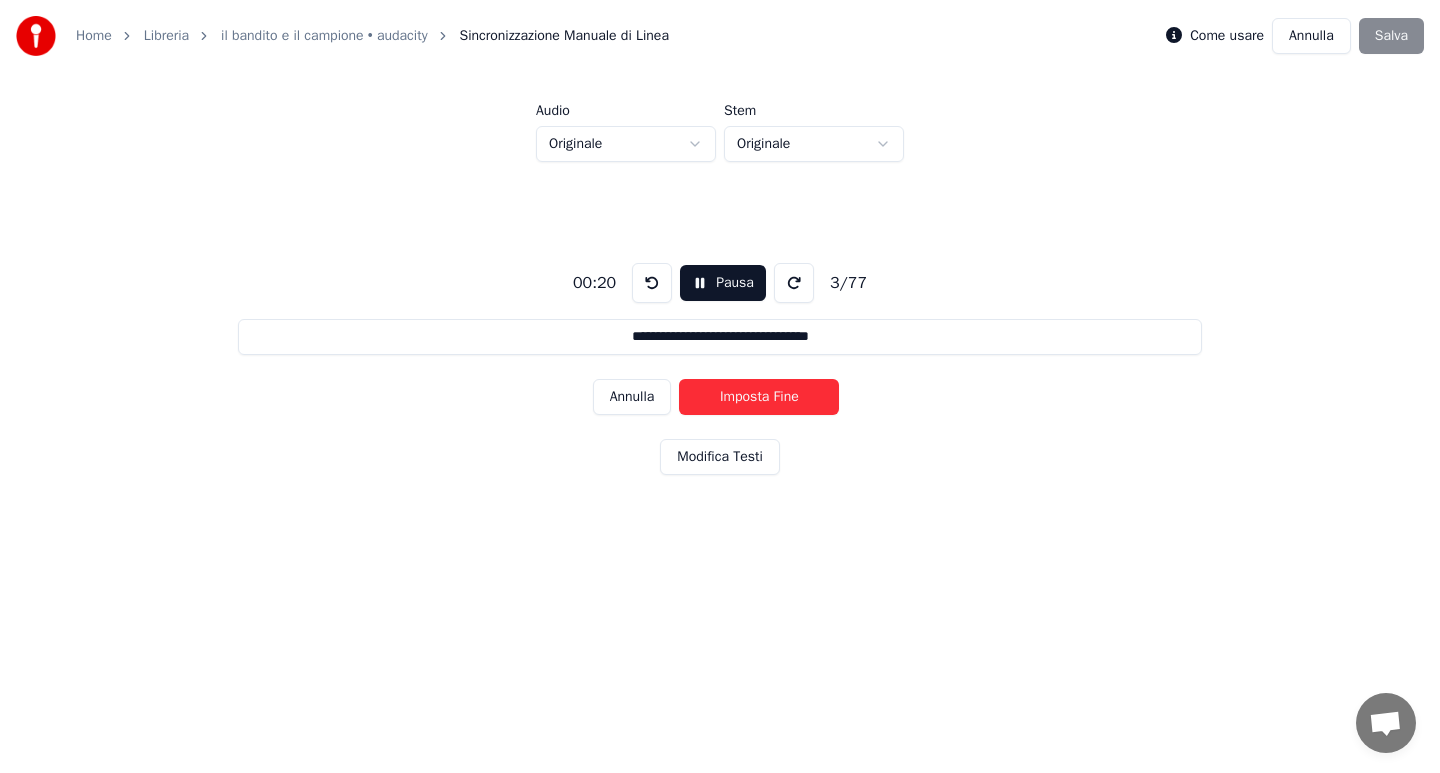 click on "Imposta Fine" at bounding box center [759, 397] 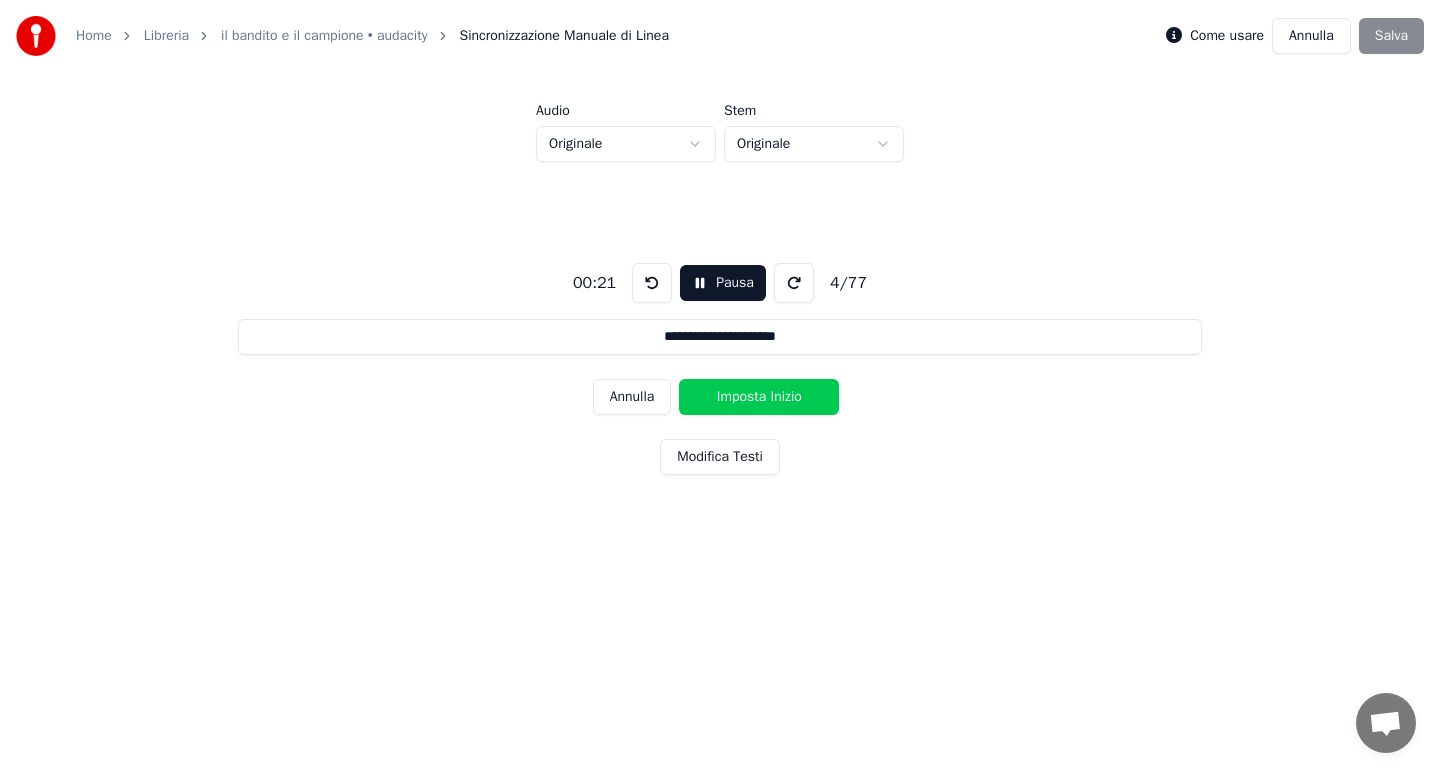 click on "Imposta Inizio" at bounding box center (759, 397) 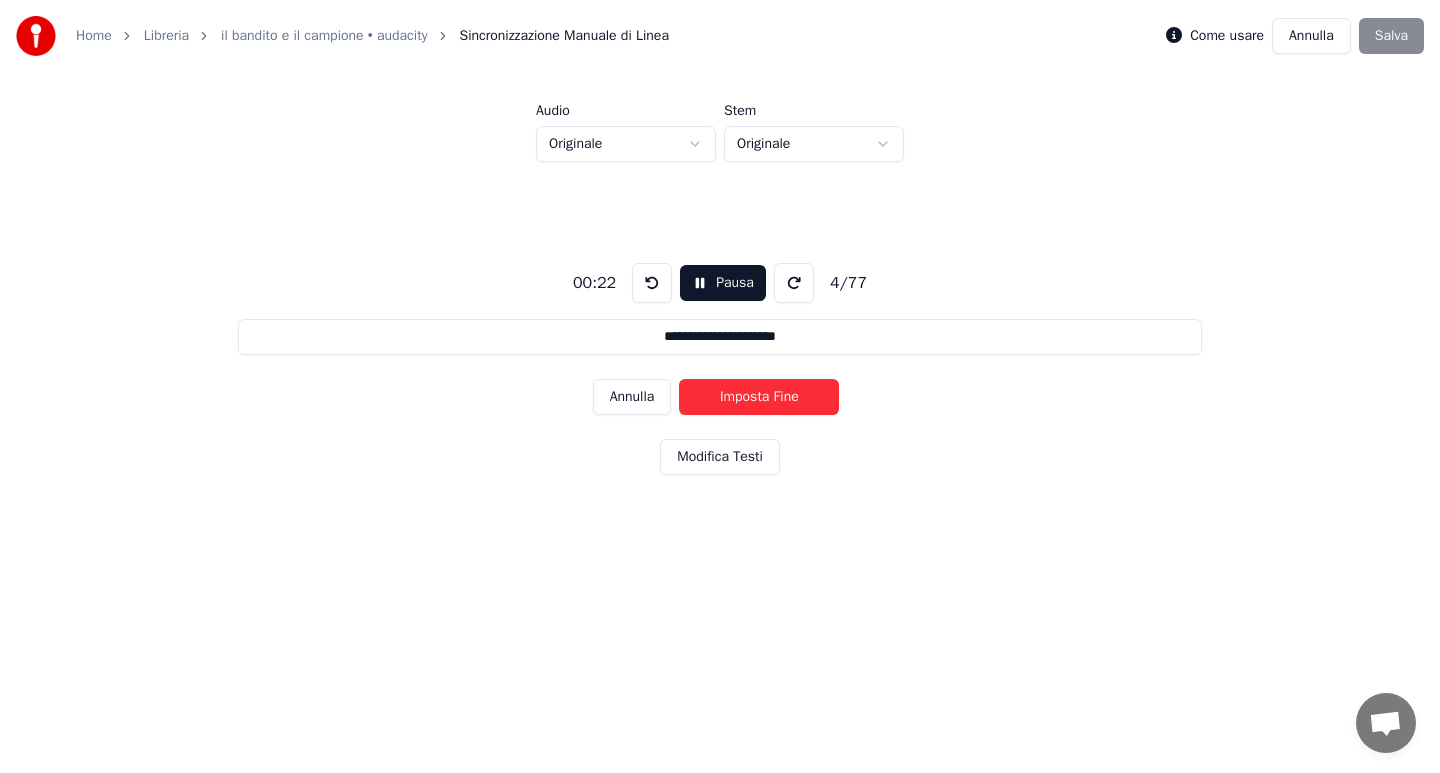 click on "Imposta Fine" at bounding box center (759, 397) 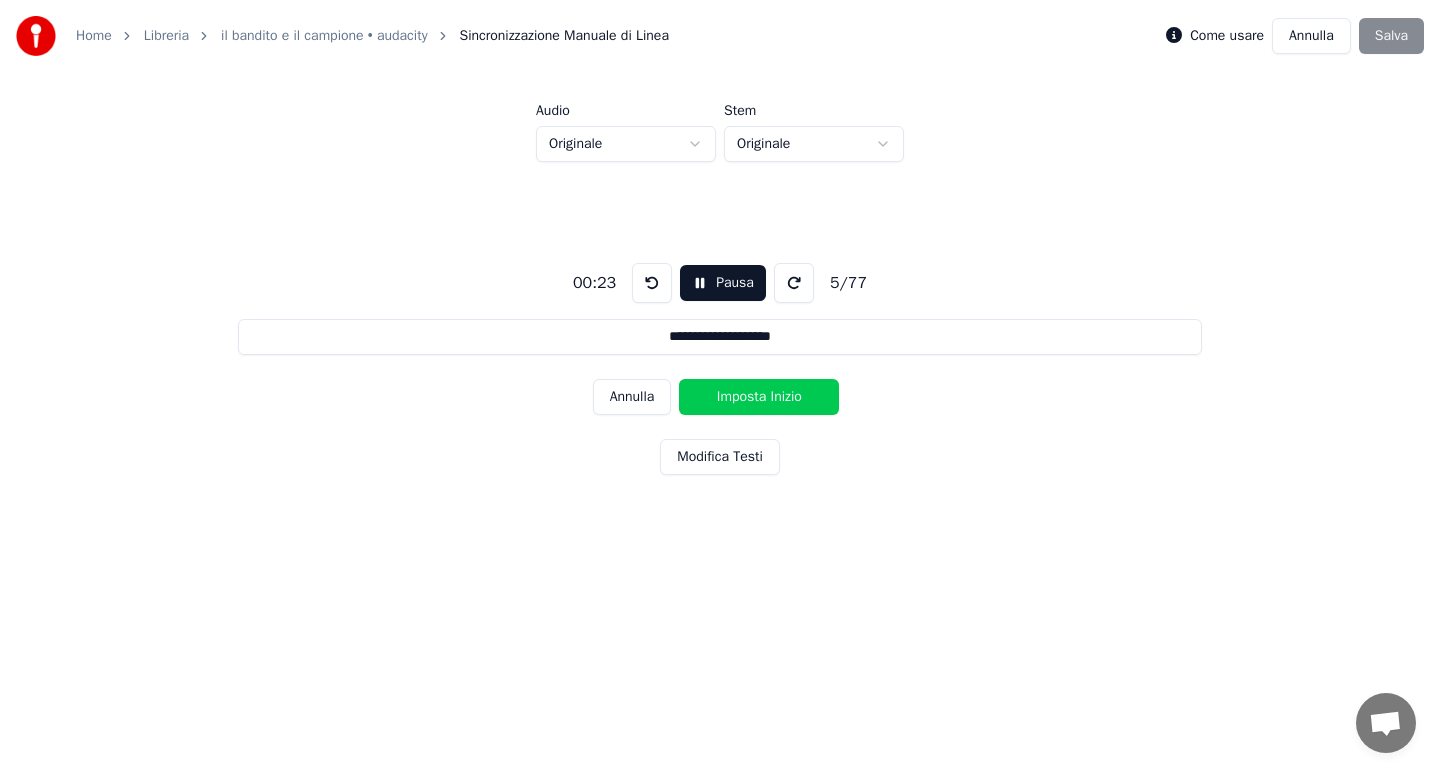 click on "Imposta Inizio" at bounding box center [759, 397] 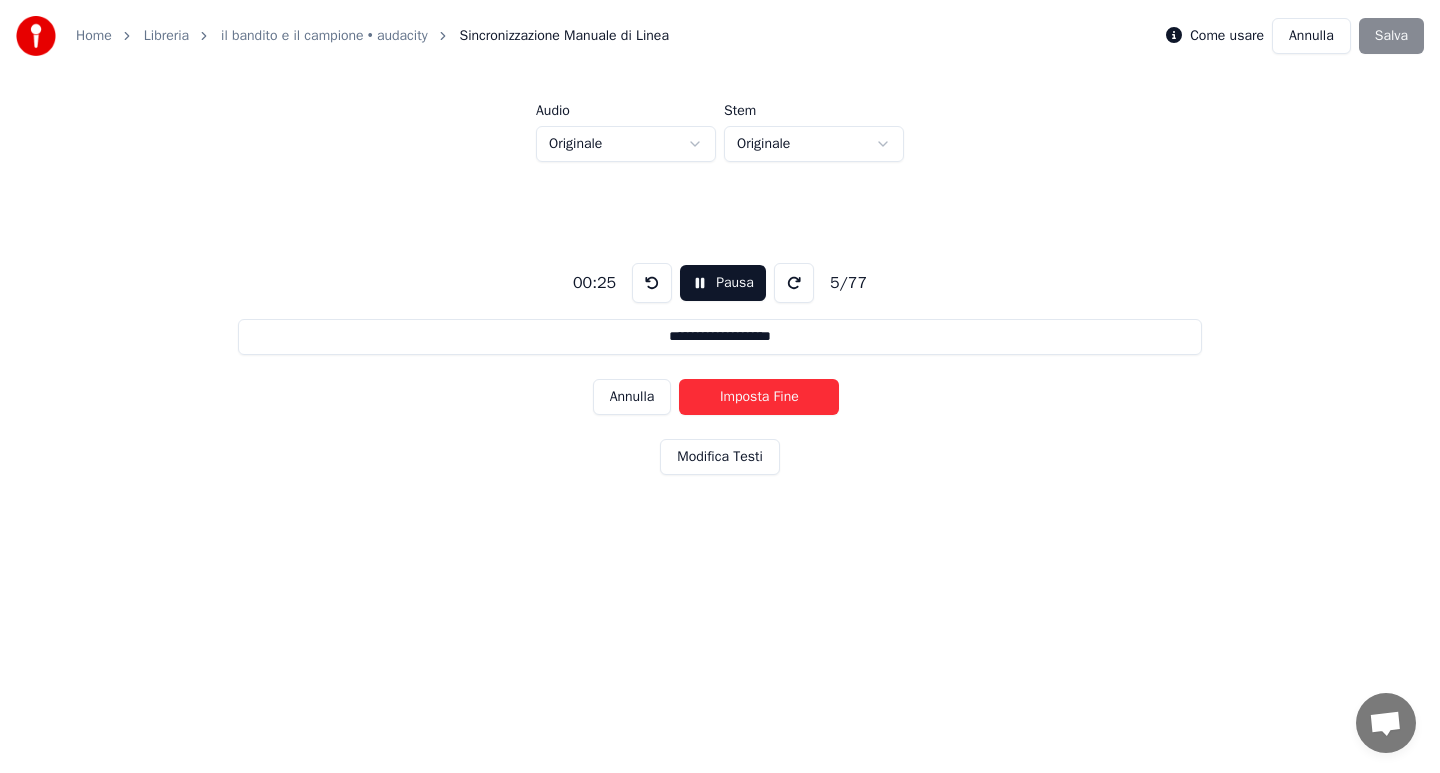 click on "Imposta Fine" at bounding box center [759, 397] 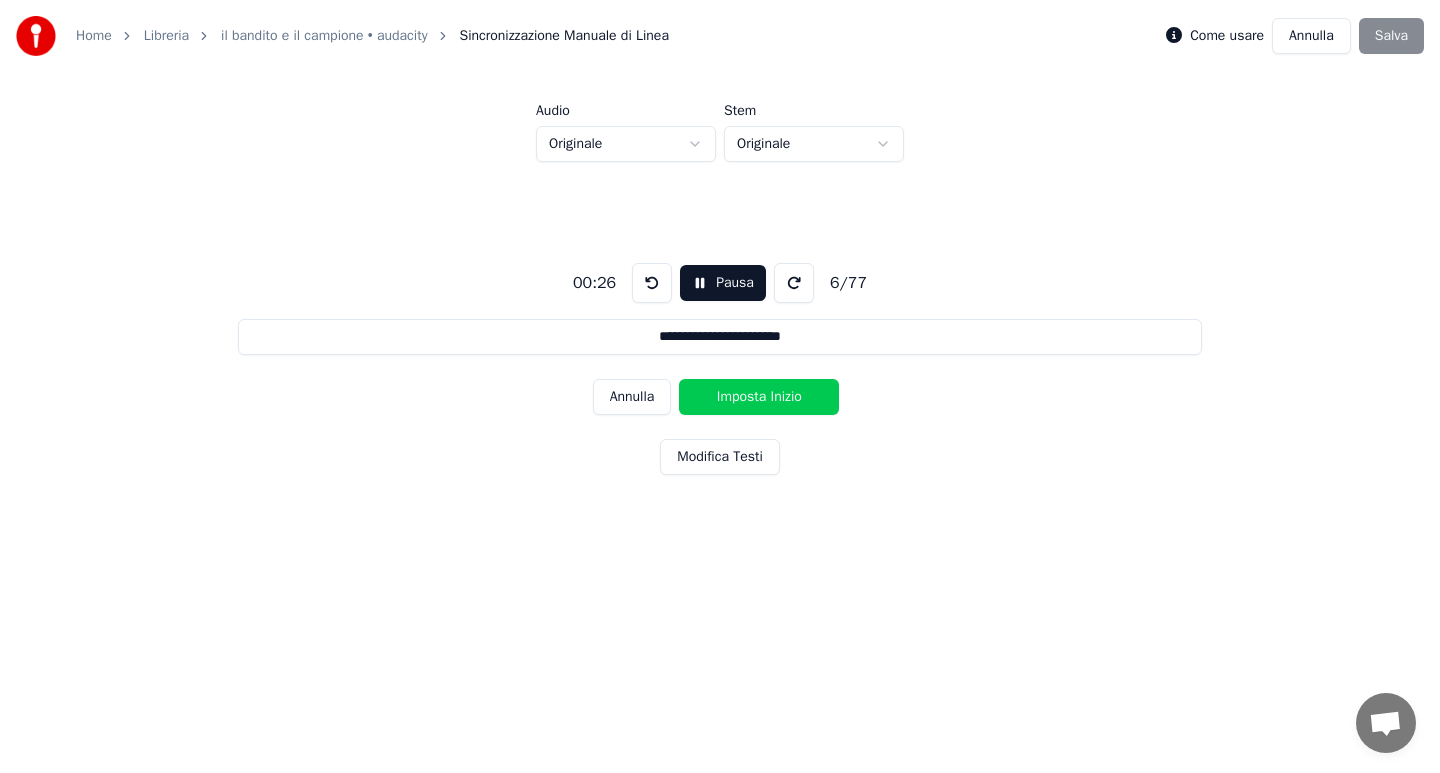click on "Imposta Inizio" at bounding box center [759, 397] 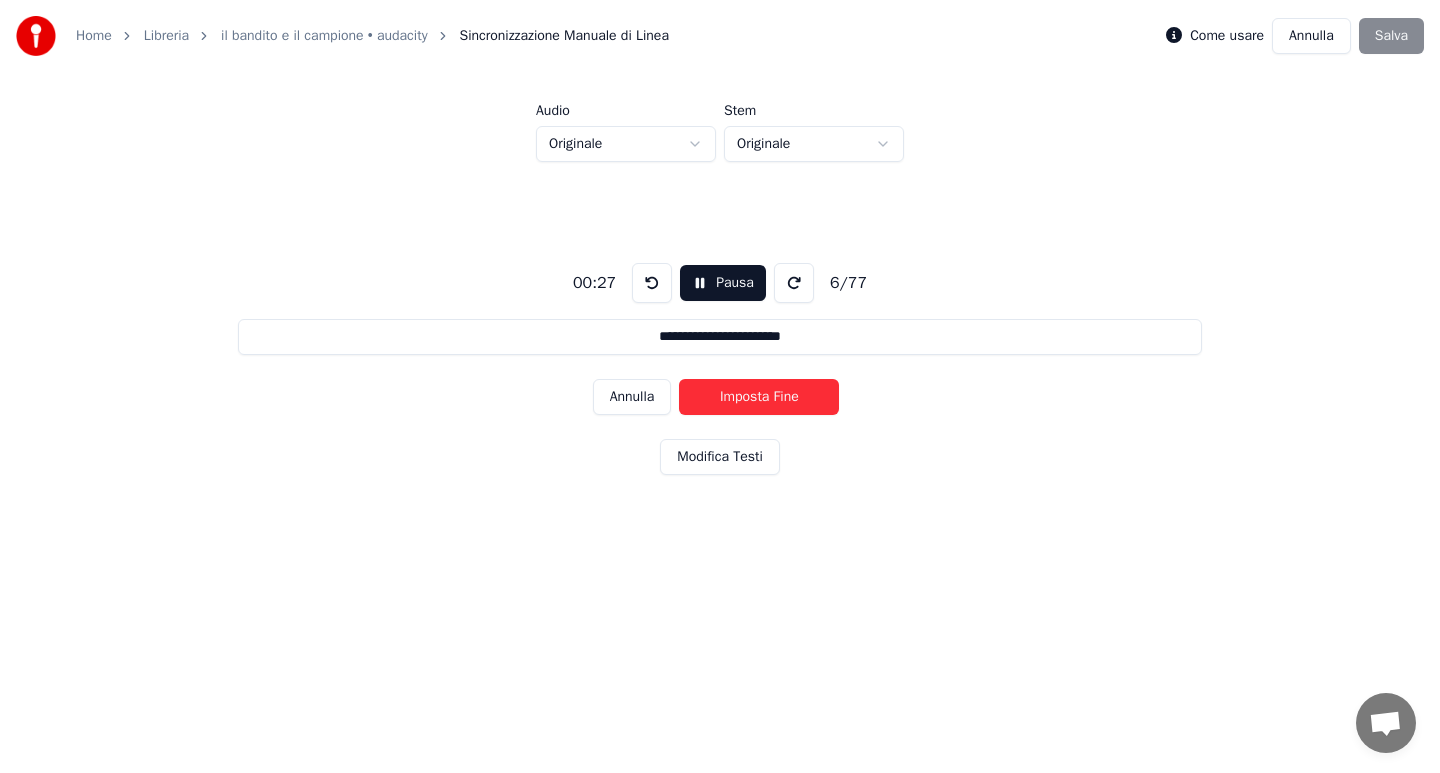 click on "Imposta Fine" at bounding box center [759, 397] 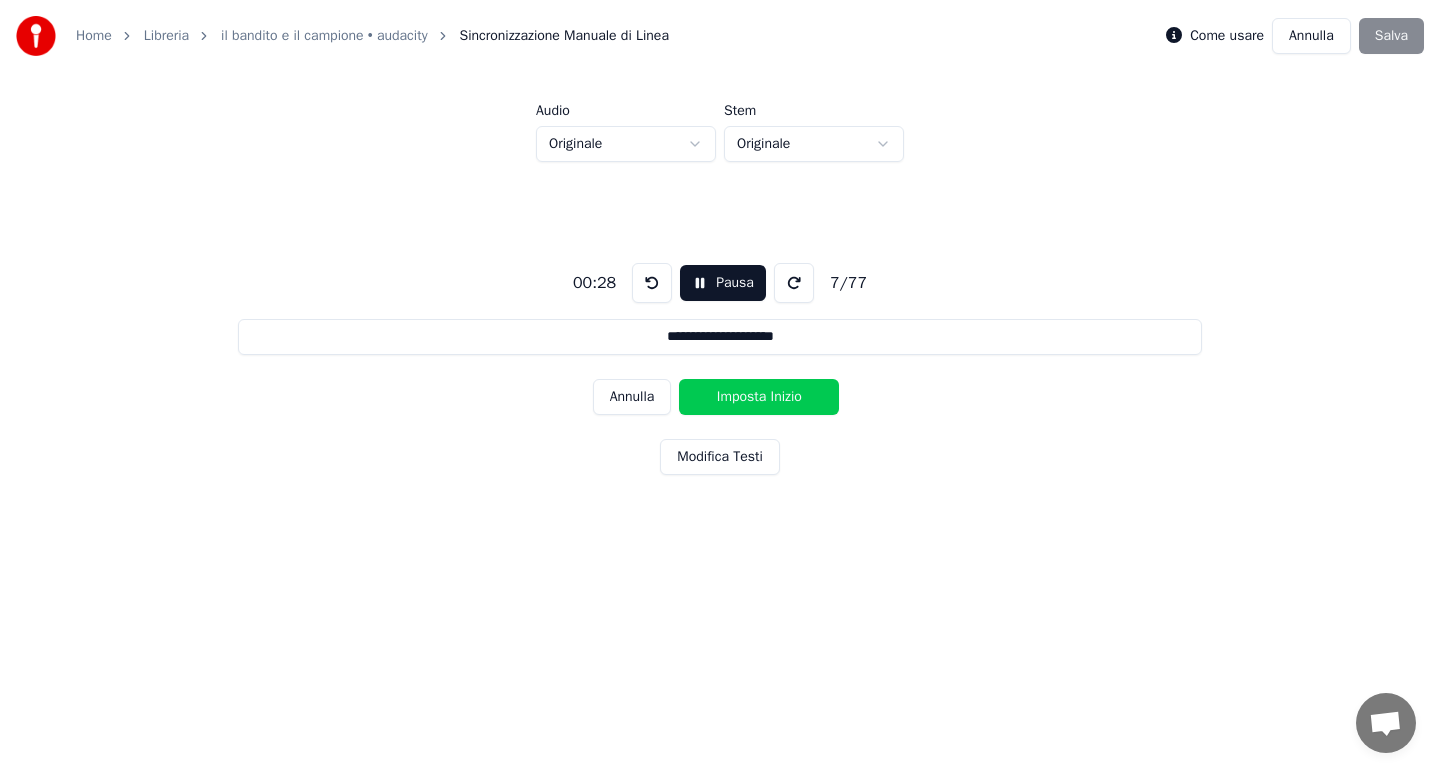 click on "Imposta Inizio" at bounding box center (759, 397) 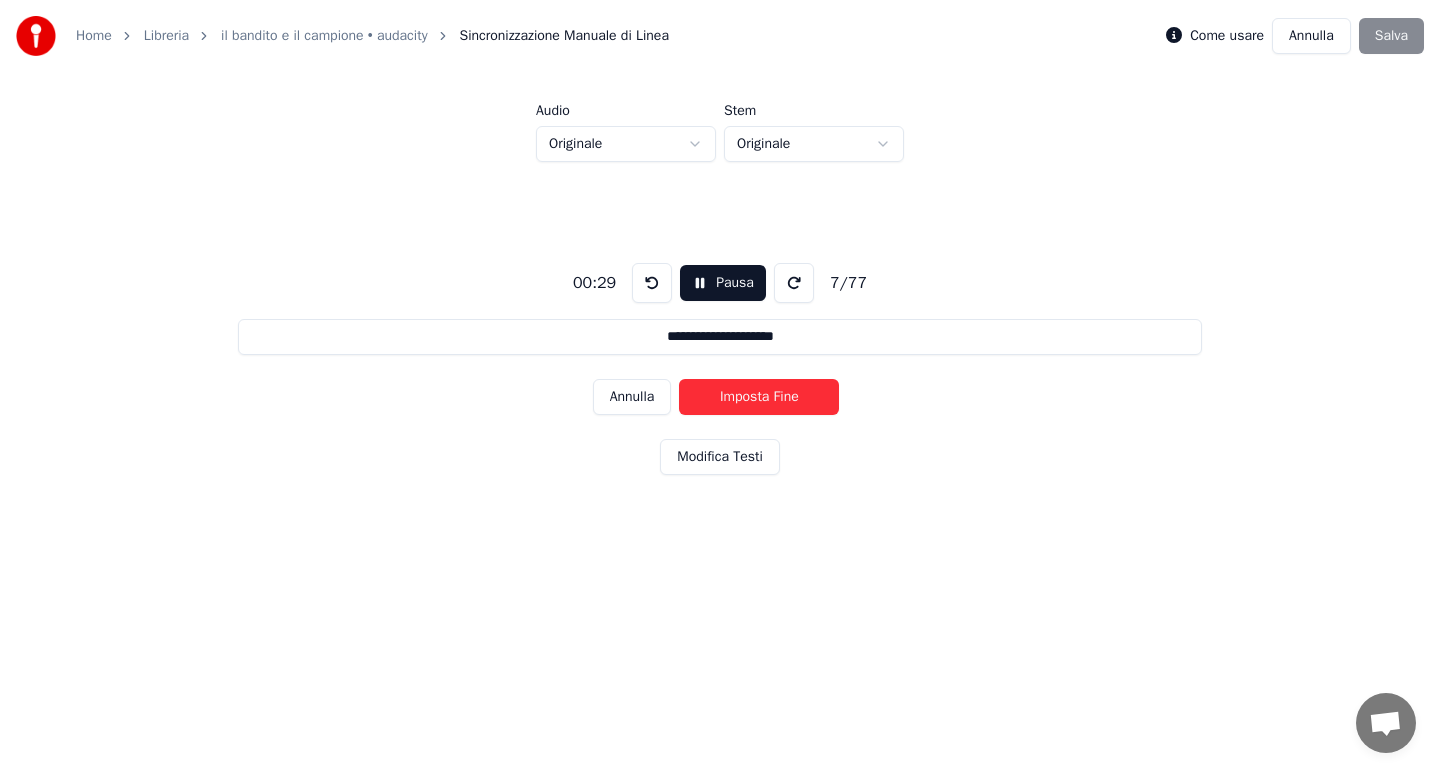 click on "Imposta Fine" at bounding box center [759, 397] 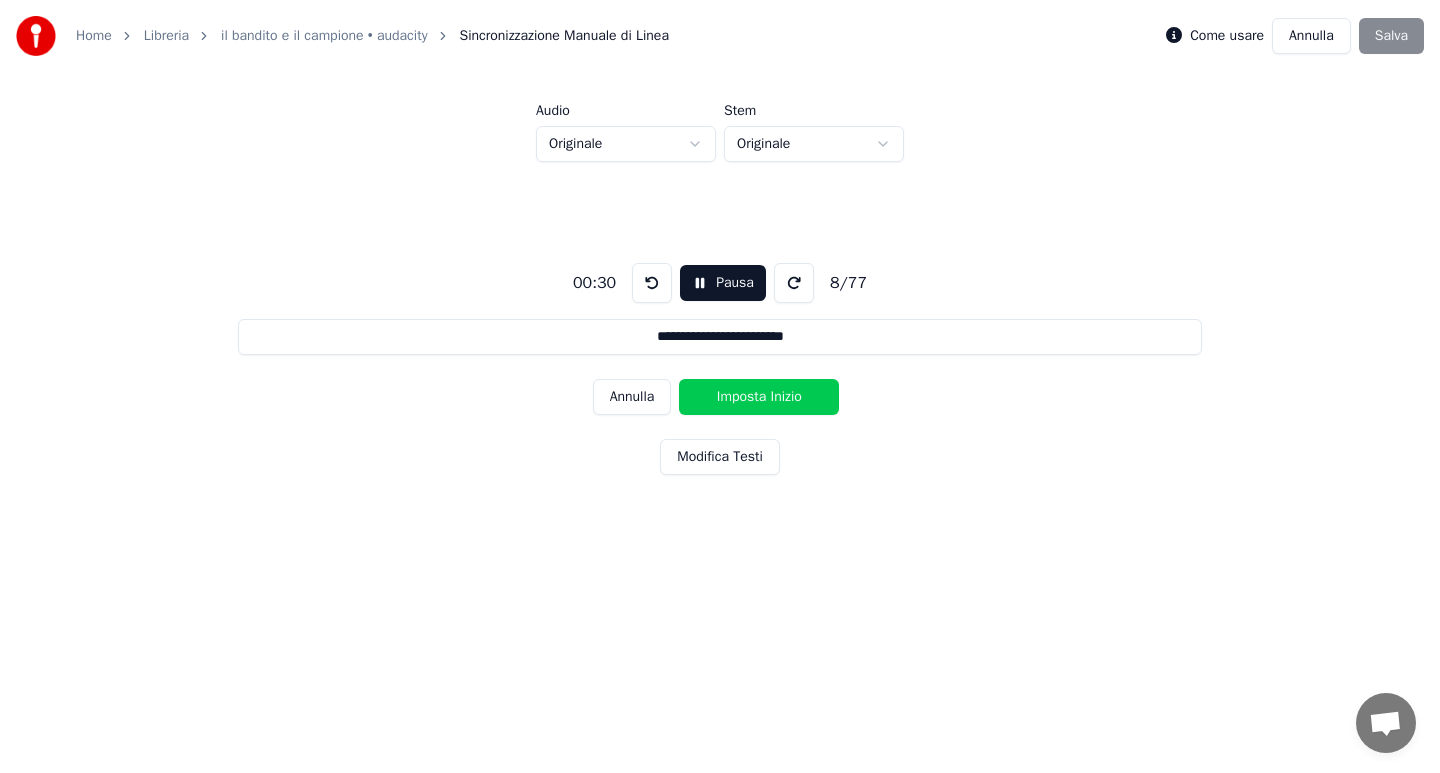 click on "Imposta Inizio" at bounding box center (759, 397) 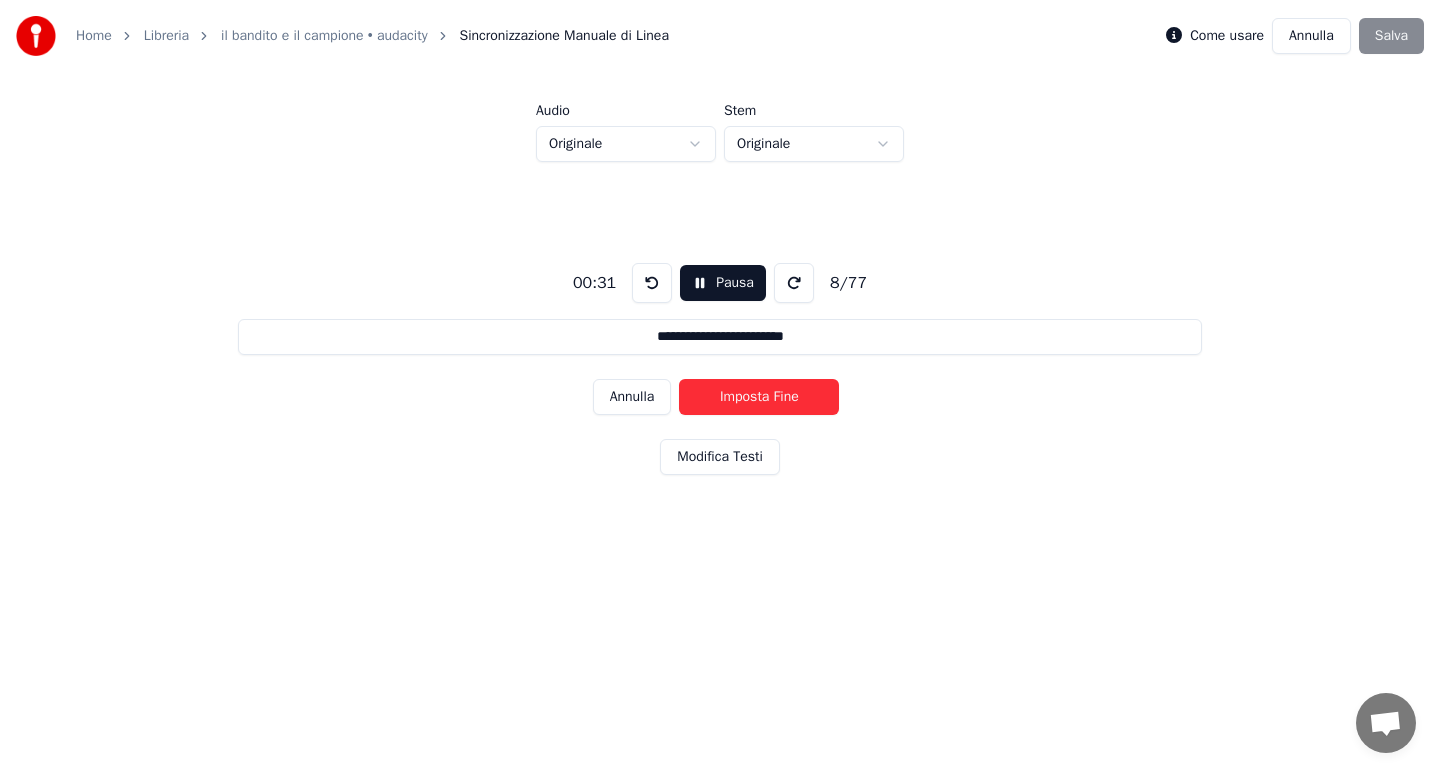 click on "Imposta Fine" at bounding box center (759, 397) 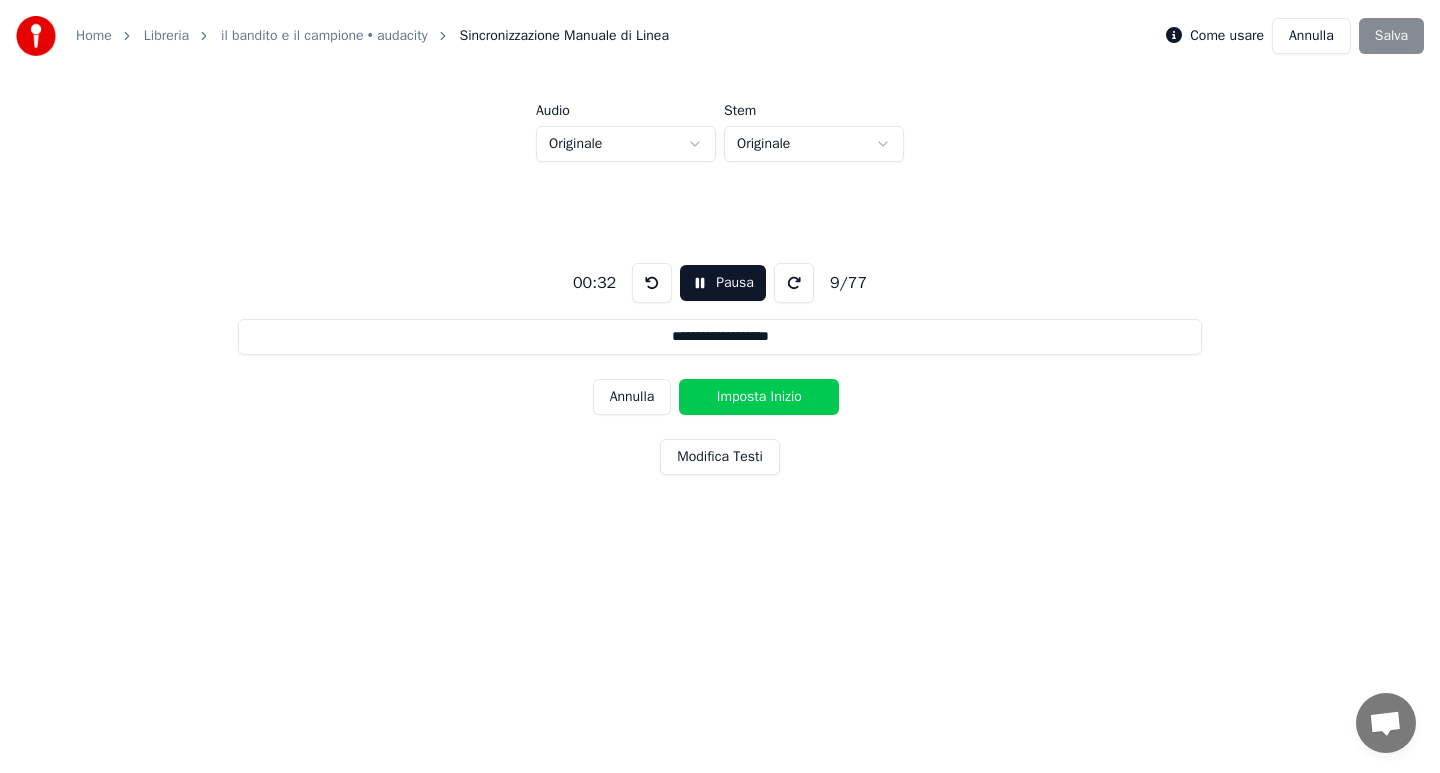 click on "Imposta Inizio" at bounding box center [759, 397] 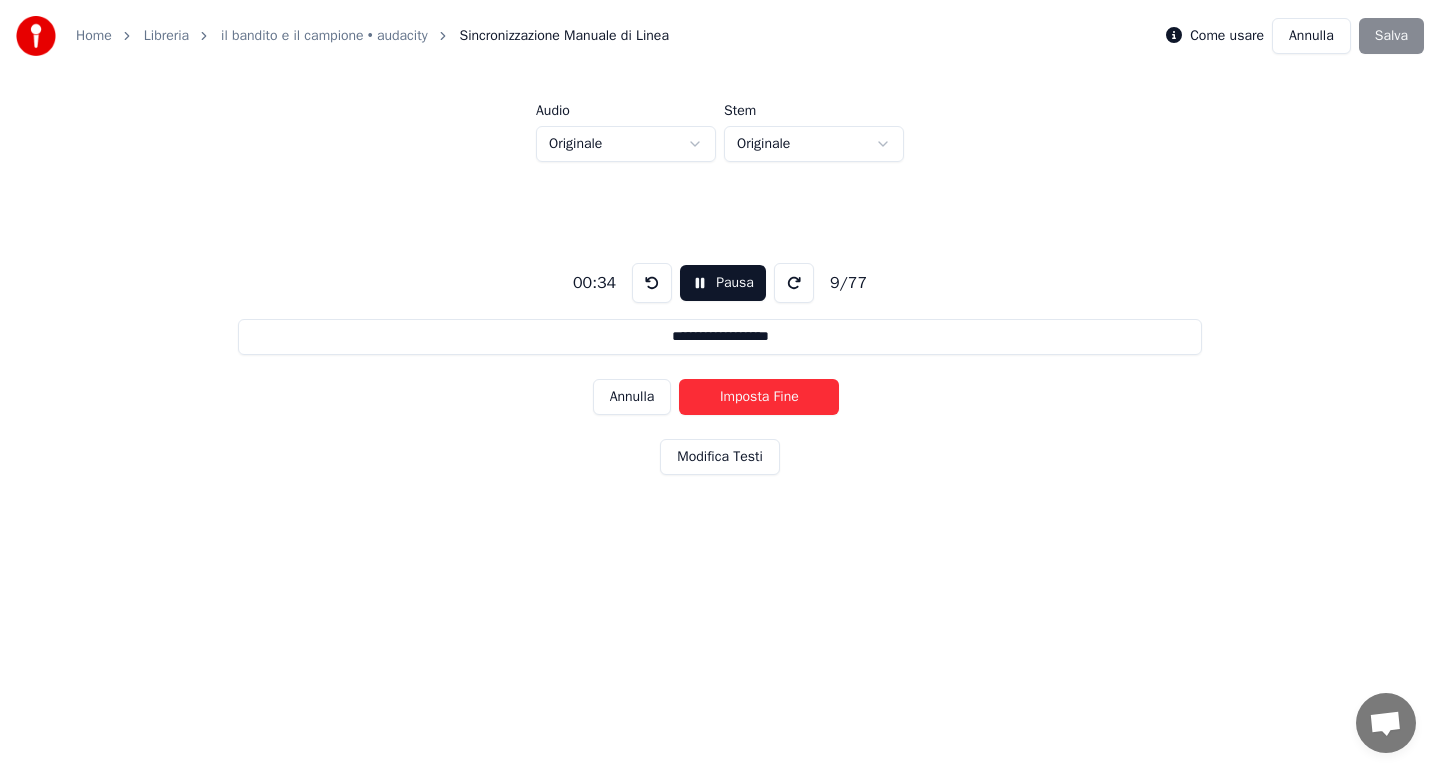 click on "Imposta Fine" at bounding box center [759, 397] 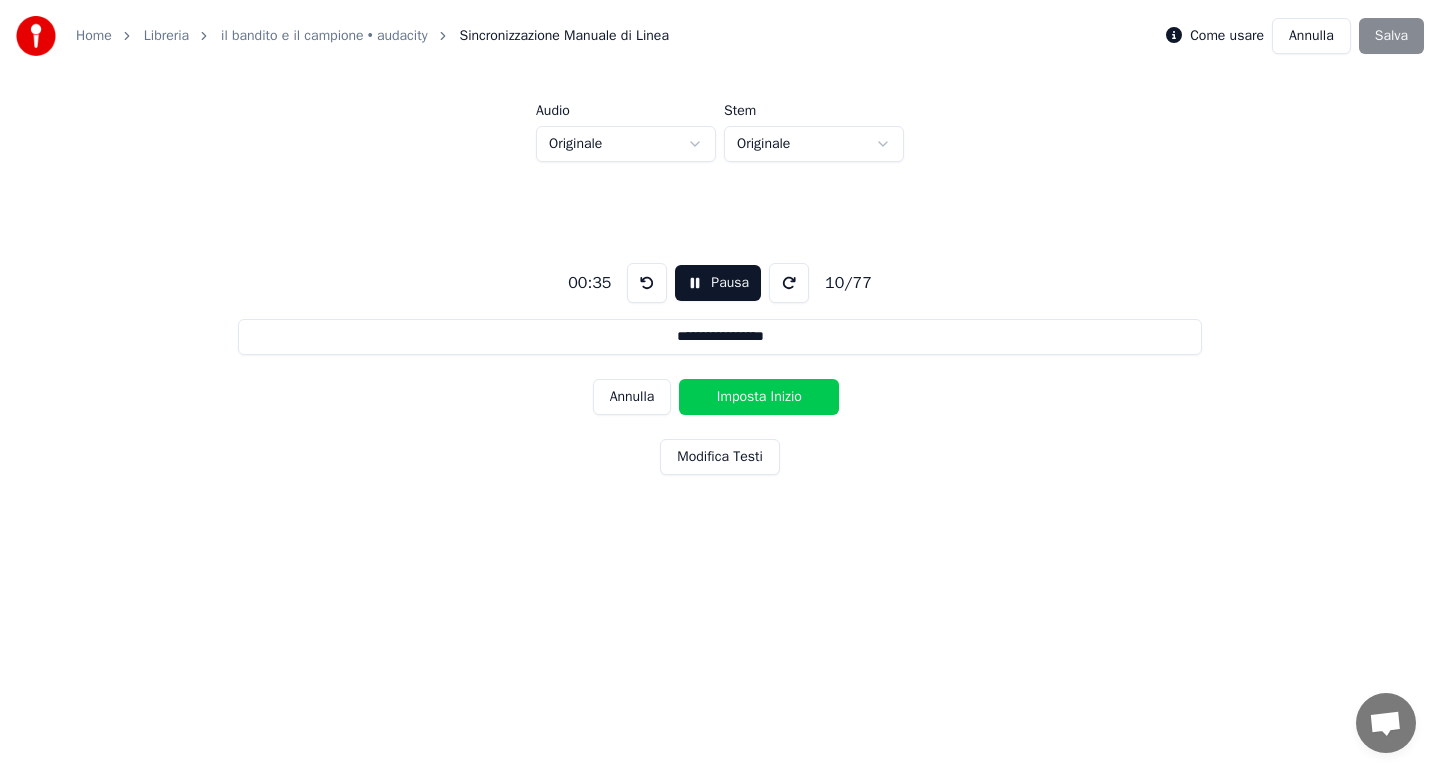 click on "Imposta Inizio" at bounding box center [759, 397] 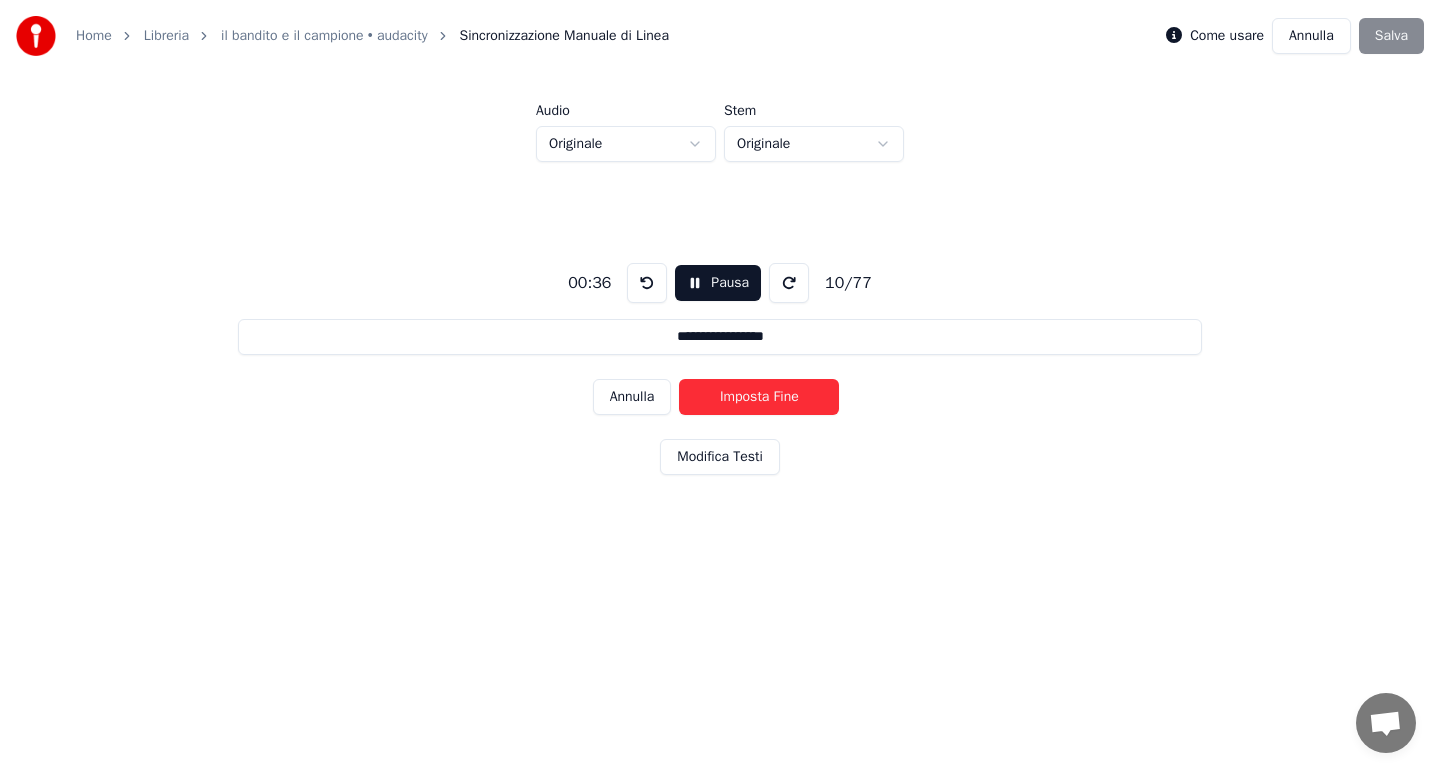 click on "Imposta Fine" at bounding box center (759, 397) 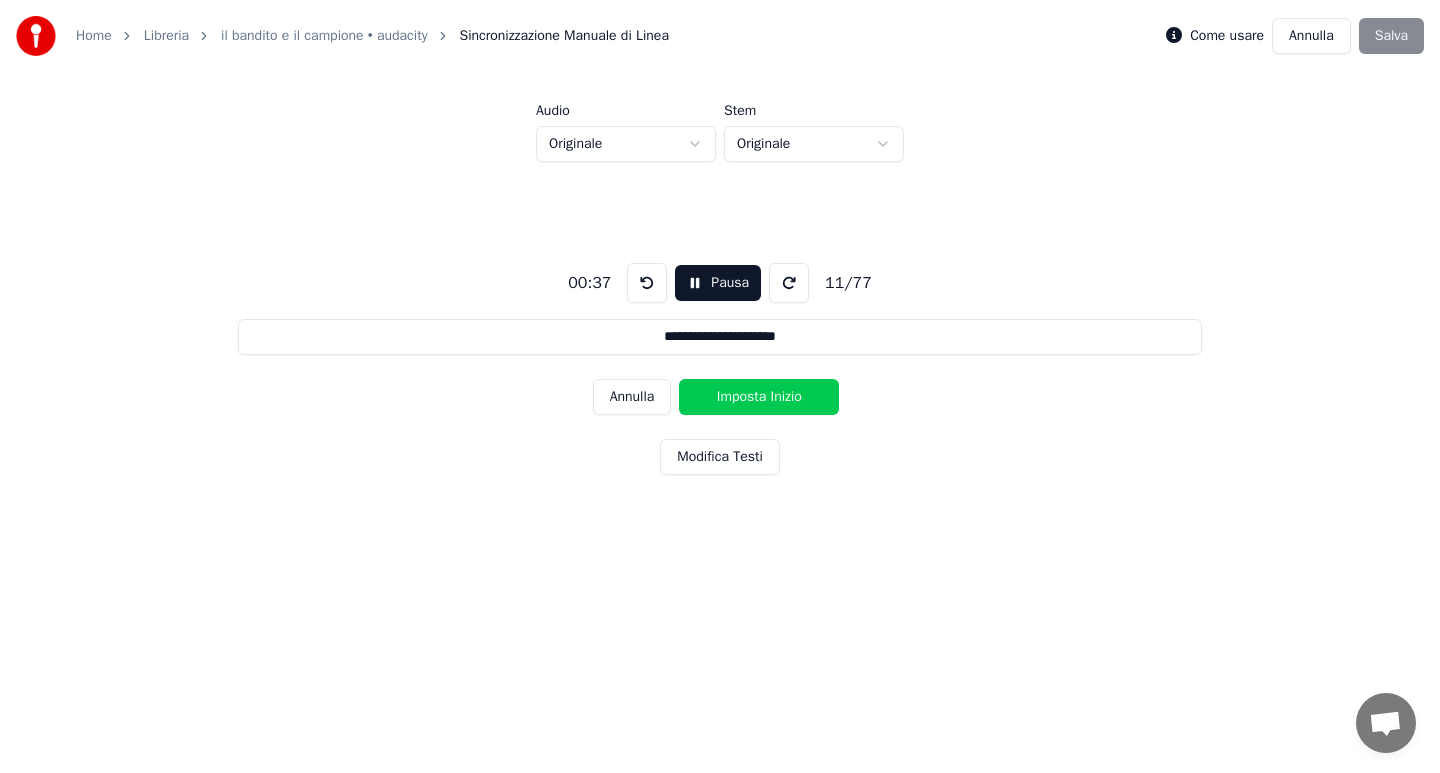 click on "Imposta Inizio" at bounding box center (759, 397) 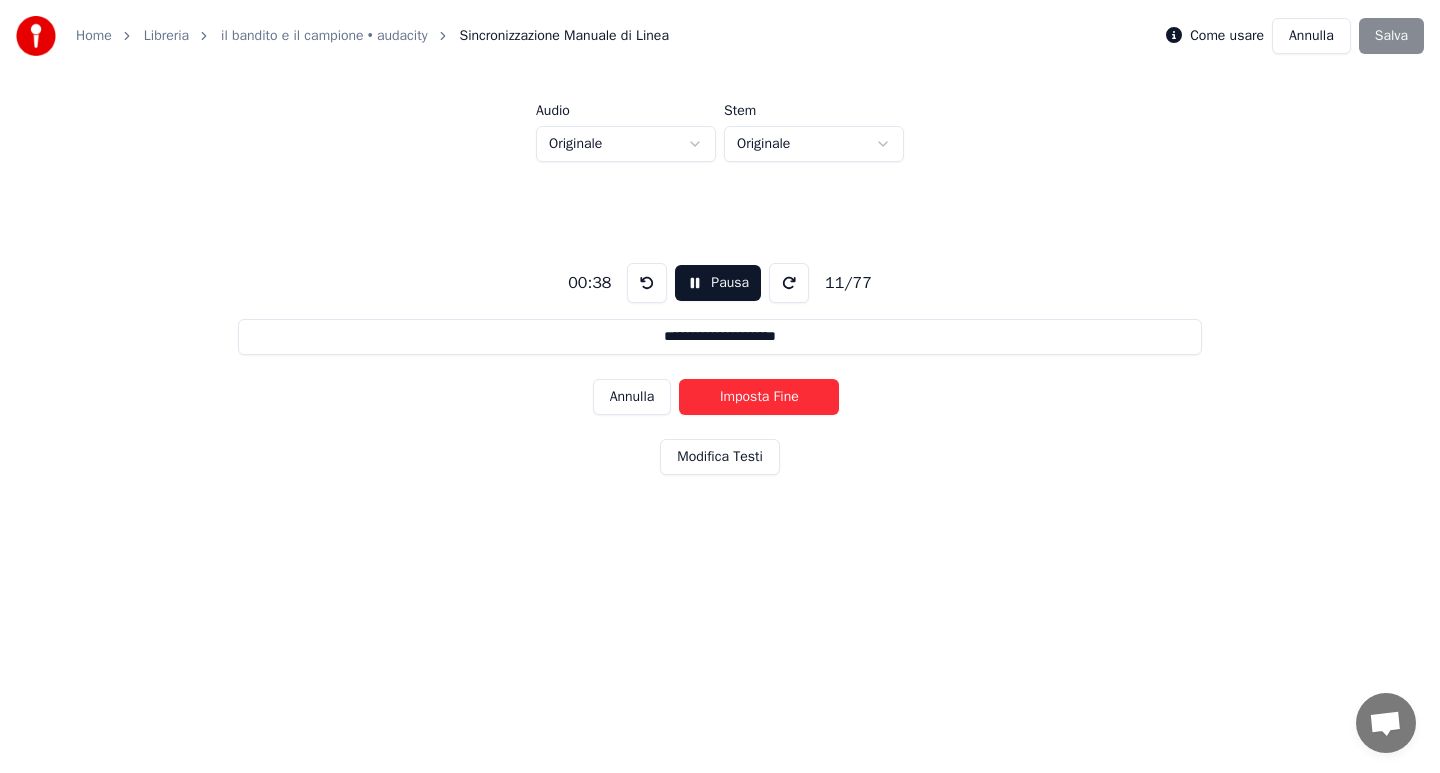 click on "Imposta Fine" at bounding box center (759, 397) 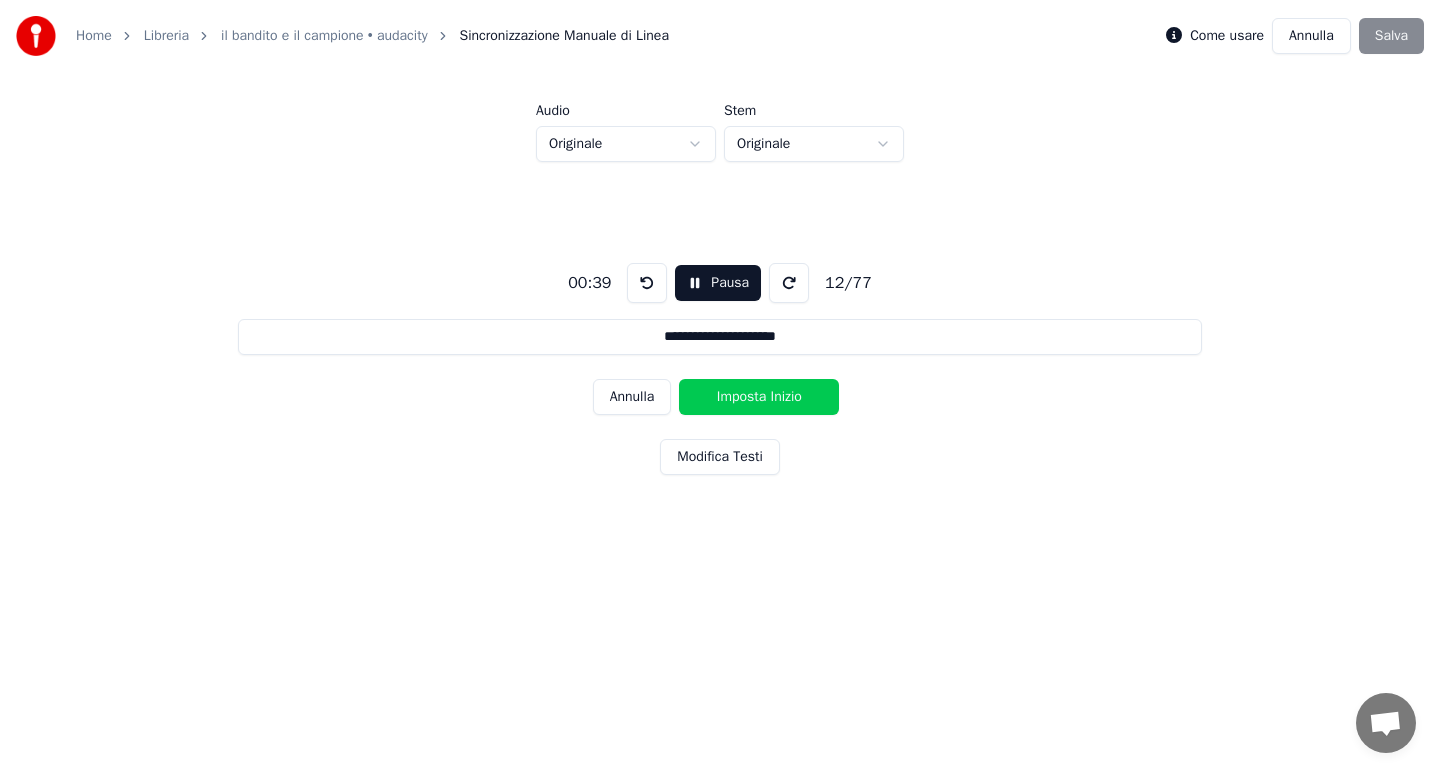 click on "Imposta Inizio" at bounding box center (759, 397) 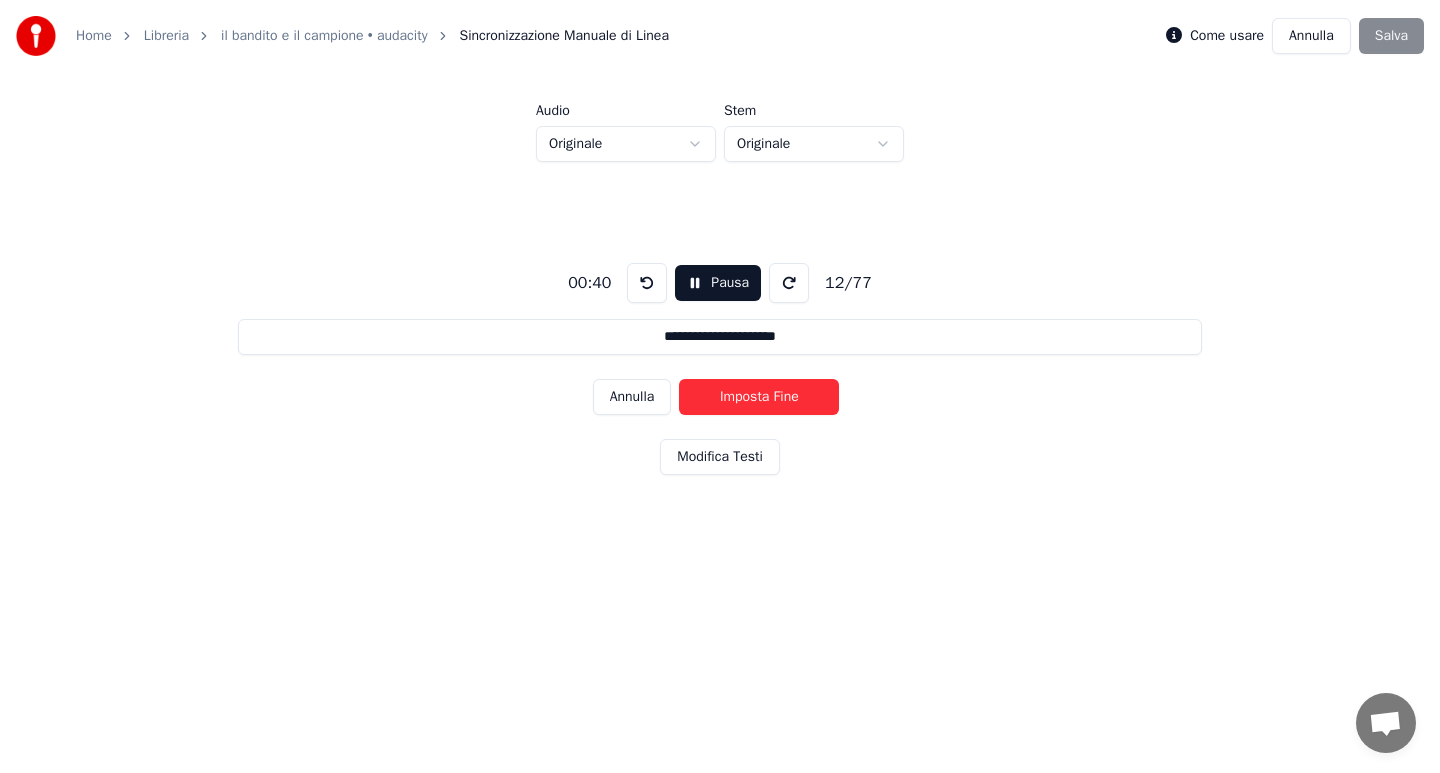 click on "Imposta Fine" at bounding box center (759, 397) 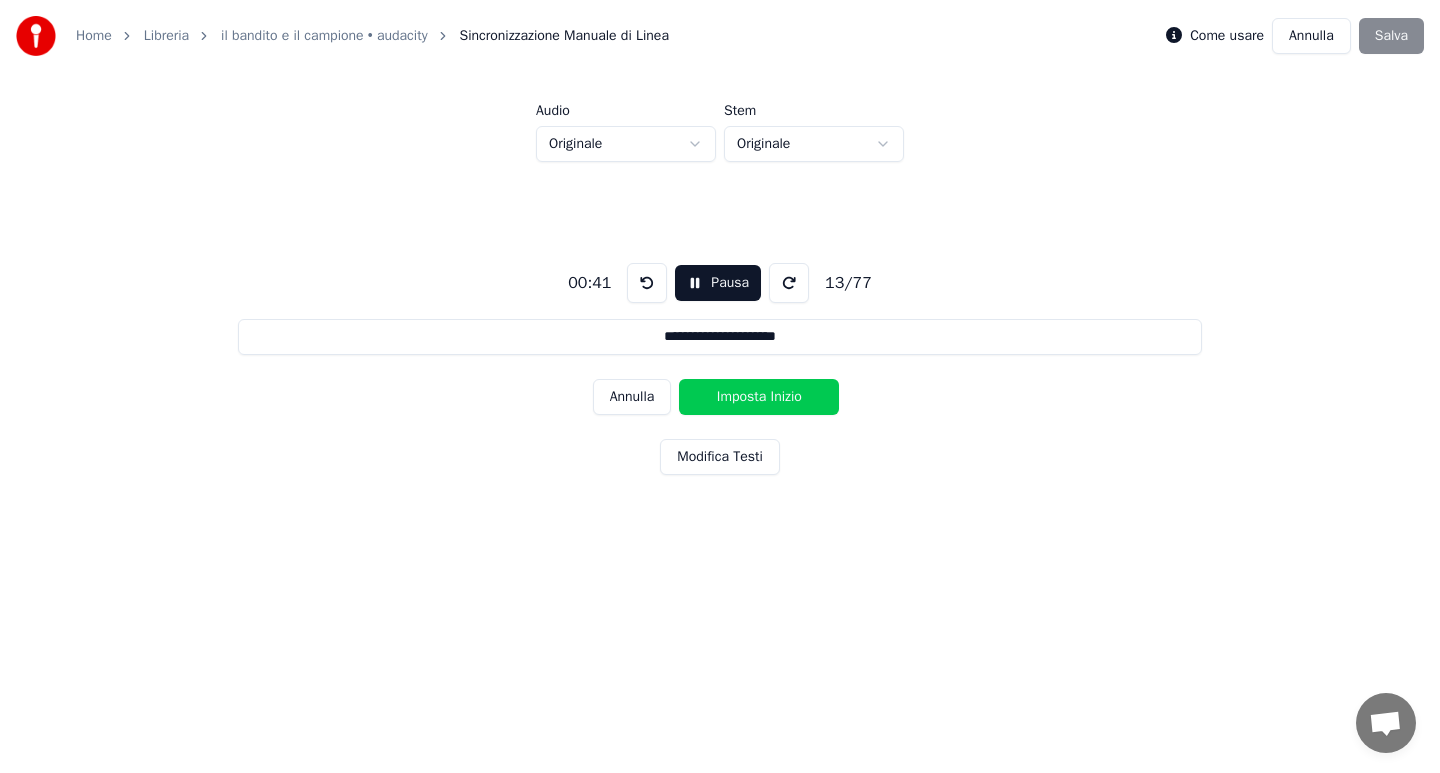 click on "Imposta Inizio" at bounding box center (759, 397) 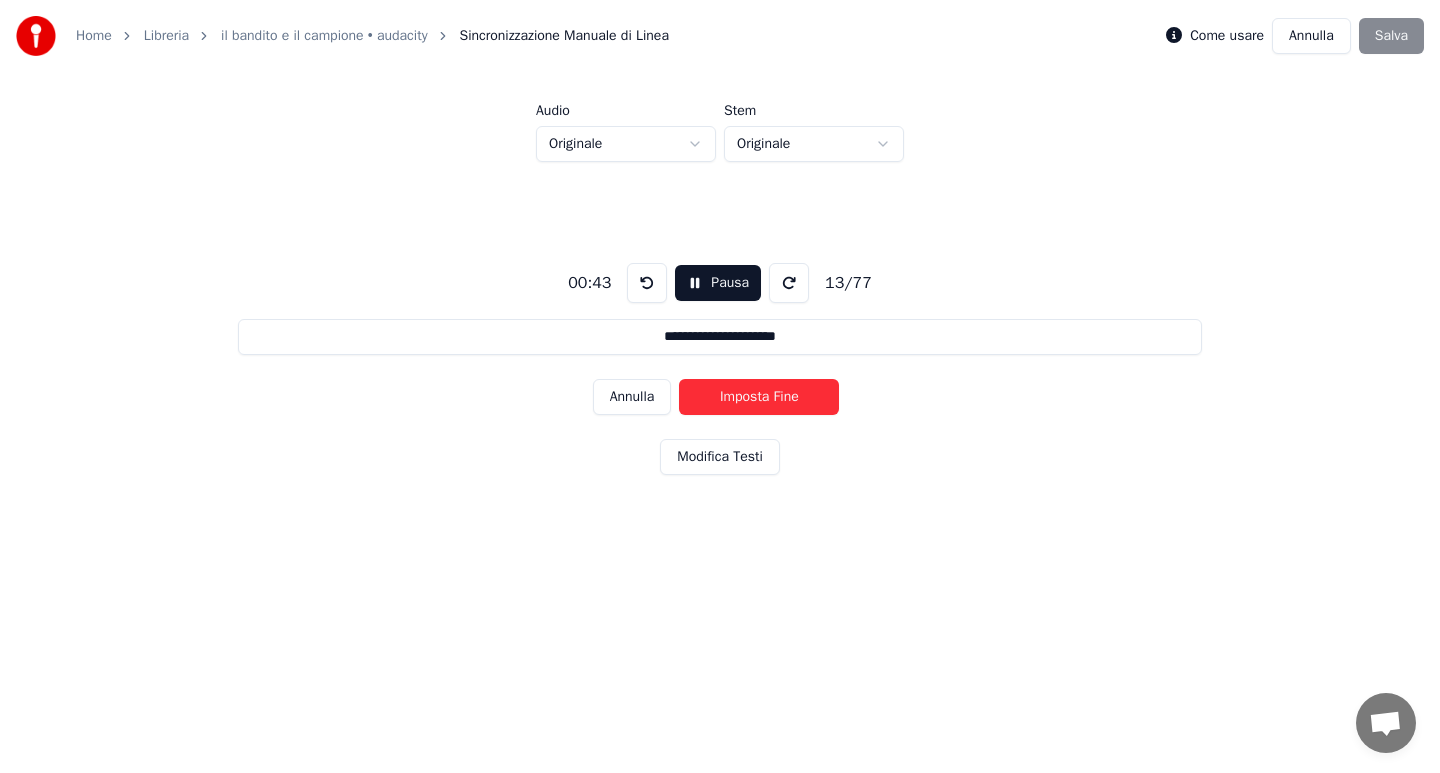 click on "Imposta Fine" at bounding box center [759, 397] 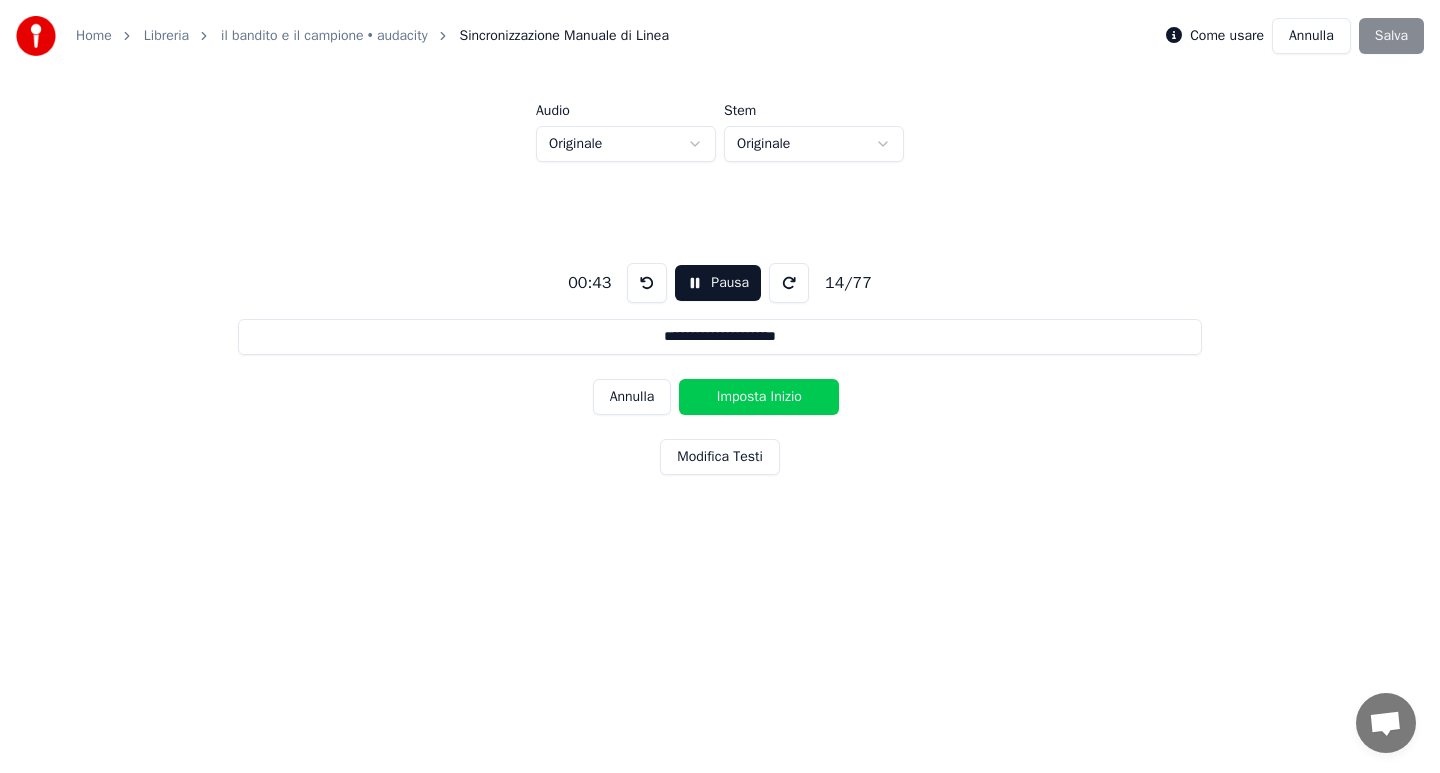 click on "Imposta Inizio" at bounding box center (759, 397) 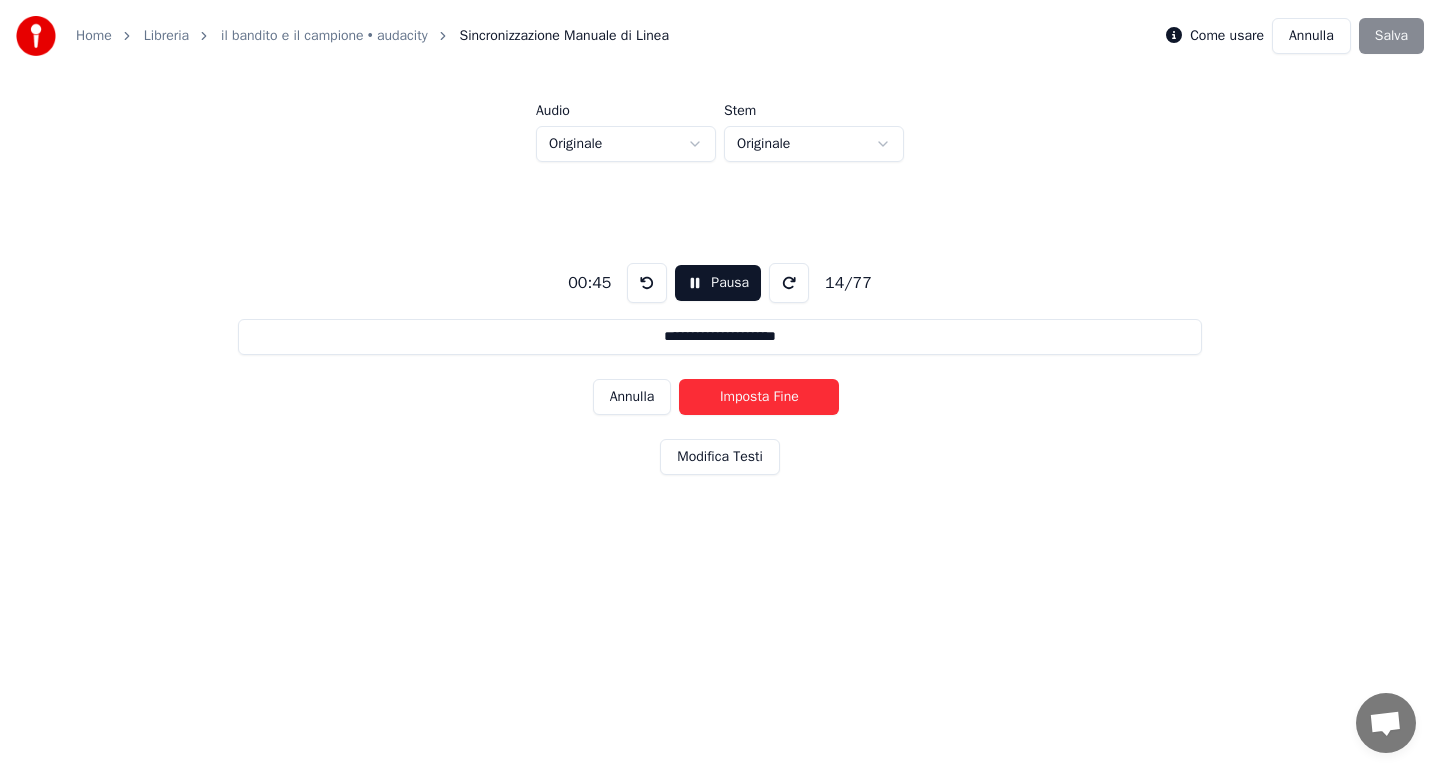 click on "Imposta Fine" at bounding box center (759, 397) 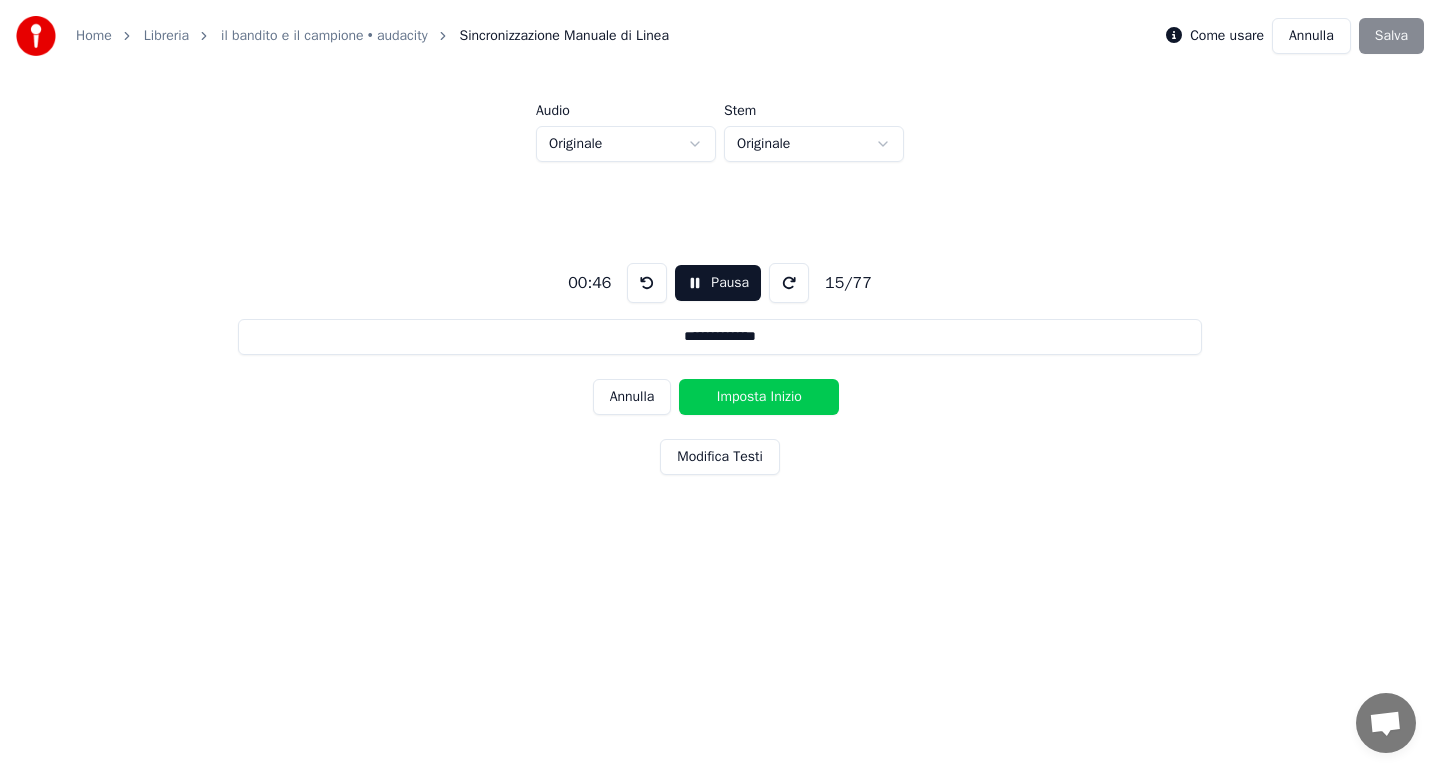 click on "Imposta Inizio" at bounding box center (759, 397) 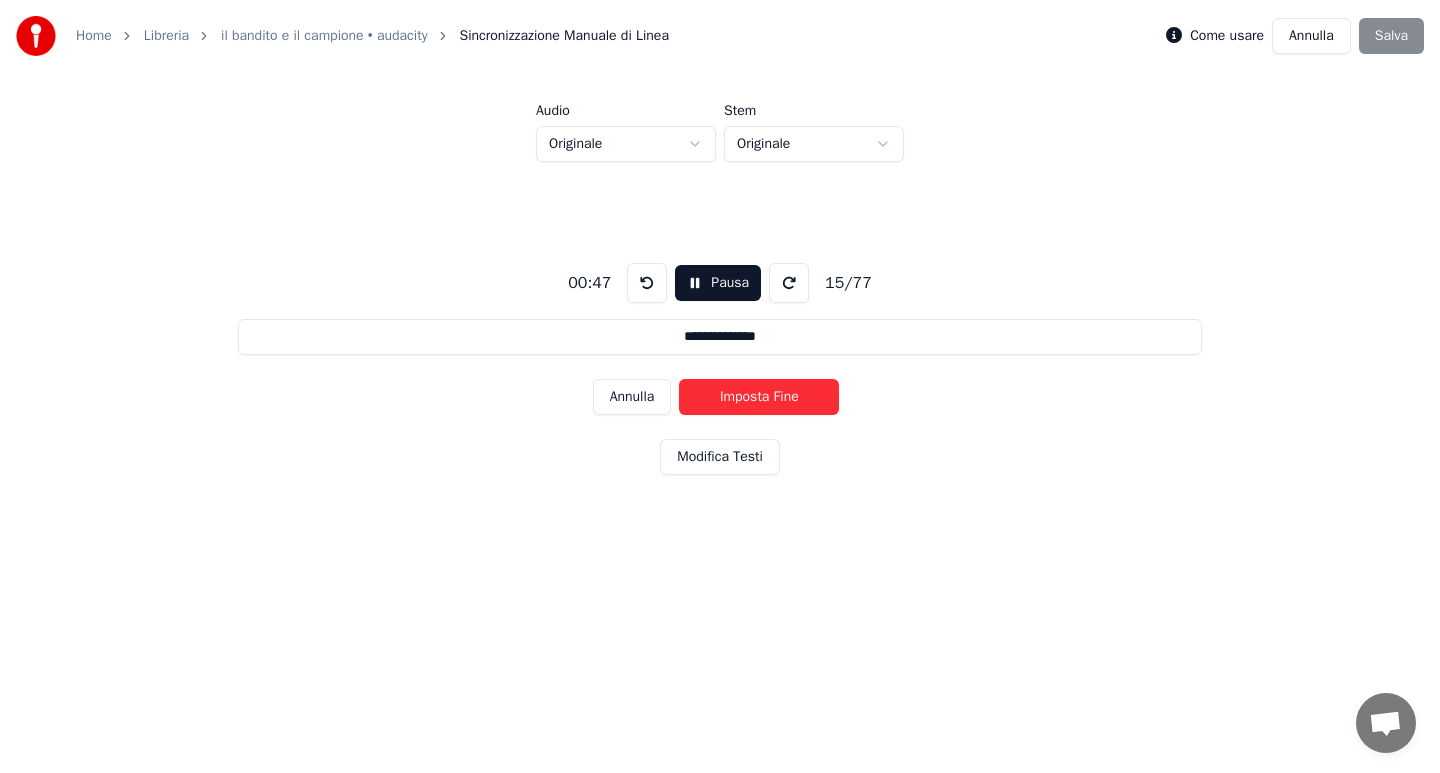 click on "Imposta Fine" at bounding box center [759, 397] 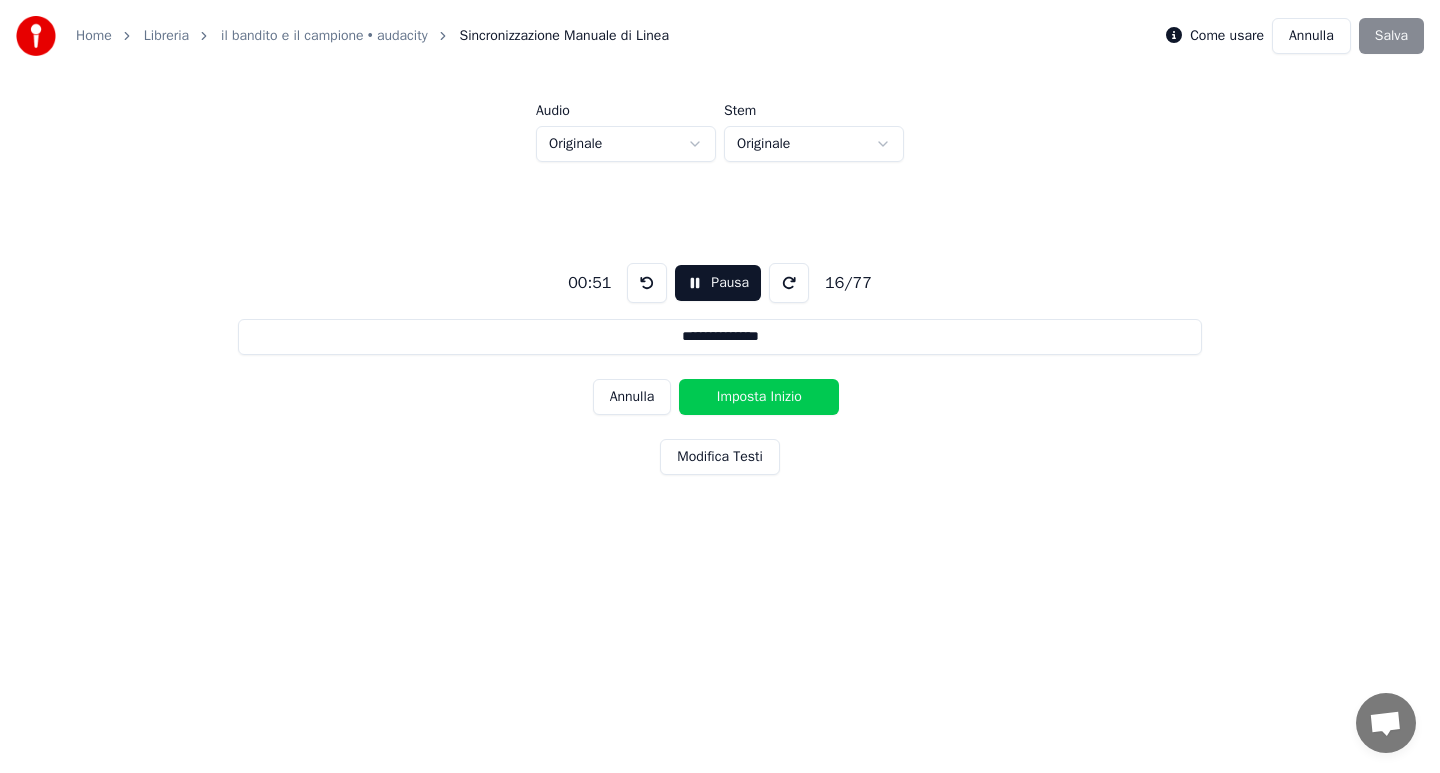 click on "Imposta Inizio" at bounding box center (759, 397) 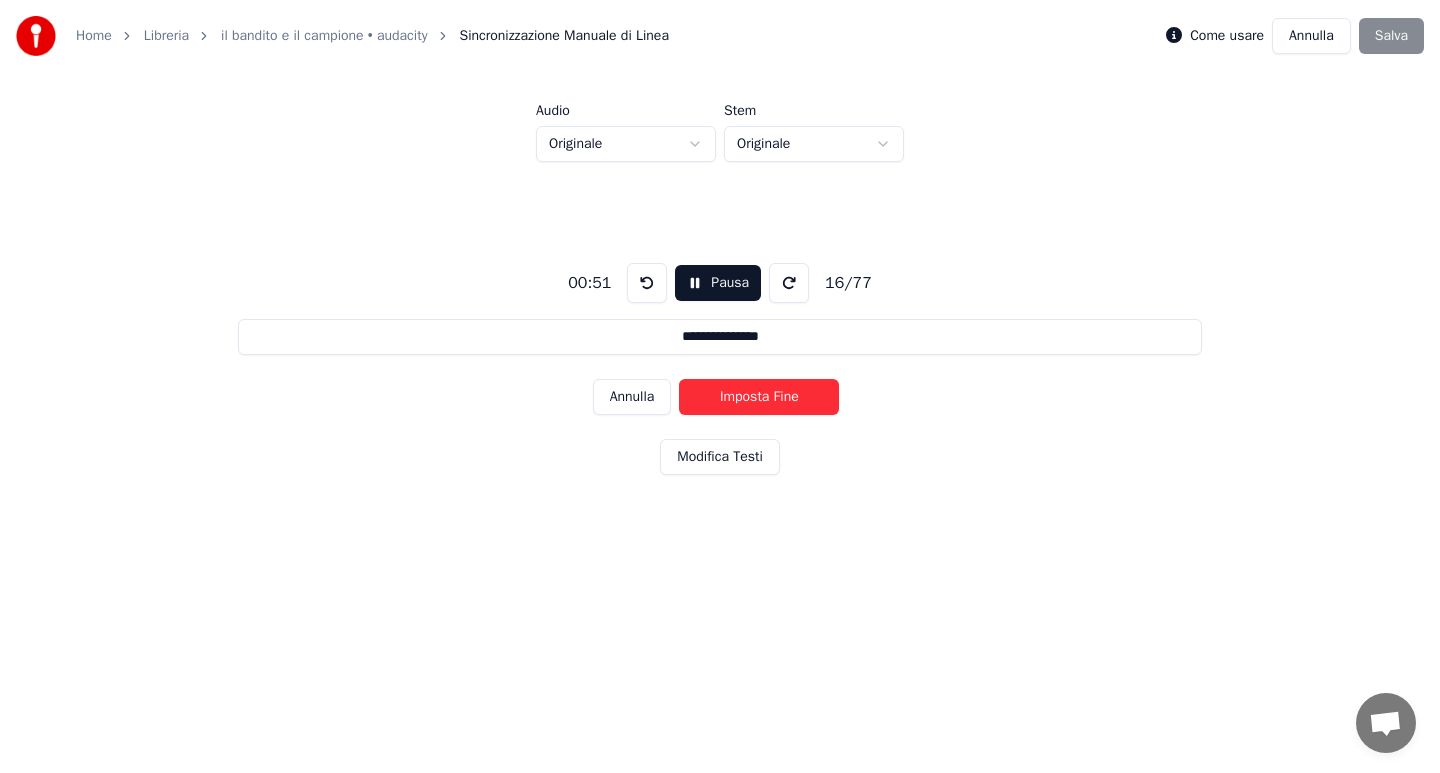 click on "Imposta Fine" at bounding box center (759, 397) 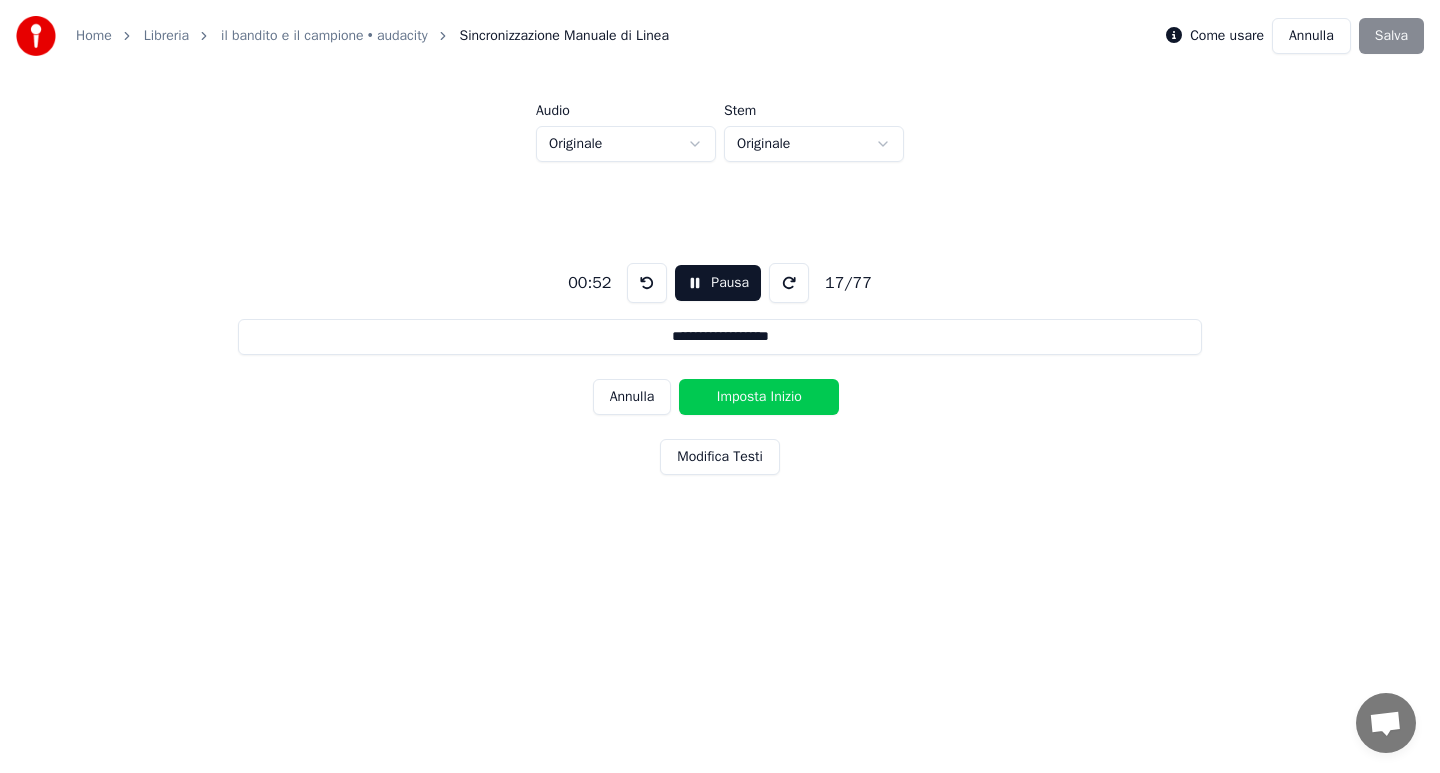 click on "Imposta Inizio" at bounding box center (759, 397) 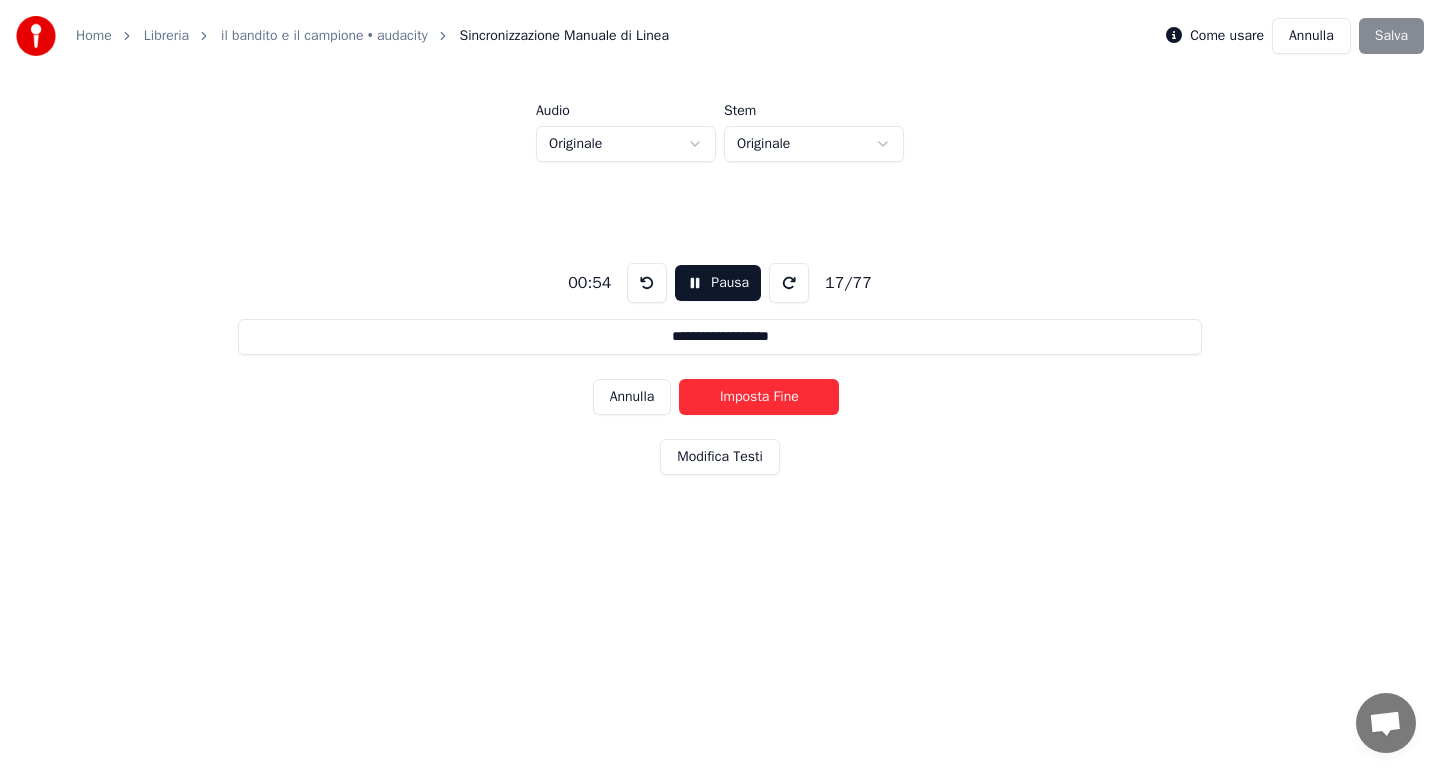click on "Imposta Fine" at bounding box center (759, 397) 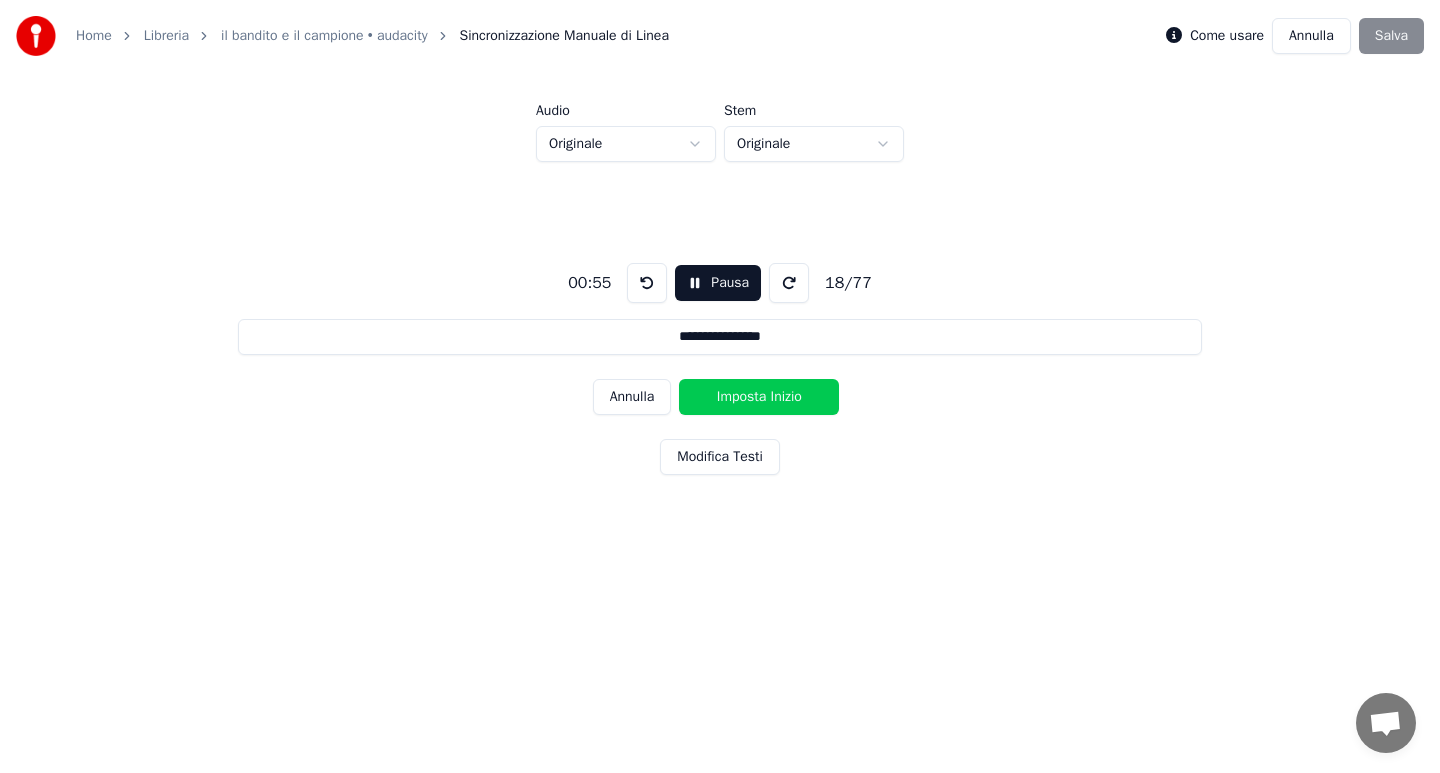 click on "Imposta Inizio" at bounding box center (759, 397) 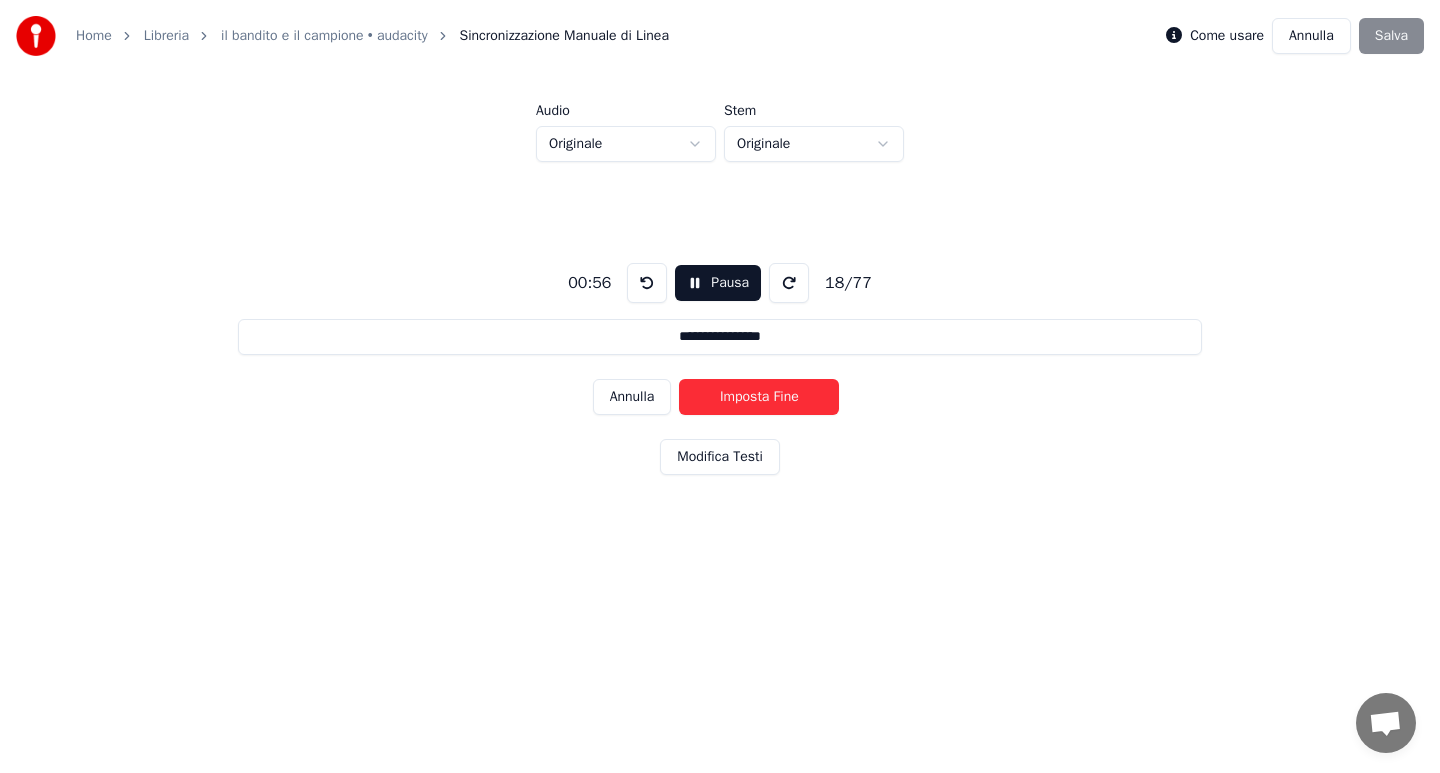 click on "Imposta Fine" at bounding box center [759, 397] 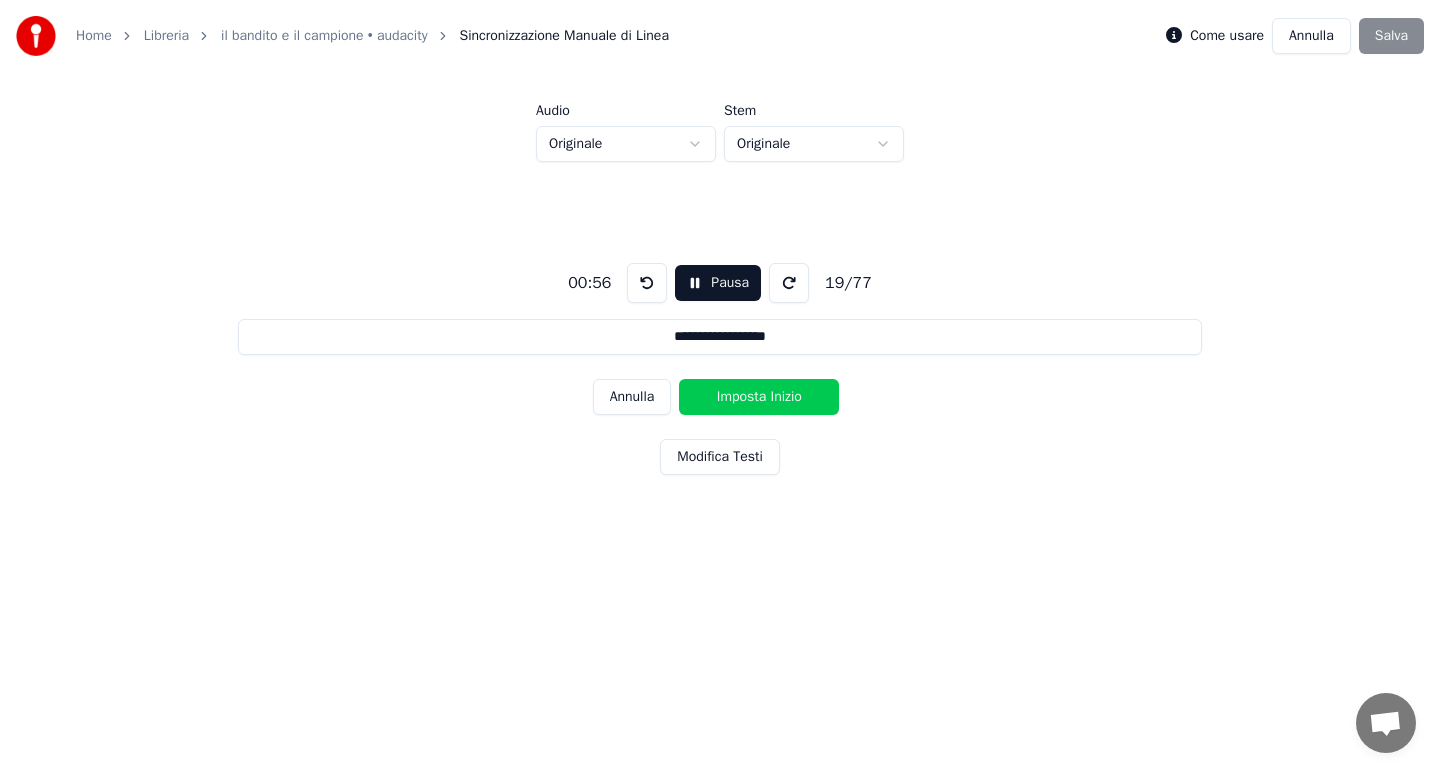 click on "Imposta Inizio" at bounding box center [759, 397] 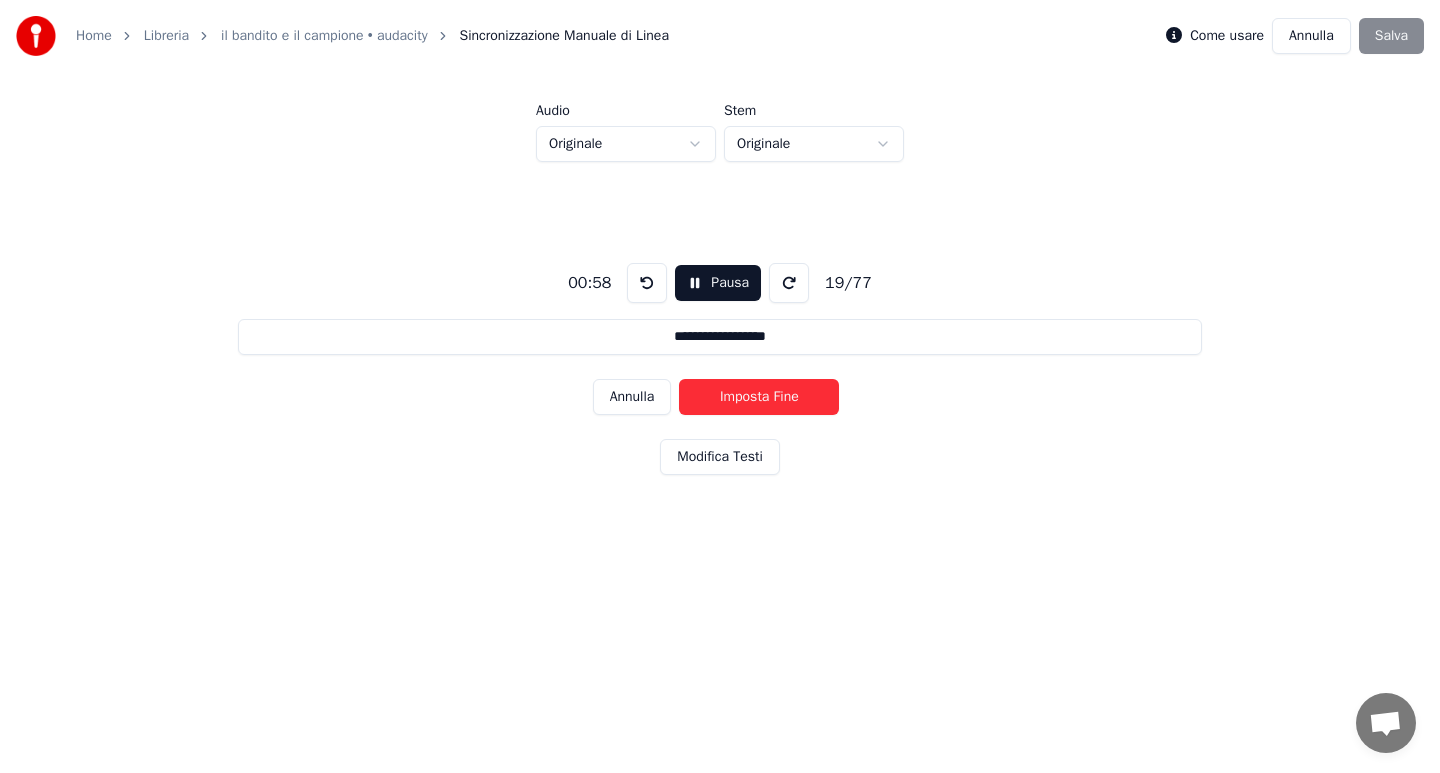 click on "Imposta Fine" at bounding box center [759, 397] 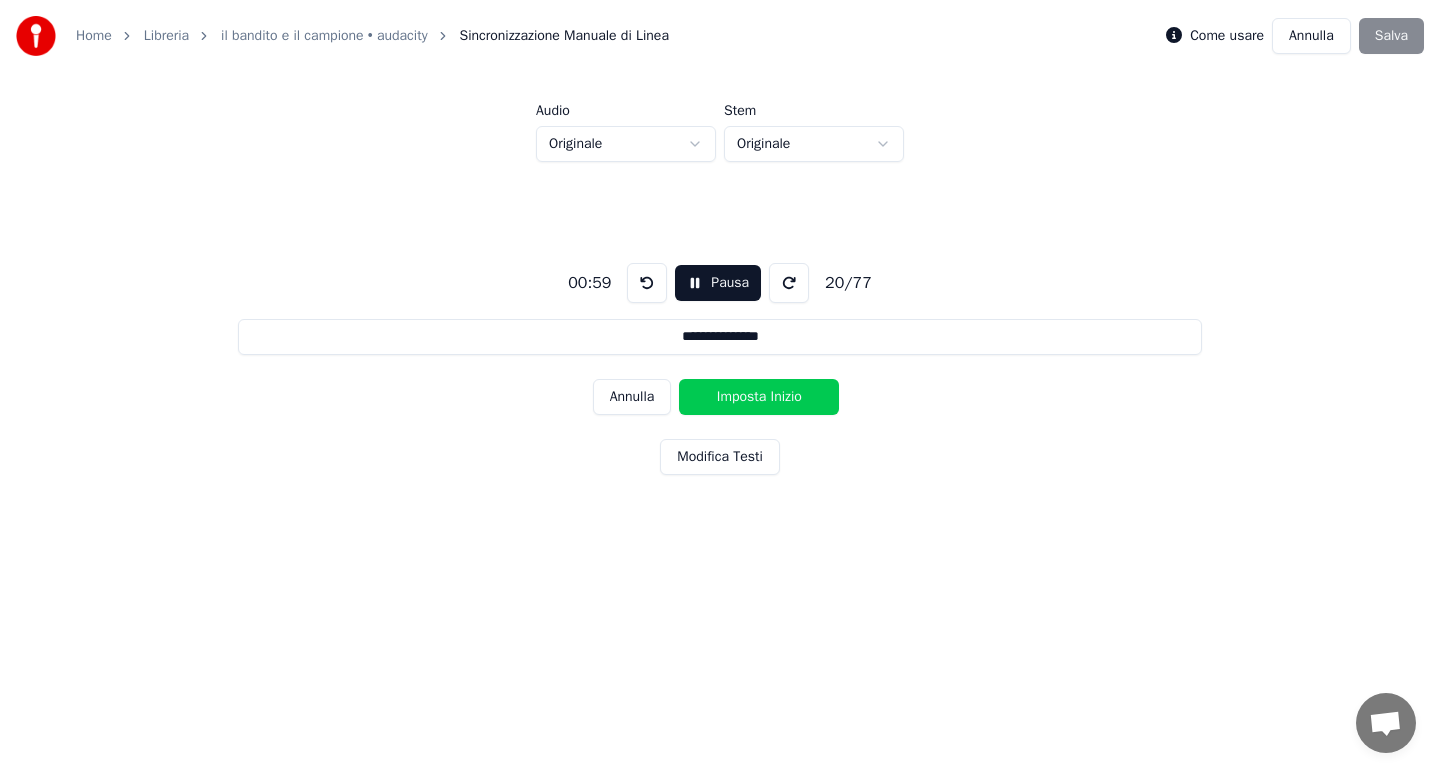 click on "Imposta Inizio" at bounding box center (759, 397) 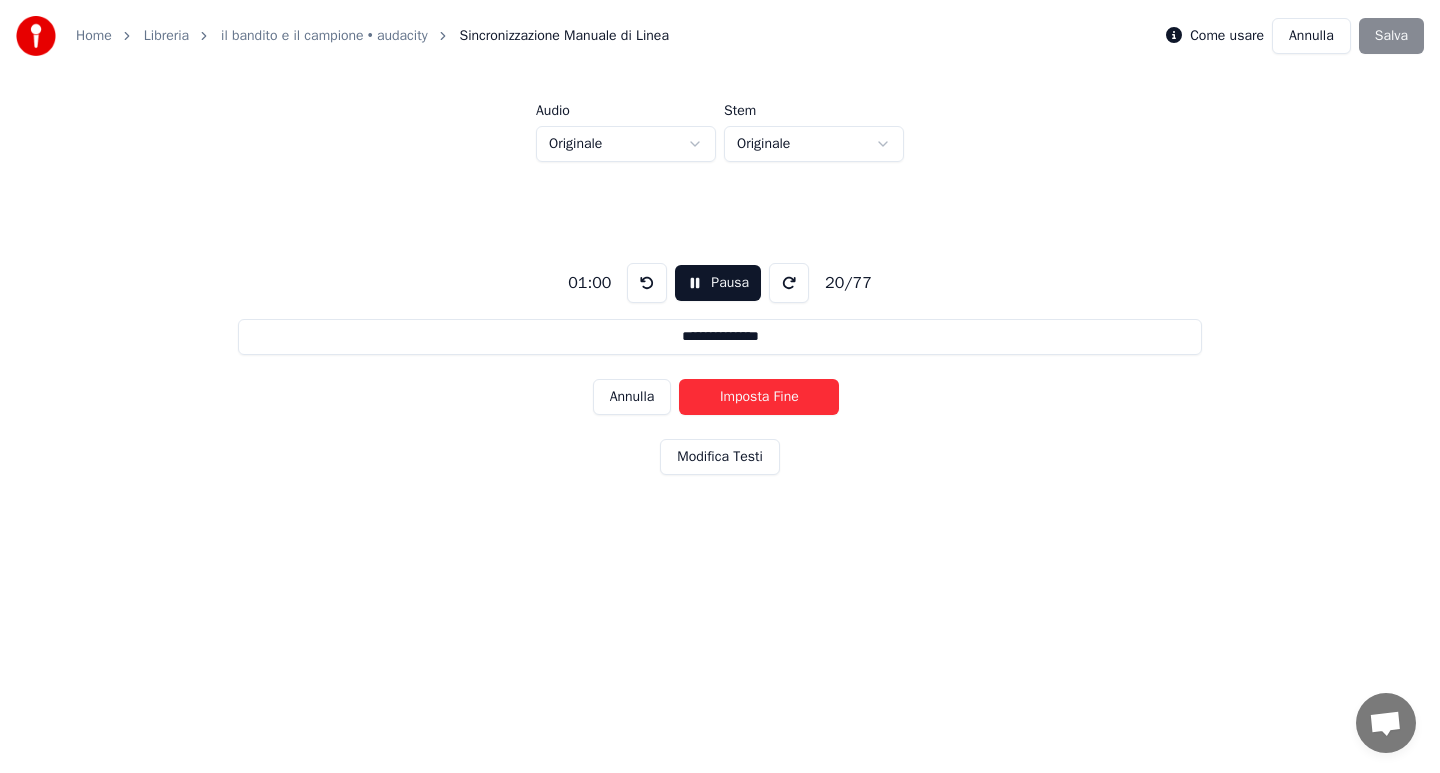 click on "Imposta Fine" at bounding box center [759, 397] 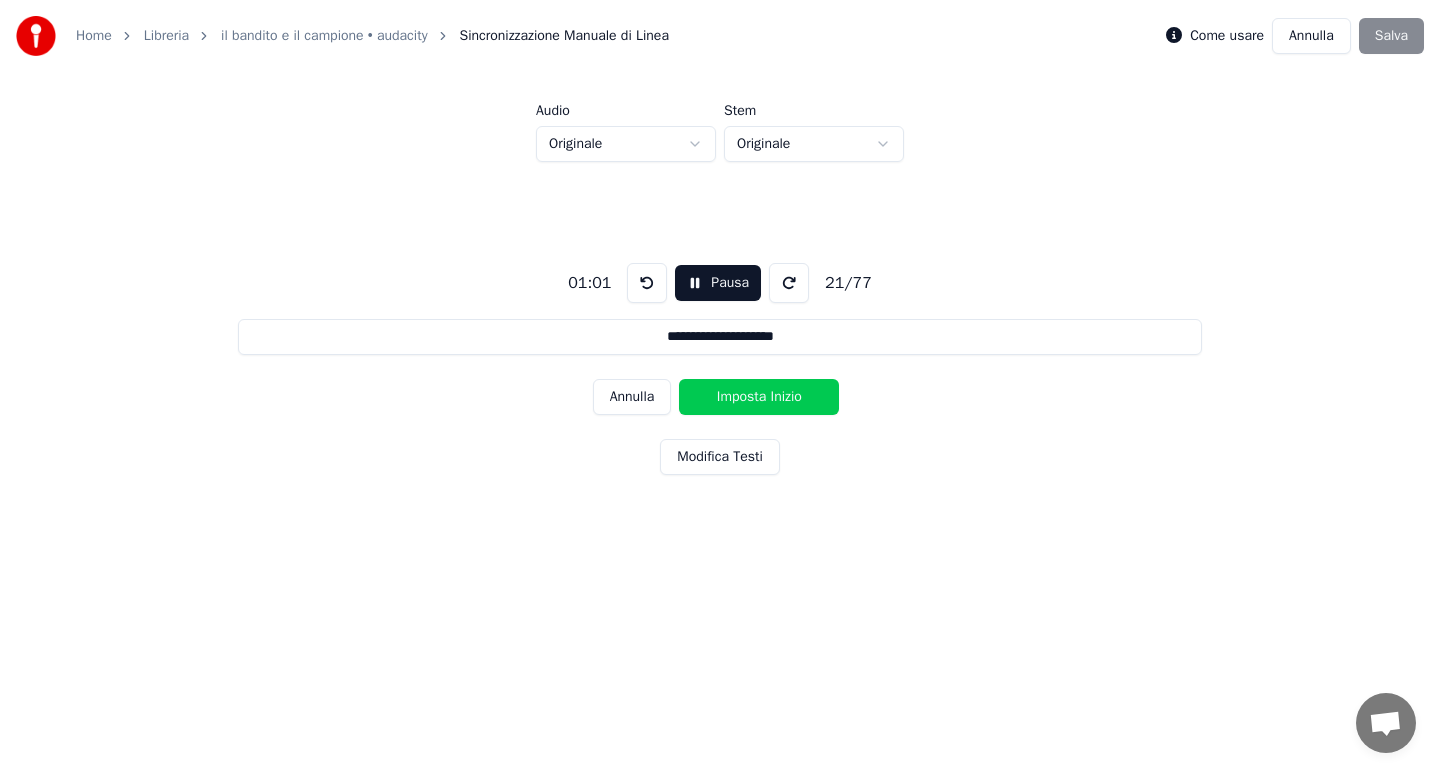 click on "Imposta Inizio" at bounding box center [759, 397] 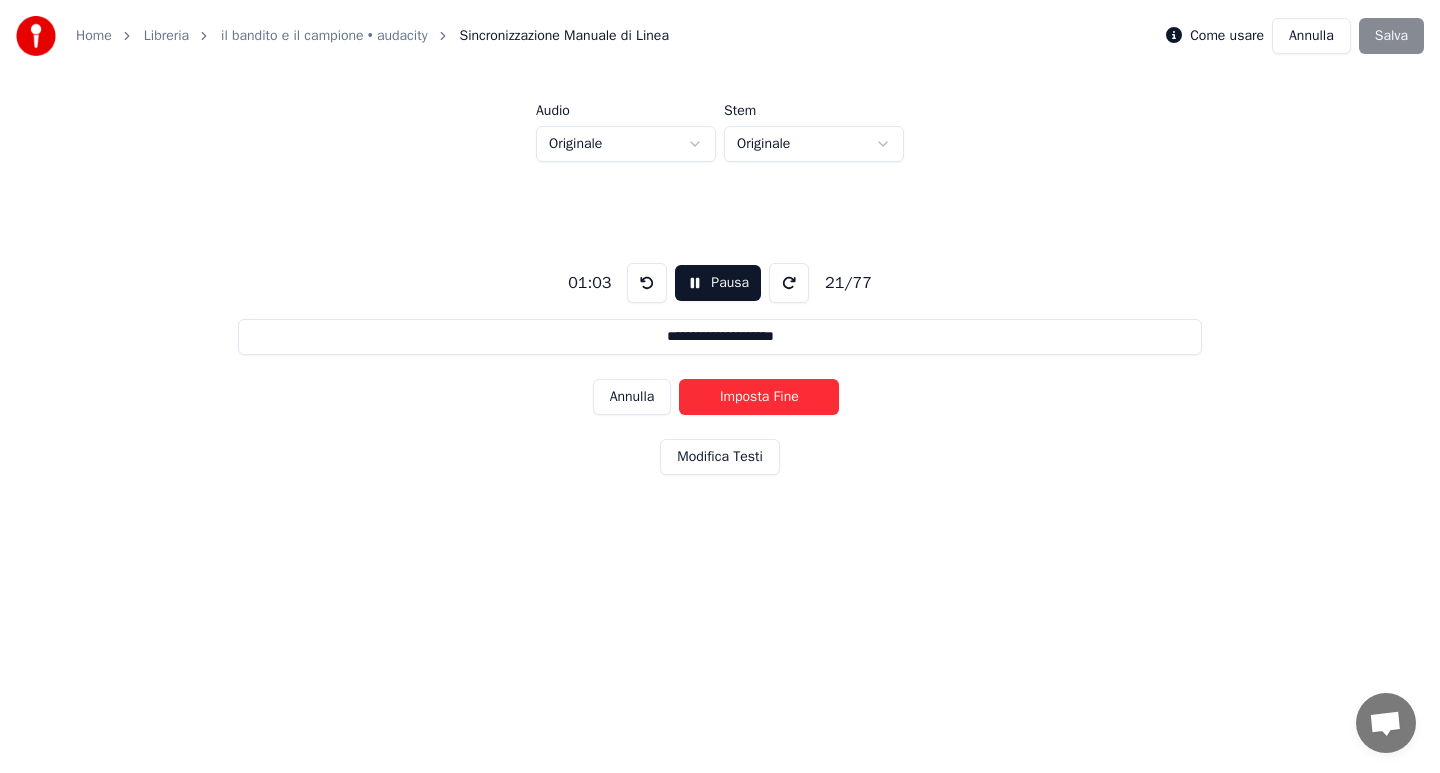 click on "Imposta Fine" at bounding box center (759, 397) 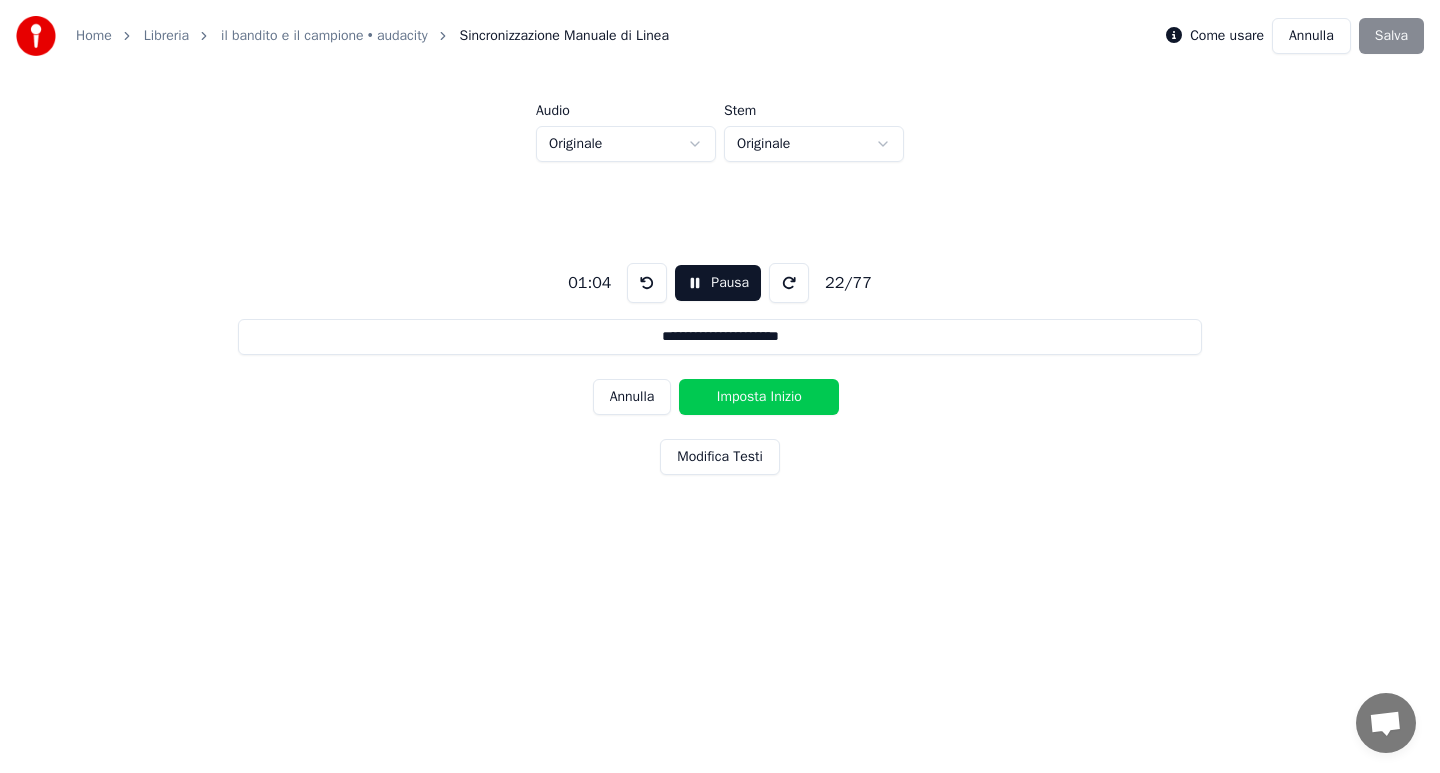click on "Imposta Inizio" at bounding box center (759, 397) 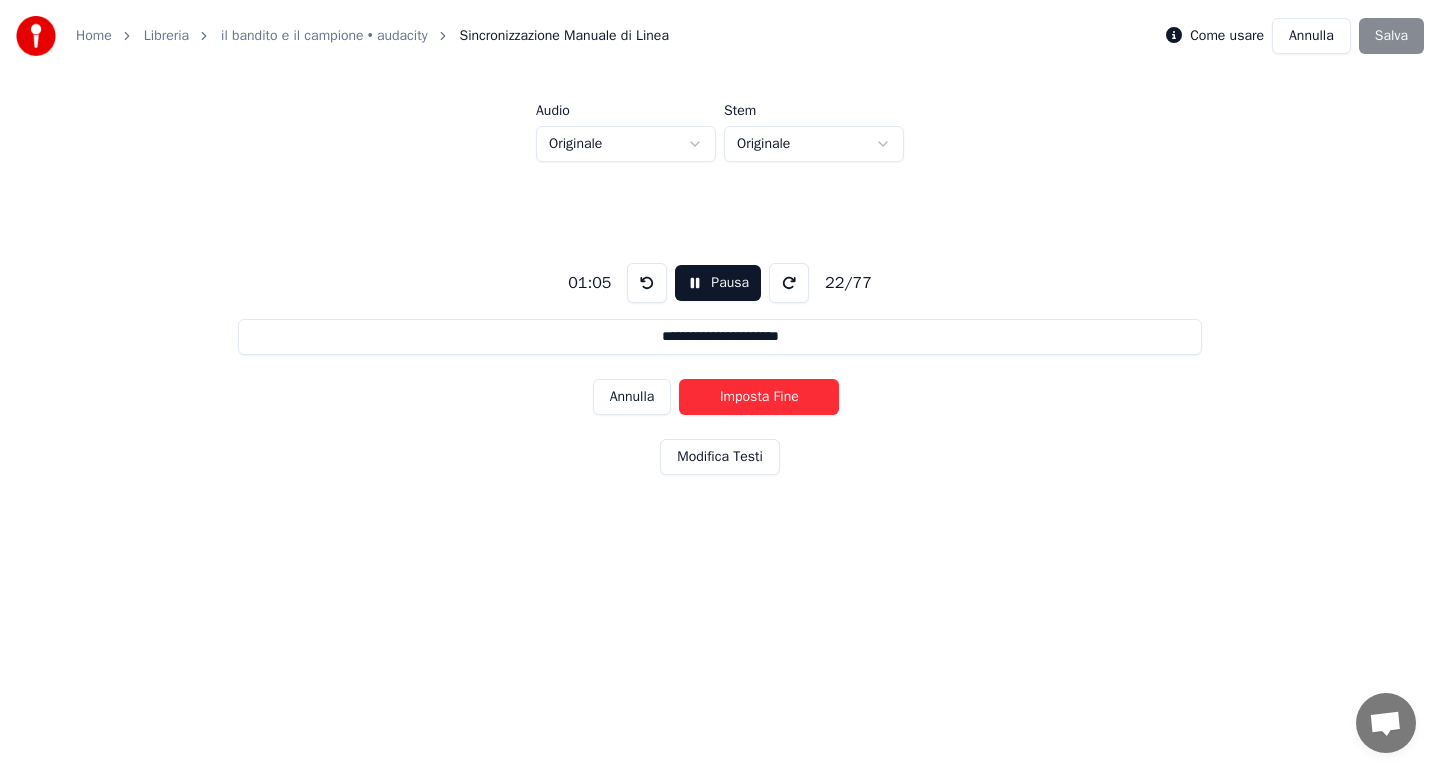 click on "Imposta Fine" at bounding box center (759, 397) 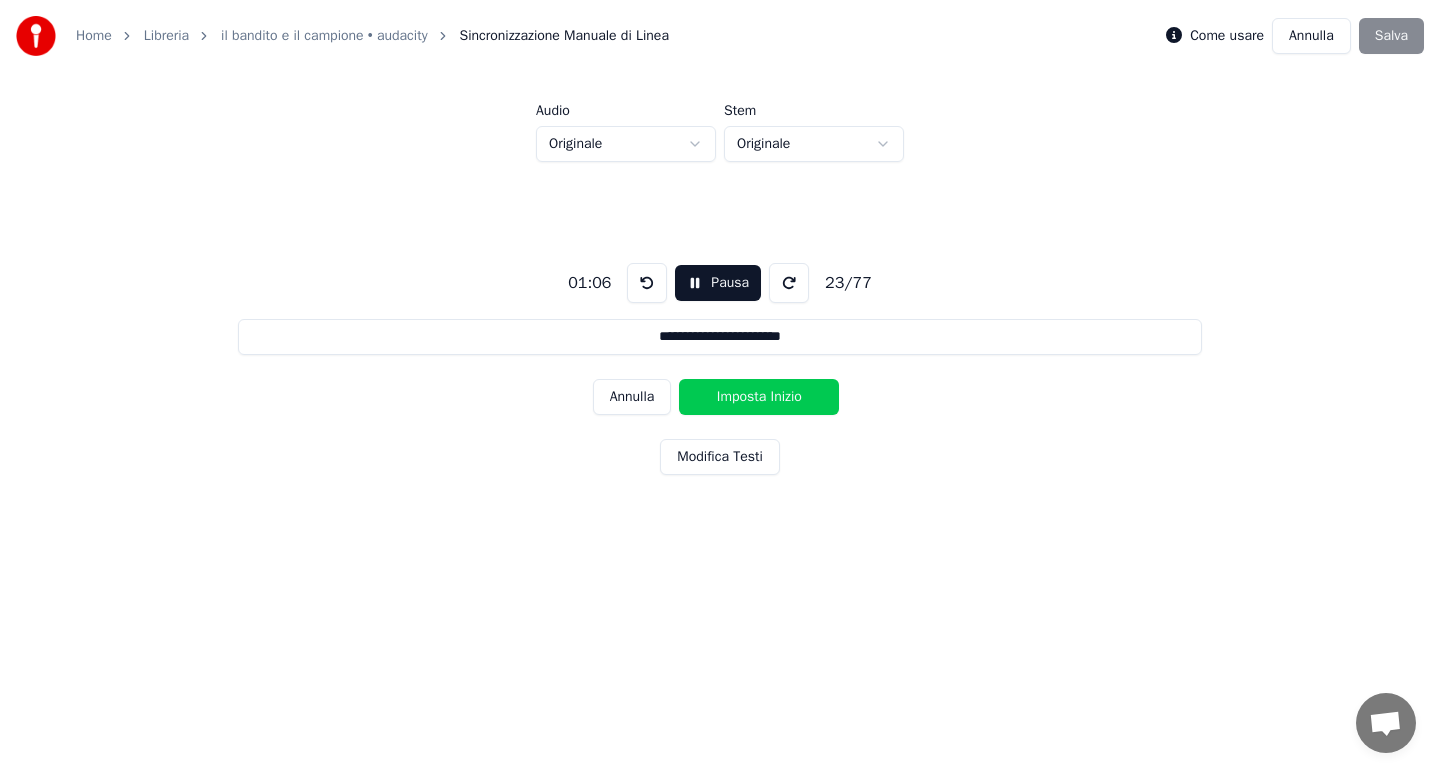 click on "Imposta Inizio" at bounding box center (759, 397) 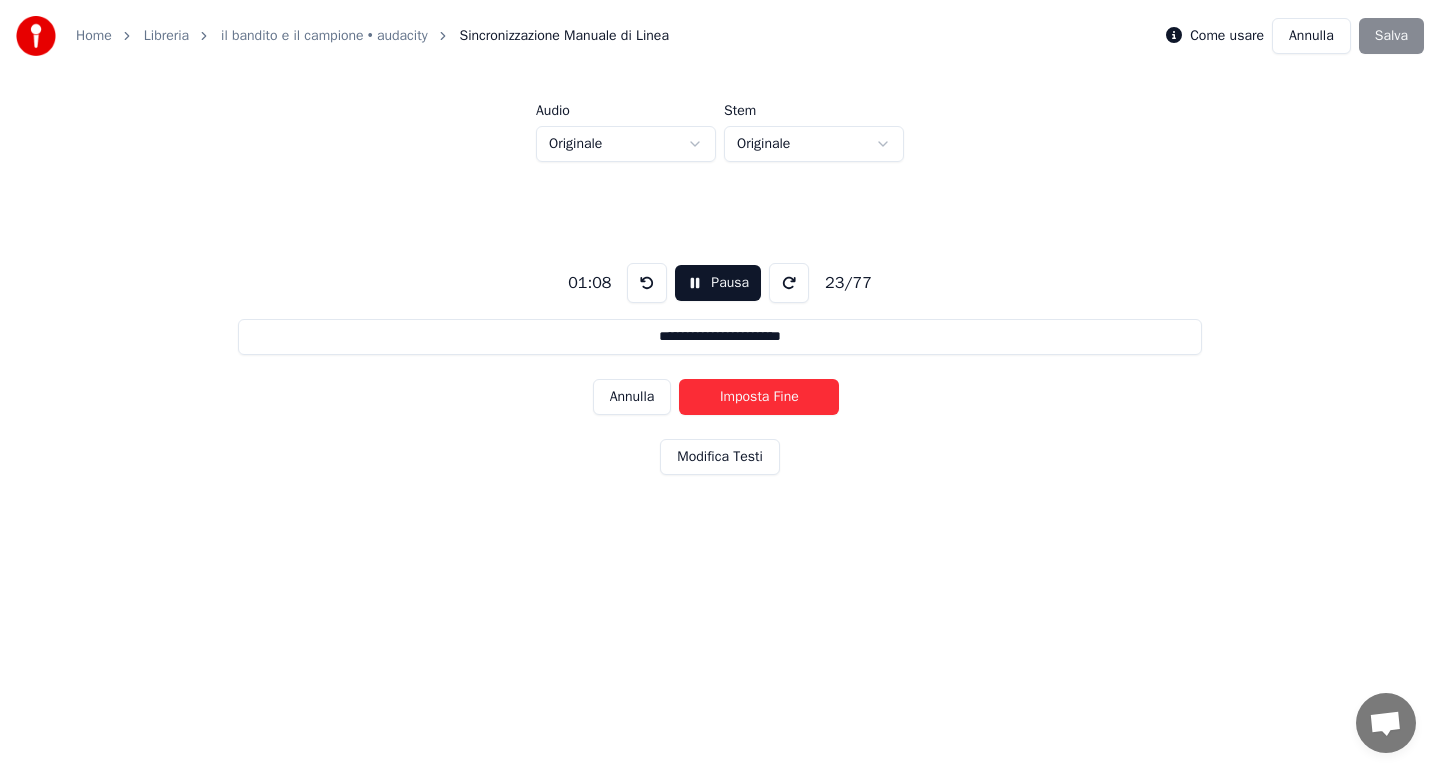 click on "Imposta Fine" at bounding box center (759, 397) 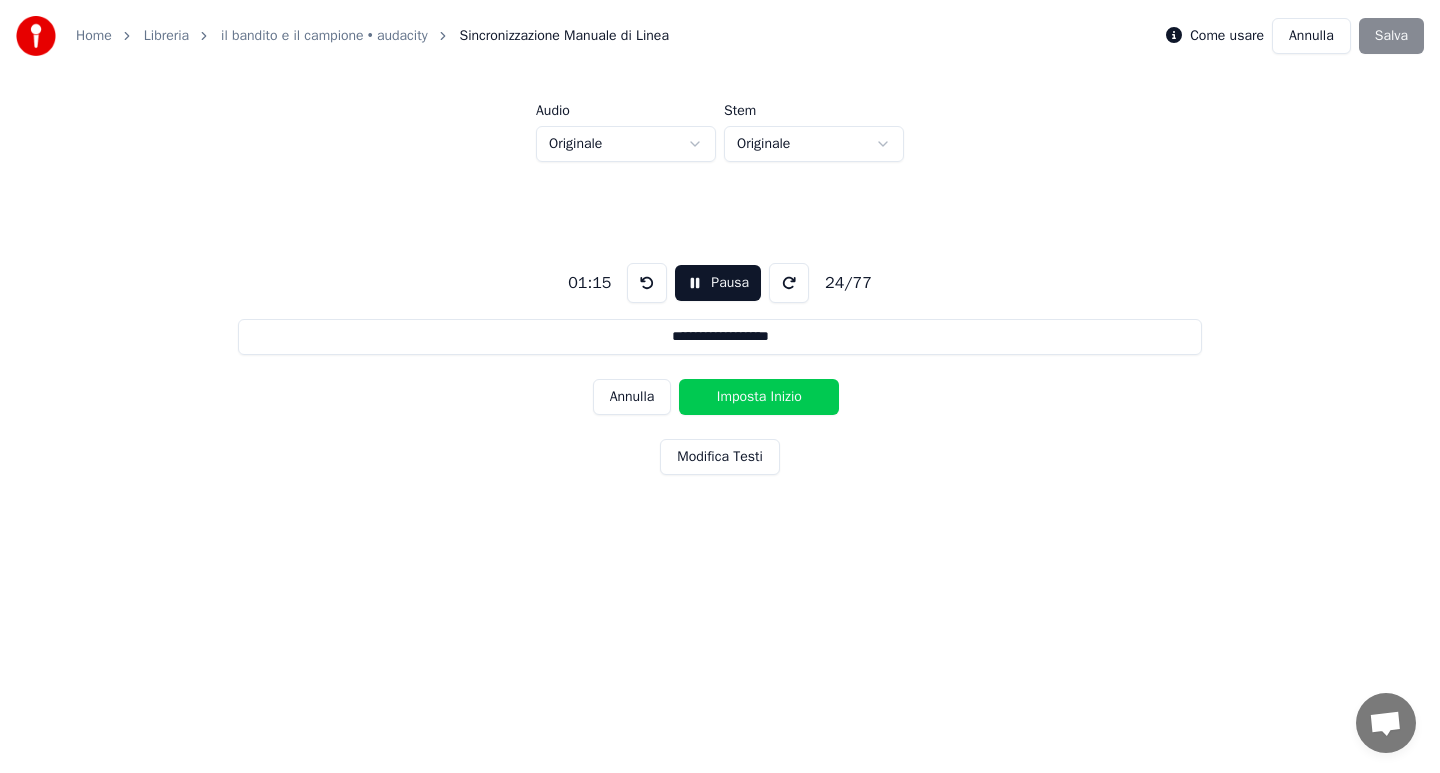 click on "Imposta Inizio" at bounding box center (759, 397) 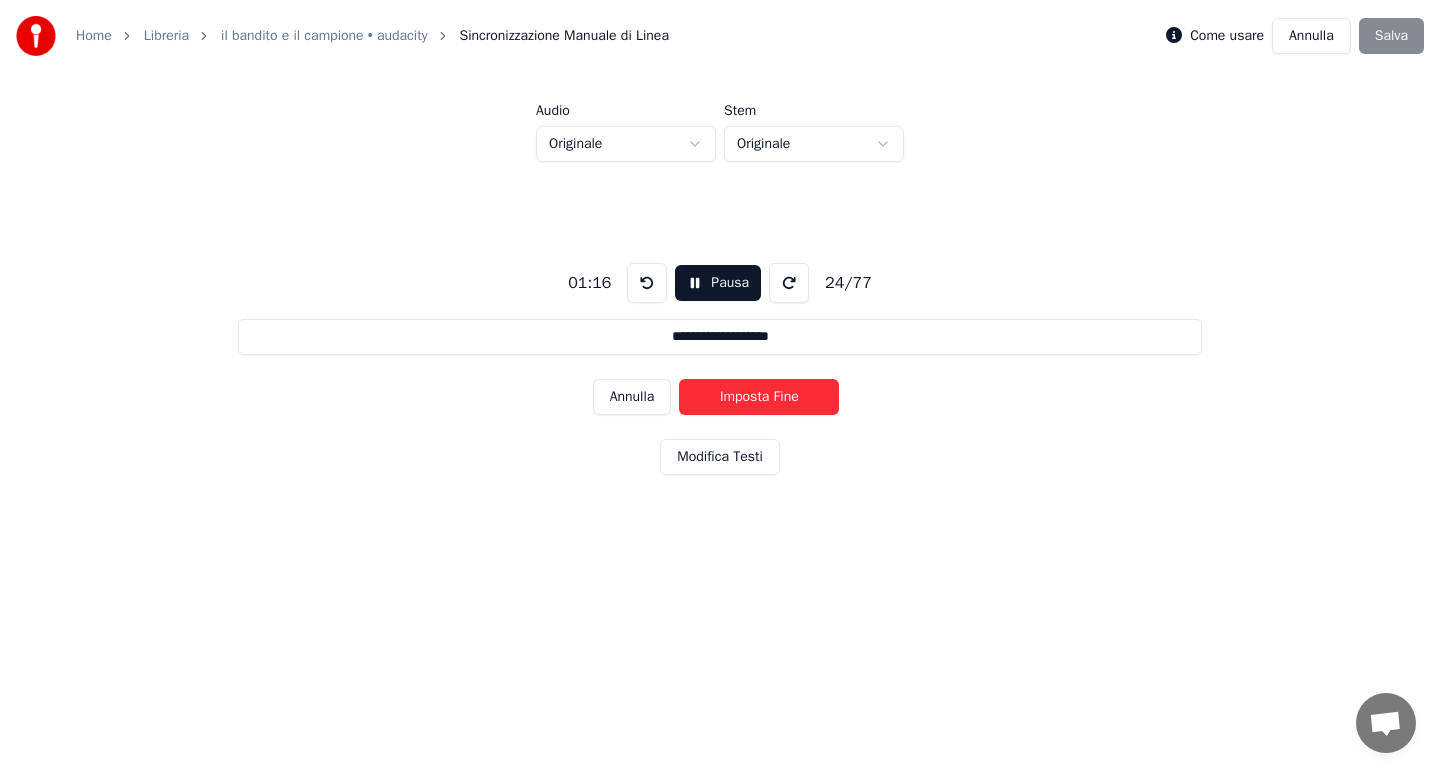 click on "Imposta Fine" at bounding box center (759, 397) 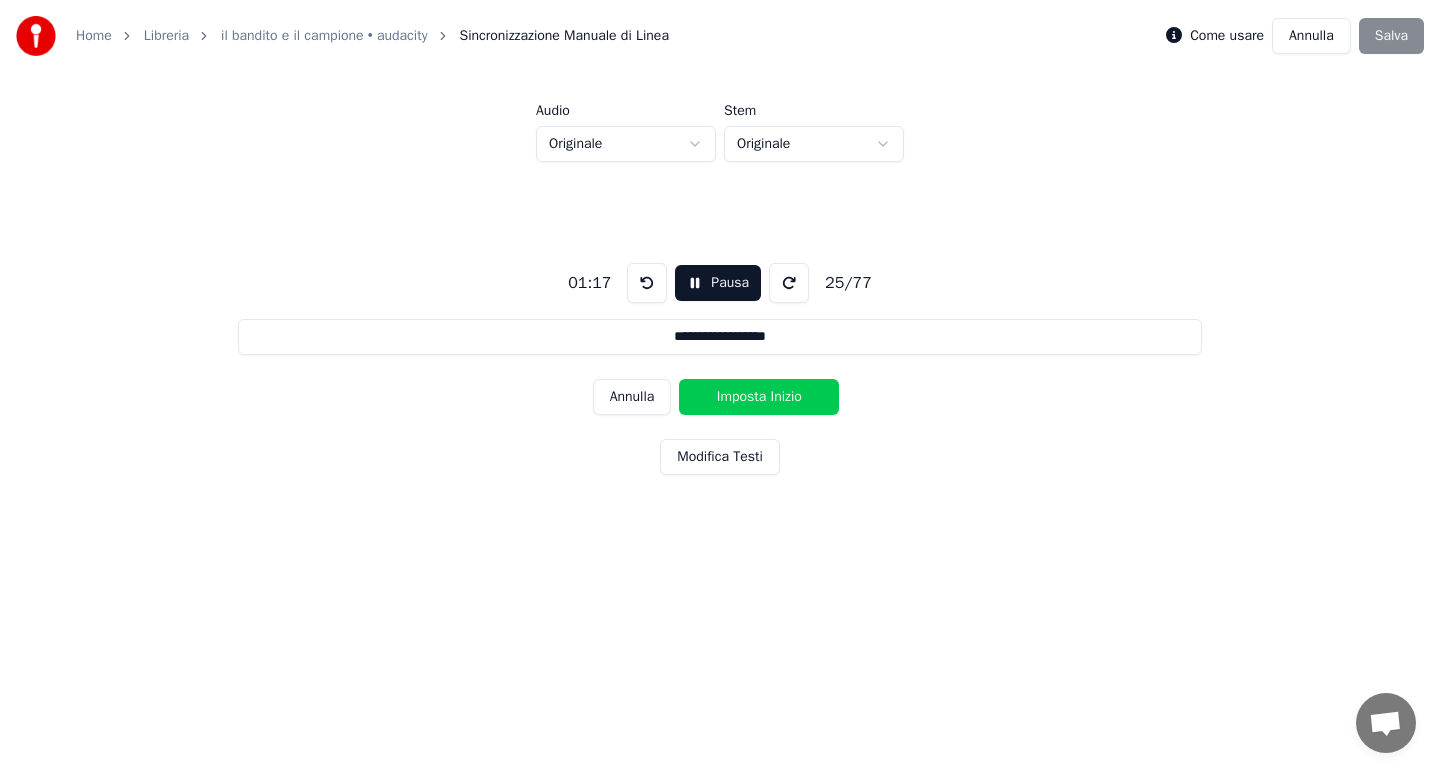 click on "Imposta Inizio" at bounding box center [759, 397] 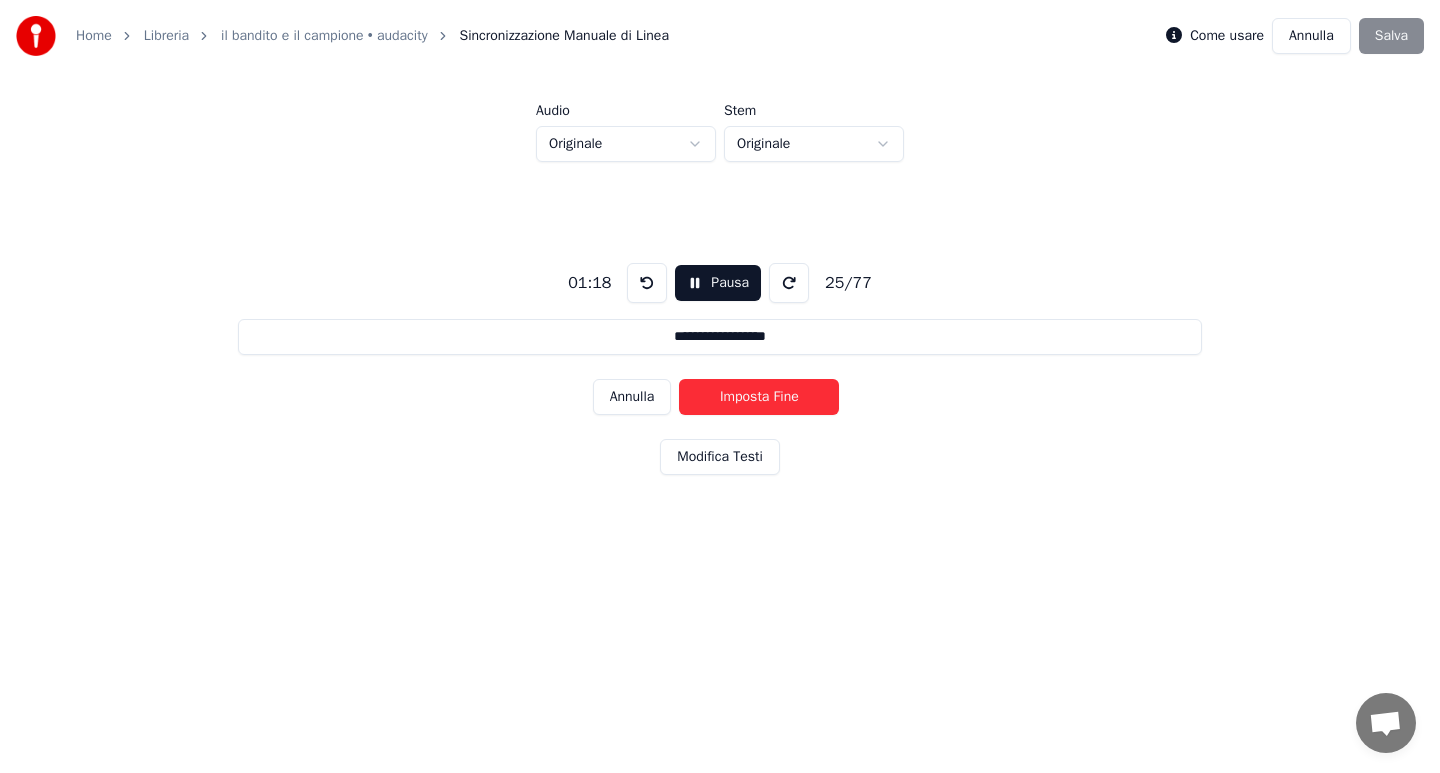 click on "Imposta Fine" at bounding box center [759, 397] 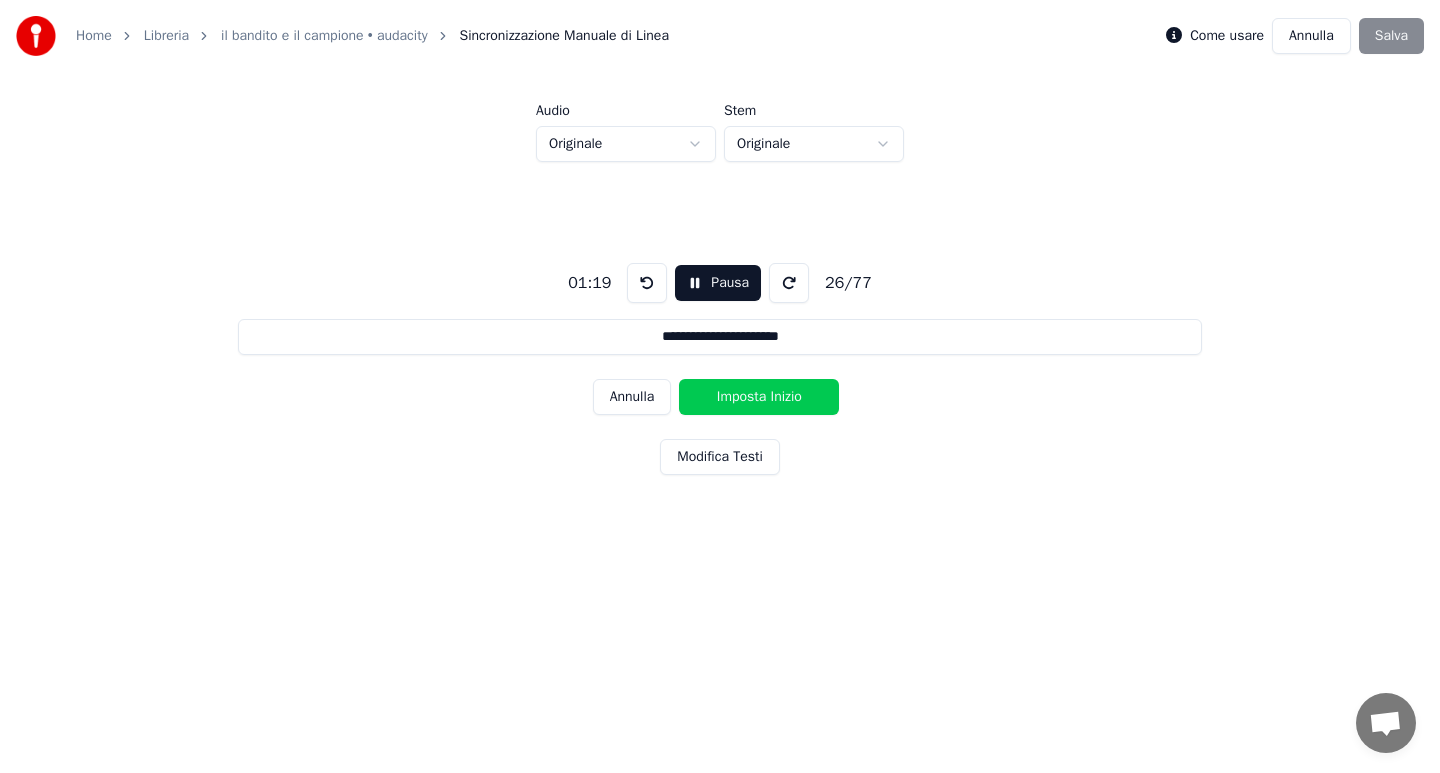 click on "Imposta Inizio" at bounding box center [759, 397] 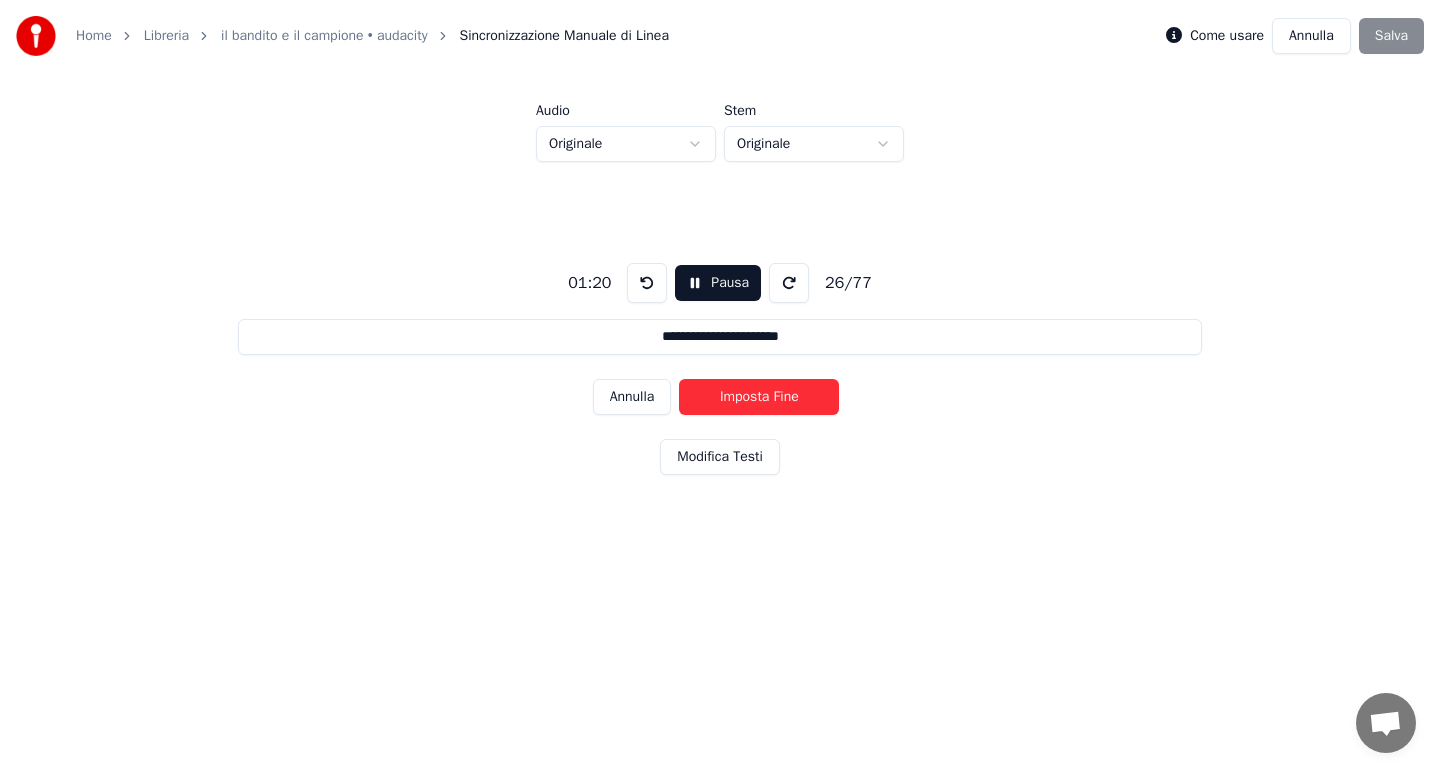 click on "Imposta Fine" at bounding box center (759, 397) 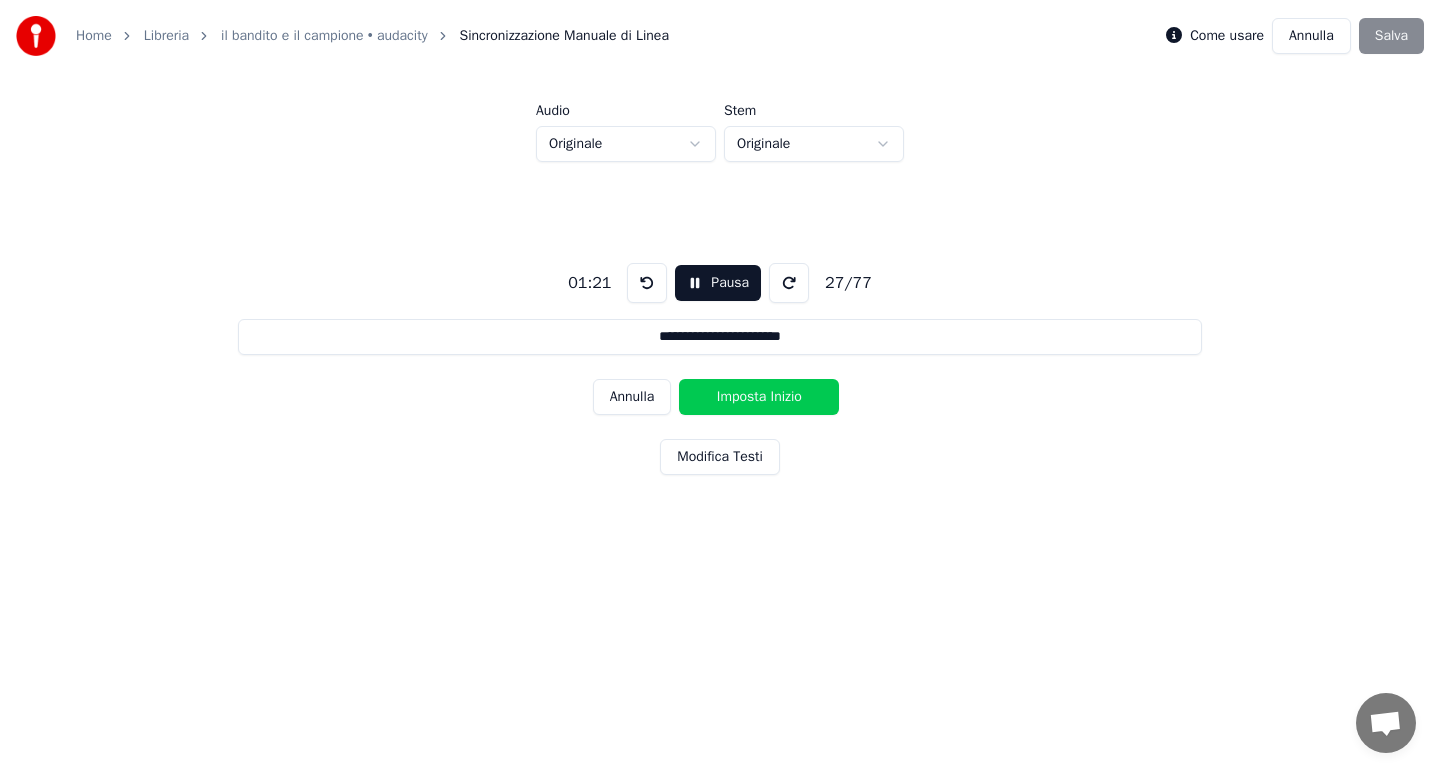 click on "Imposta Inizio" at bounding box center [759, 397] 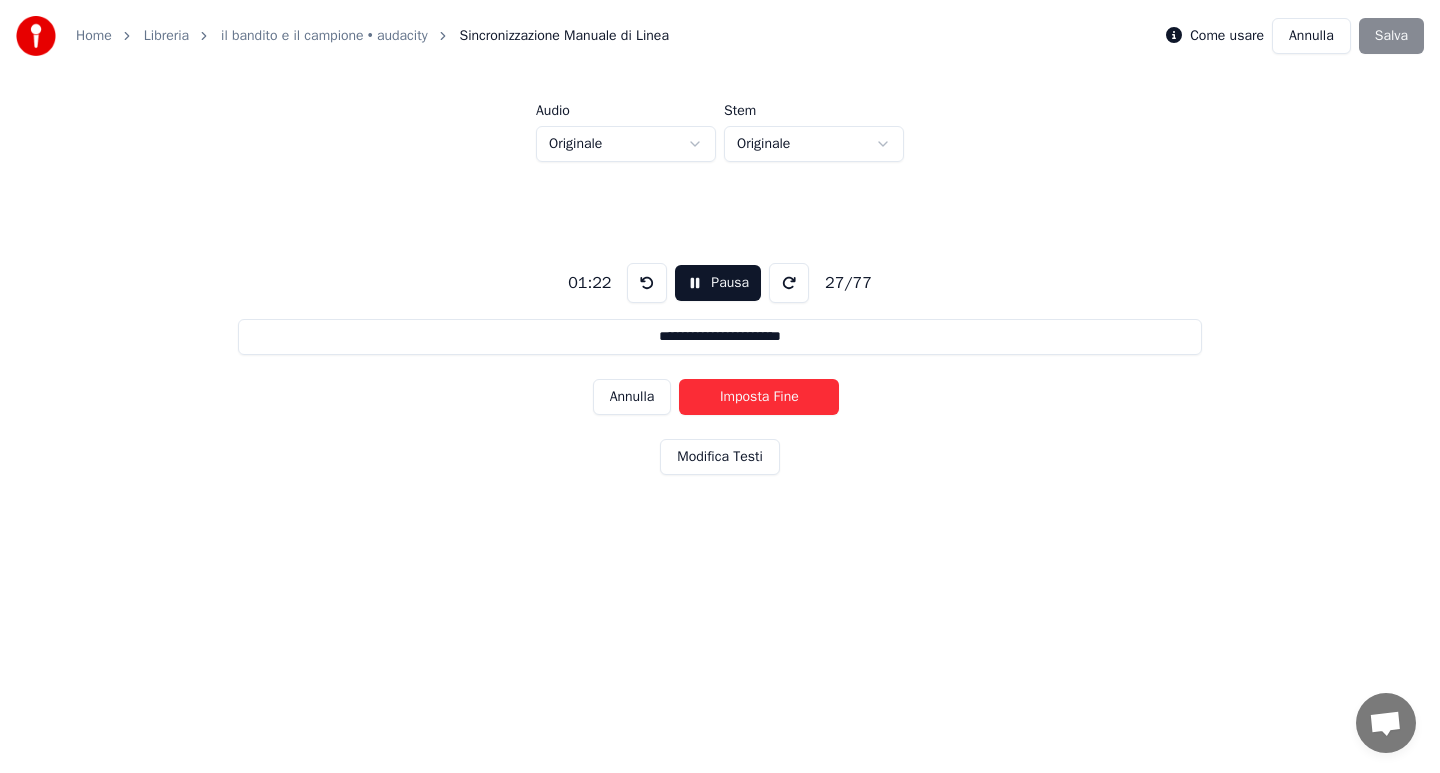 click on "Imposta Fine" at bounding box center (759, 397) 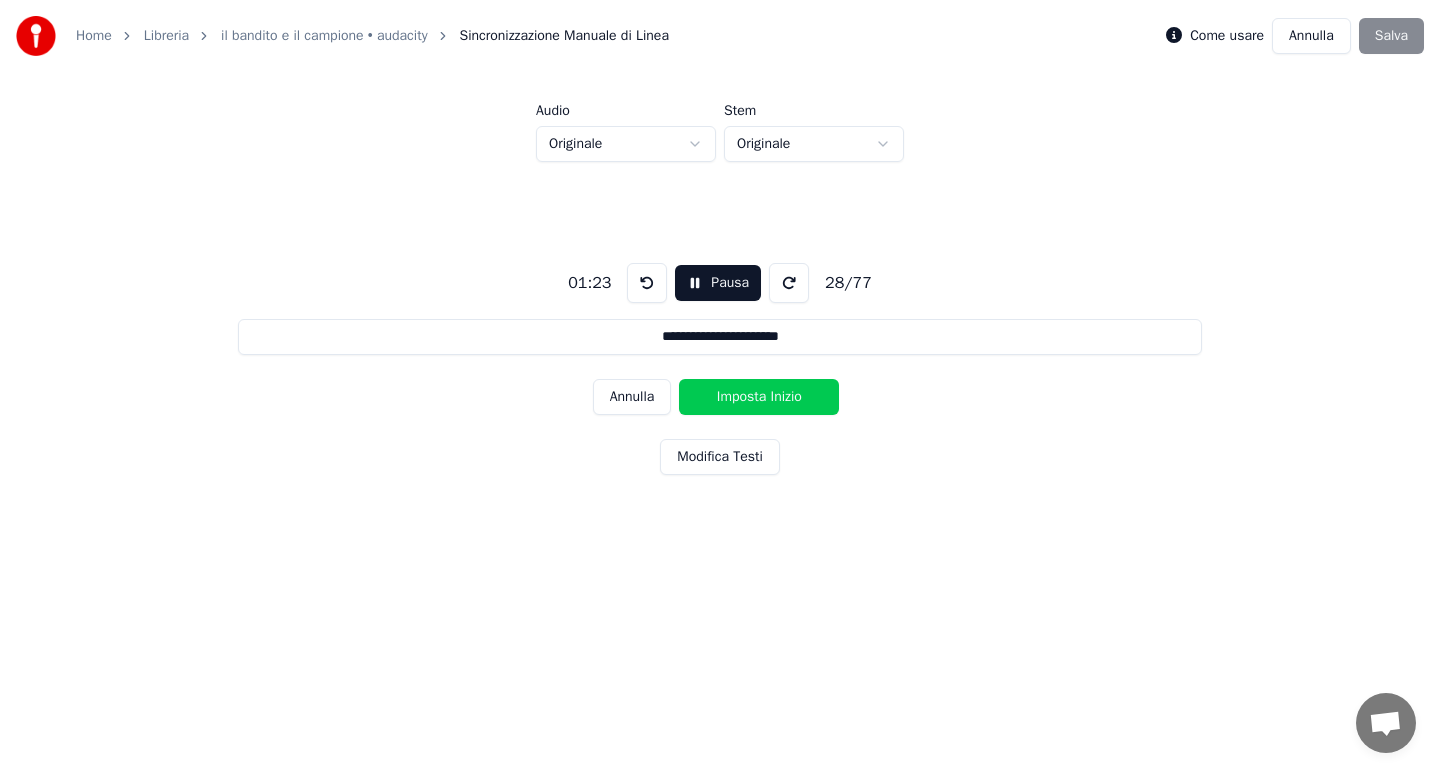 click on "Imposta Inizio" at bounding box center (759, 397) 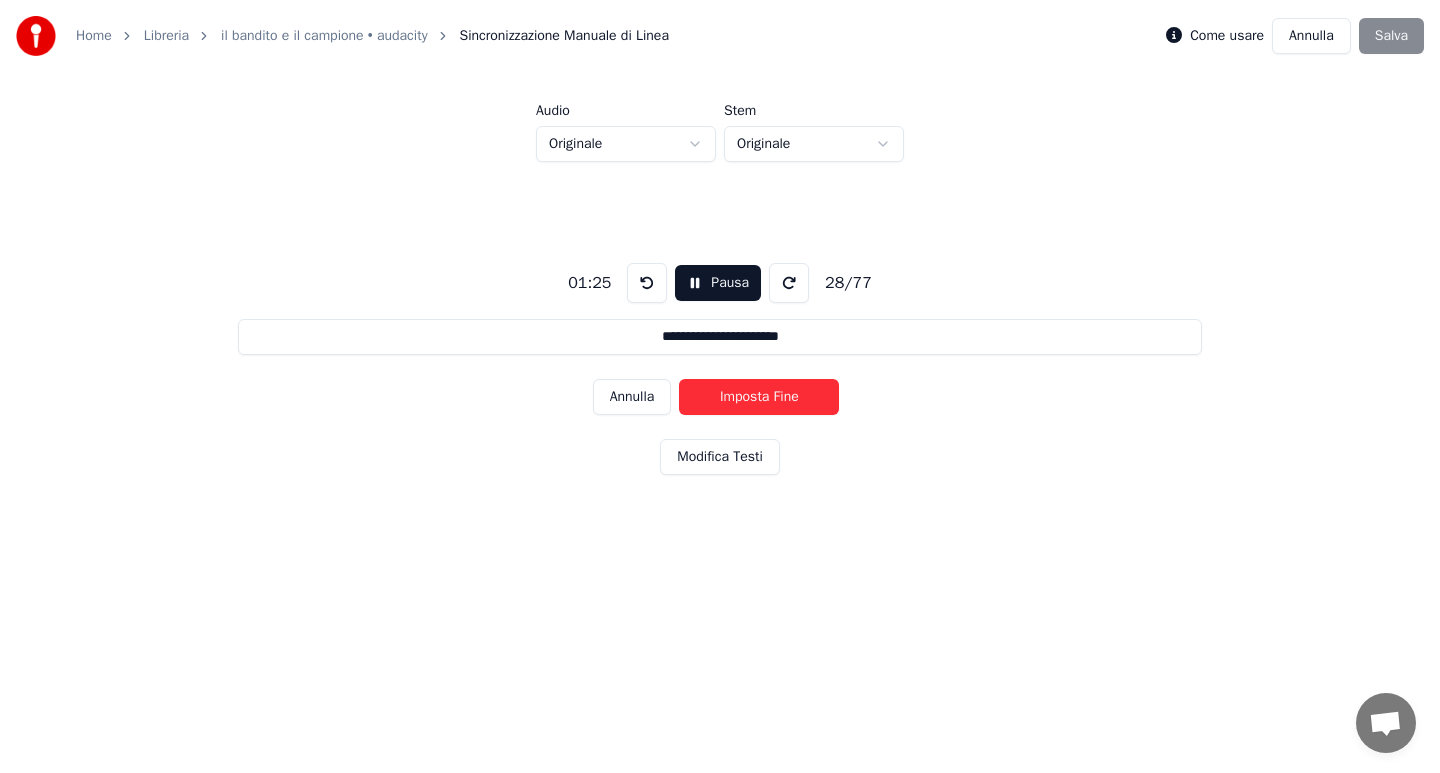 click on "Imposta Fine" at bounding box center [759, 397] 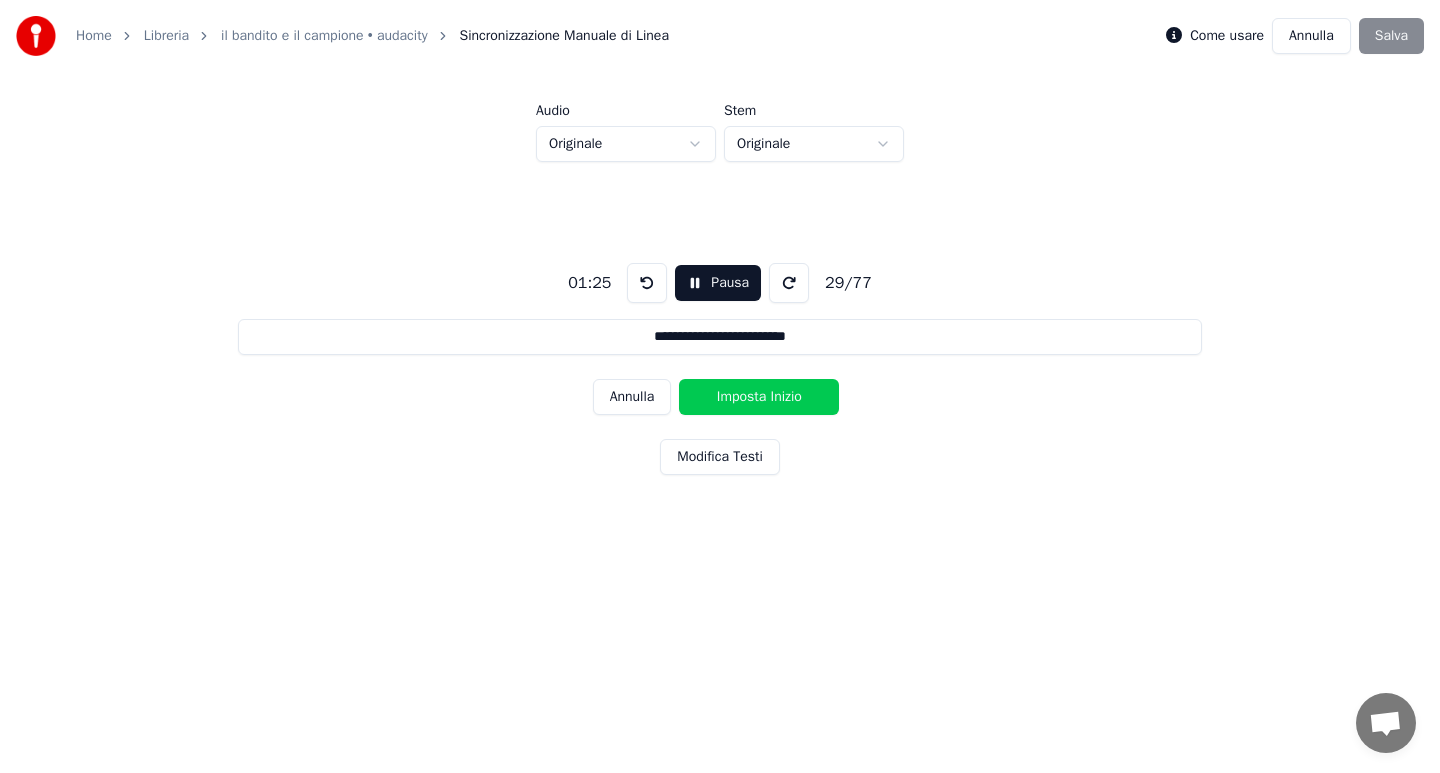 click on "Imposta Inizio" at bounding box center (759, 397) 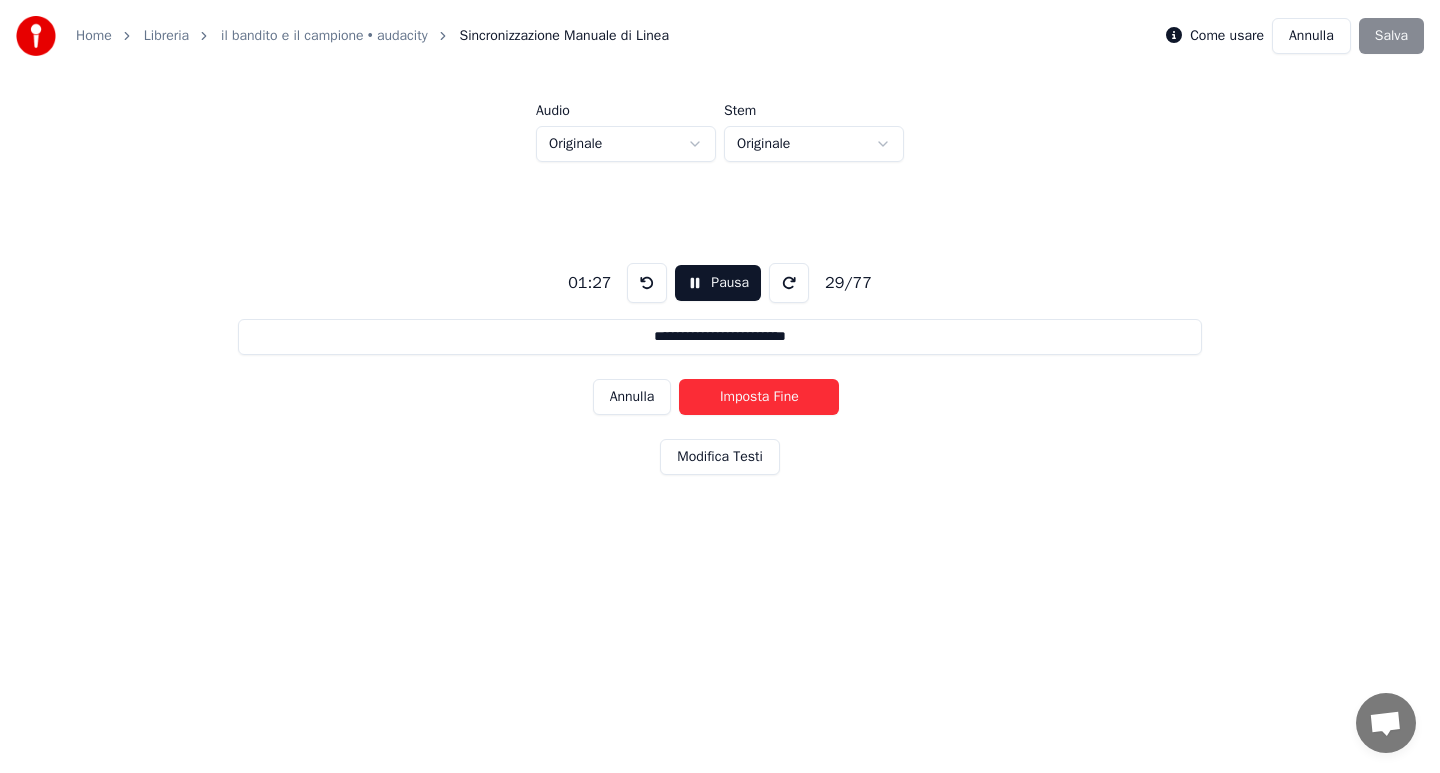 click on "Imposta Fine" at bounding box center (759, 397) 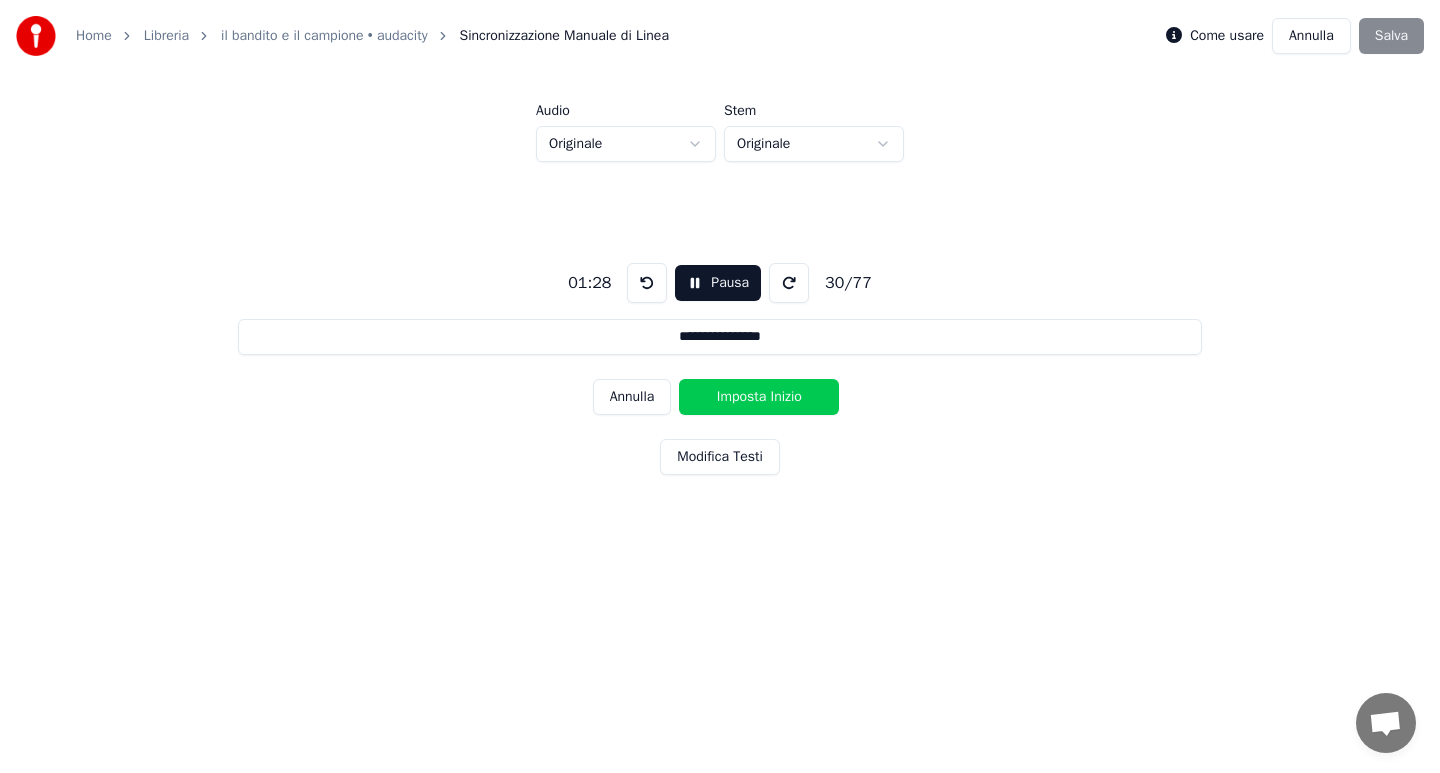 click on "Imposta Inizio" at bounding box center [759, 397] 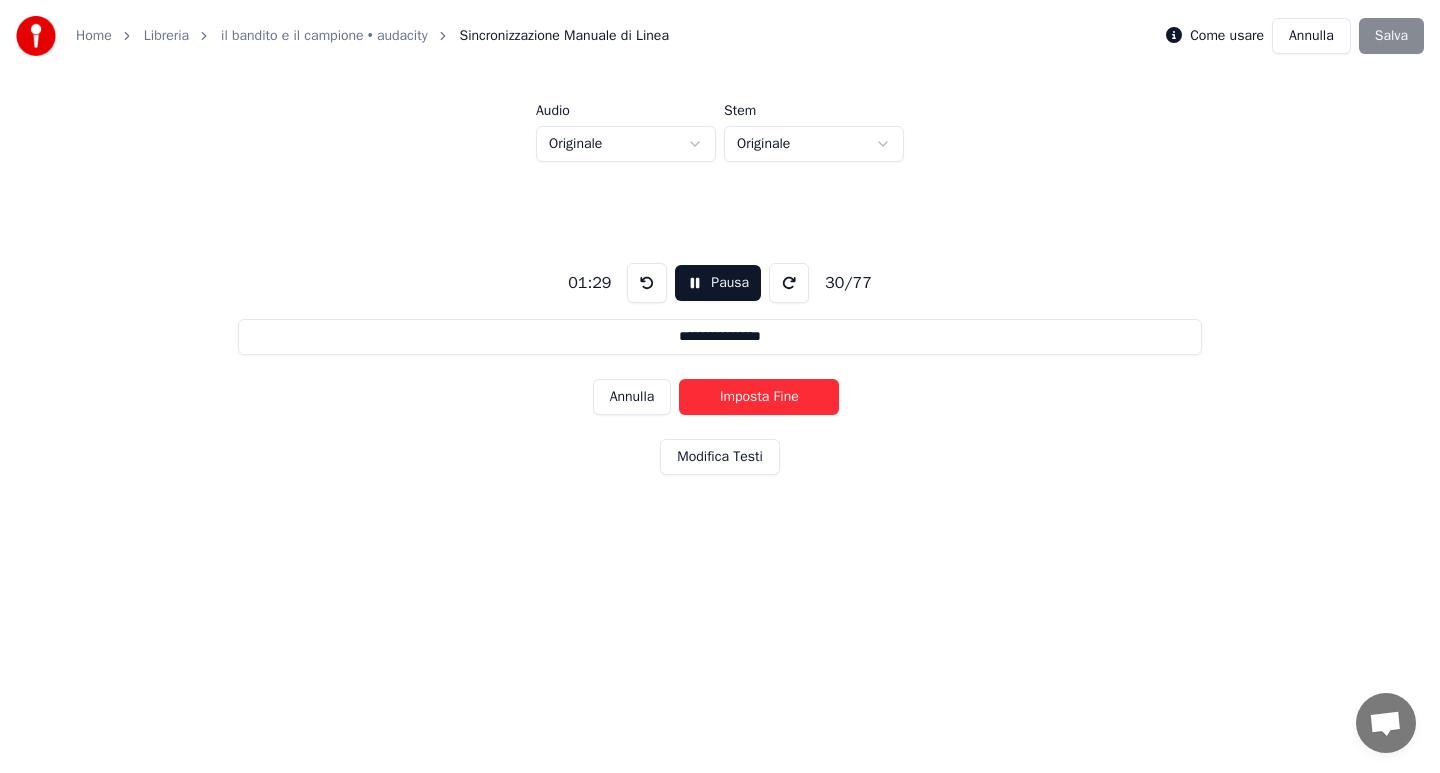 click on "Imposta Fine" at bounding box center (759, 397) 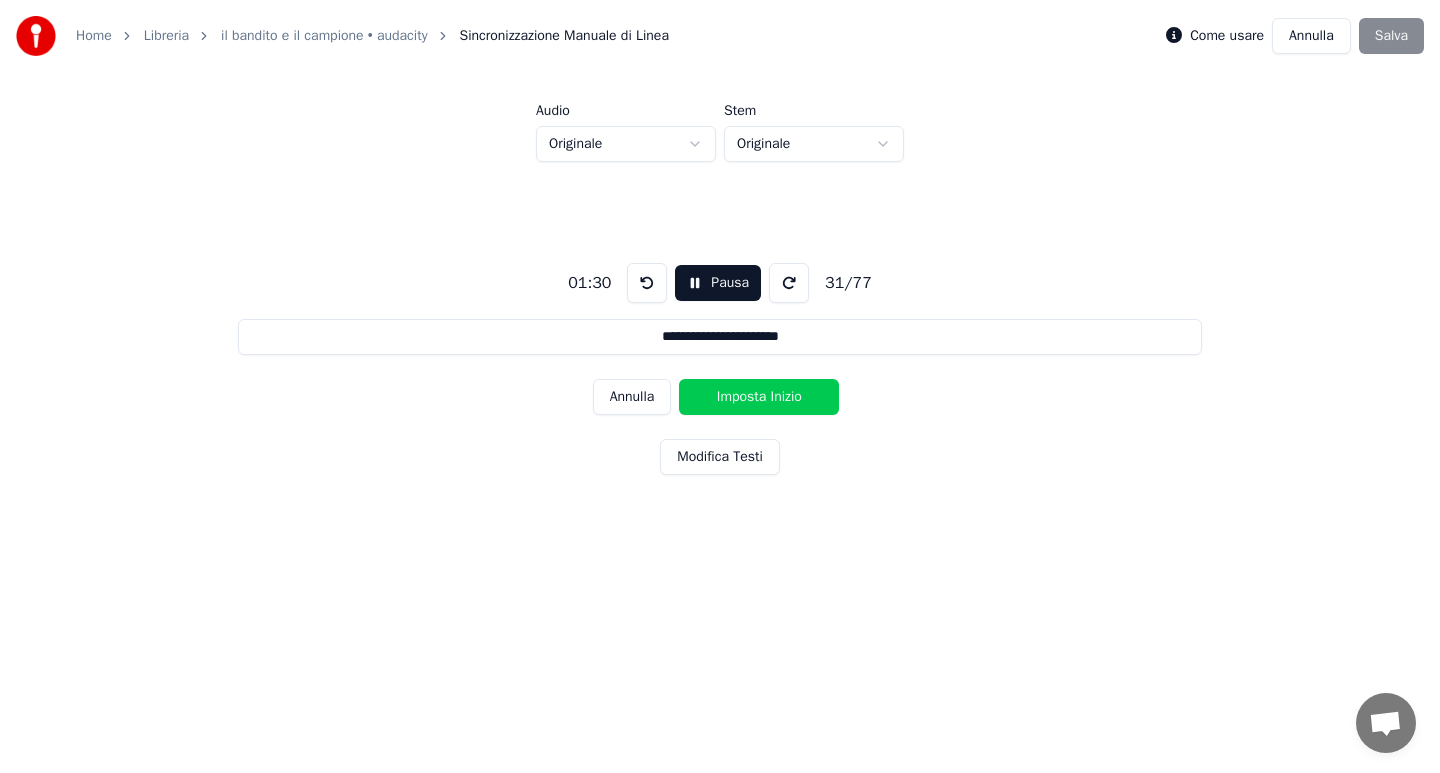 click on "Imposta Inizio" at bounding box center (759, 397) 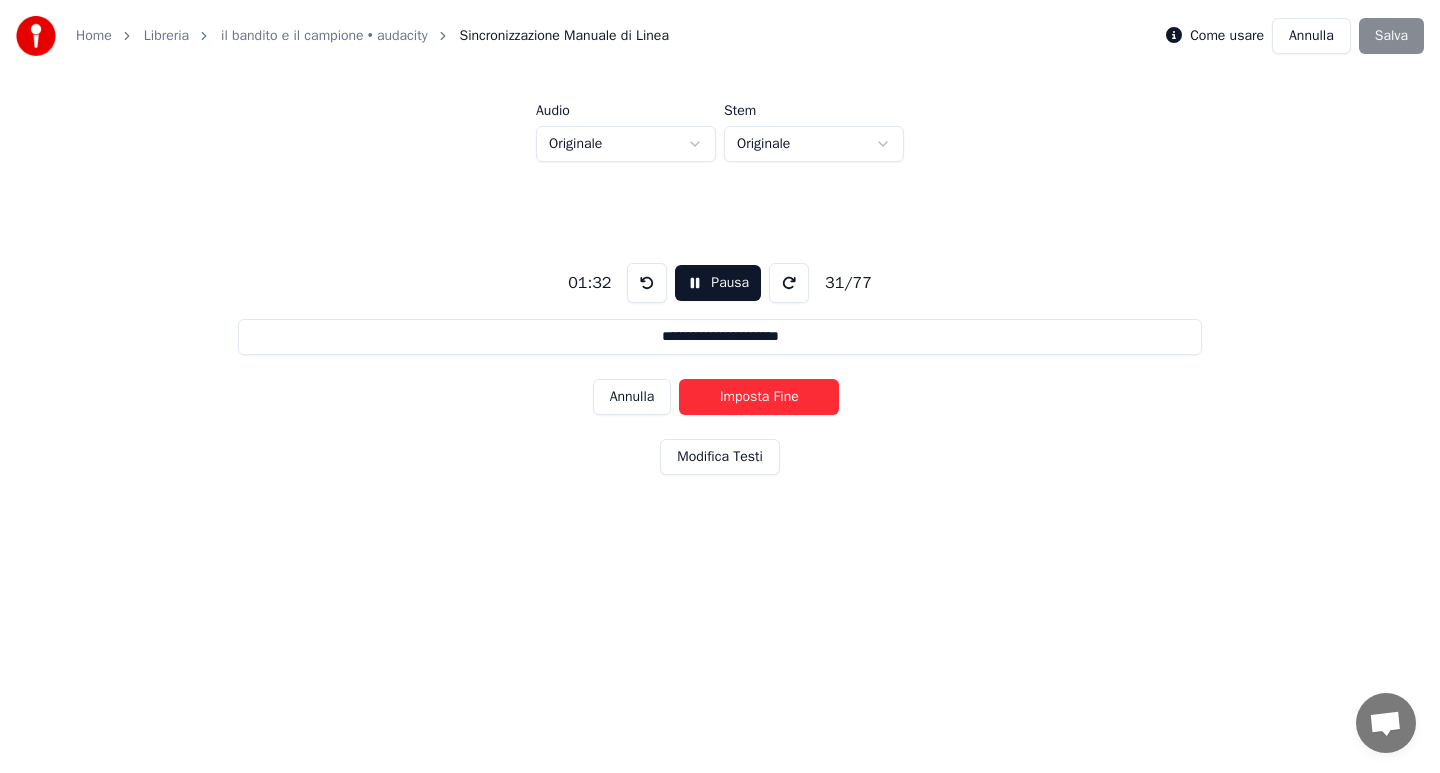 click on "Imposta Fine" at bounding box center (759, 397) 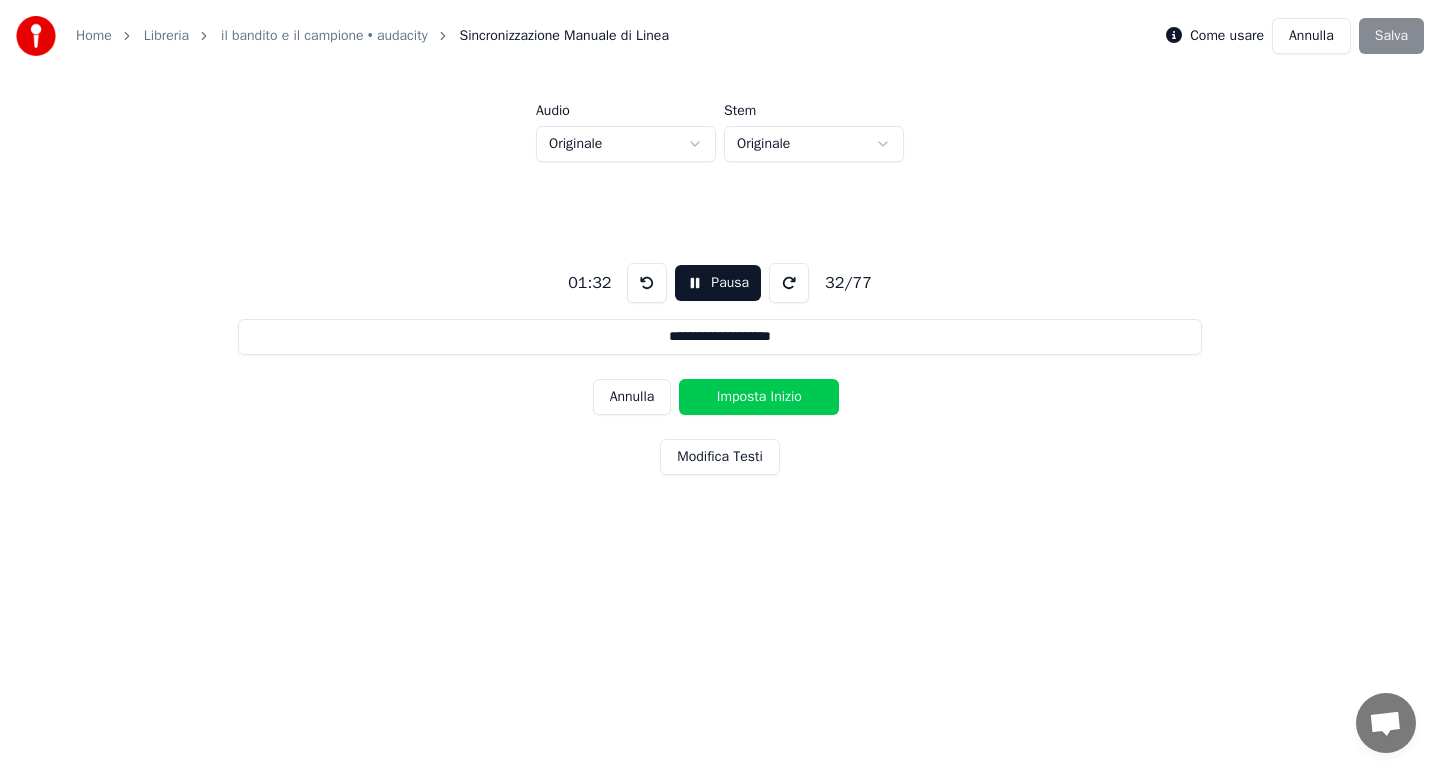 click on "Imposta Inizio" at bounding box center (759, 397) 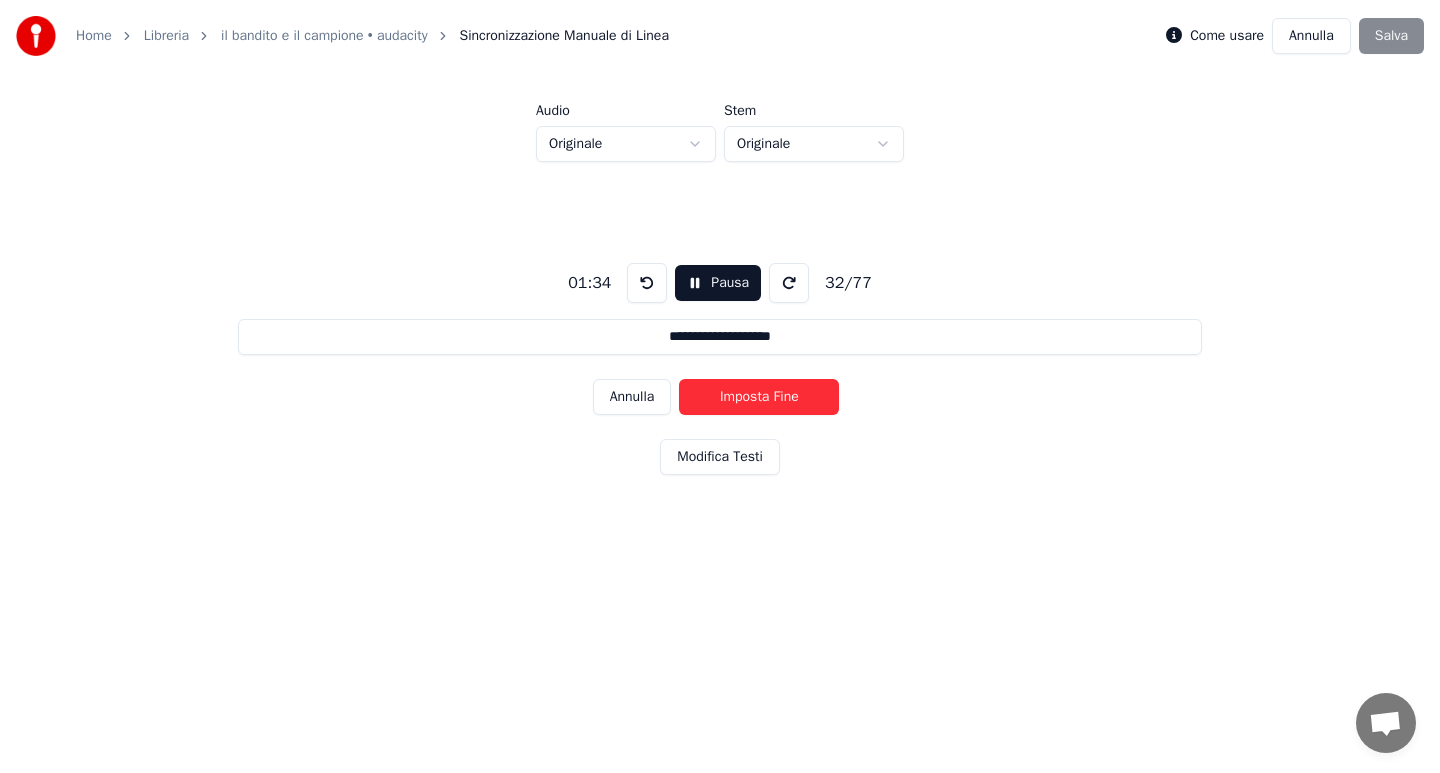 click on "Imposta Fine" at bounding box center (759, 397) 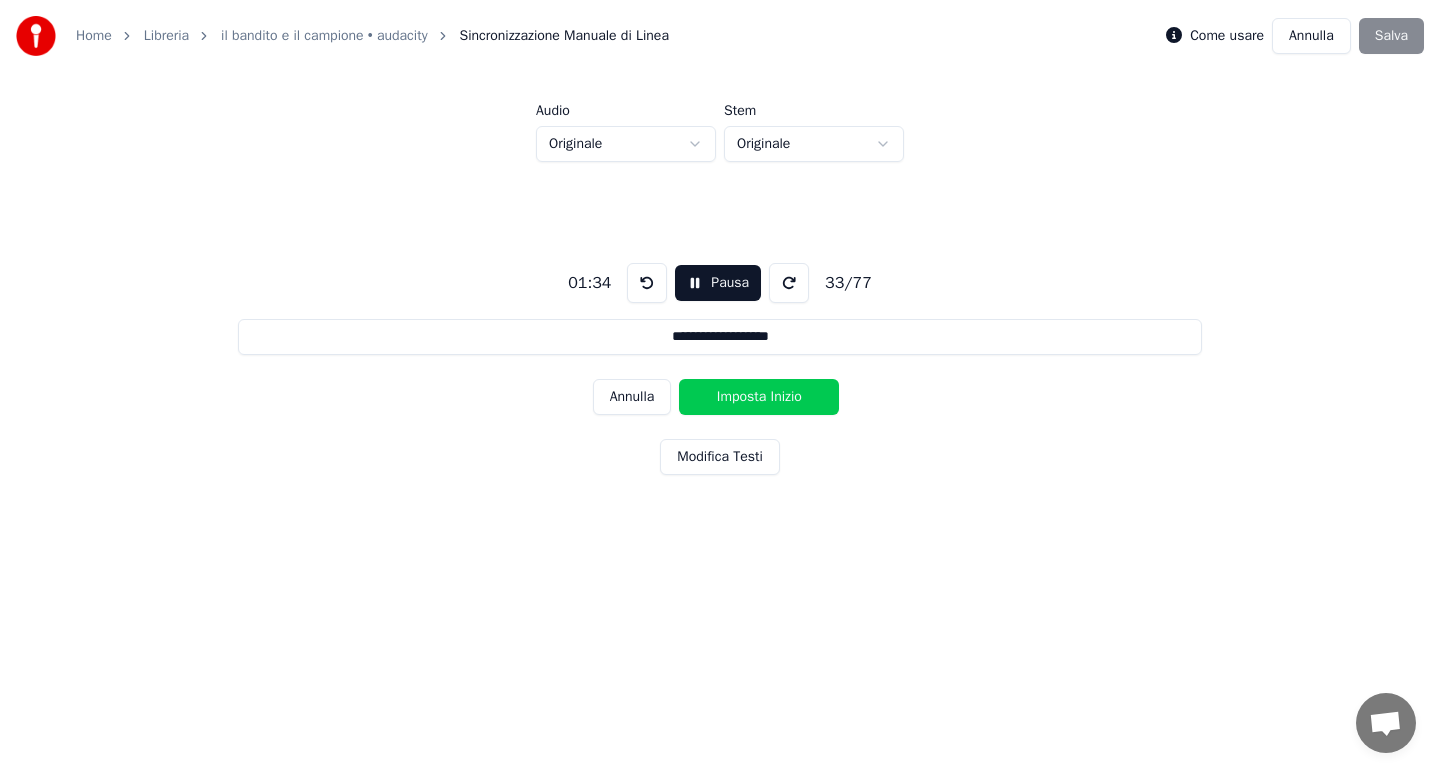 click on "Imposta Inizio" at bounding box center (759, 397) 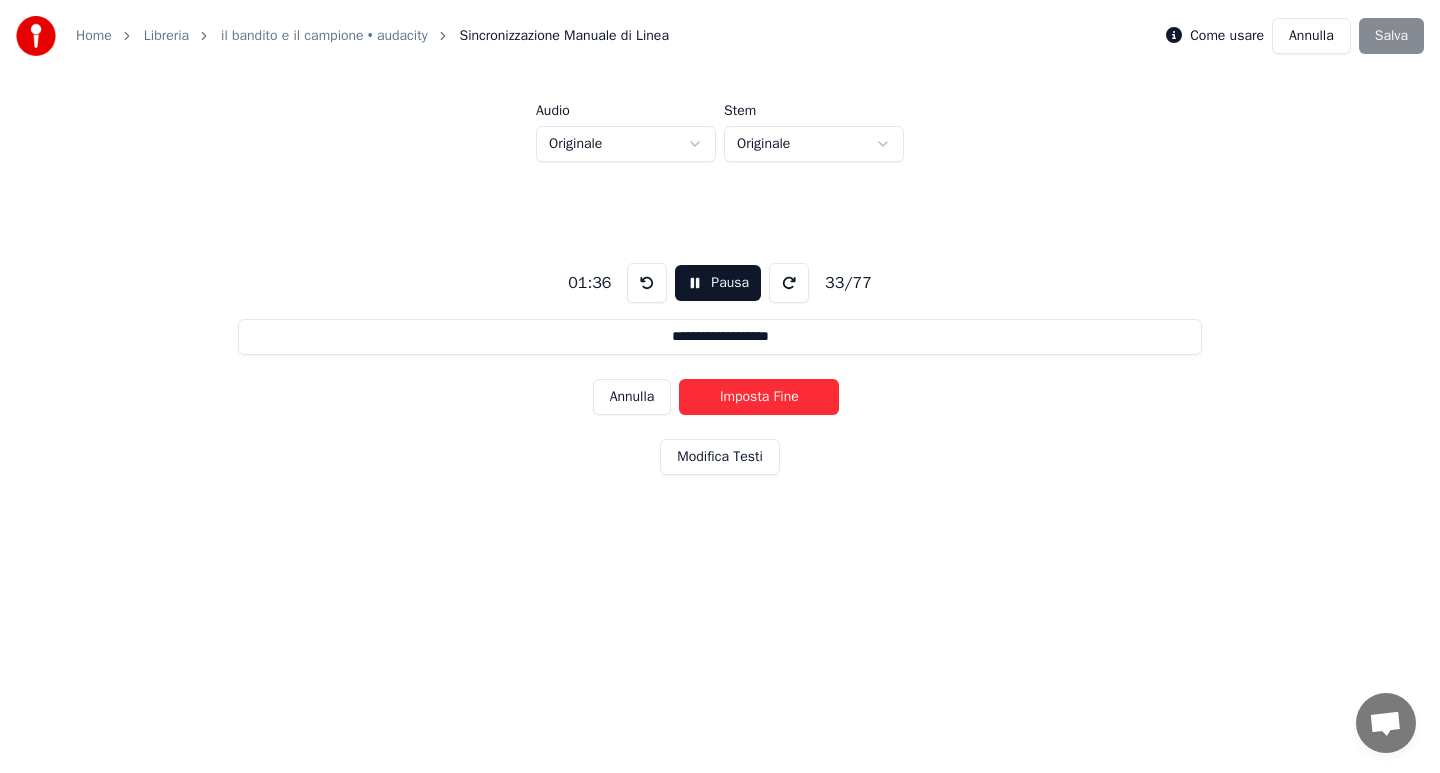 click on "Imposta Fine" at bounding box center (759, 397) 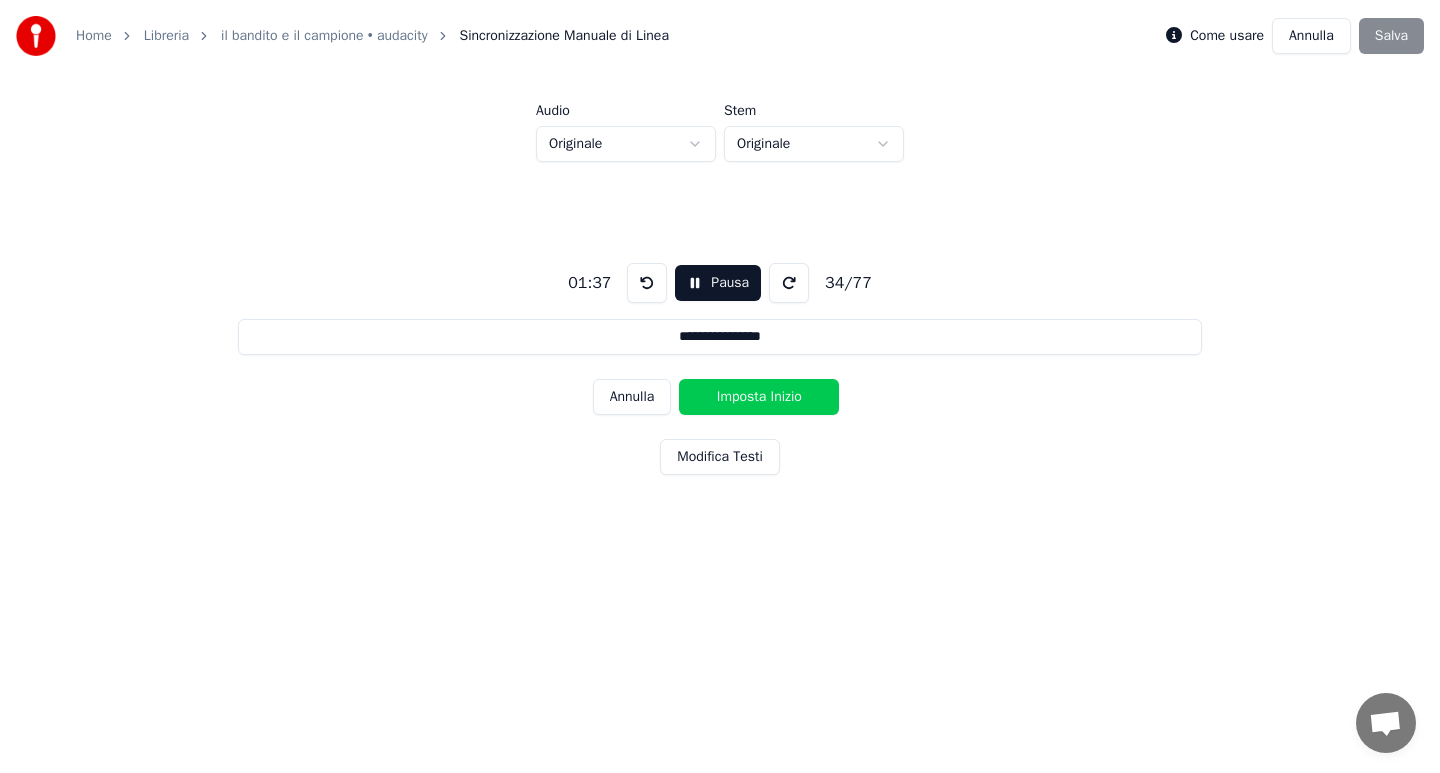 click on "Imposta Inizio" at bounding box center [759, 397] 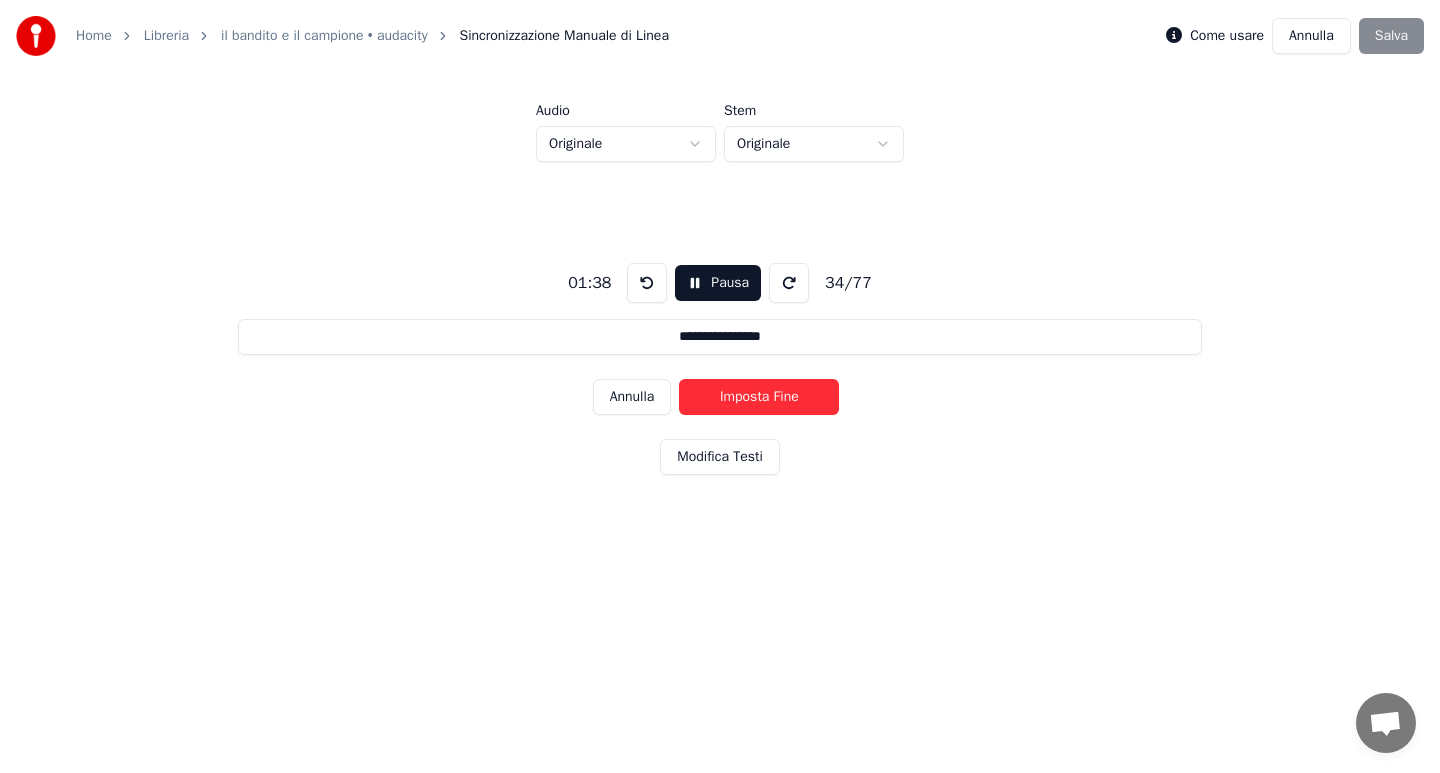 click on "Imposta Fine" at bounding box center (759, 397) 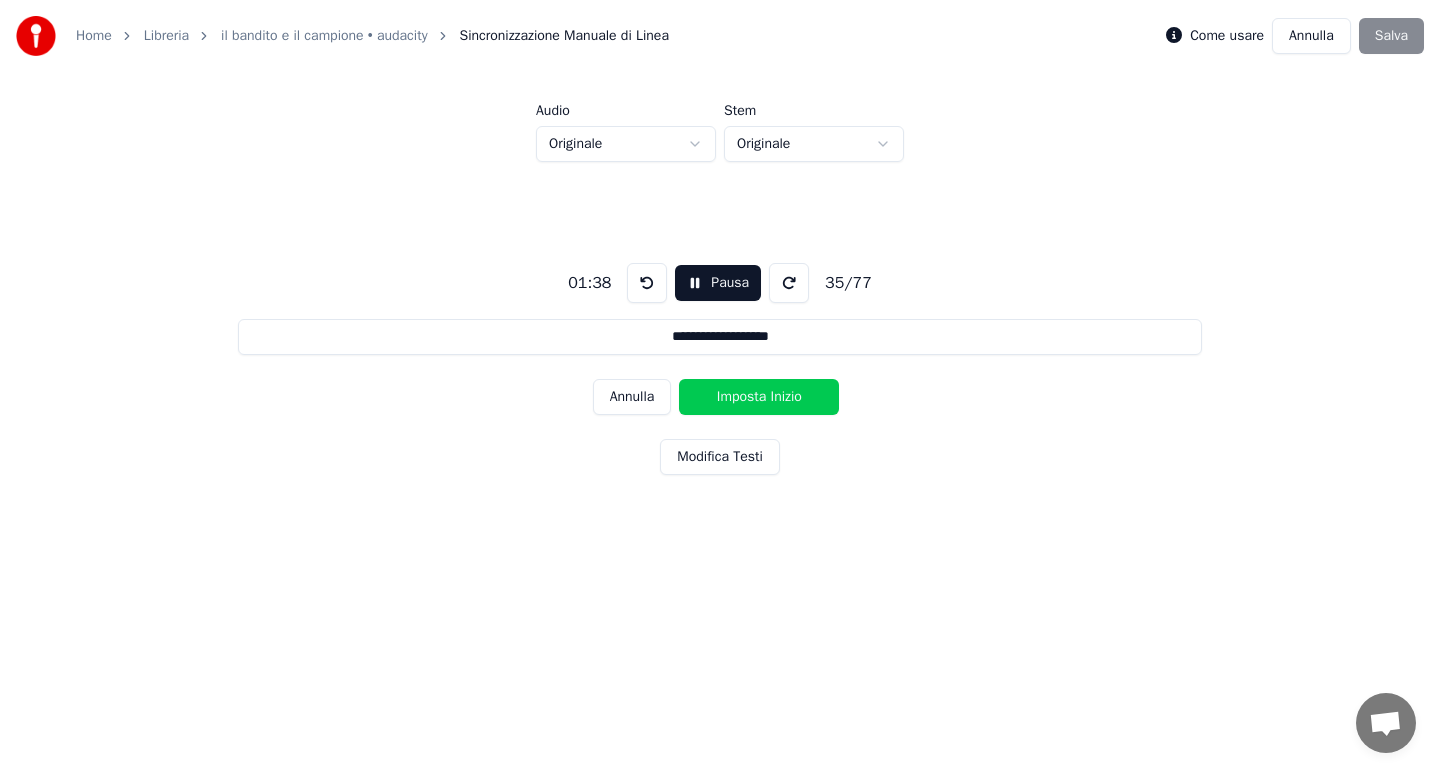 click on "Imposta Inizio" at bounding box center (759, 397) 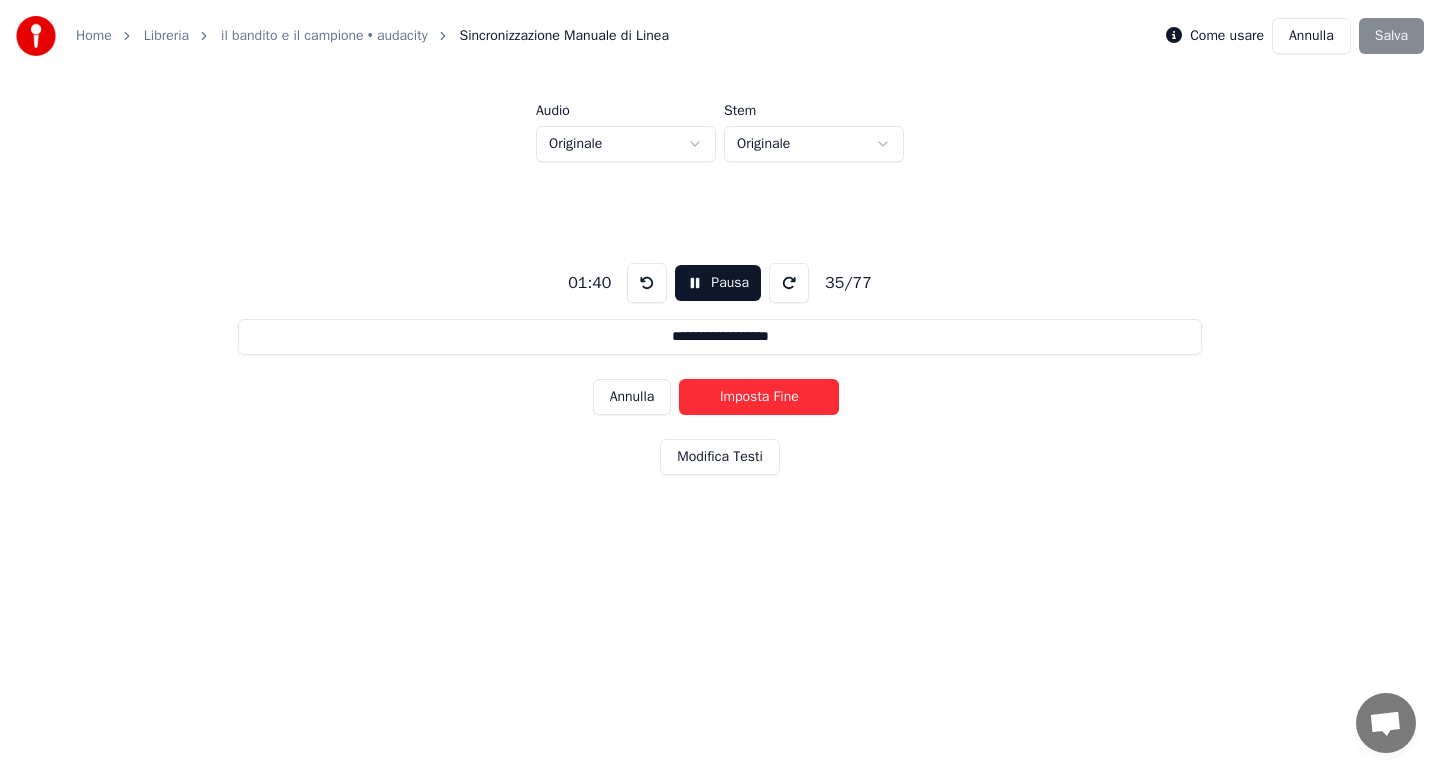 click on "Imposta Fine" at bounding box center [759, 397] 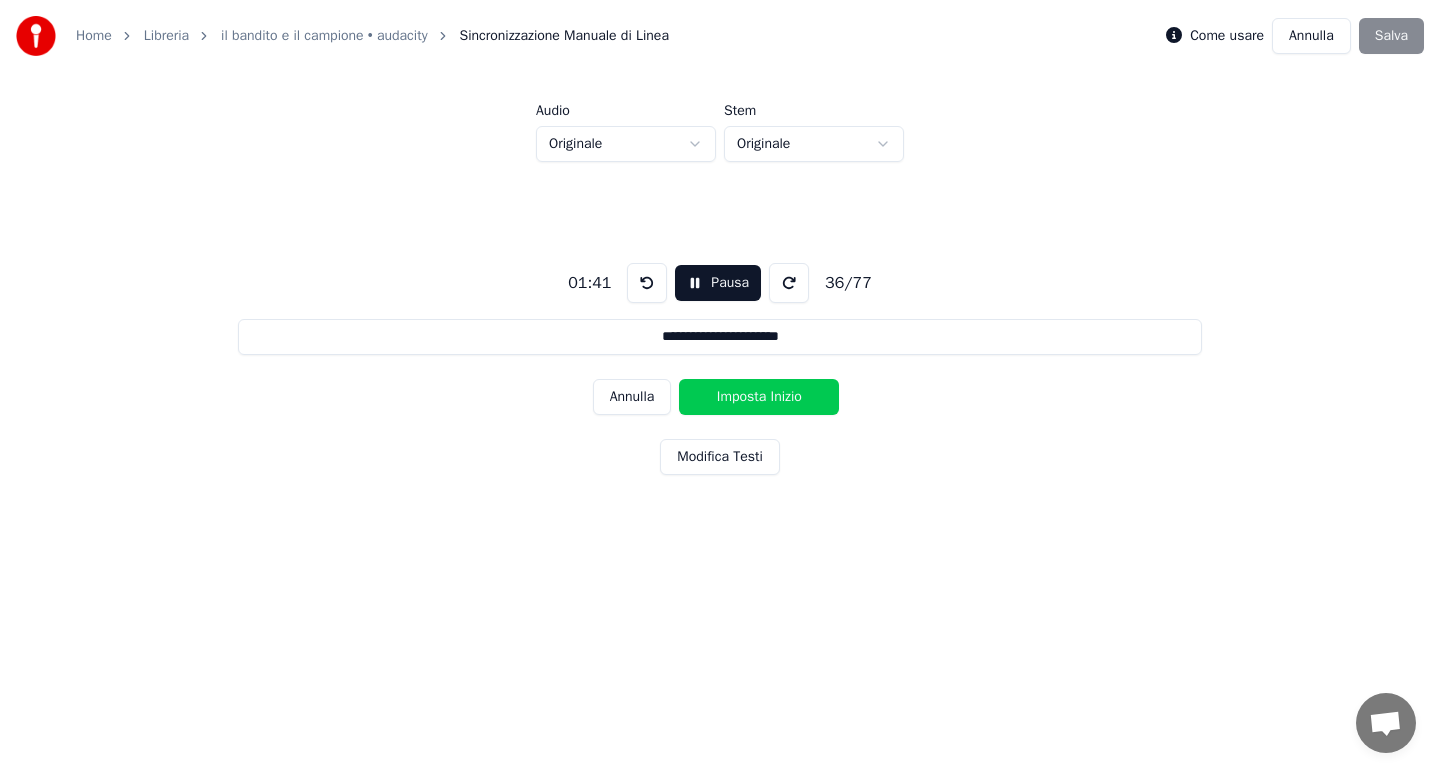 click on "Imposta Inizio" at bounding box center (759, 397) 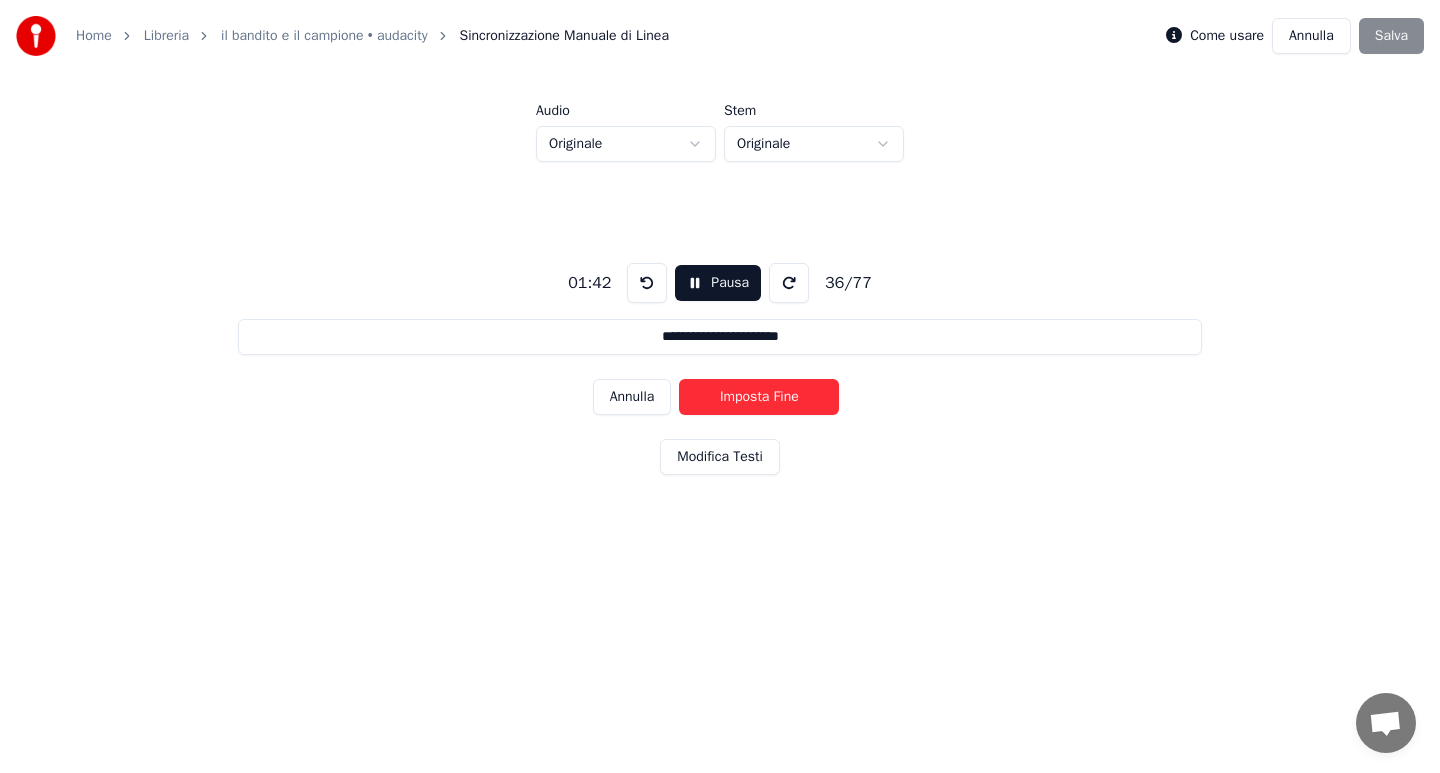 click on "Imposta Fine" at bounding box center (759, 397) 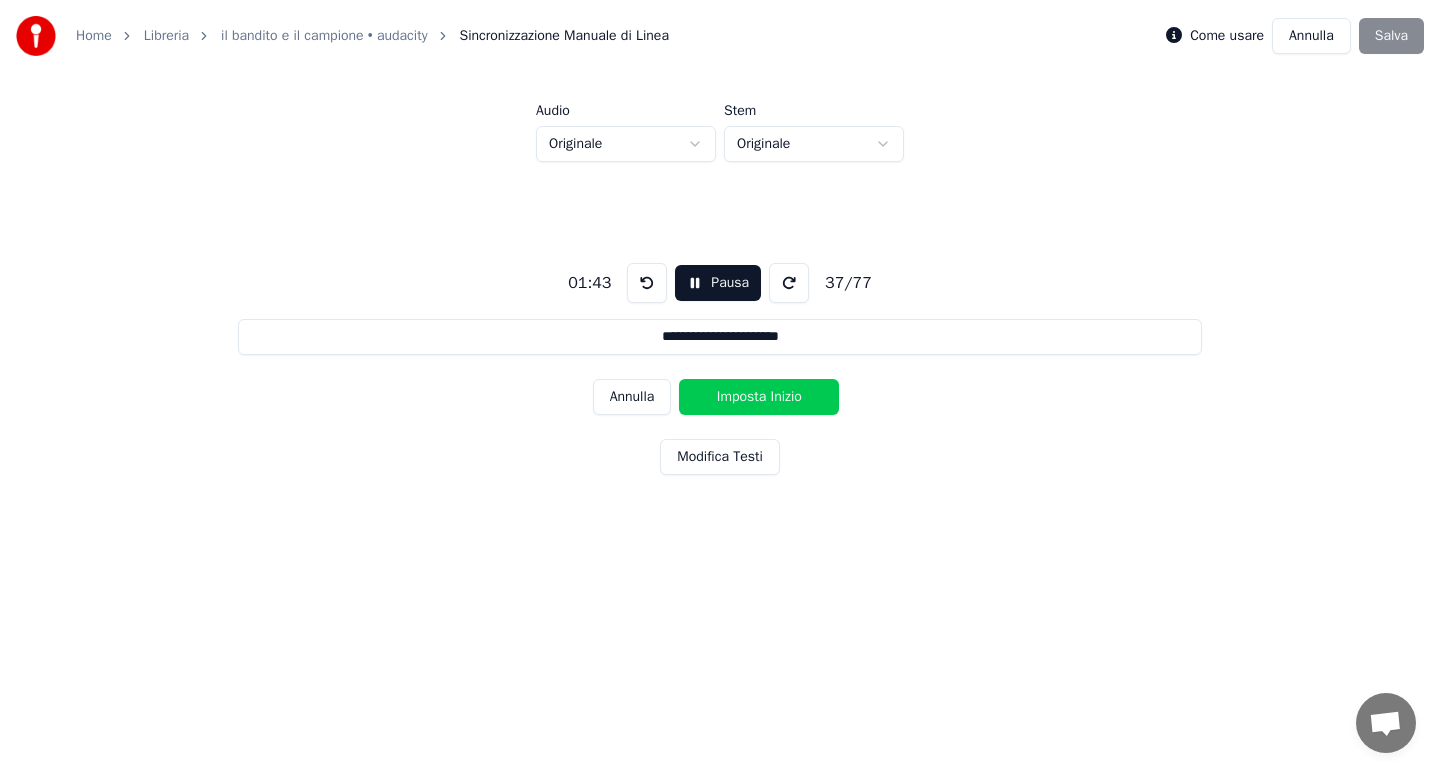 click on "Imposta Inizio" at bounding box center (759, 397) 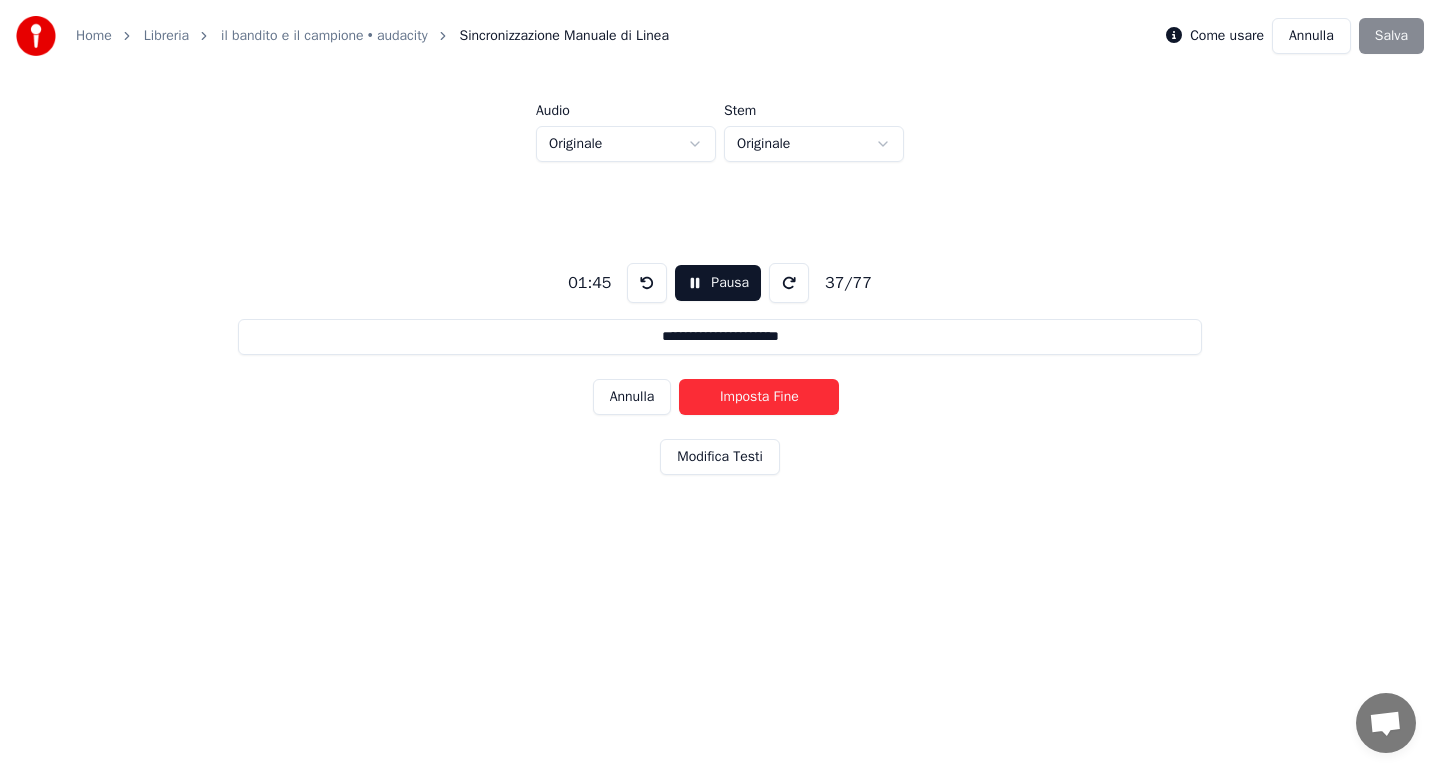 click on "Imposta Fine" at bounding box center [759, 397] 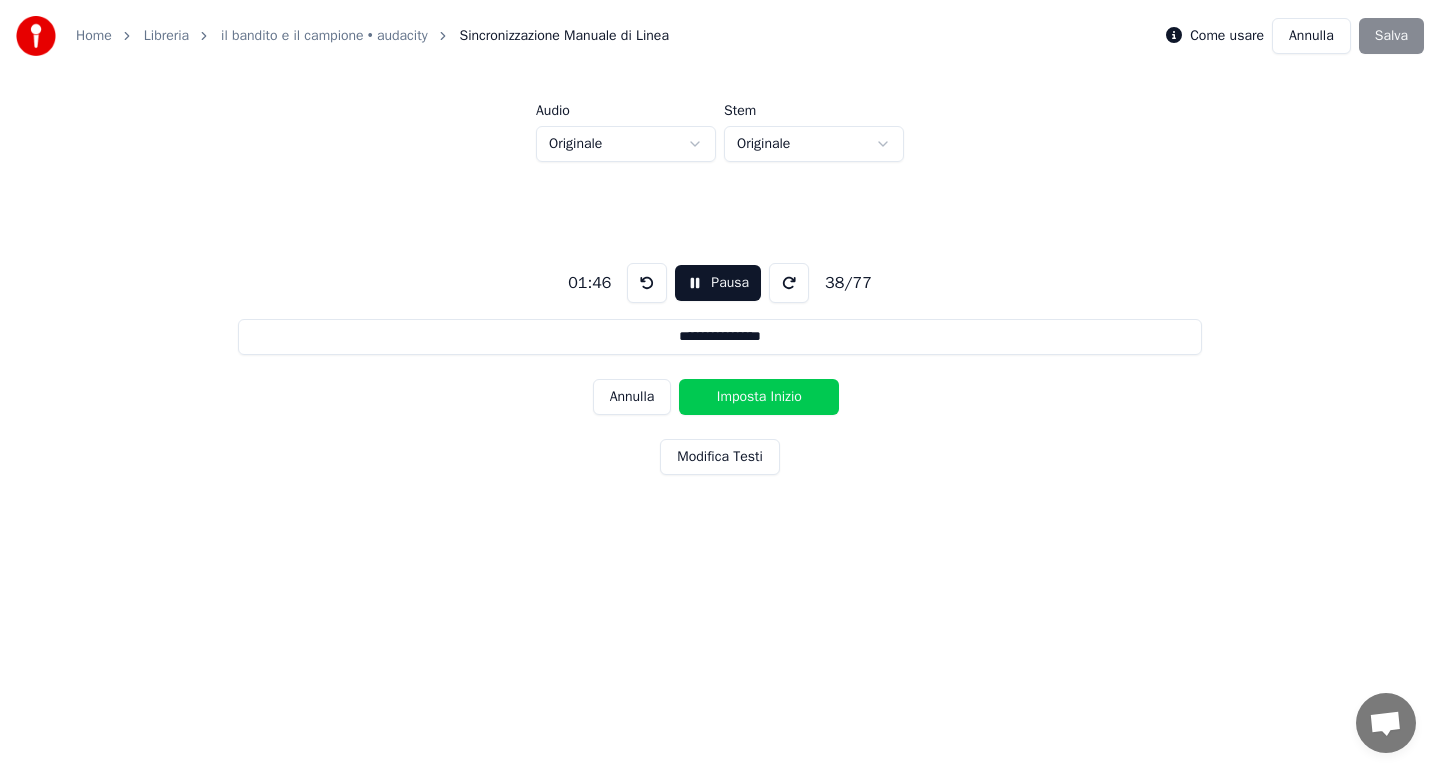 click on "Imposta Inizio" at bounding box center [759, 397] 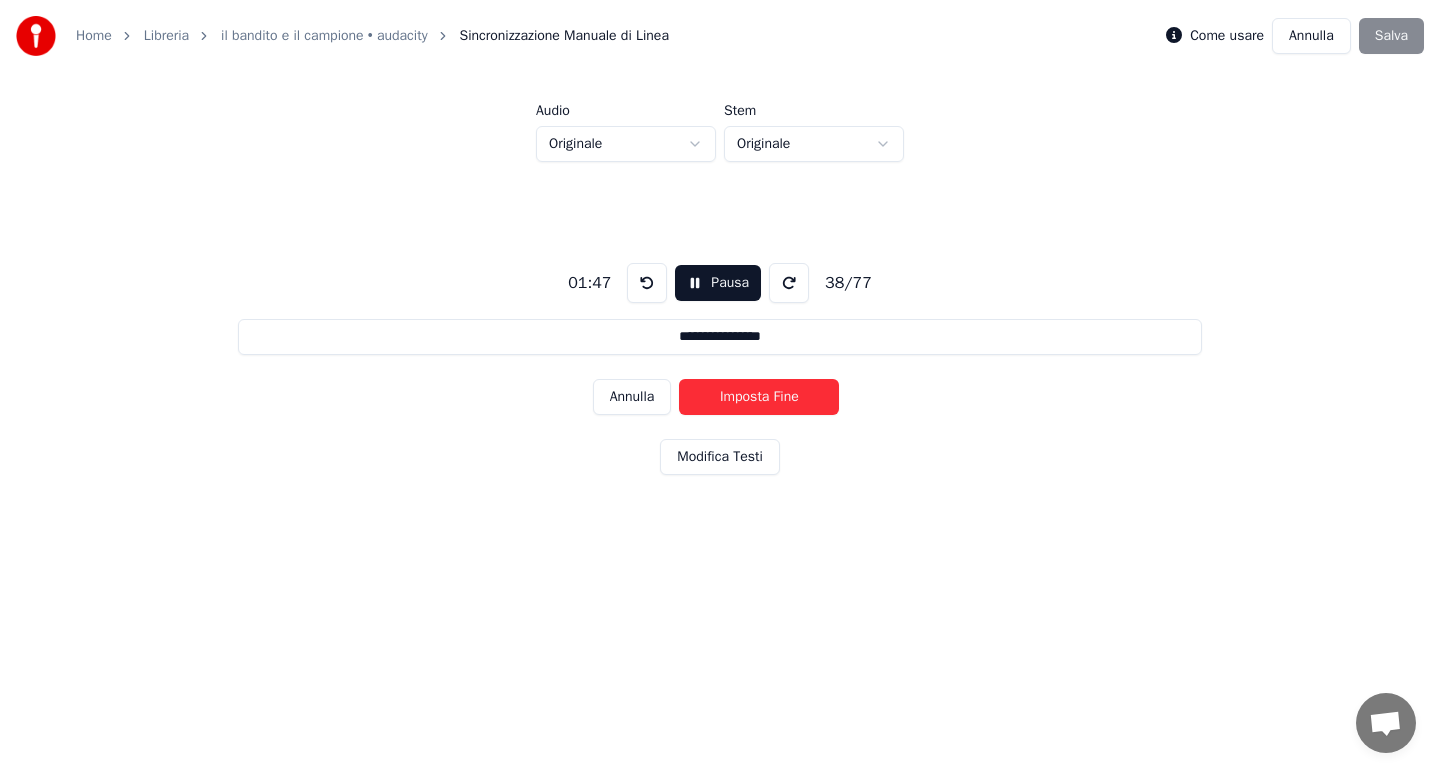 click on "Imposta Fine" at bounding box center [759, 397] 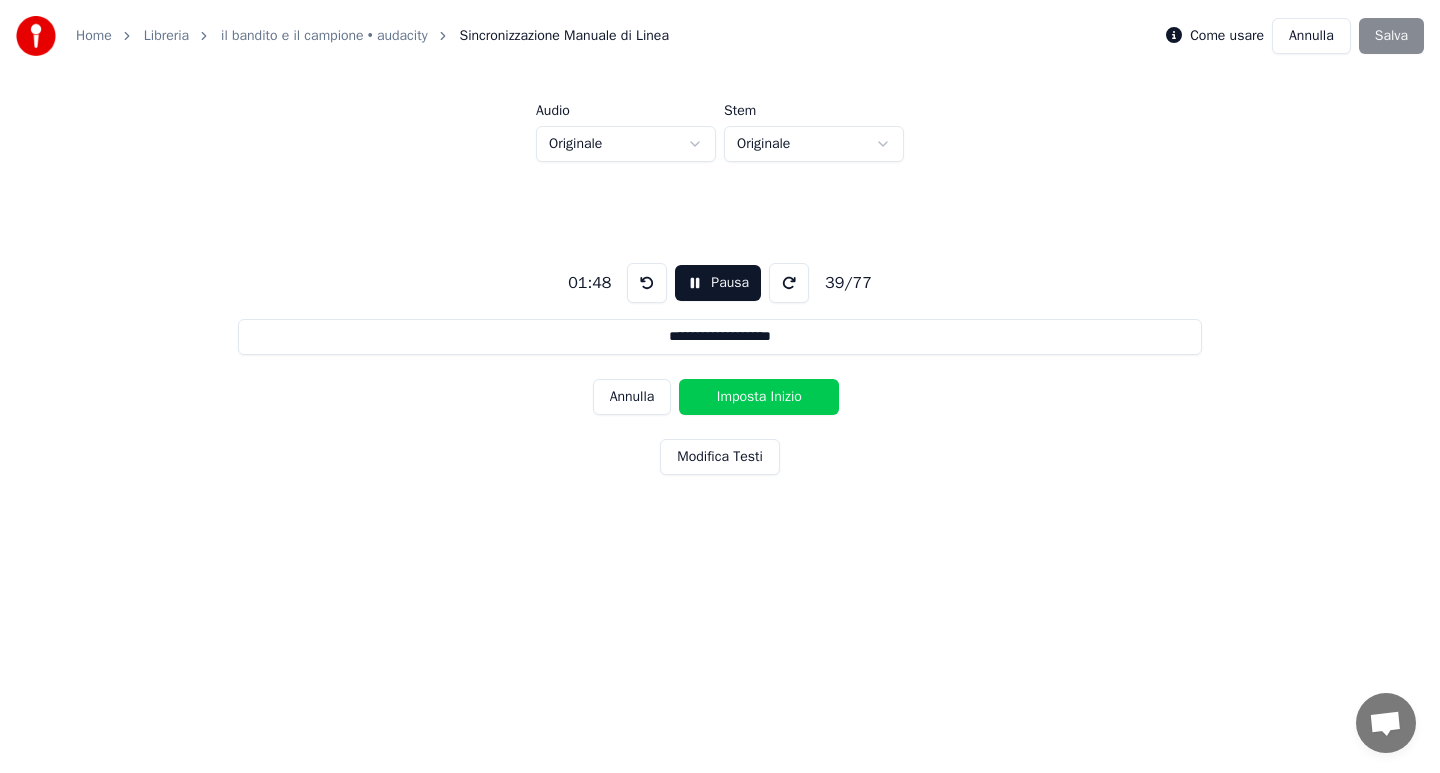 click on "Imposta Inizio" at bounding box center (759, 397) 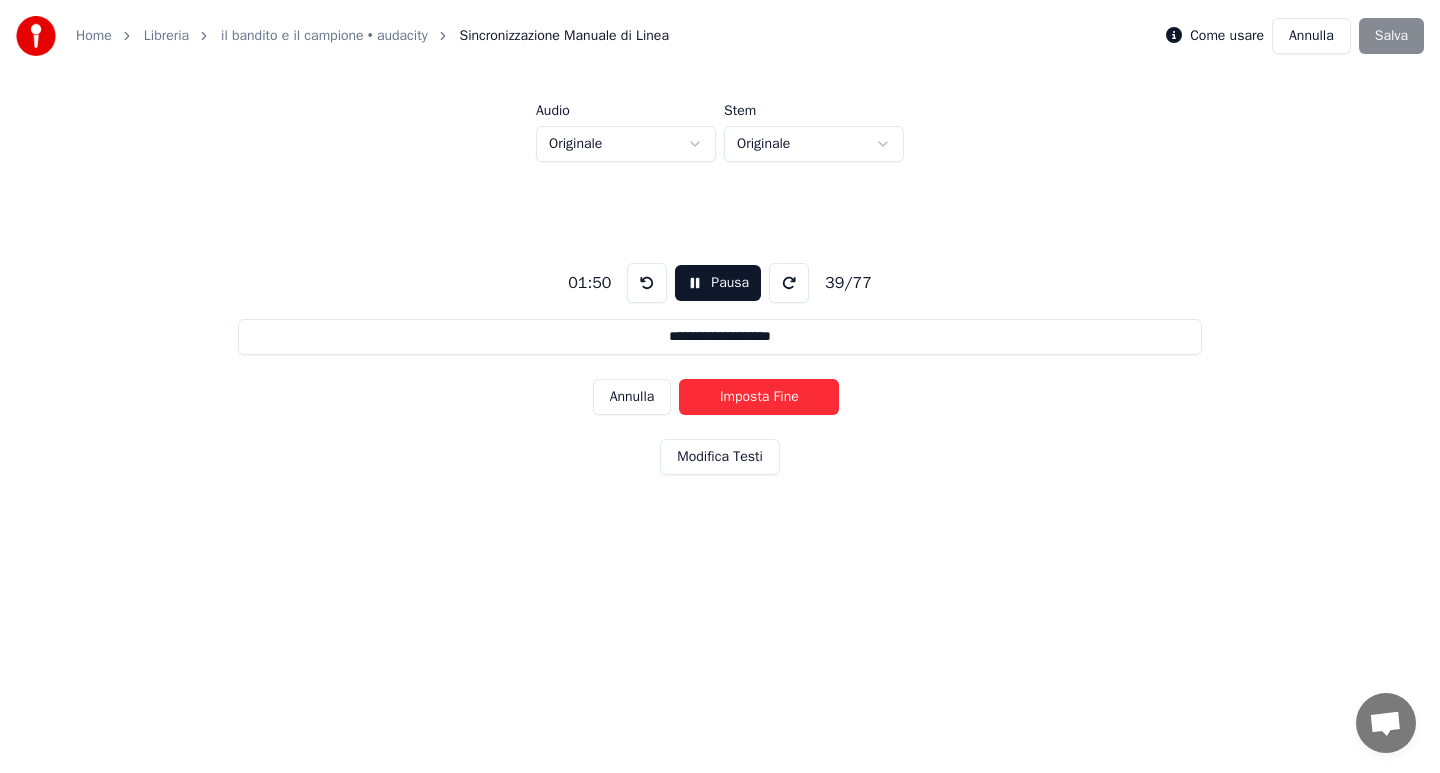 click on "Imposta Fine" at bounding box center (759, 397) 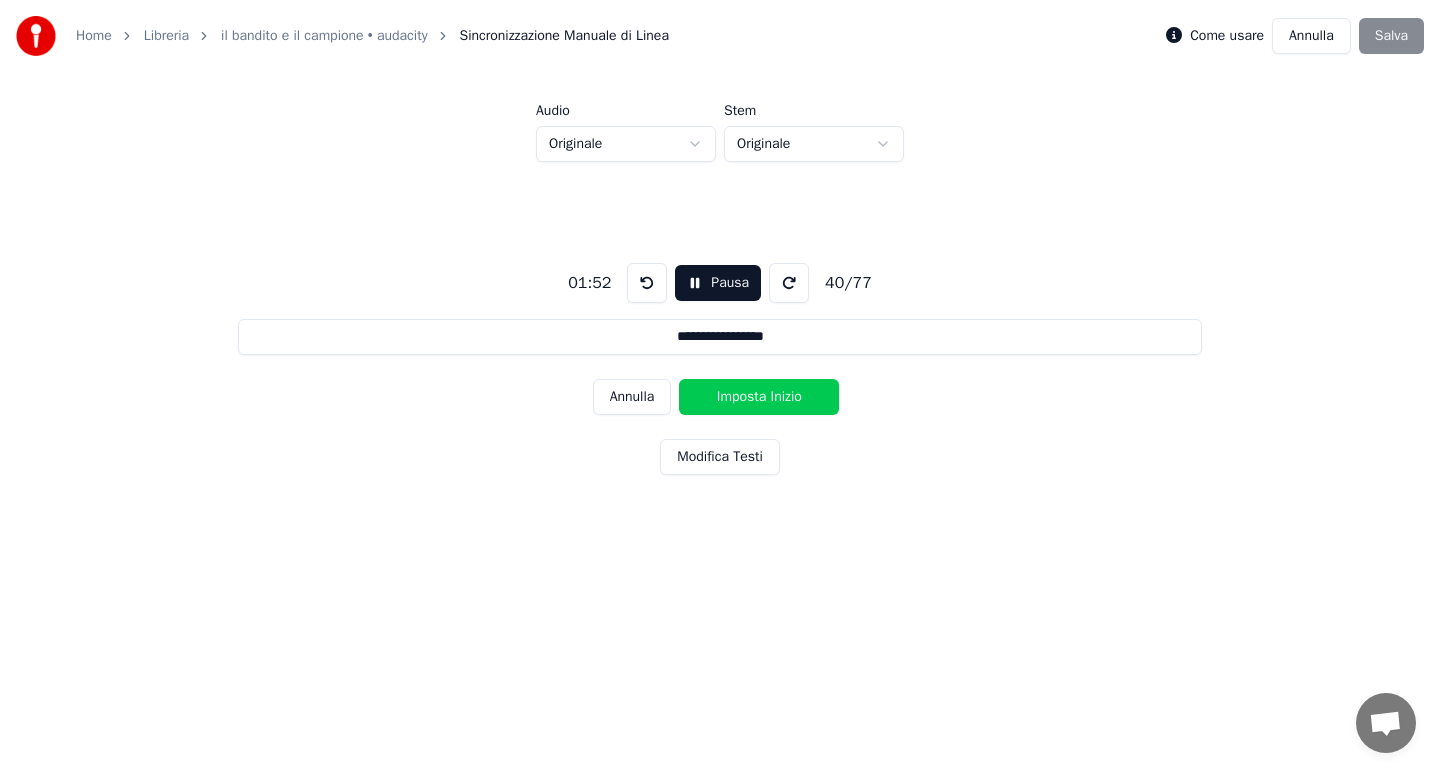 click on "Imposta Inizio" at bounding box center (759, 397) 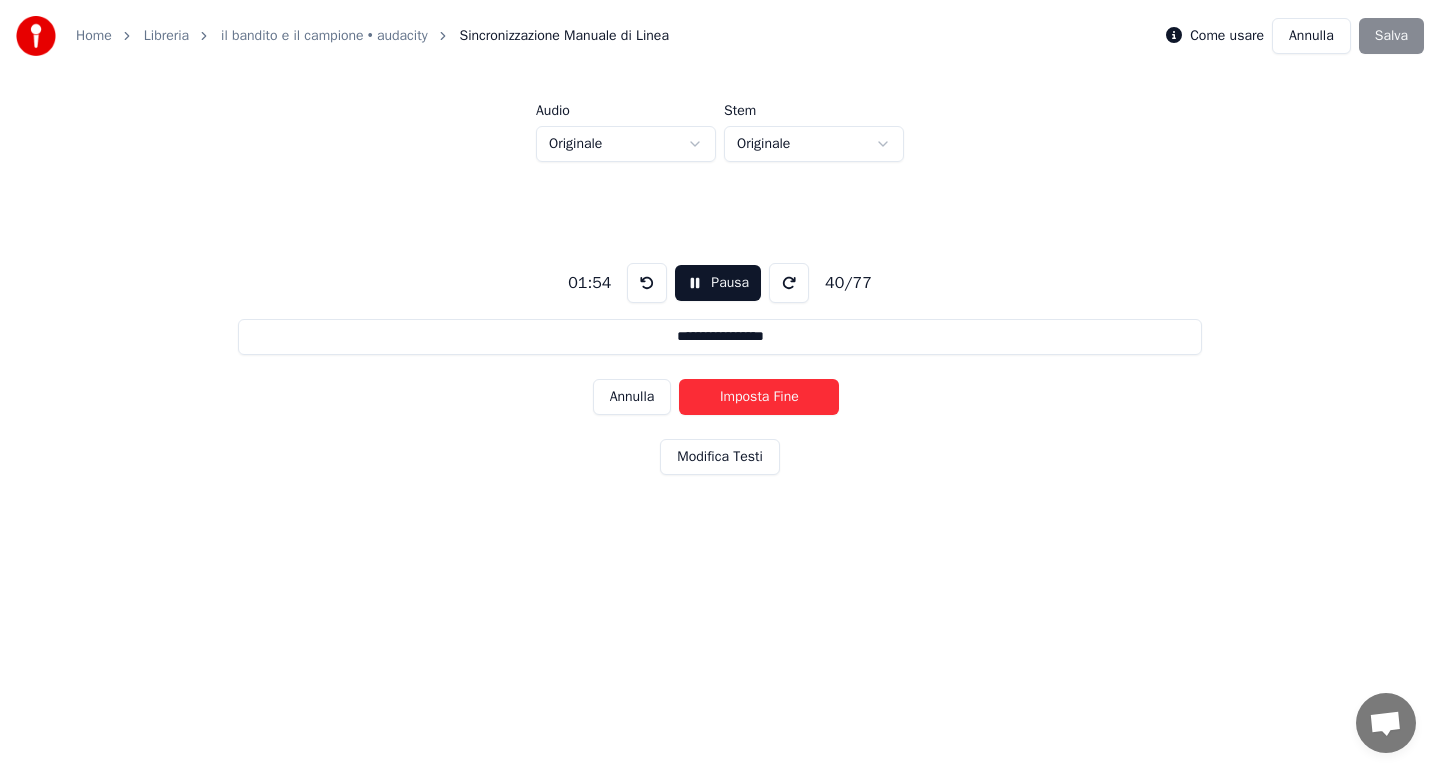 click on "Imposta Fine" at bounding box center (759, 397) 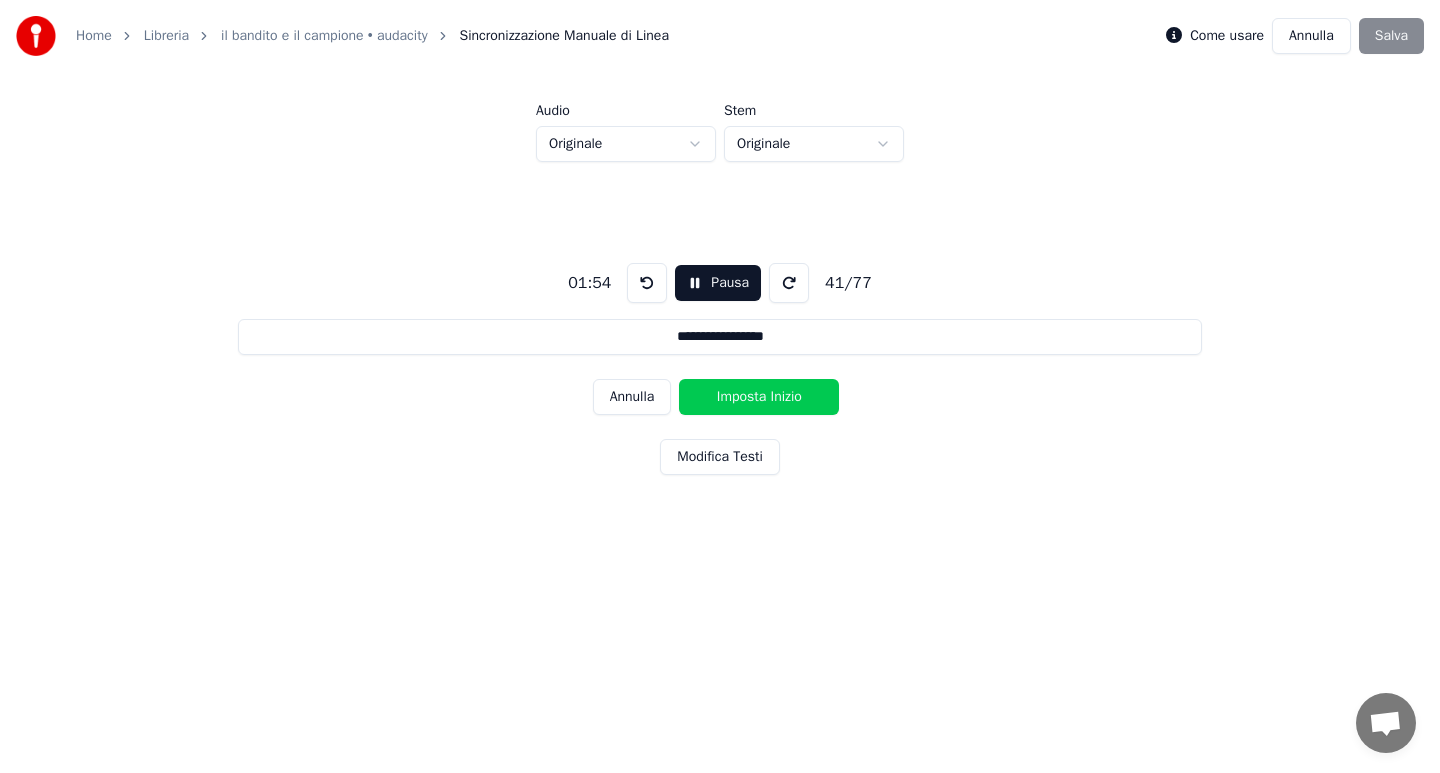 click on "Imposta Inizio" at bounding box center [759, 397] 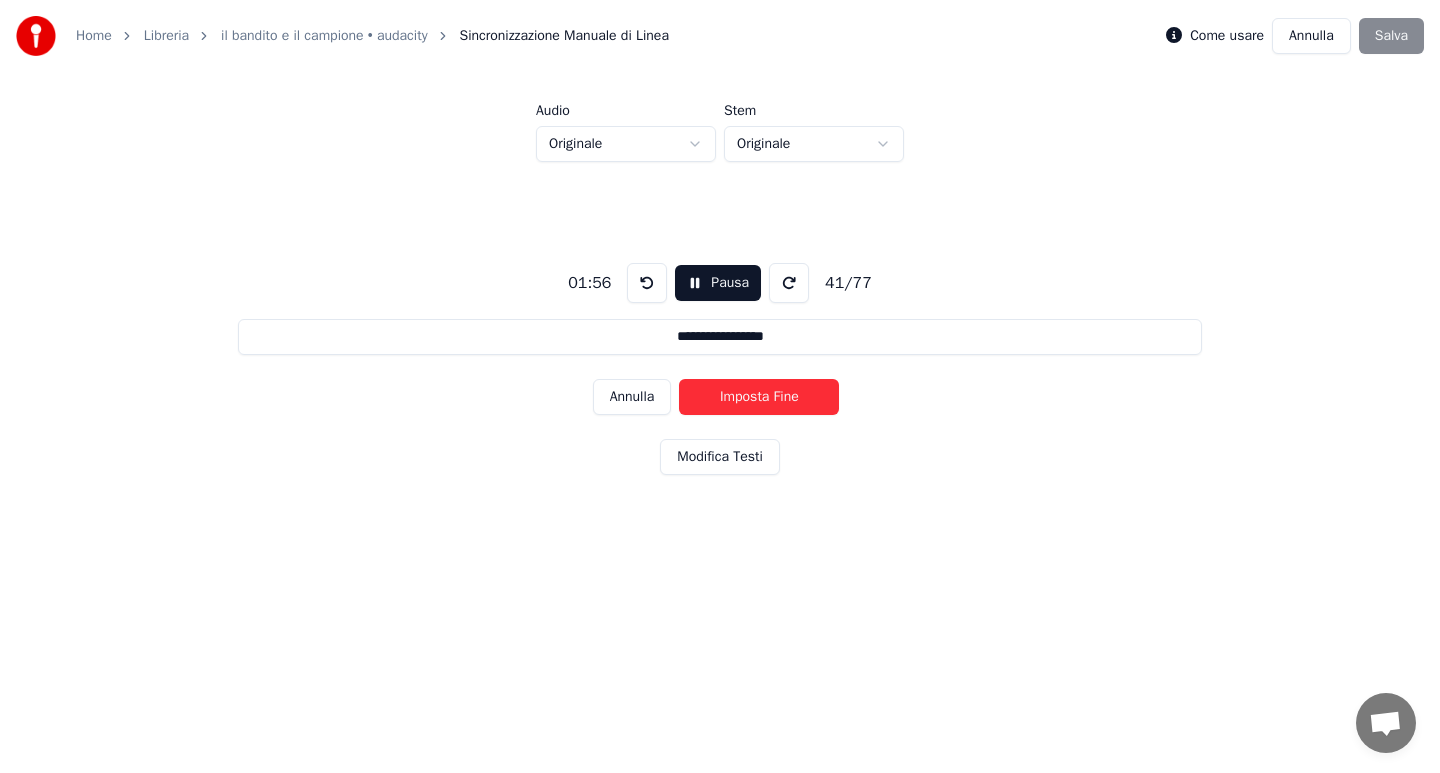 click on "Imposta Fine" at bounding box center [759, 397] 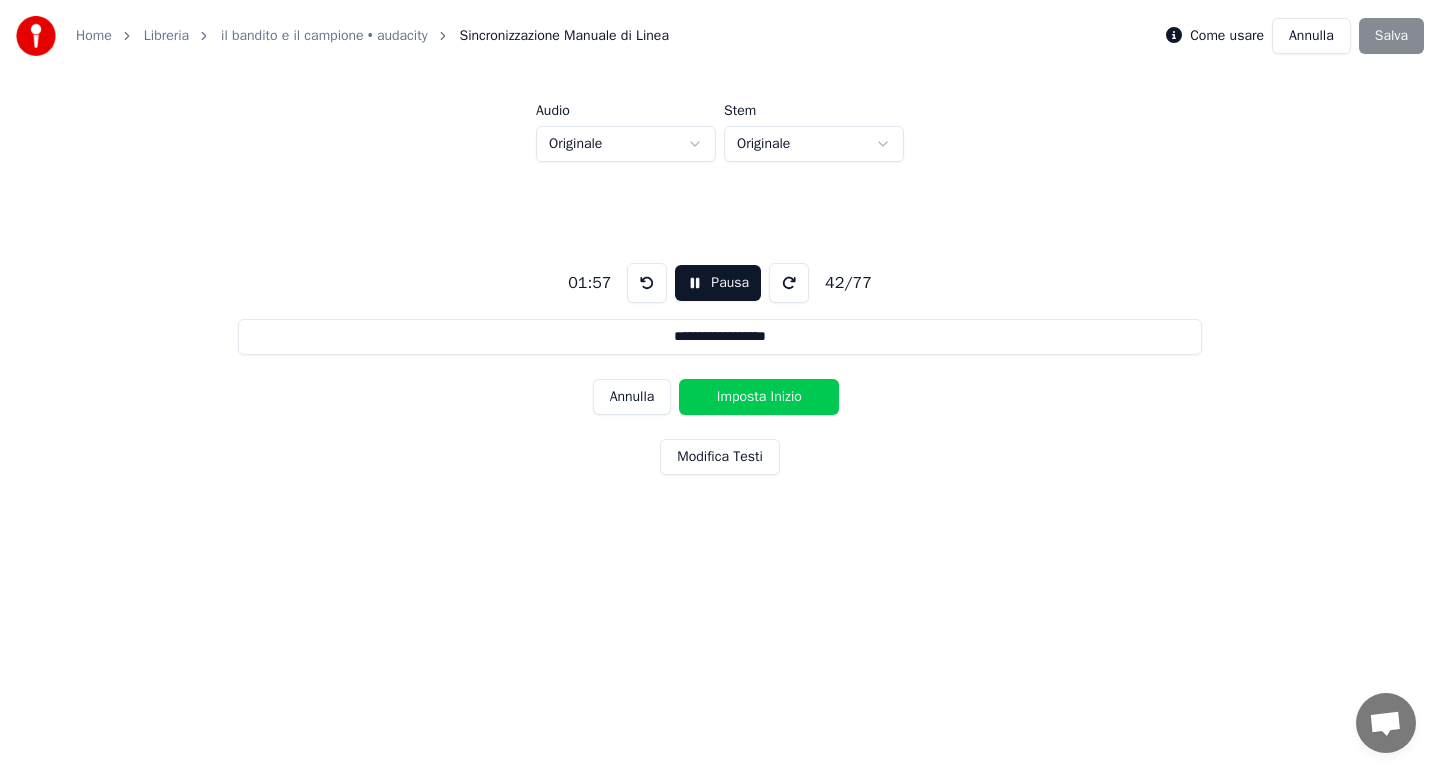 click on "Imposta Inizio" at bounding box center (759, 397) 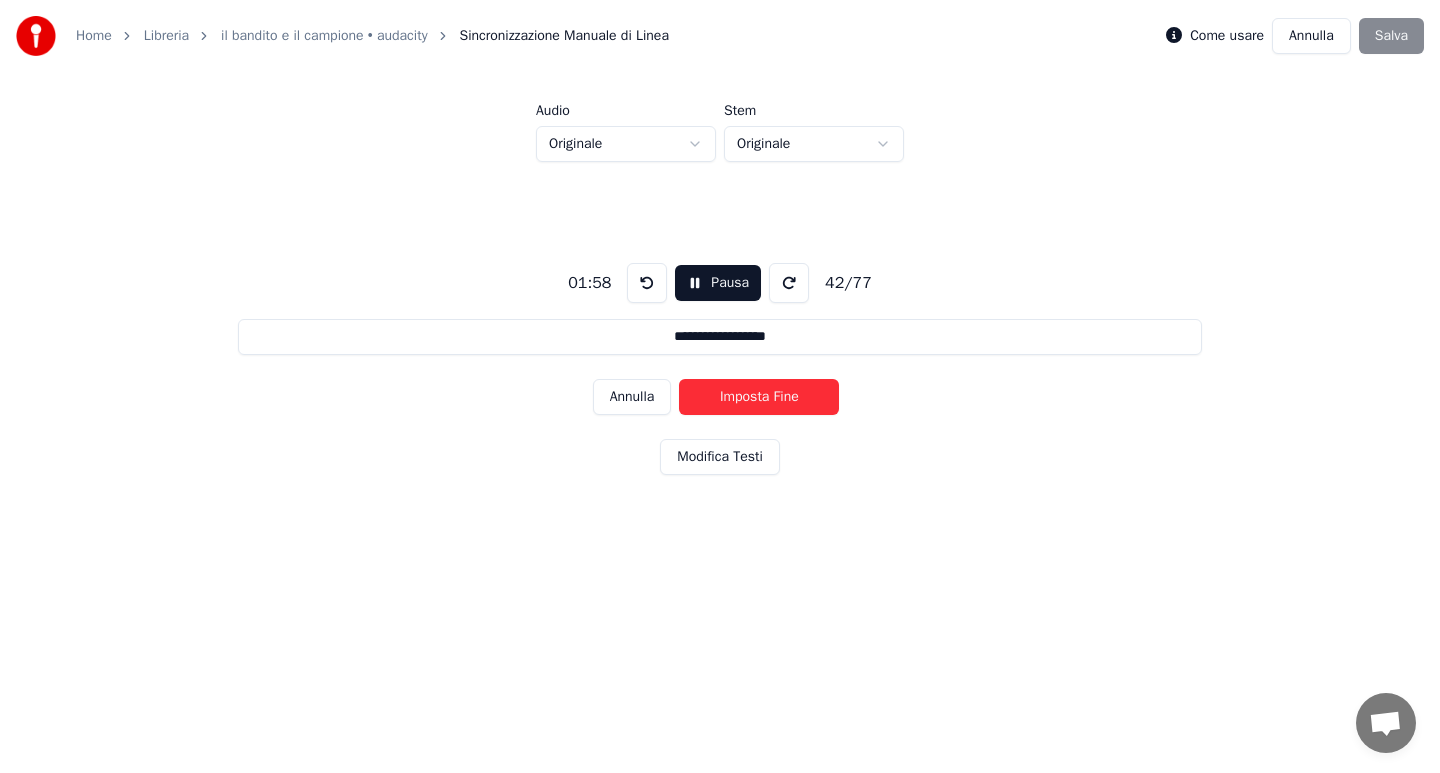 click on "Imposta Fine" at bounding box center [759, 397] 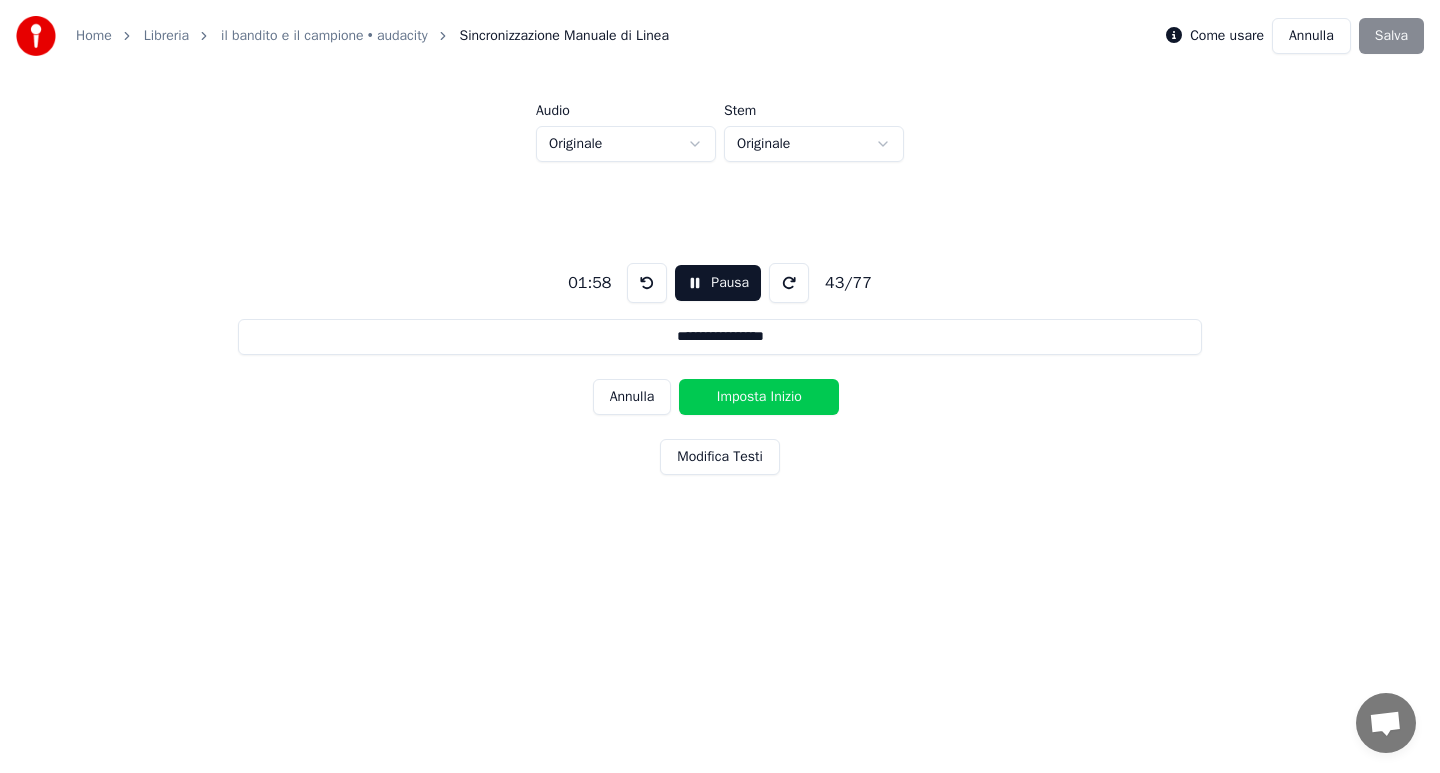 click on "Imposta Inizio" at bounding box center (759, 397) 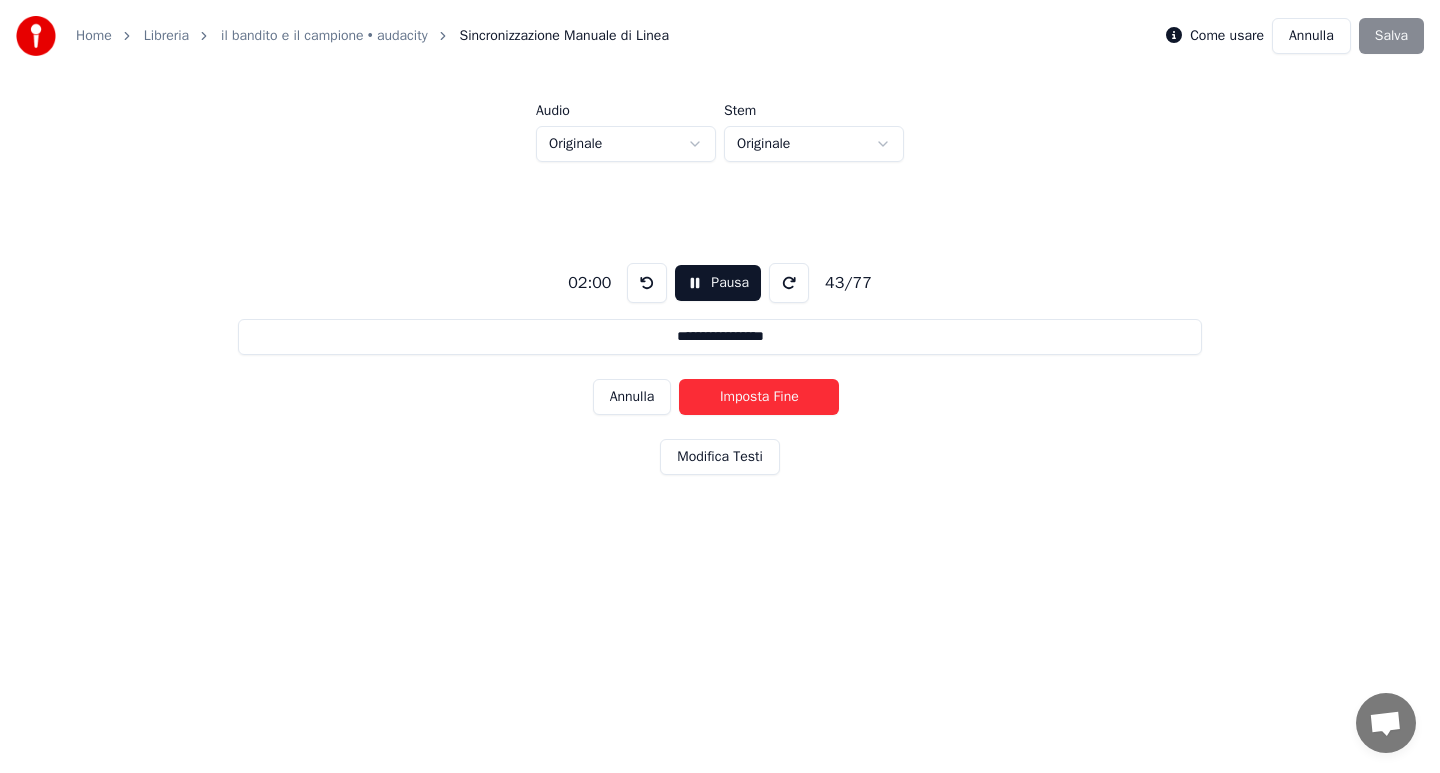 click on "Imposta Fine" at bounding box center (759, 397) 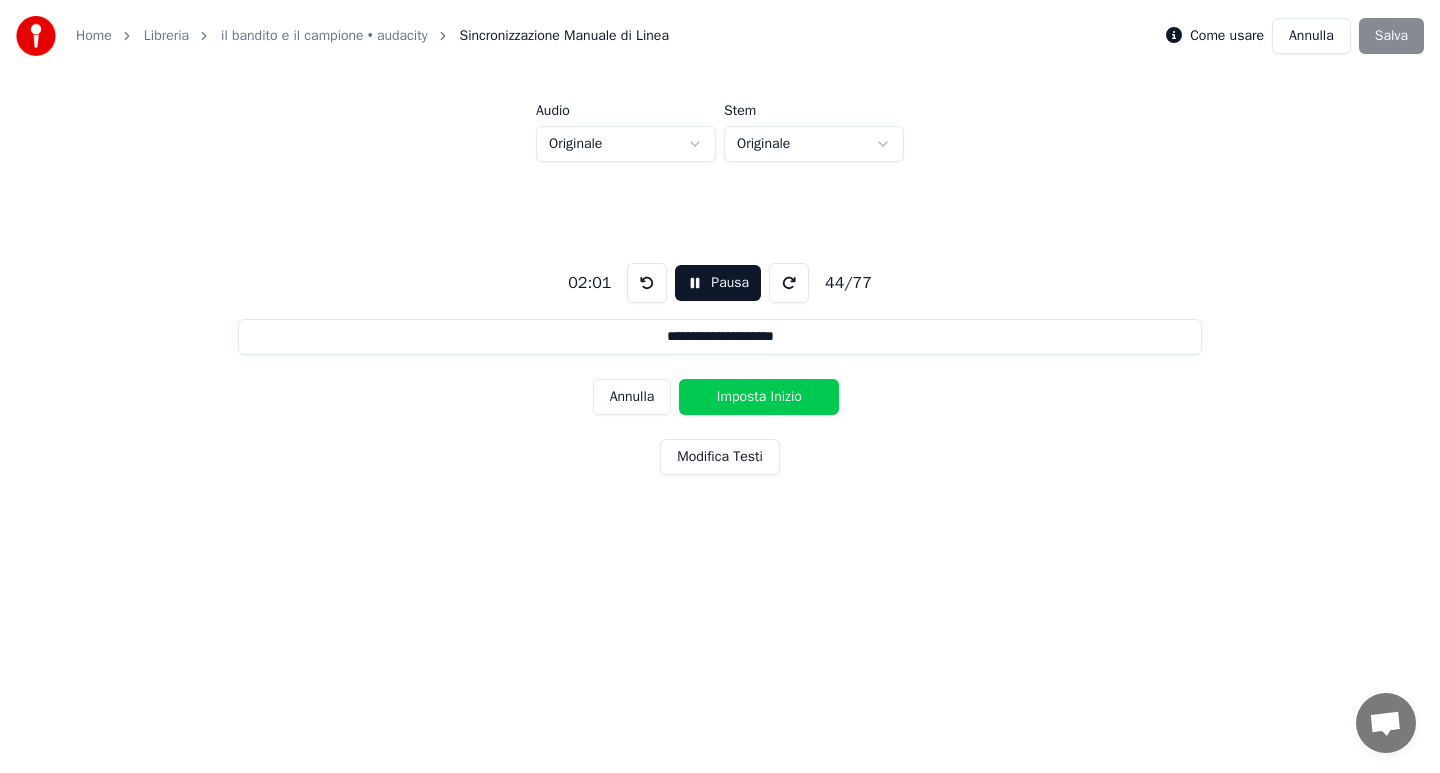 click on "Imposta Inizio" at bounding box center (759, 397) 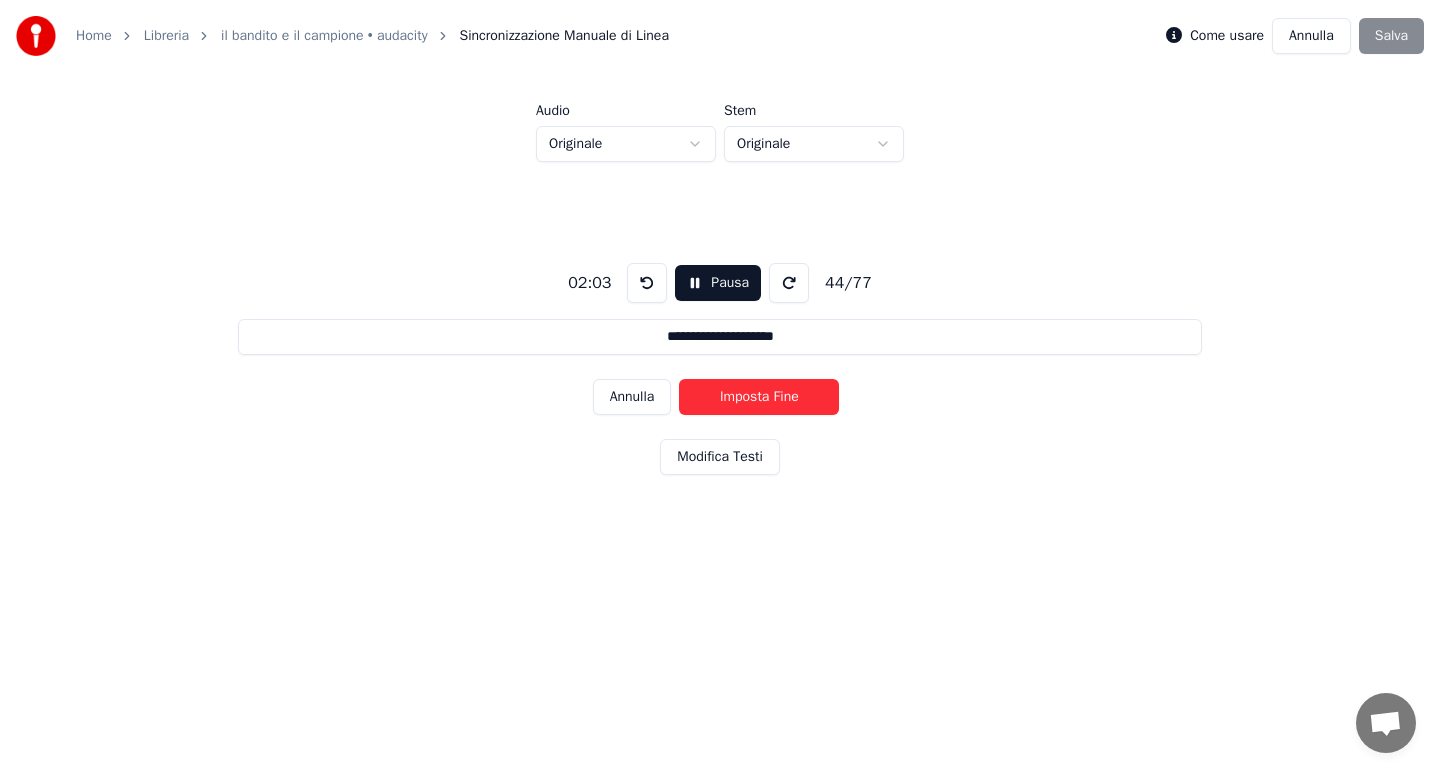 click on "Imposta Fine" at bounding box center (759, 397) 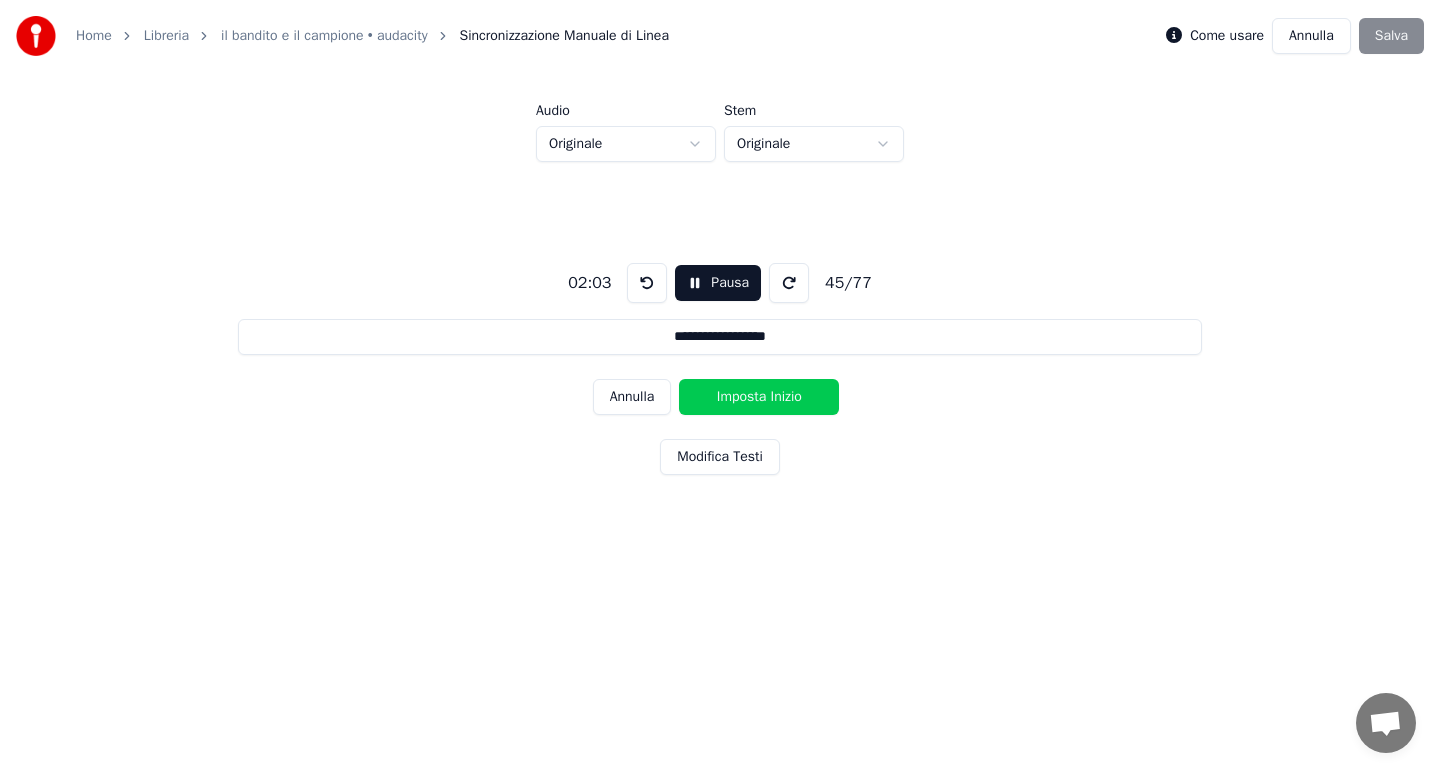 click on "Imposta Inizio" at bounding box center (759, 397) 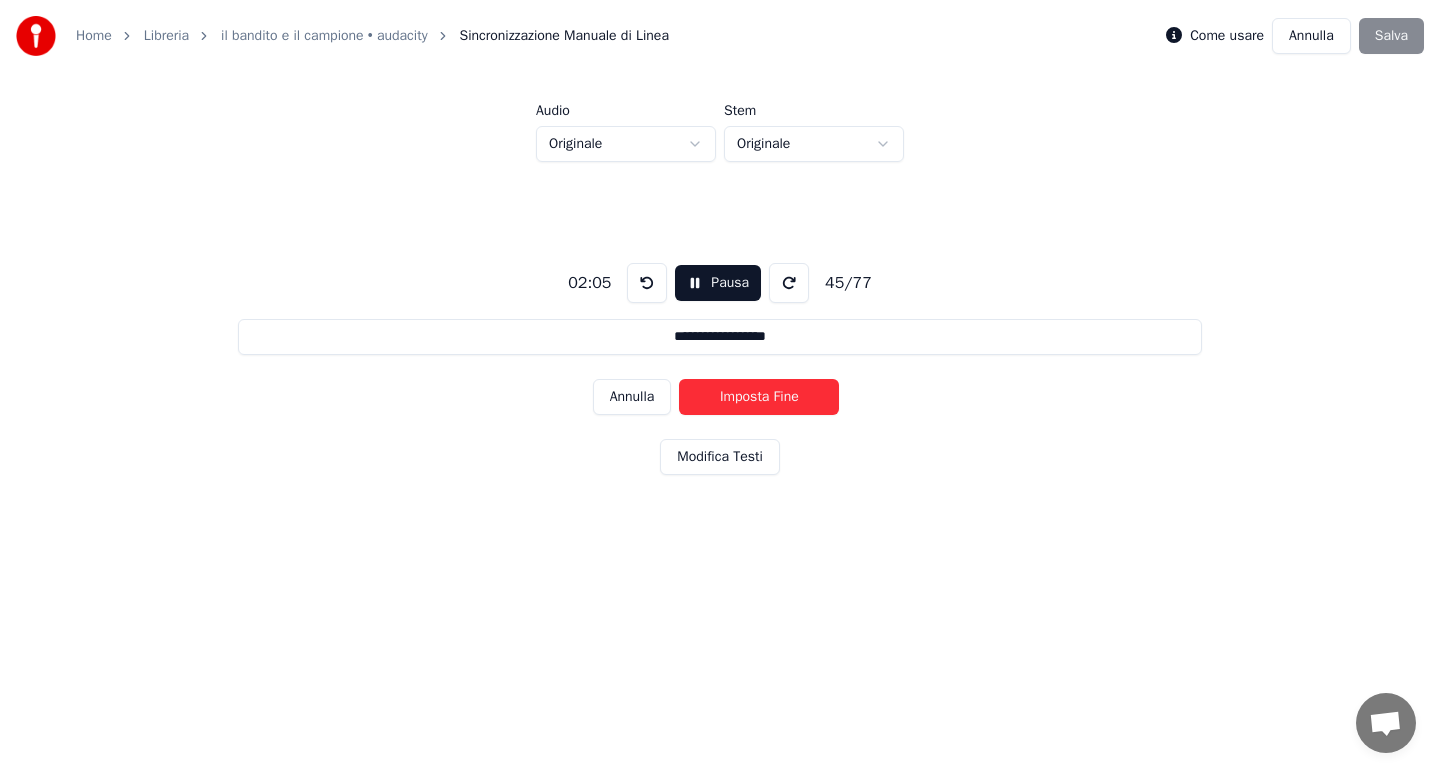click on "Imposta Fine" at bounding box center [759, 397] 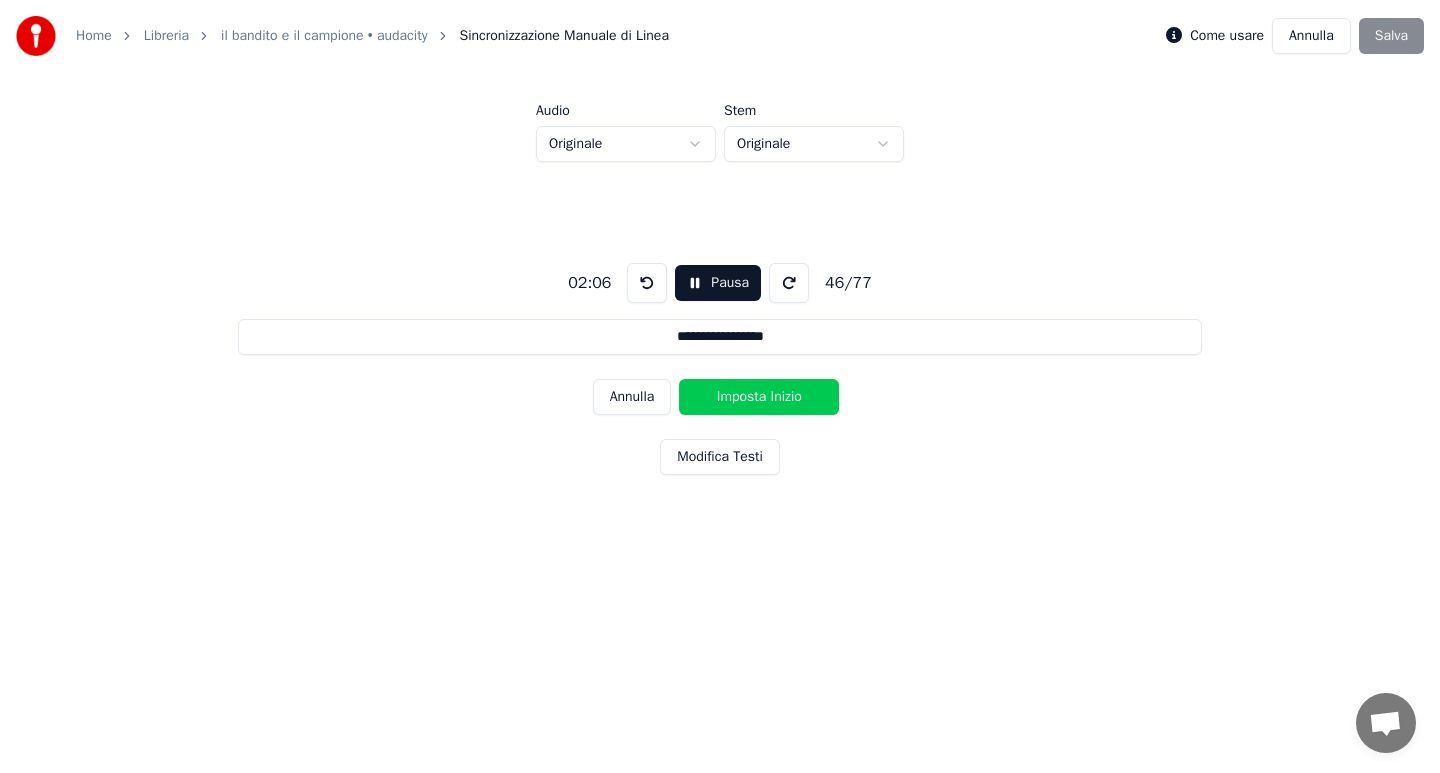 click on "Imposta Inizio" at bounding box center [759, 397] 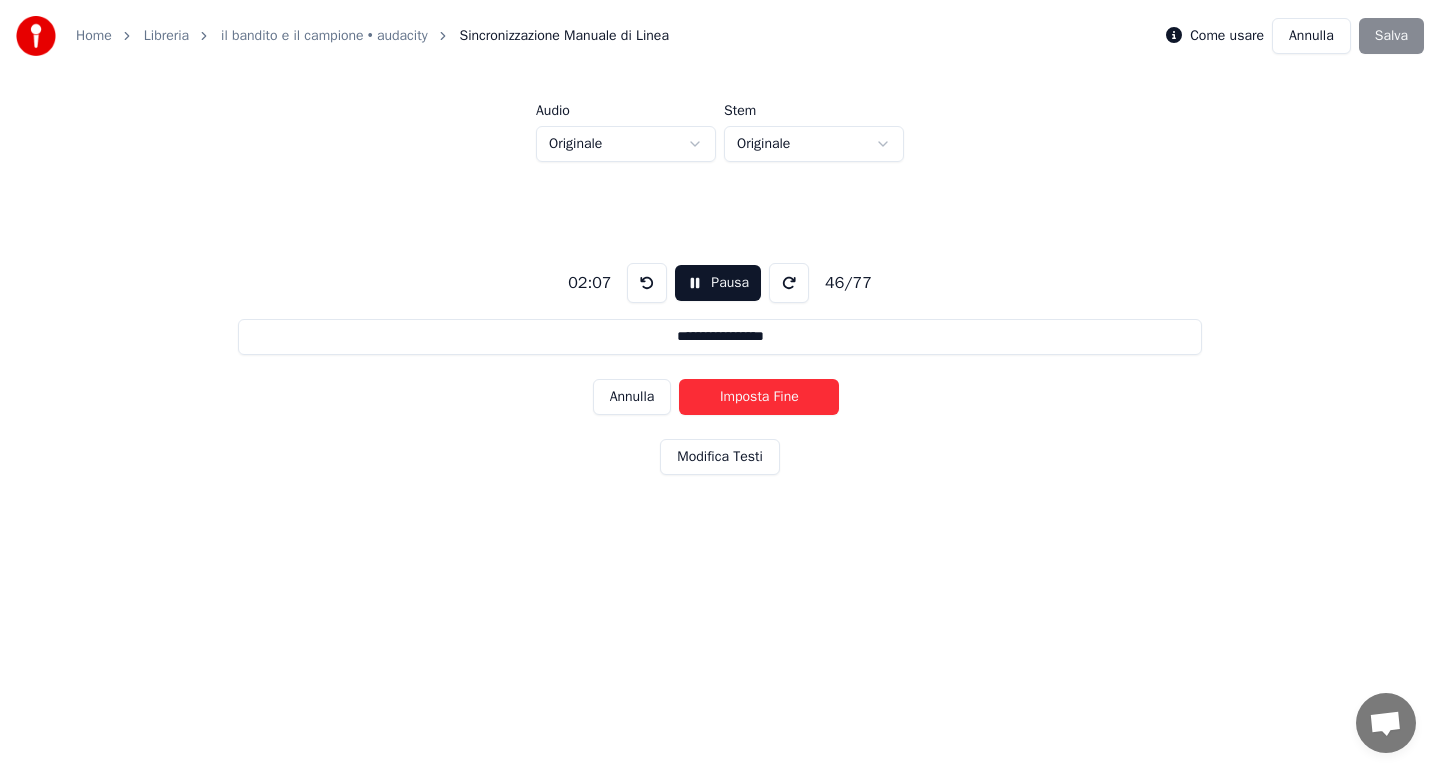 click on "Imposta Fine" at bounding box center [759, 397] 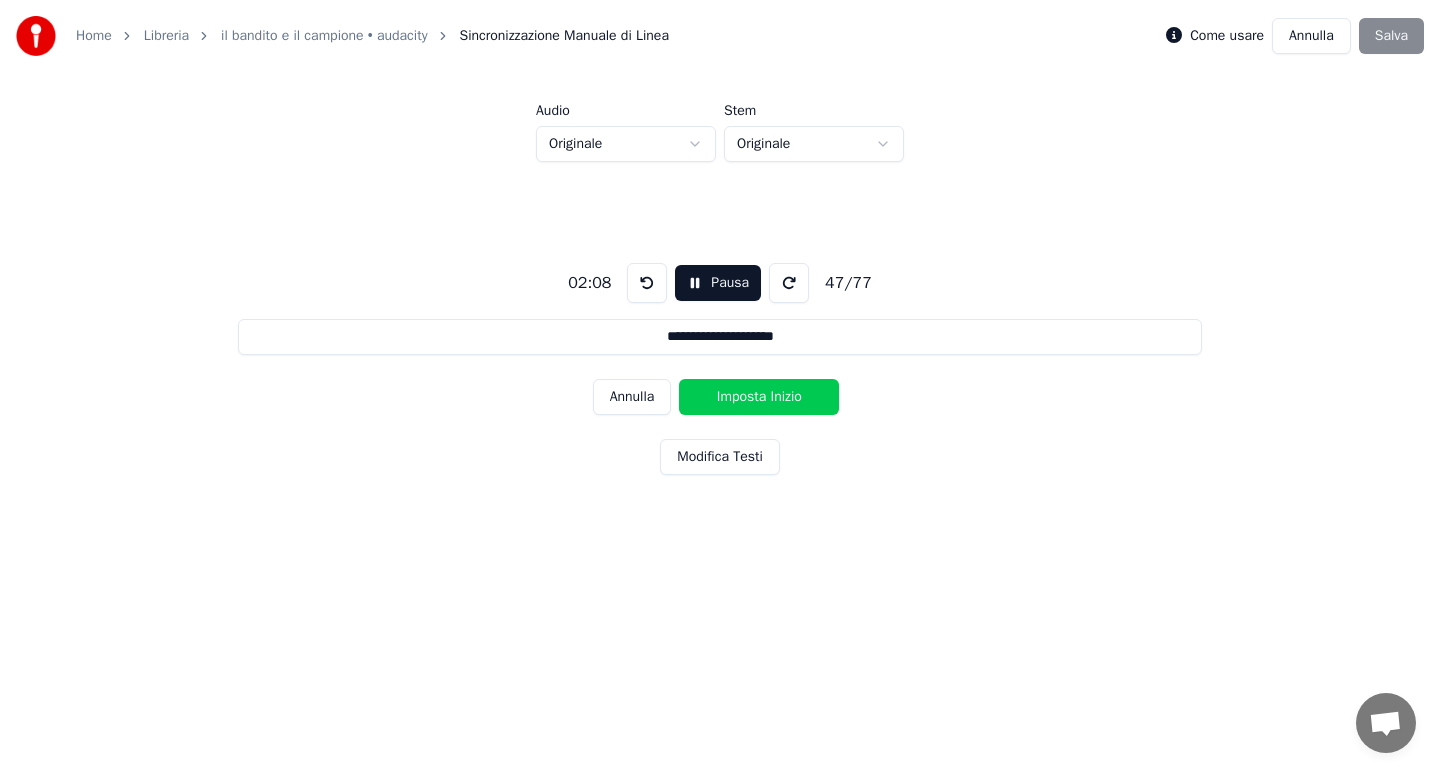 click on "Imposta Inizio" at bounding box center [759, 397] 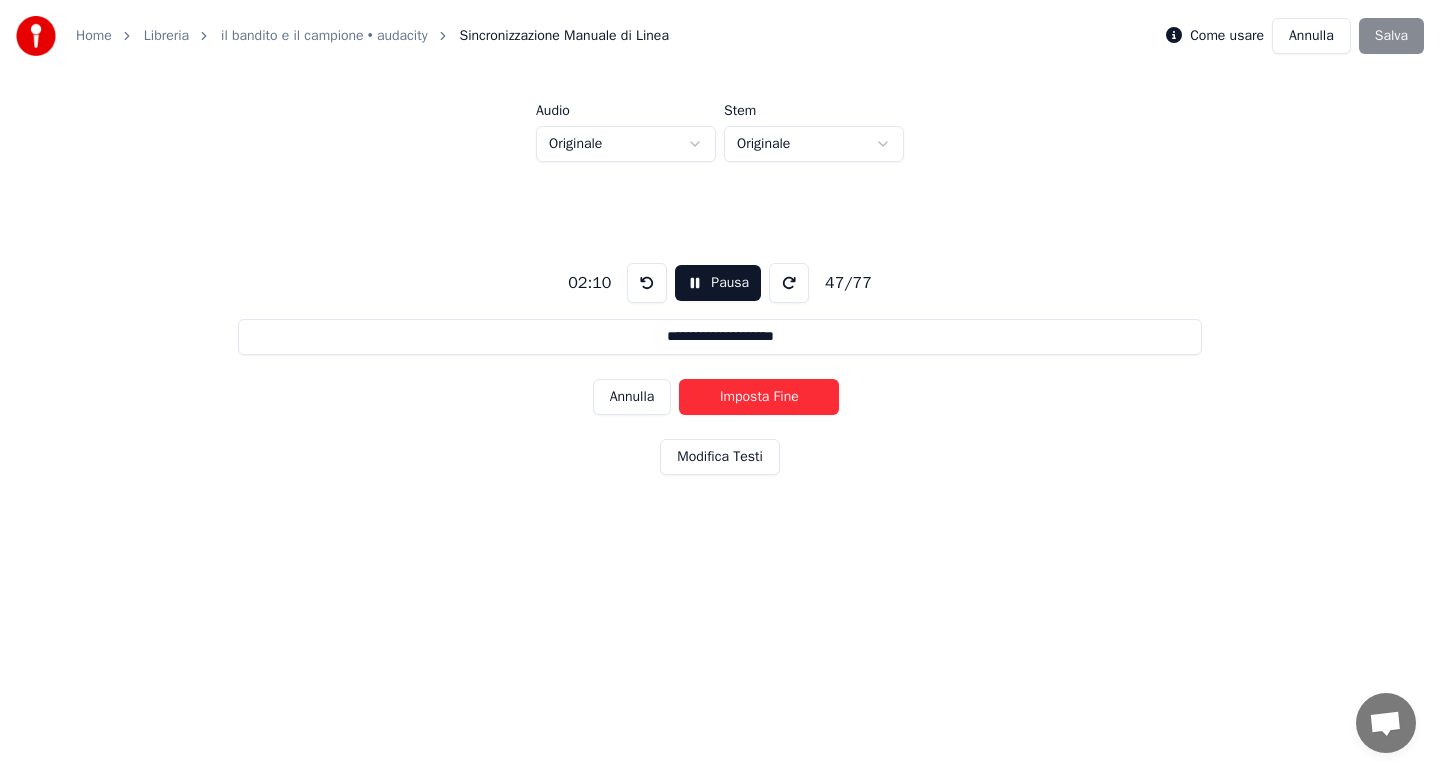 click on "Imposta Fine" at bounding box center (759, 397) 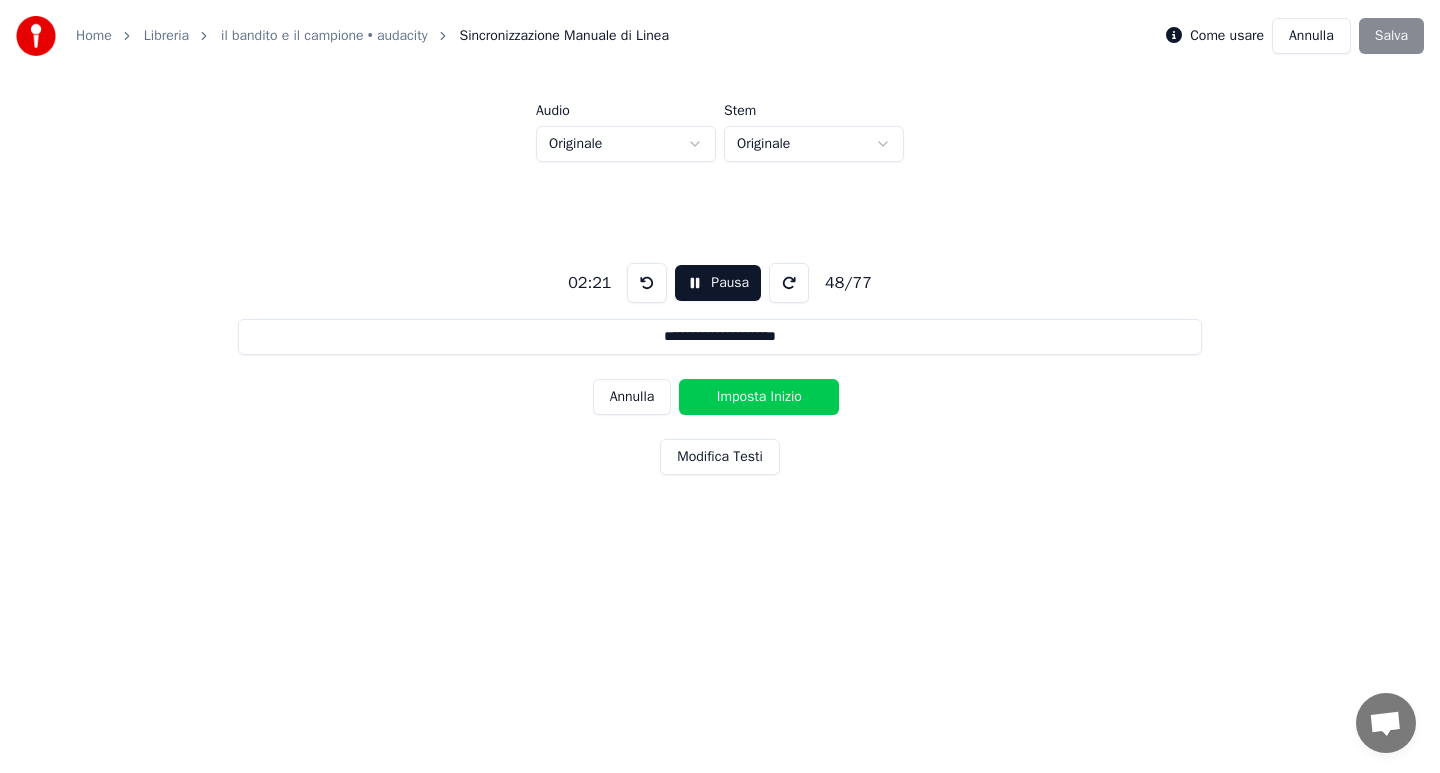 click on "Imposta Inizio" at bounding box center (759, 397) 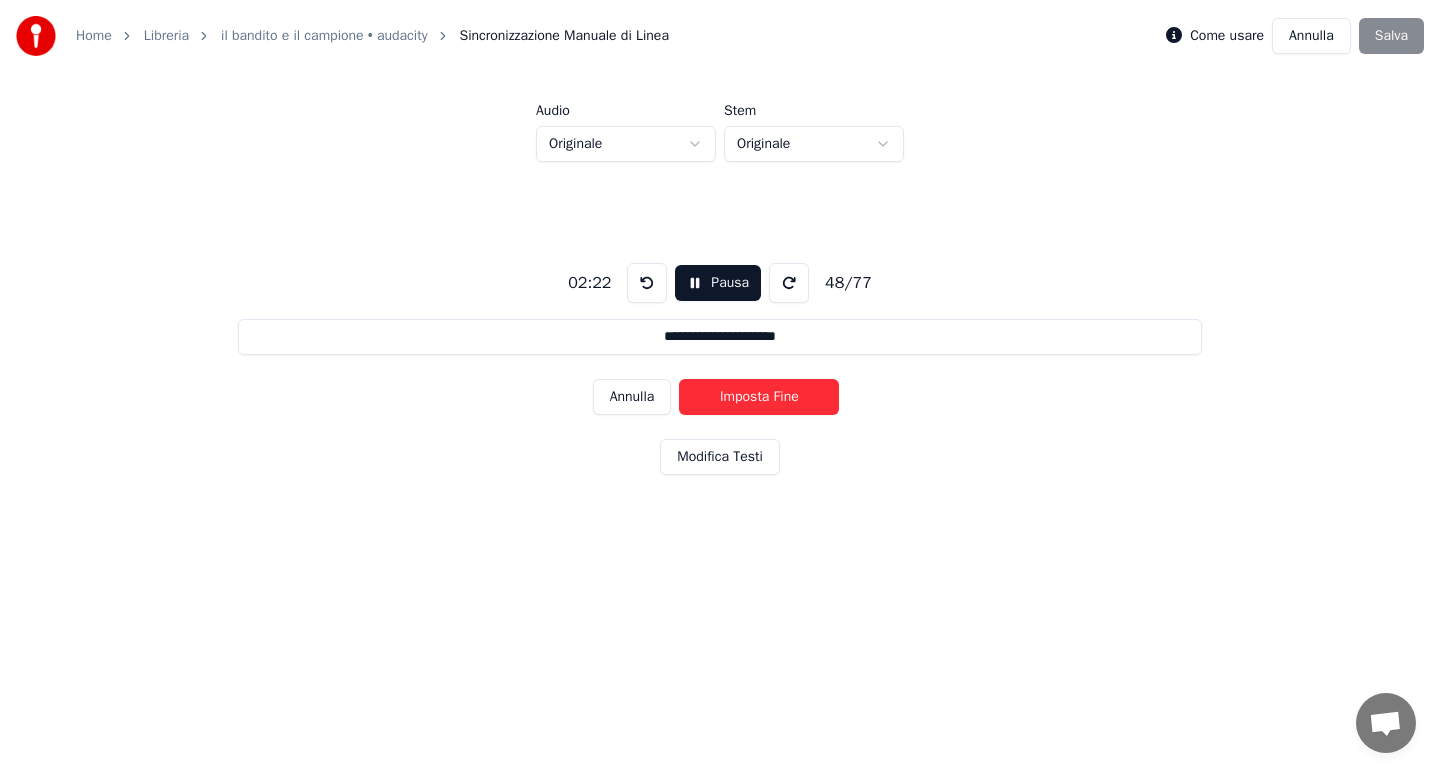 click on "Imposta Fine" at bounding box center (759, 397) 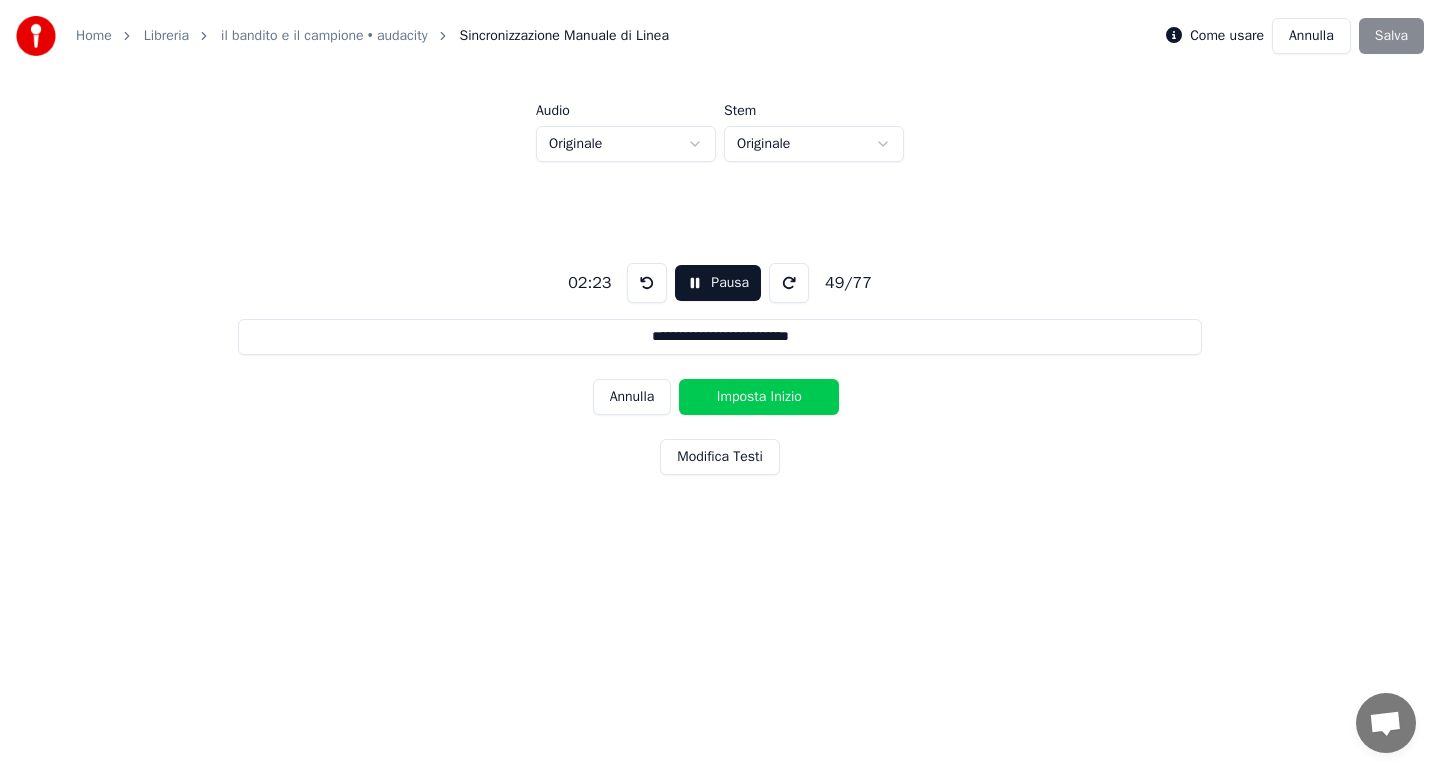 click on "Imposta Inizio" at bounding box center (759, 397) 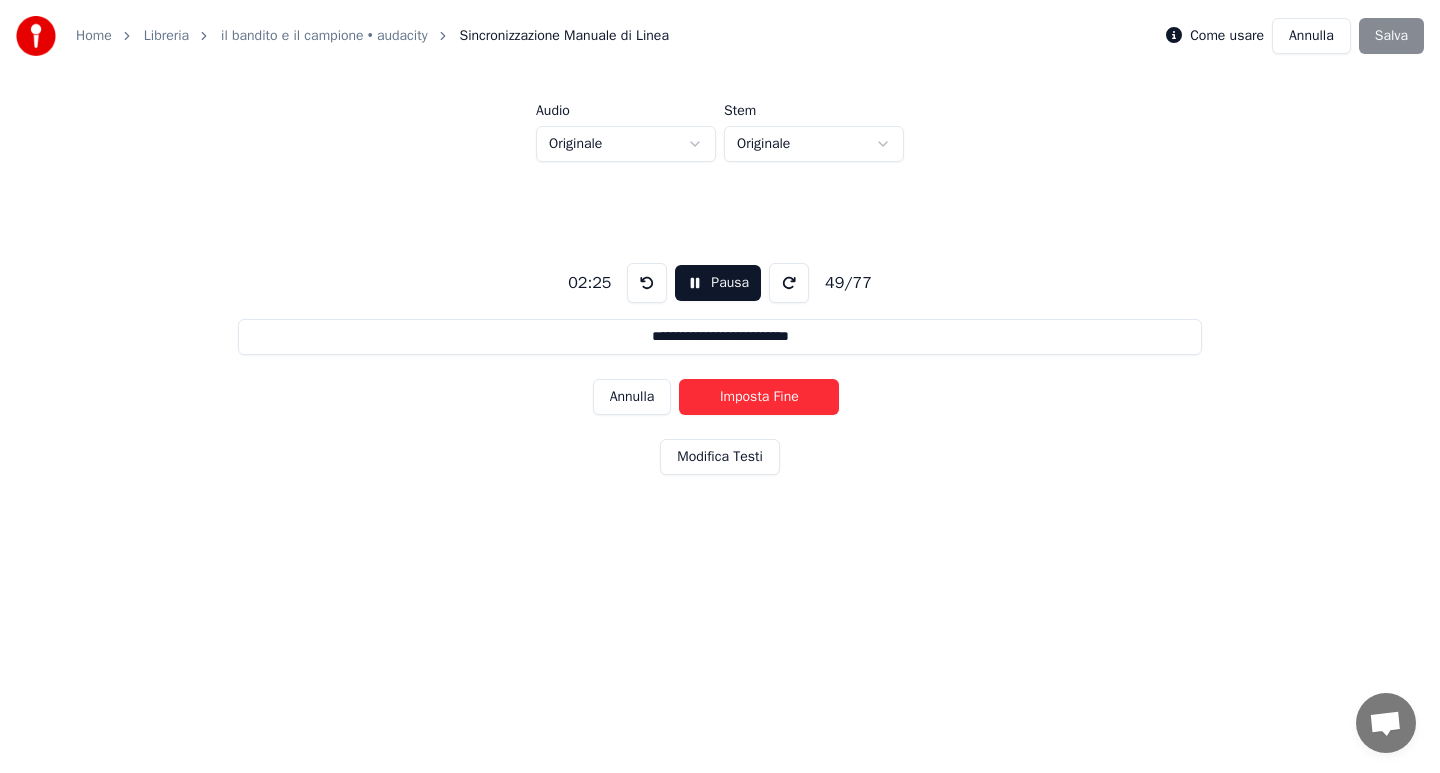 click on "Imposta Fine" at bounding box center [759, 397] 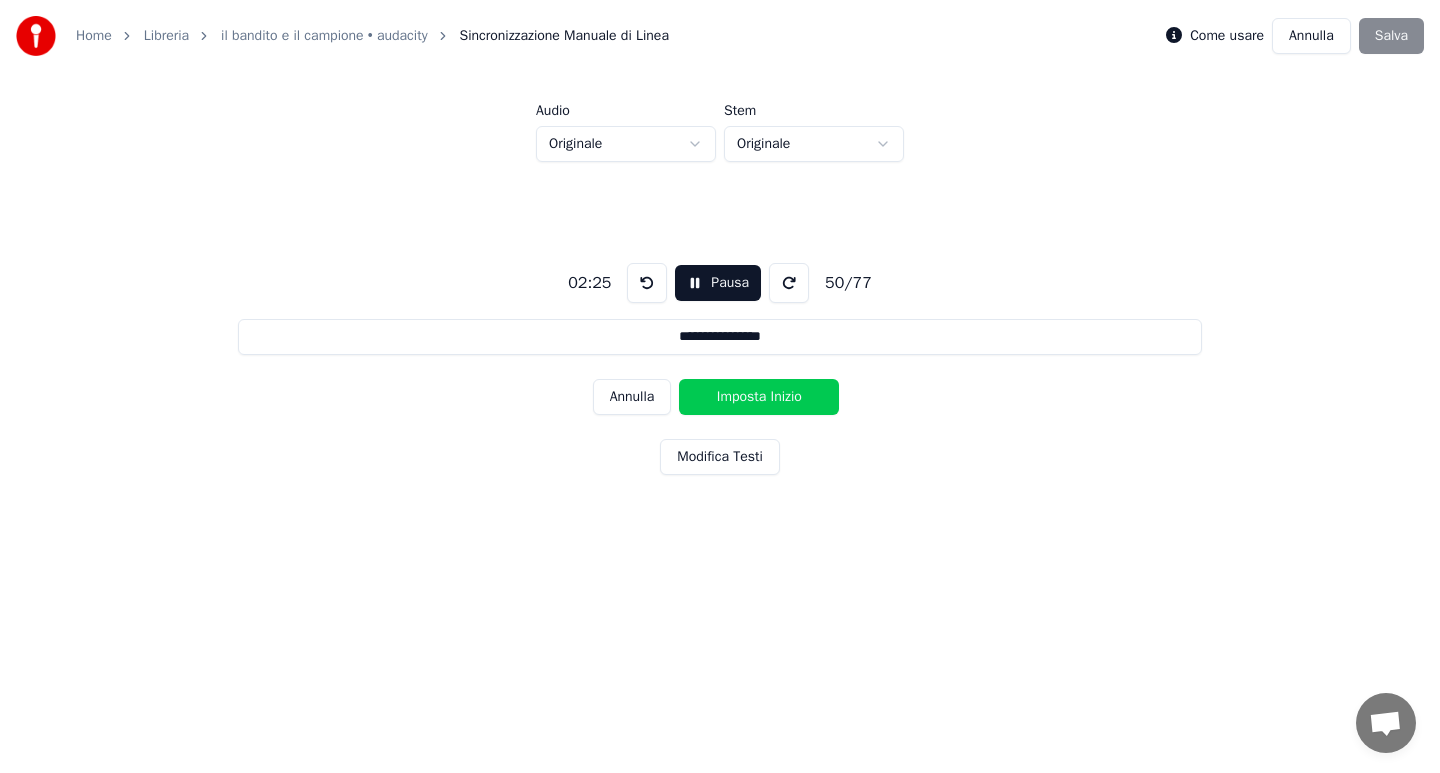 click on "Imposta Inizio" at bounding box center [759, 397] 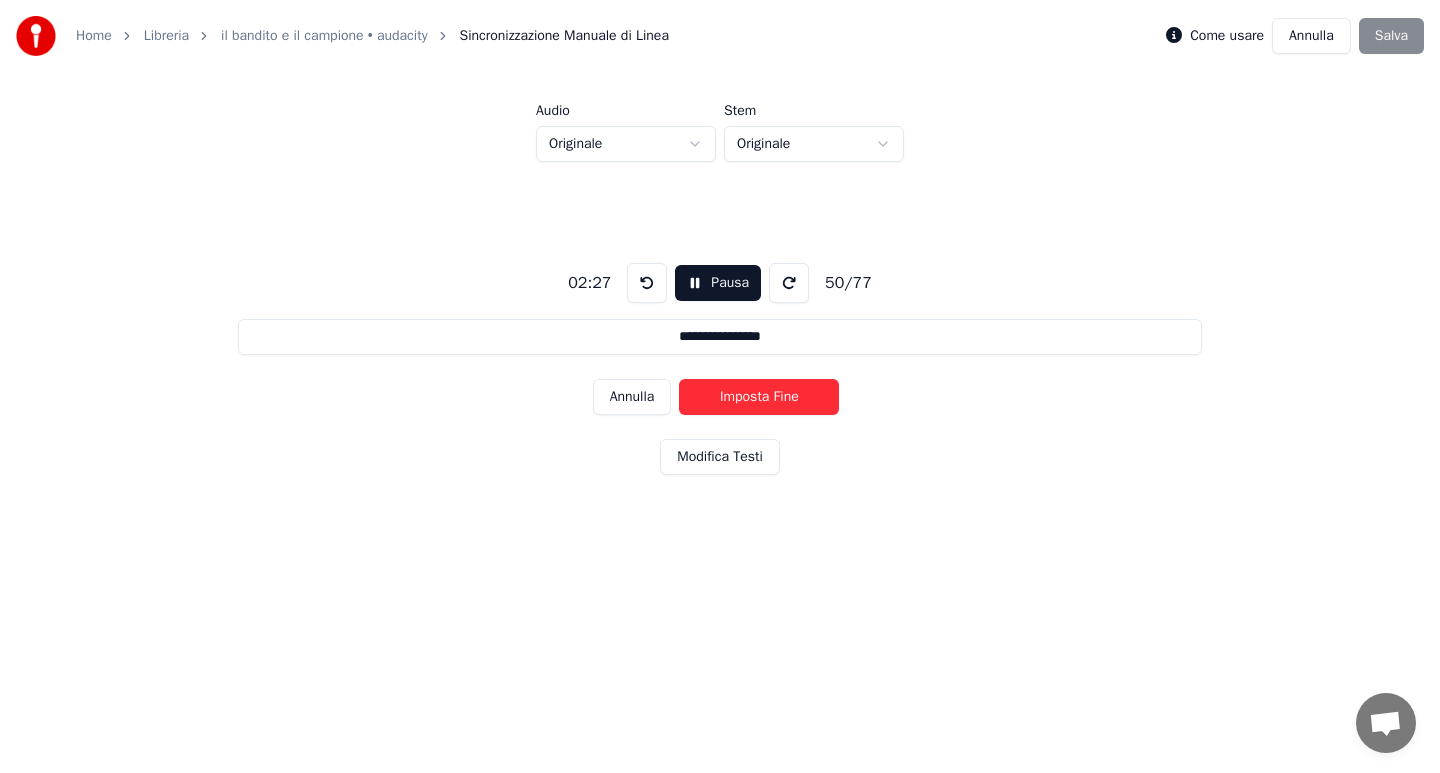 click on "Imposta Fine" at bounding box center (759, 397) 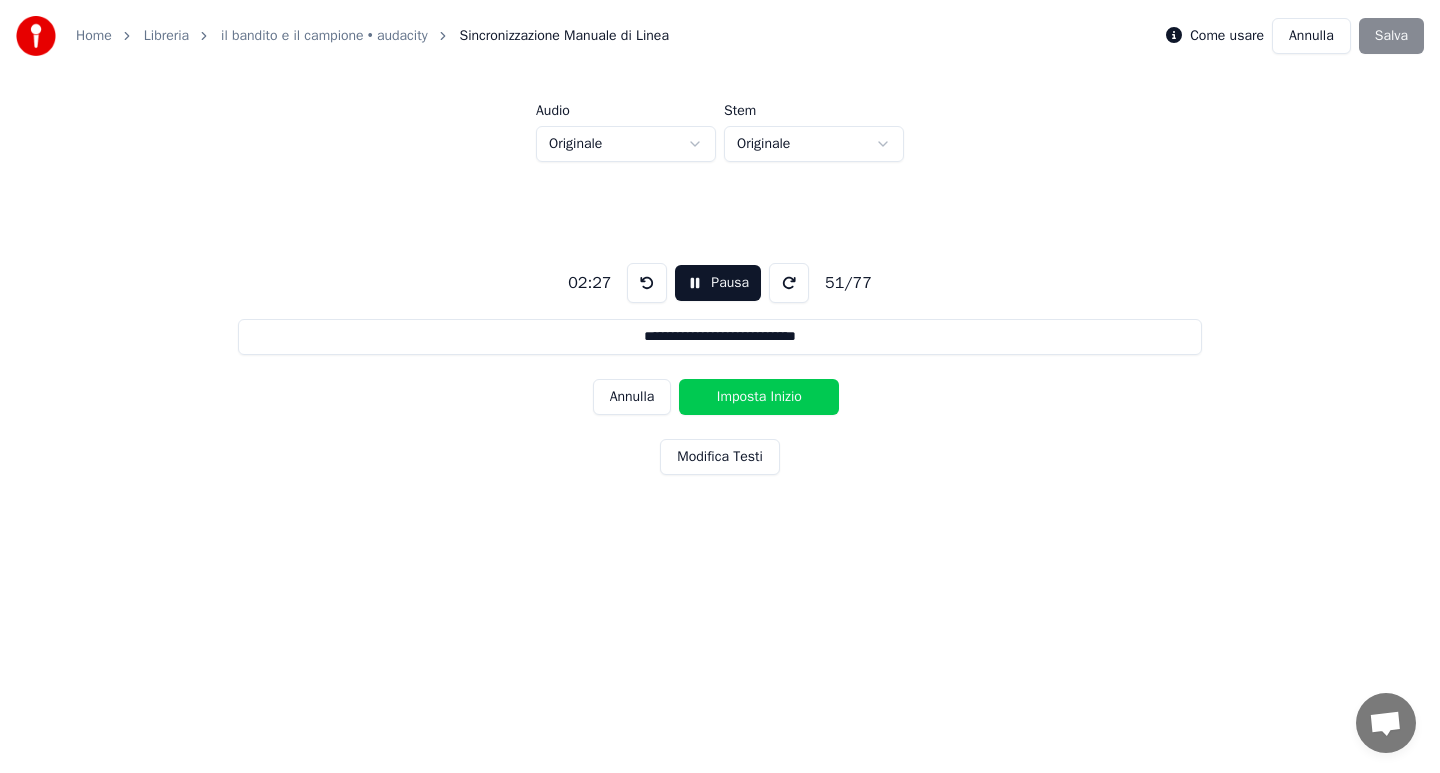 click on "Imposta Inizio" at bounding box center [759, 397] 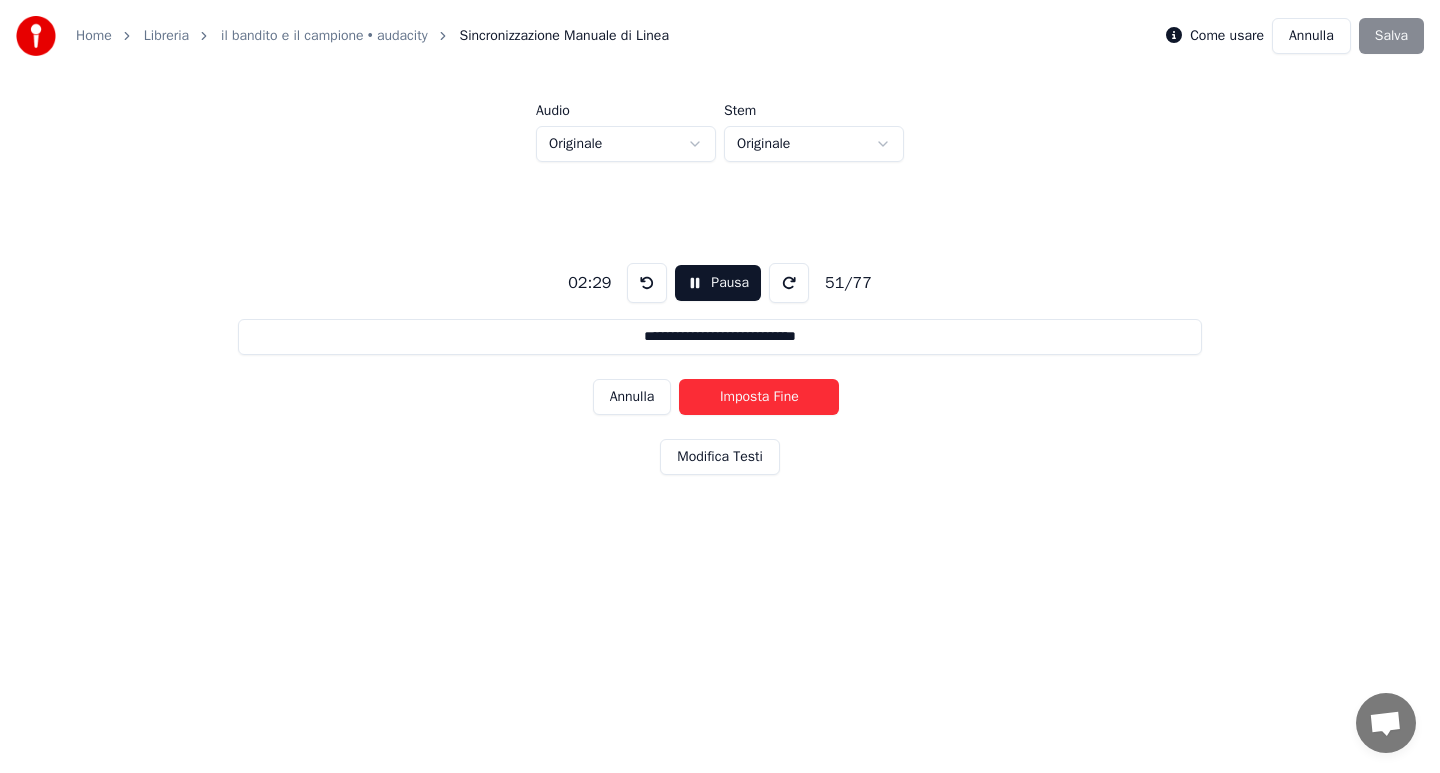 click on "Imposta Fine" at bounding box center (759, 397) 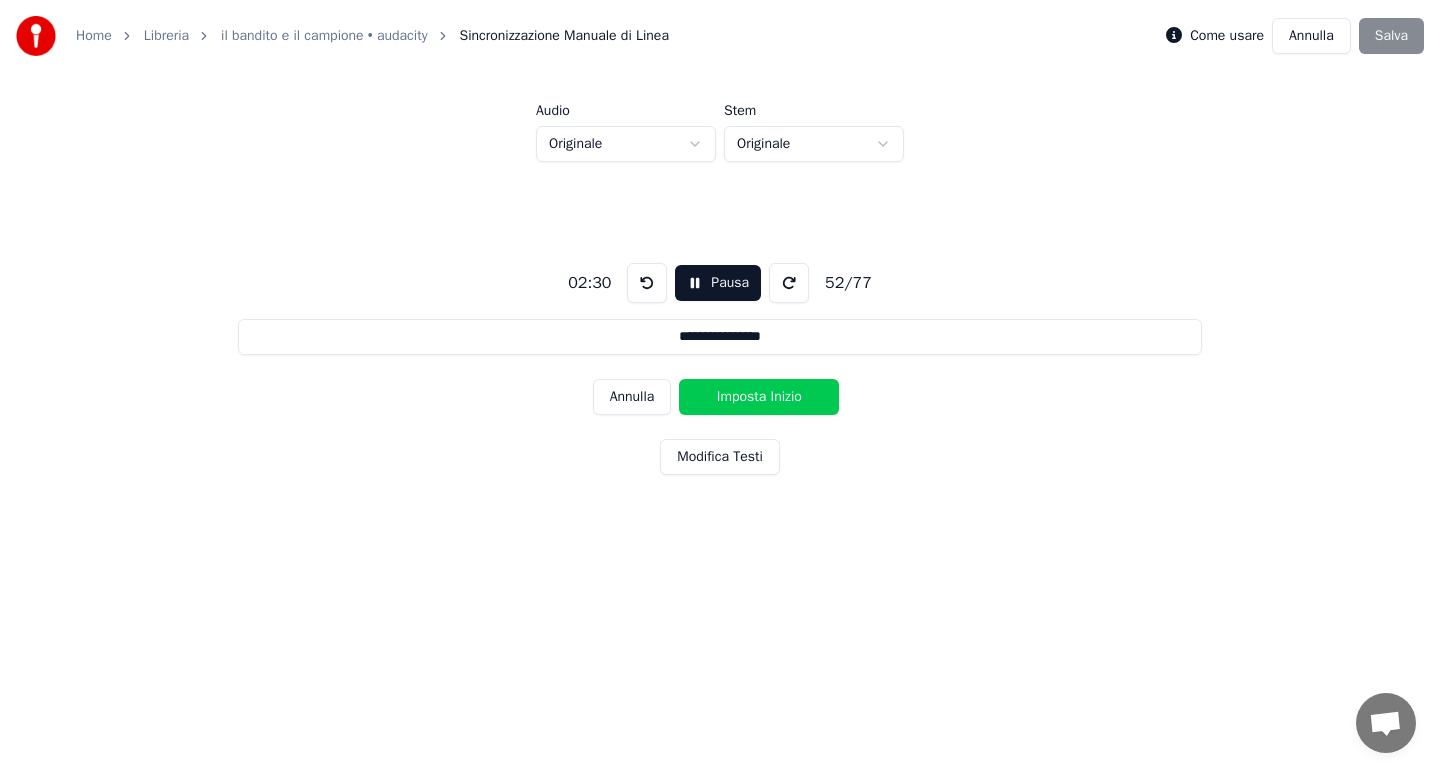 click on "Imposta Inizio" at bounding box center (759, 397) 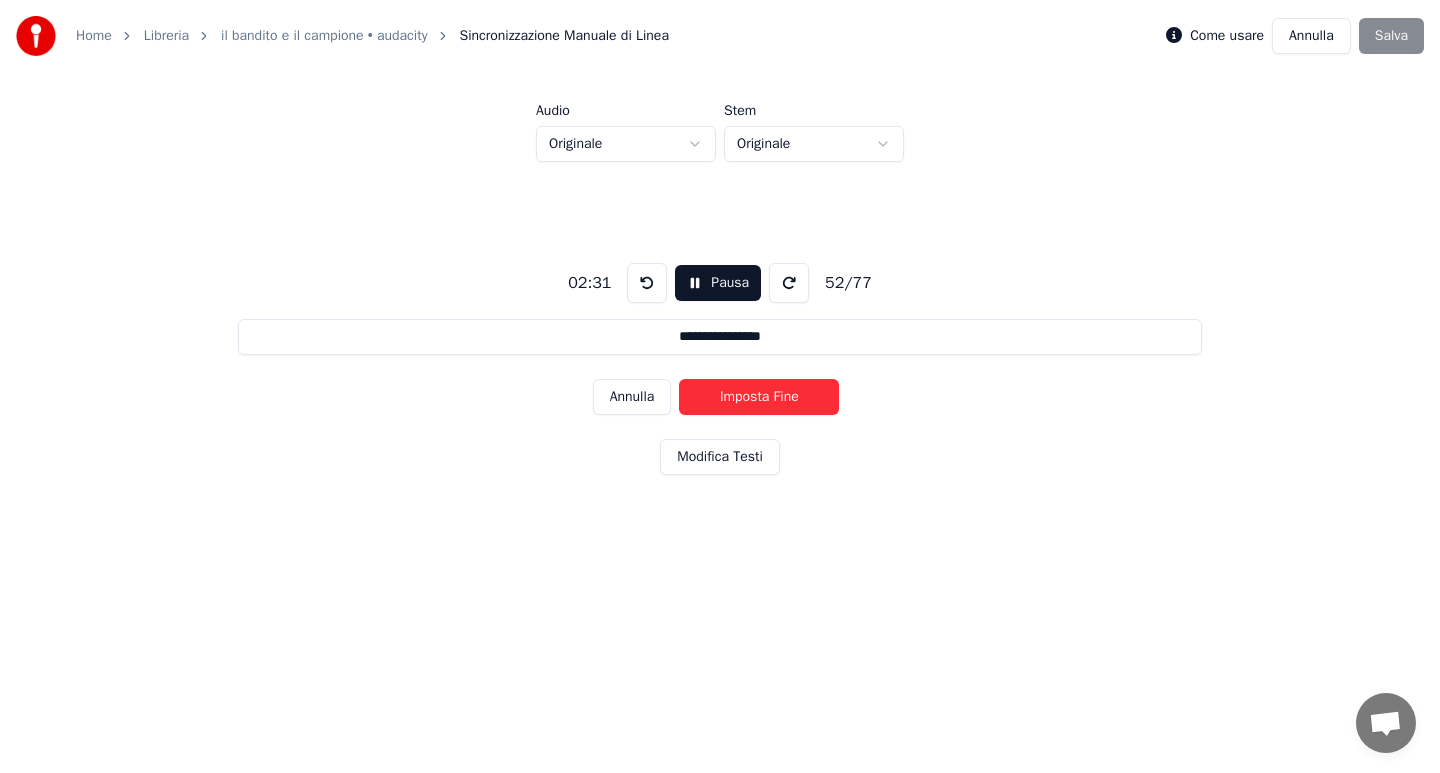 click on "Imposta Fine" at bounding box center (759, 397) 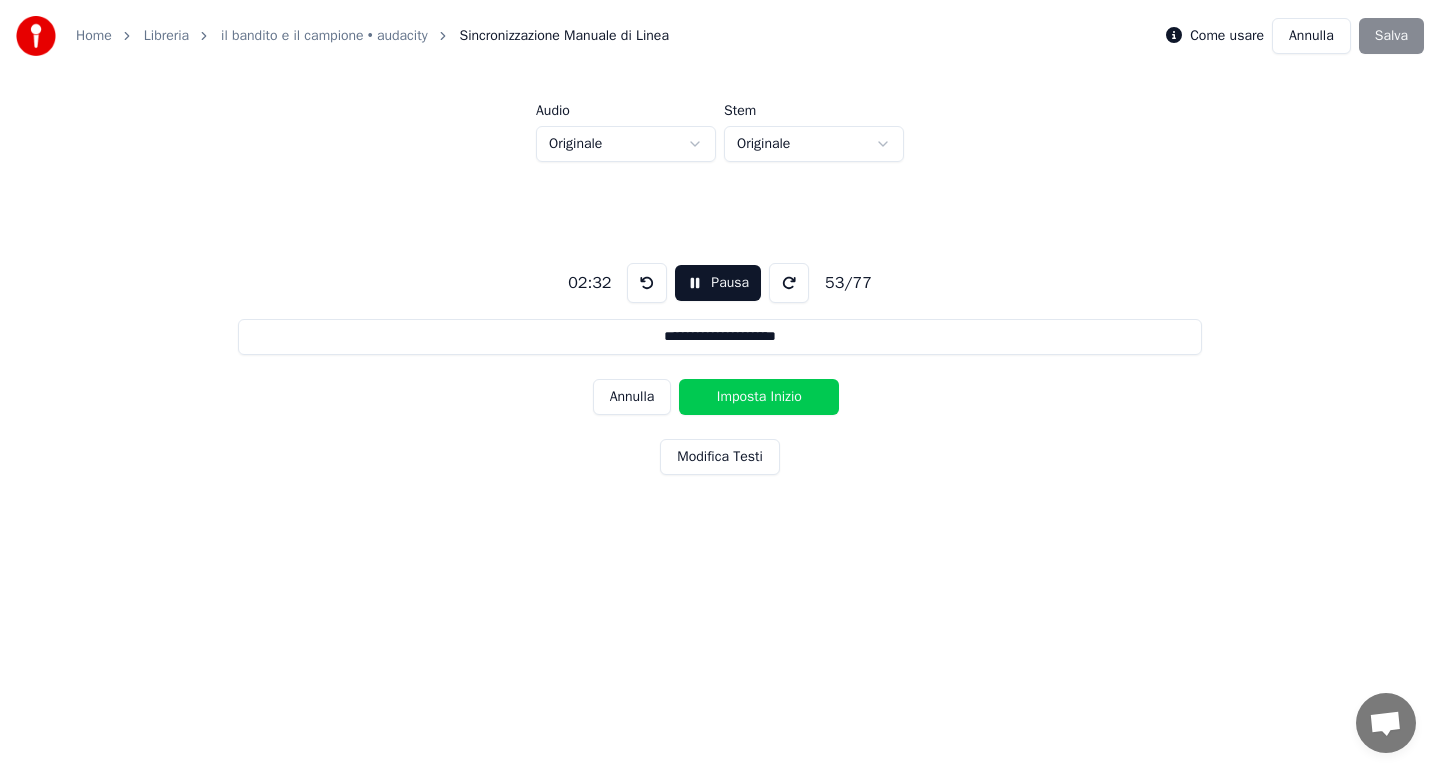 click on "Imposta Inizio" at bounding box center [759, 397] 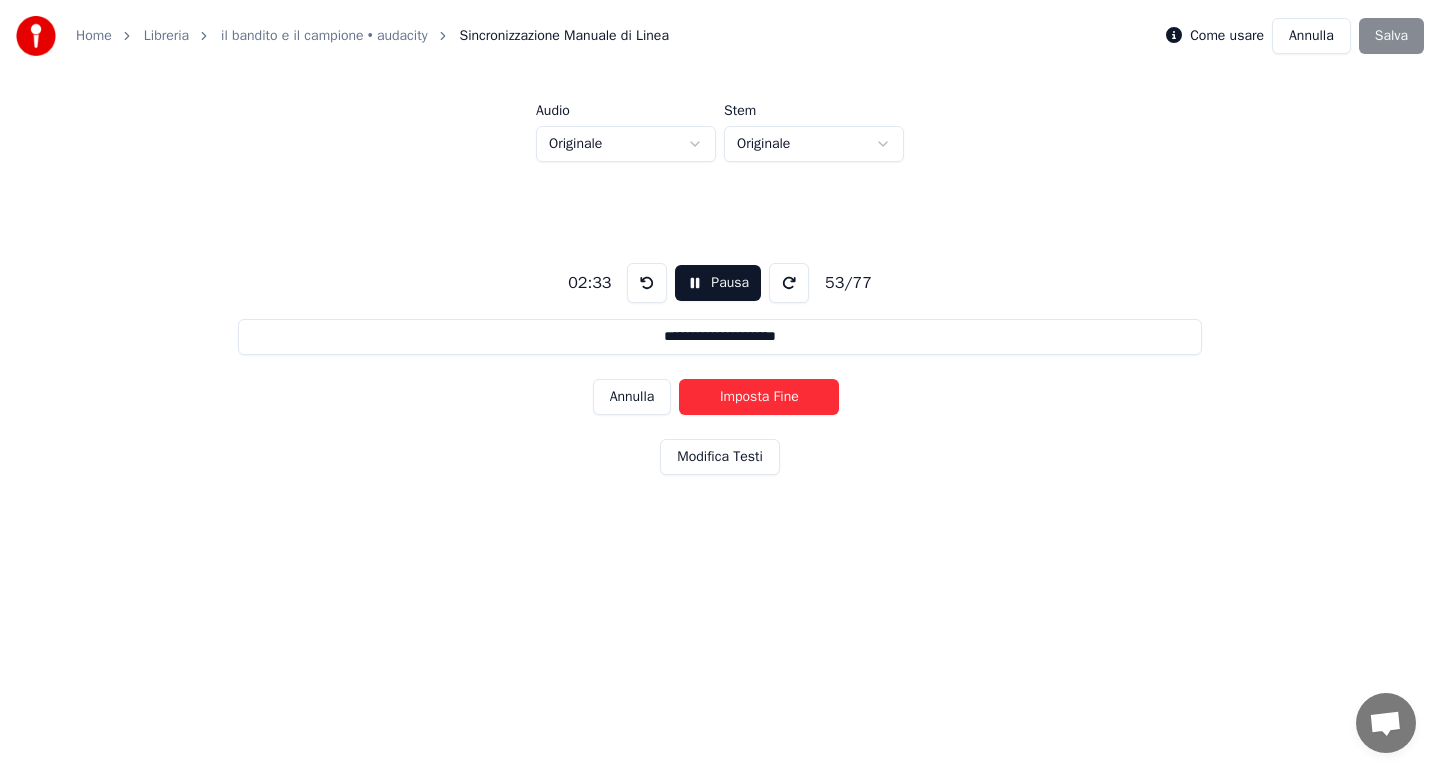 click on "Imposta Fine" at bounding box center [759, 397] 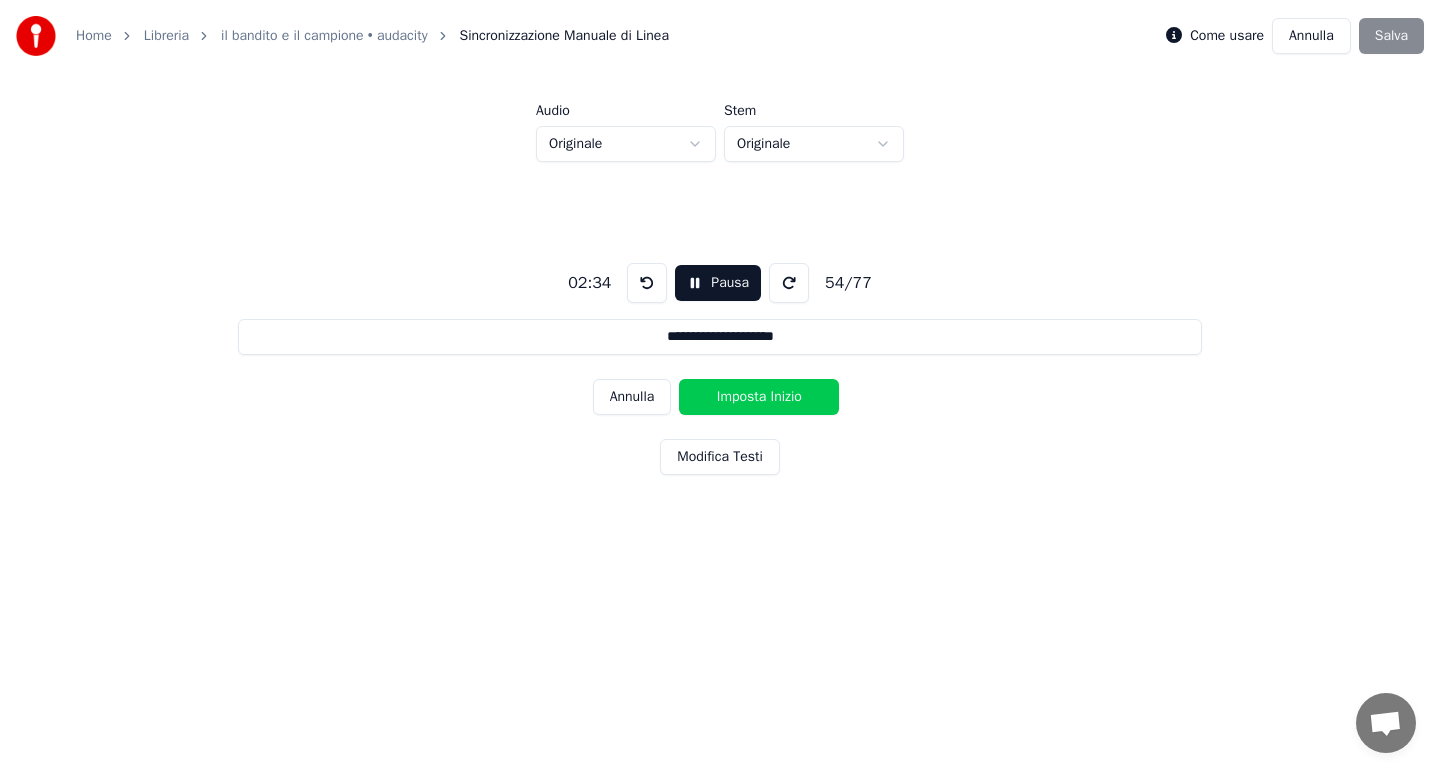 click on "Imposta Inizio" at bounding box center [759, 397] 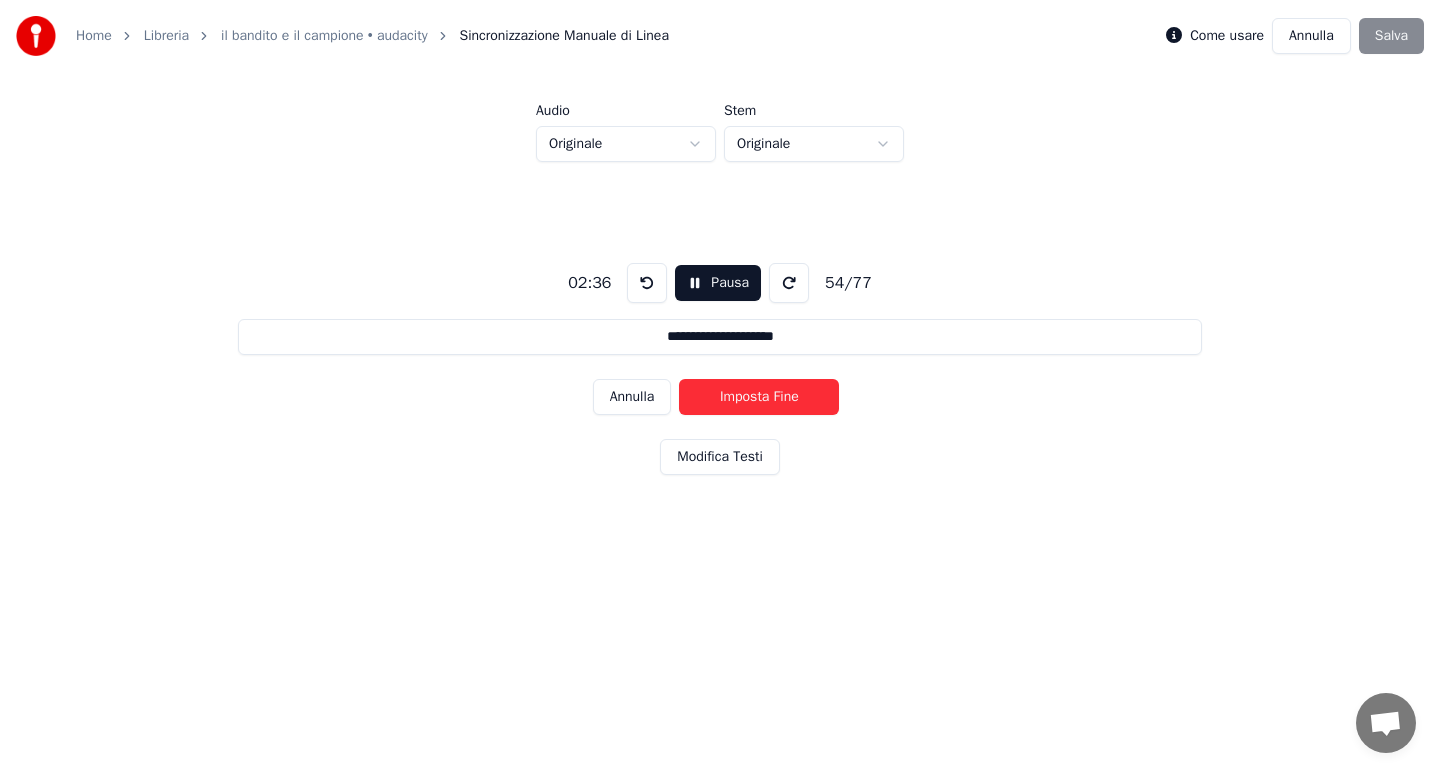 click on "Imposta Fine" at bounding box center (759, 397) 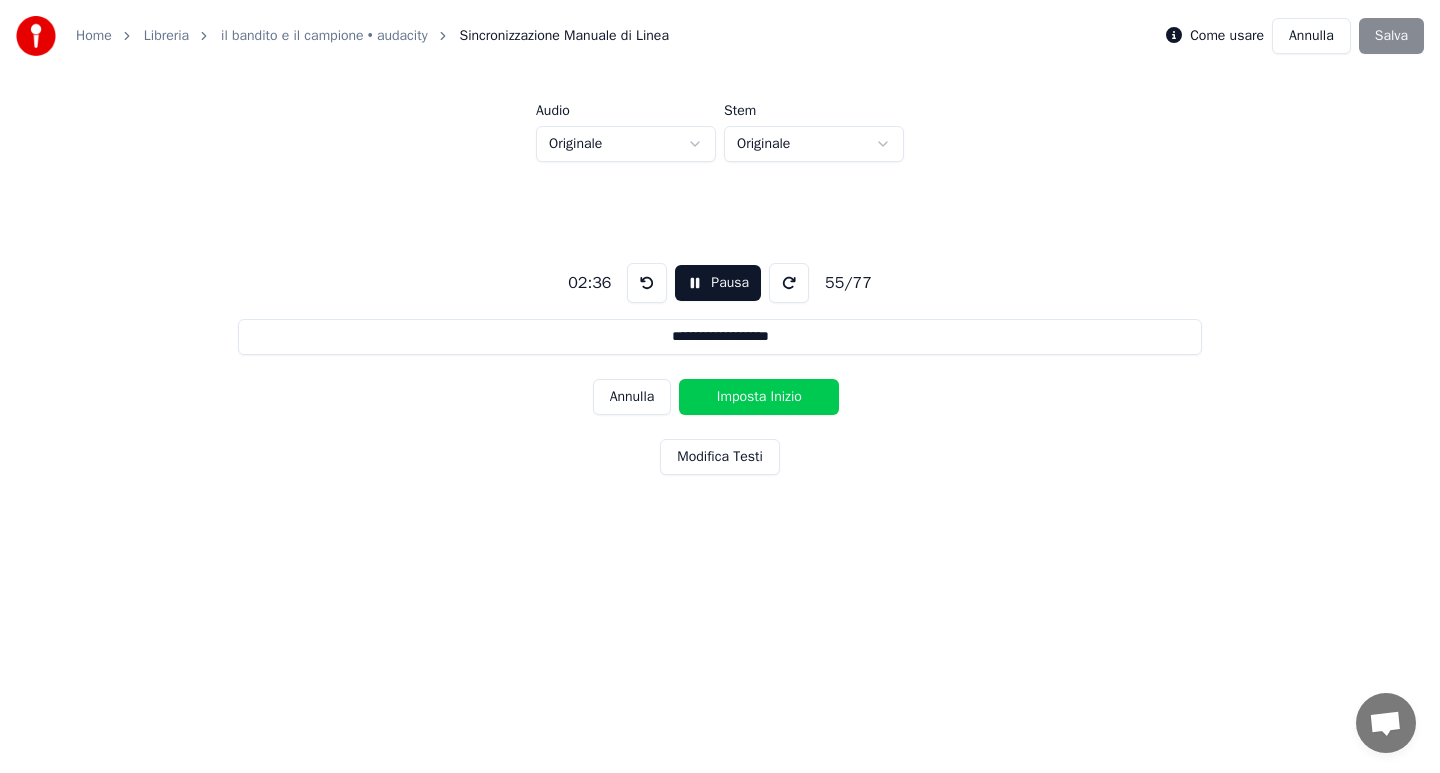 click on "Imposta Inizio" at bounding box center (759, 397) 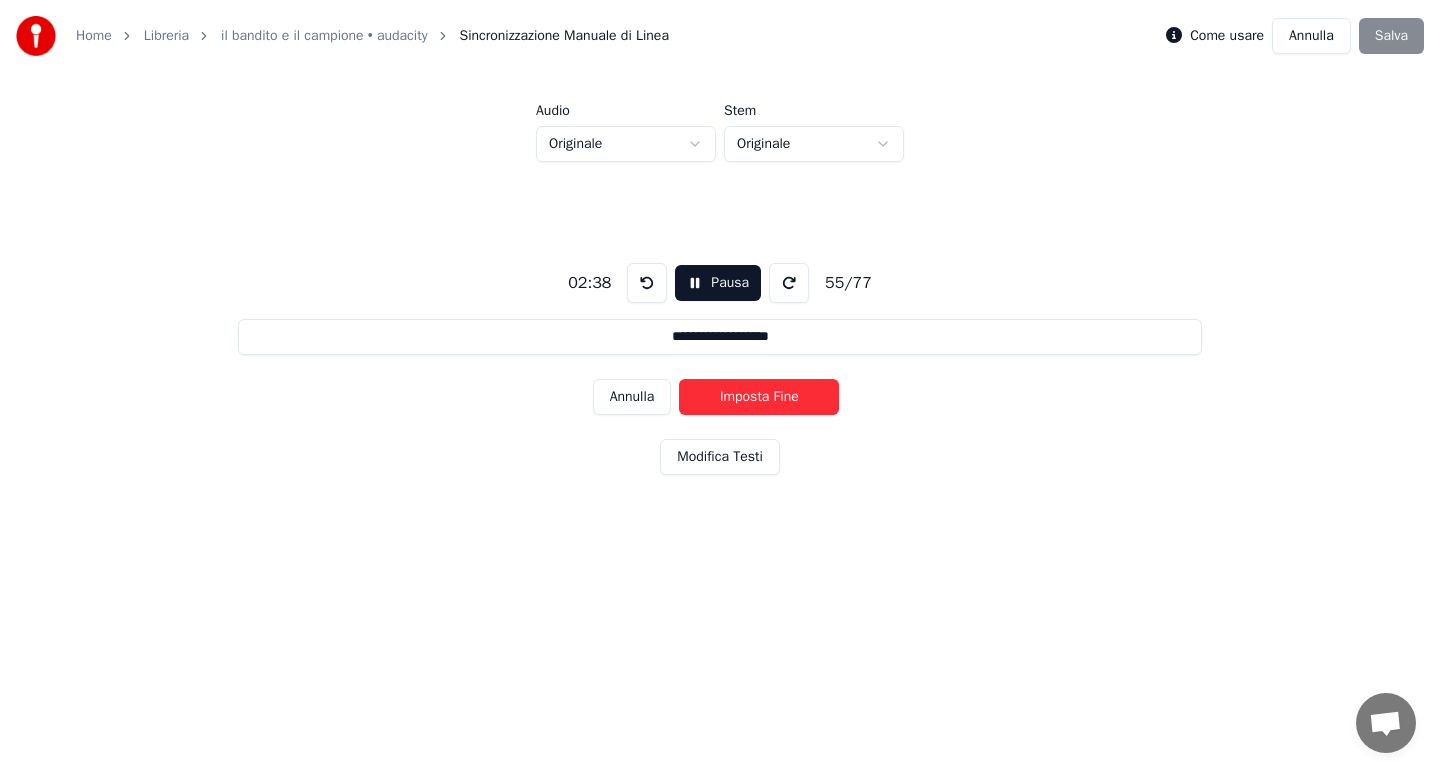click on "Imposta Fine" at bounding box center [759, 397] 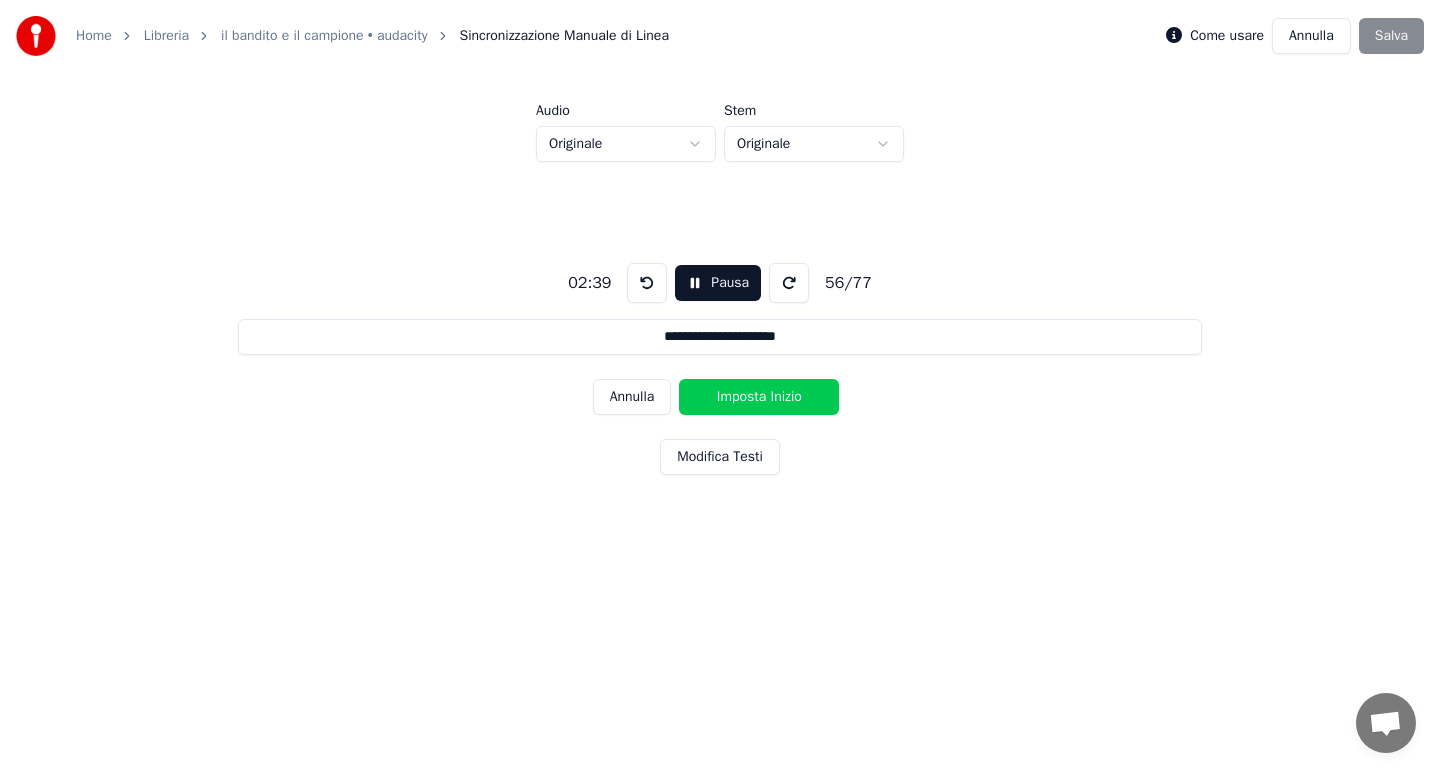 click on "Imposta Inizio" at bounding box center [759, 397] 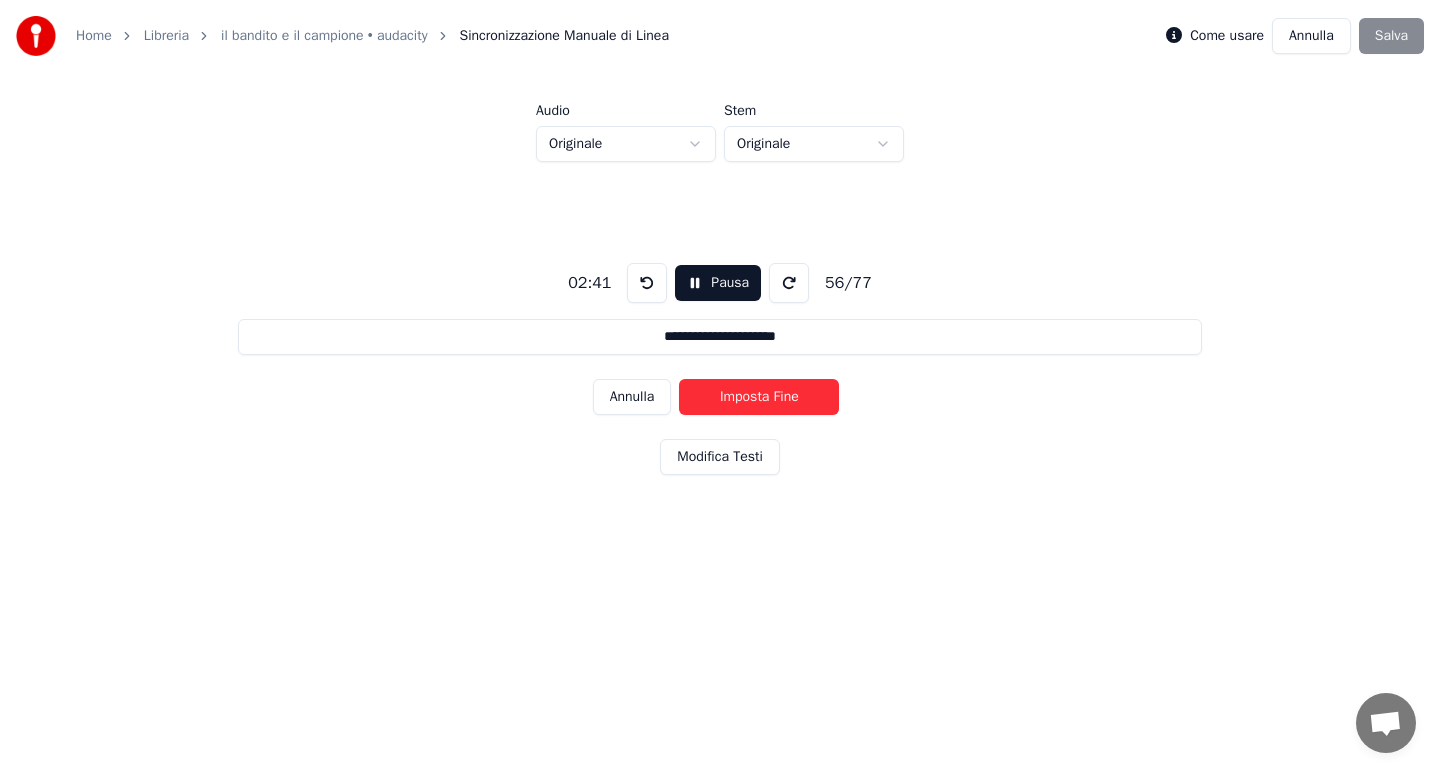click on "Imposta Fine" at bounding box center (759, 397) 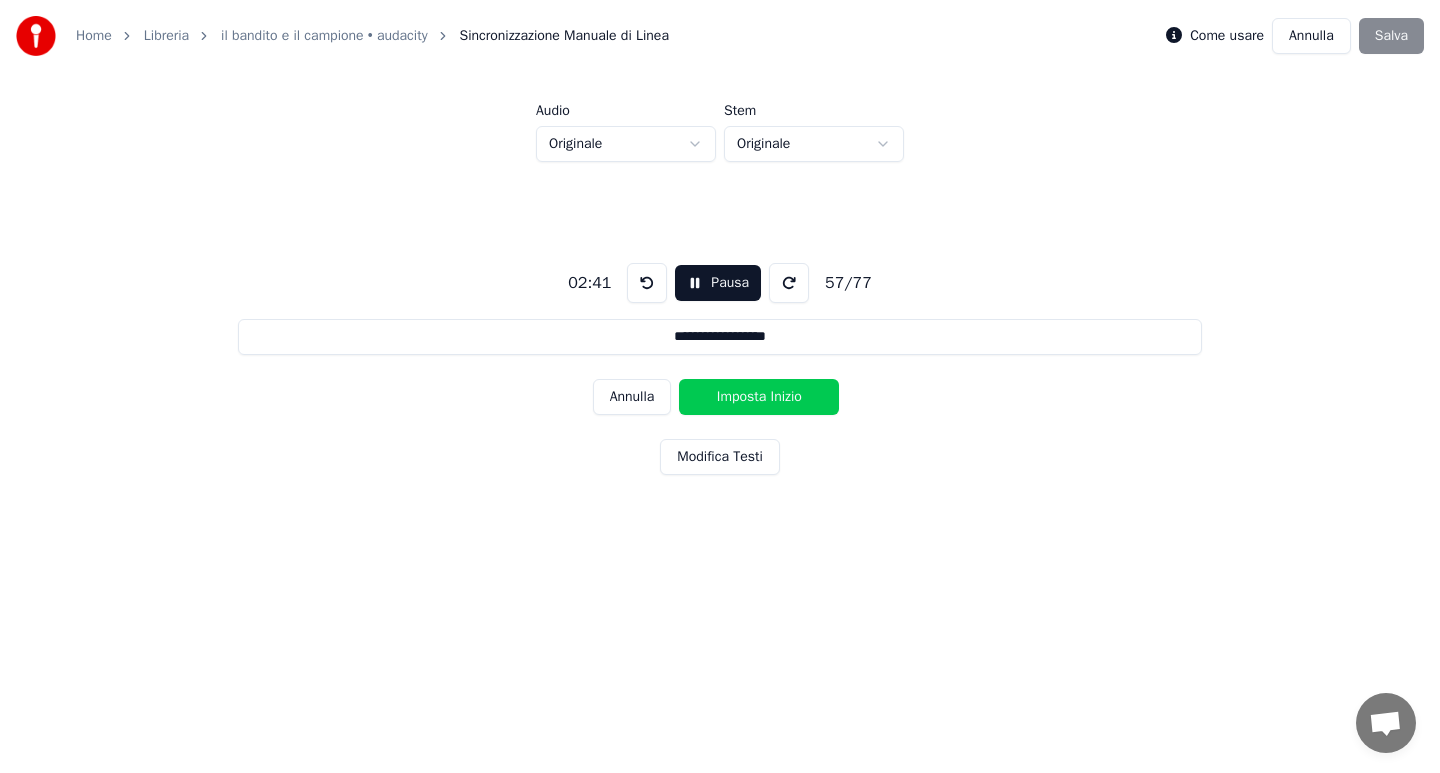 click on "Imposta Inizio" at bounding box center [759, 397] 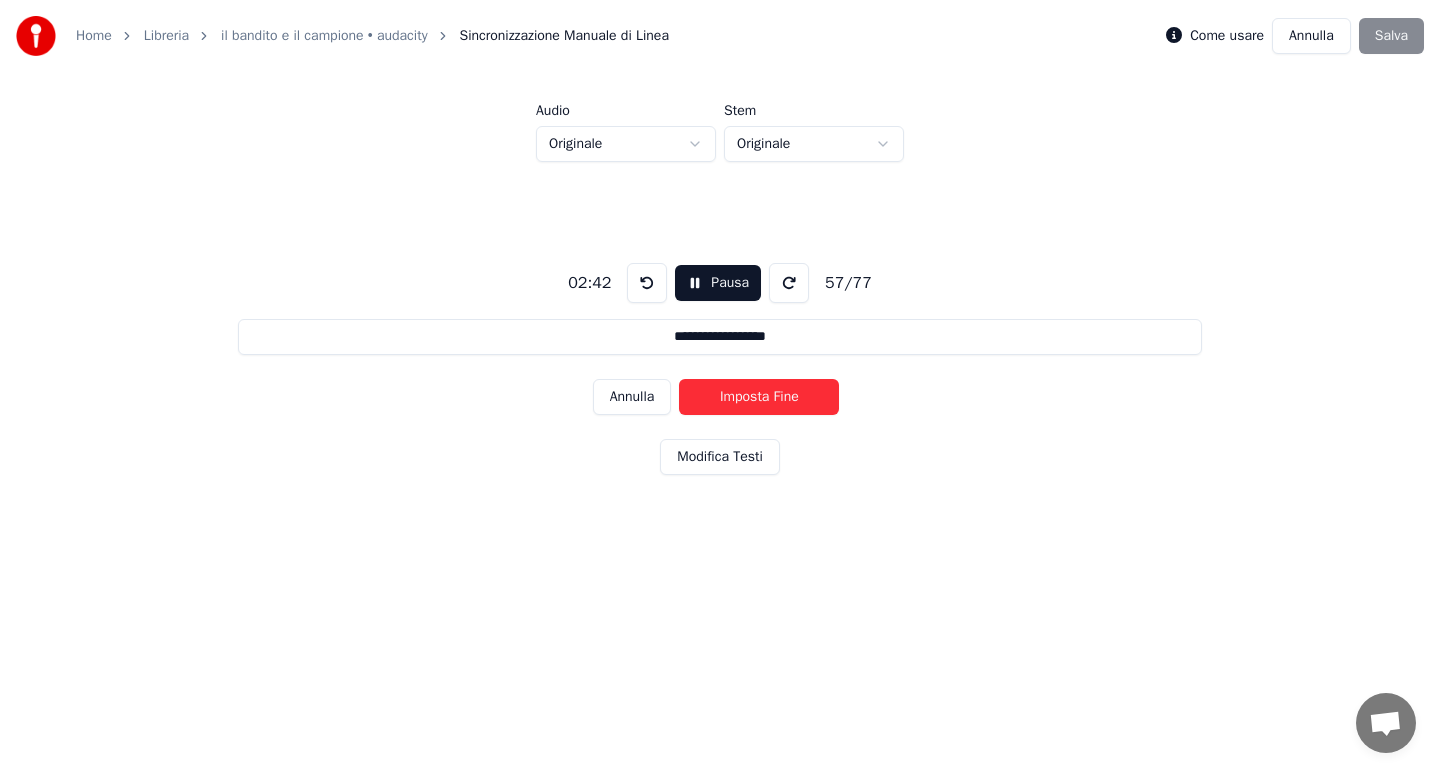 click on "Imposta Fine" at bounding box center (759, 397) 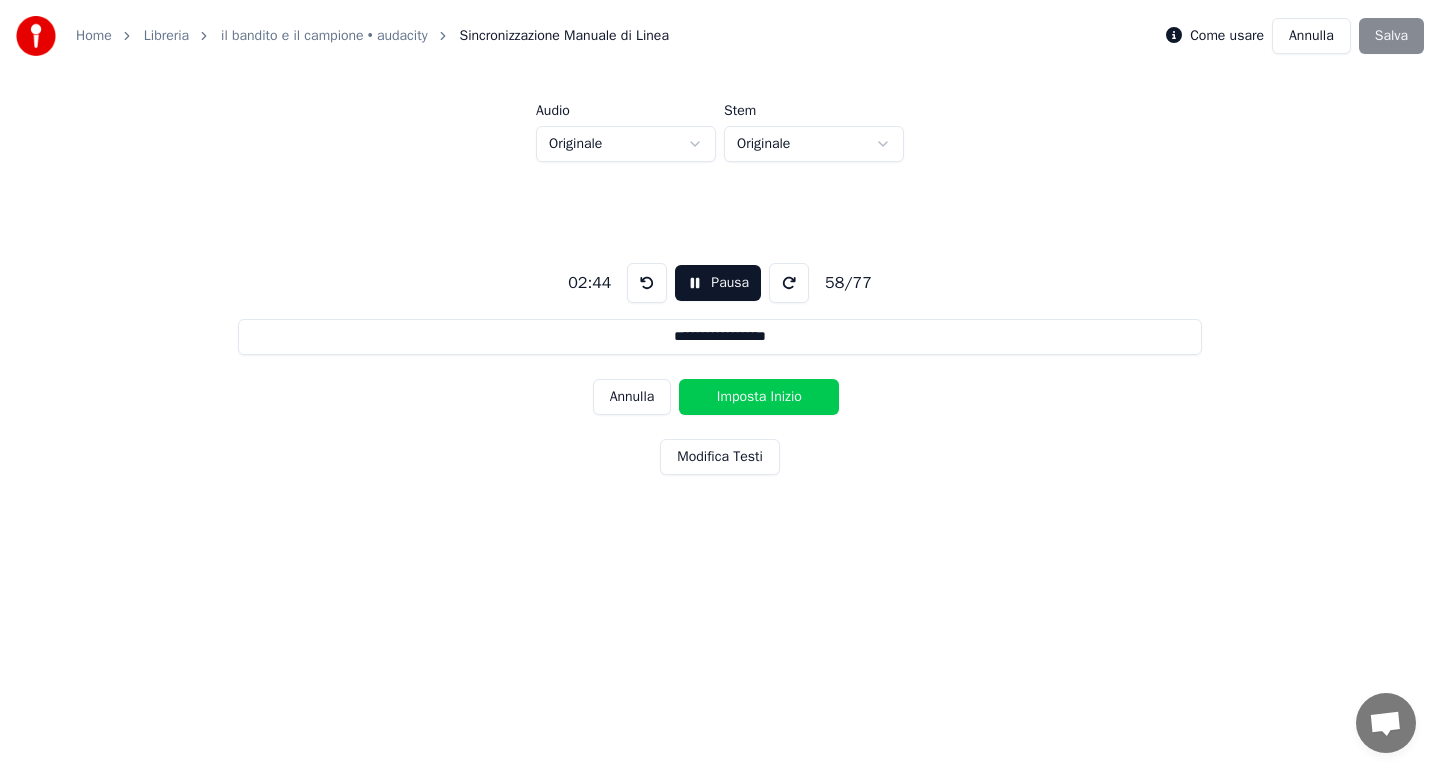 click on "Imposta Inizio" at bounding box center [759, 397] 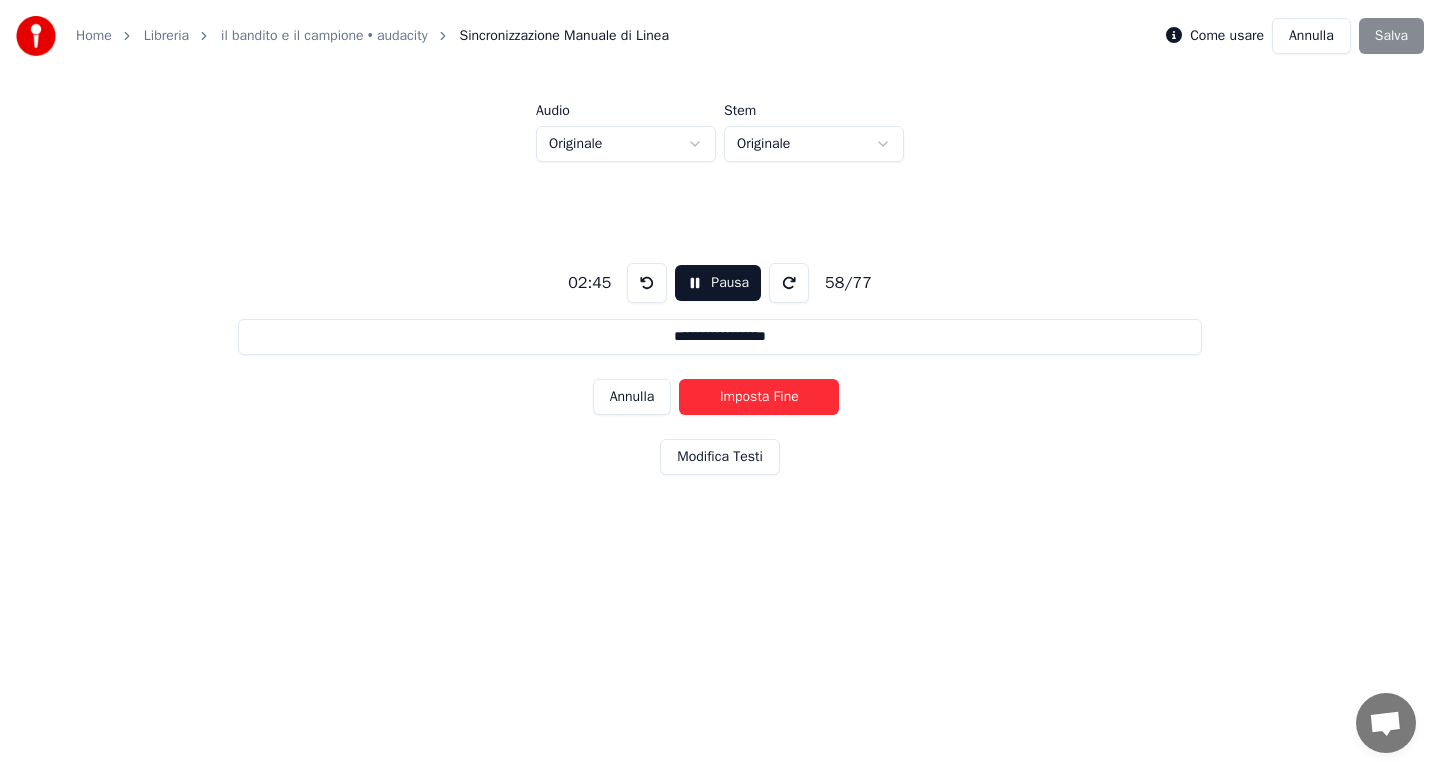 click on "Imposta Fine" at bounding box center [759, 397] 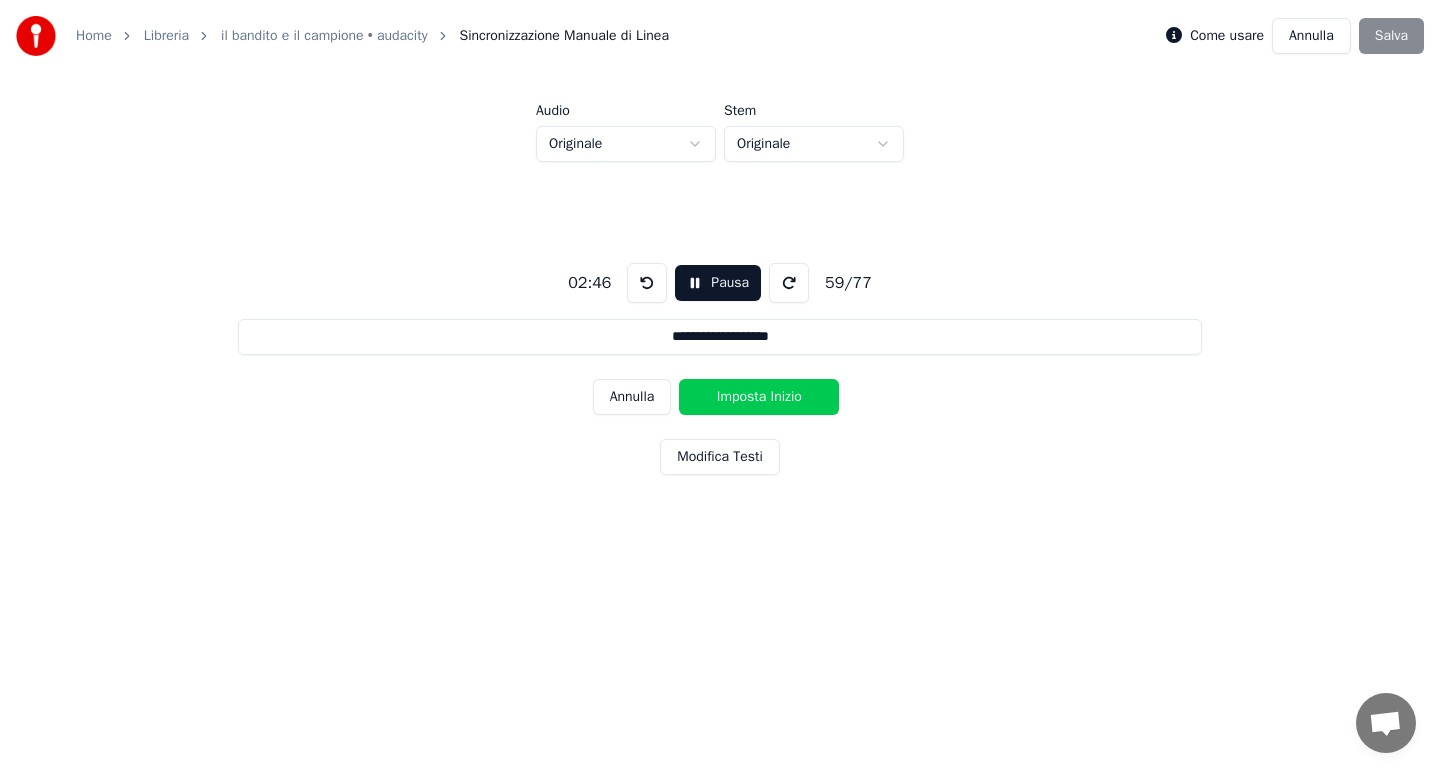 click on "Imposta Inizio" at bounding box center (759, 397) 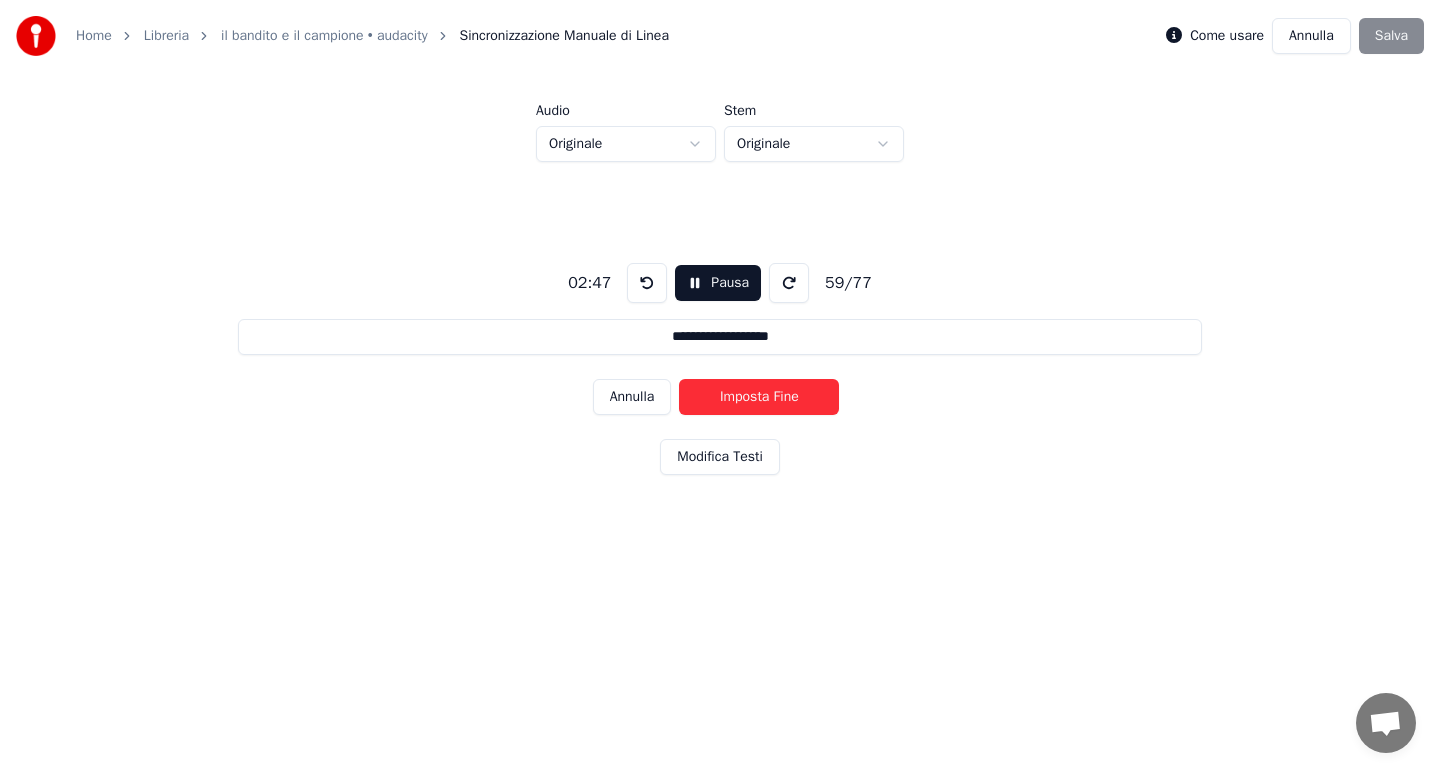 click on "Imposta Fine" at bounding box center [759, 397] 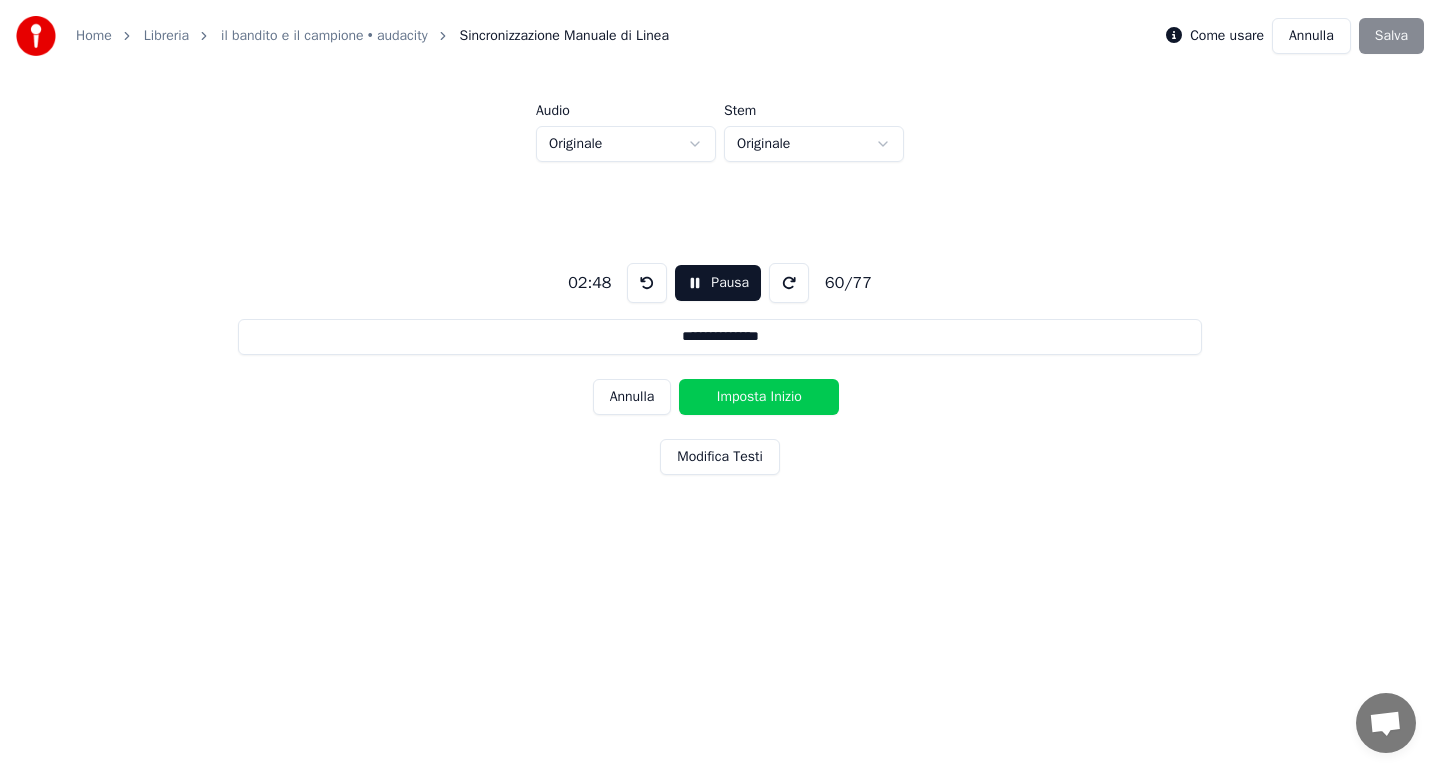 click on "Imposta Inizio" at bounding box center (759, 397) 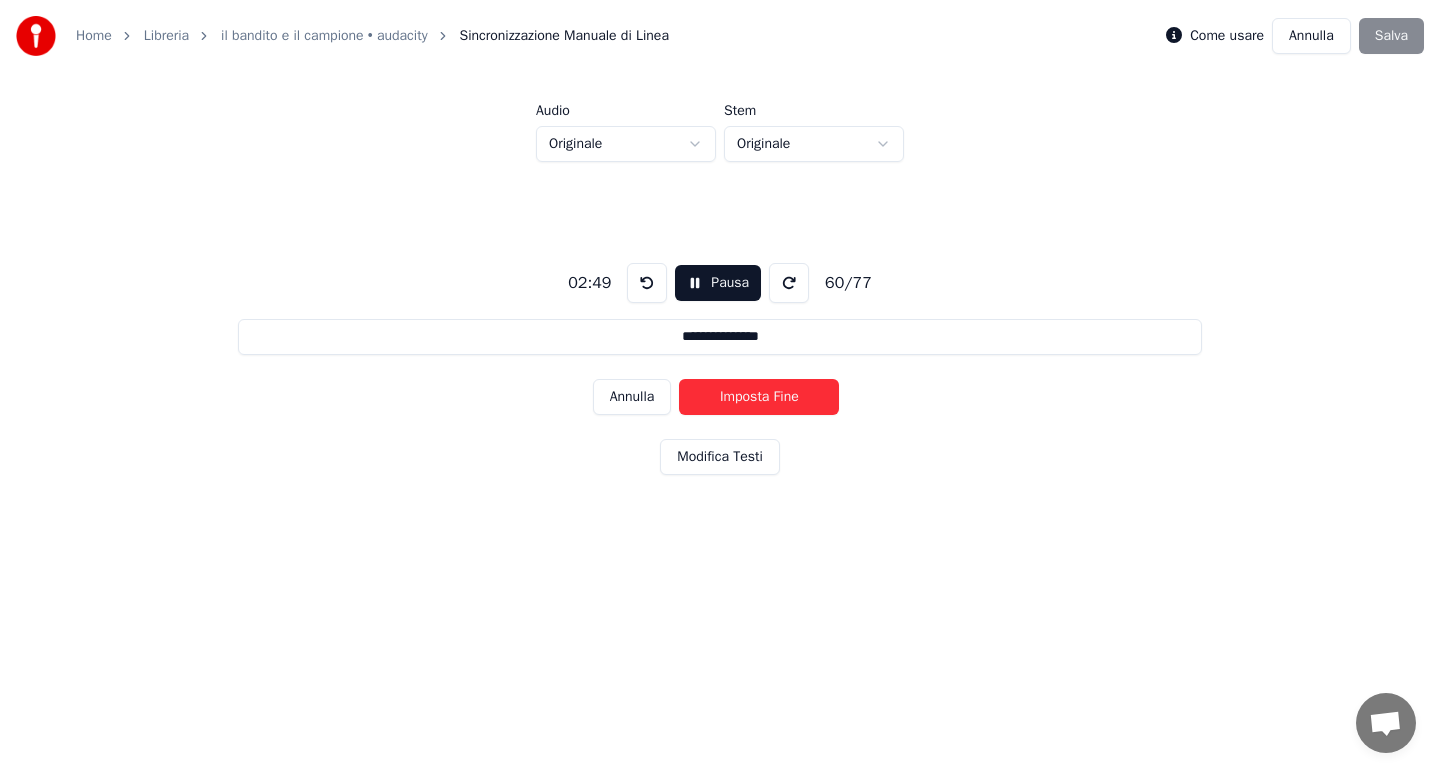 click on "Imposta Fine" at bounding box center (759, 397) 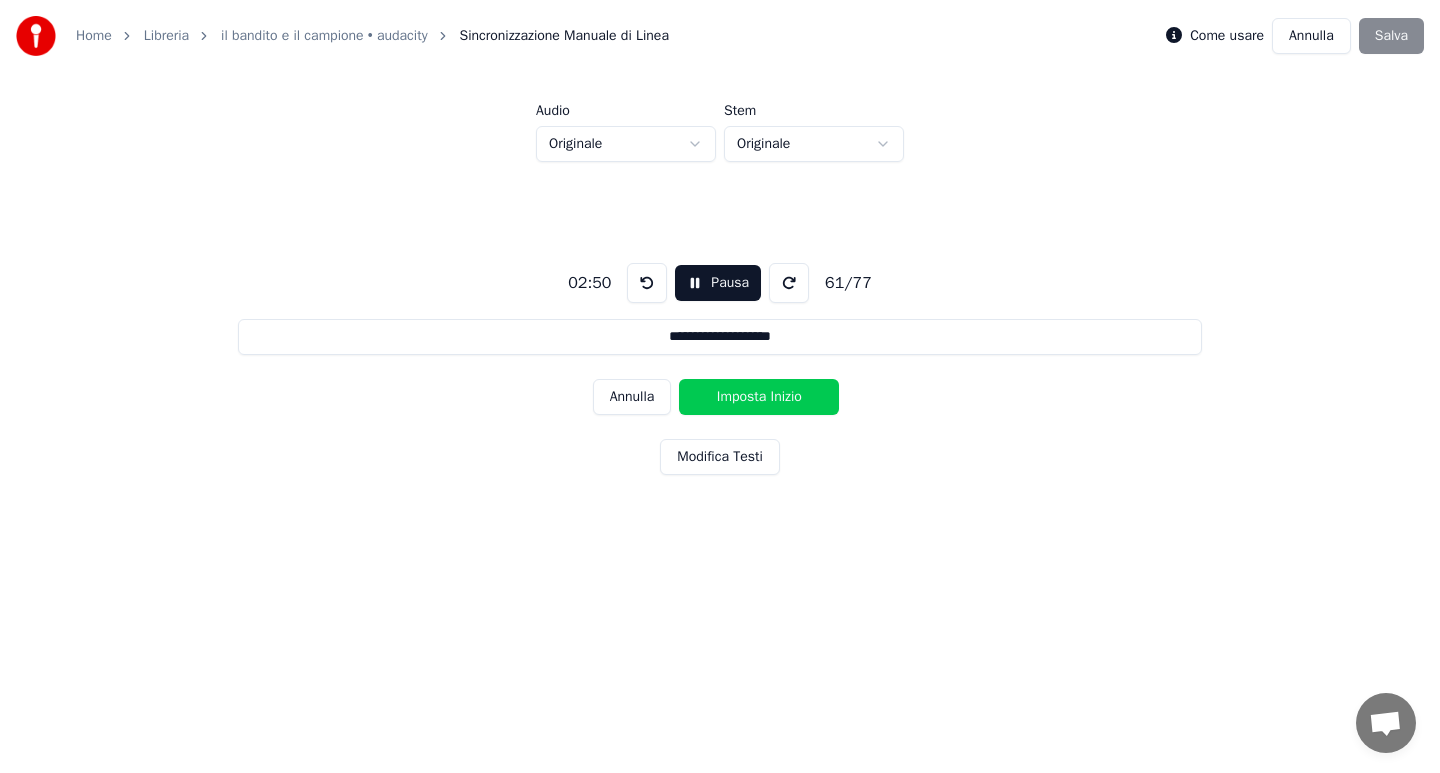 click on "Imposta Inizio" at bounding box center (759, 397) 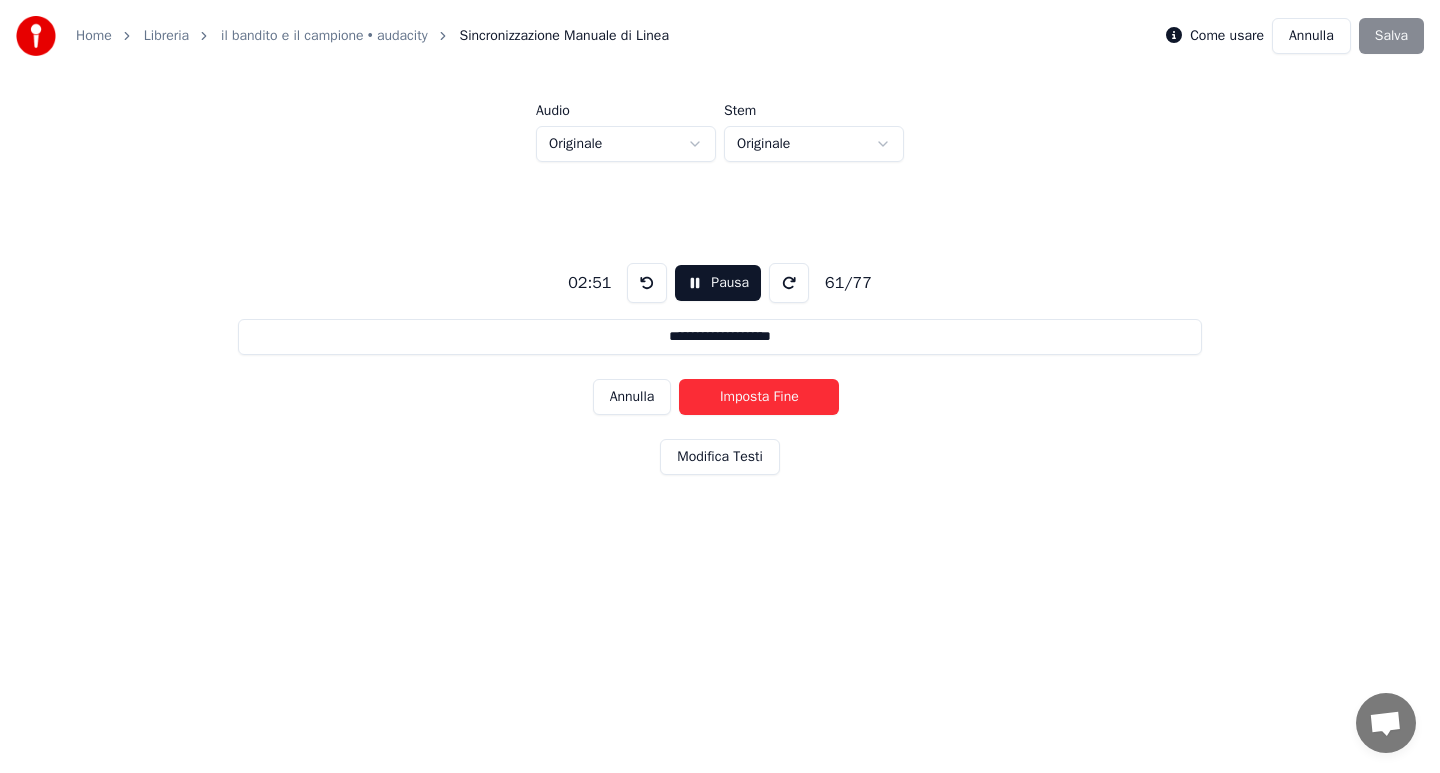 click on "Imposta Fine" at bounding box center [759, 397] 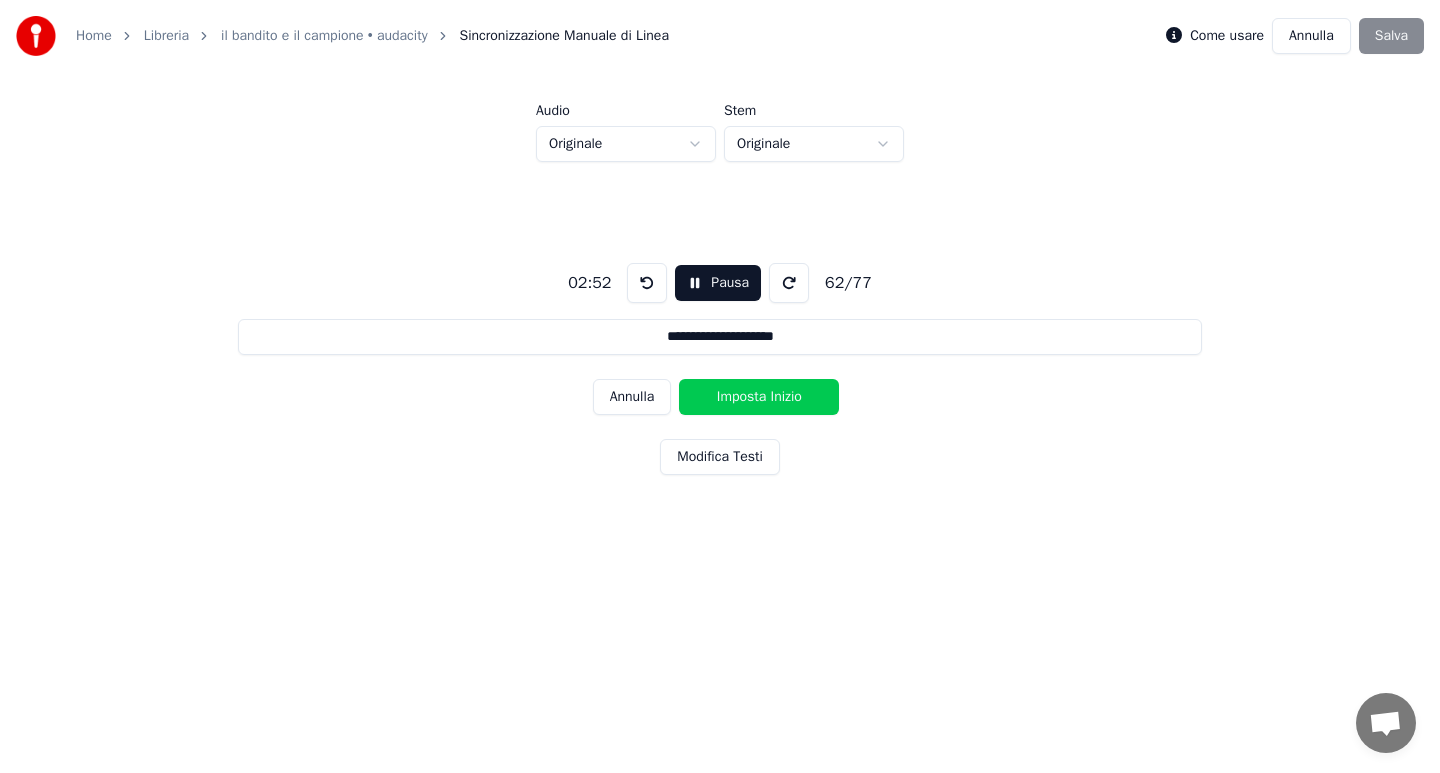 click on "Imposta Inizio" at bounding box center [759, 397] 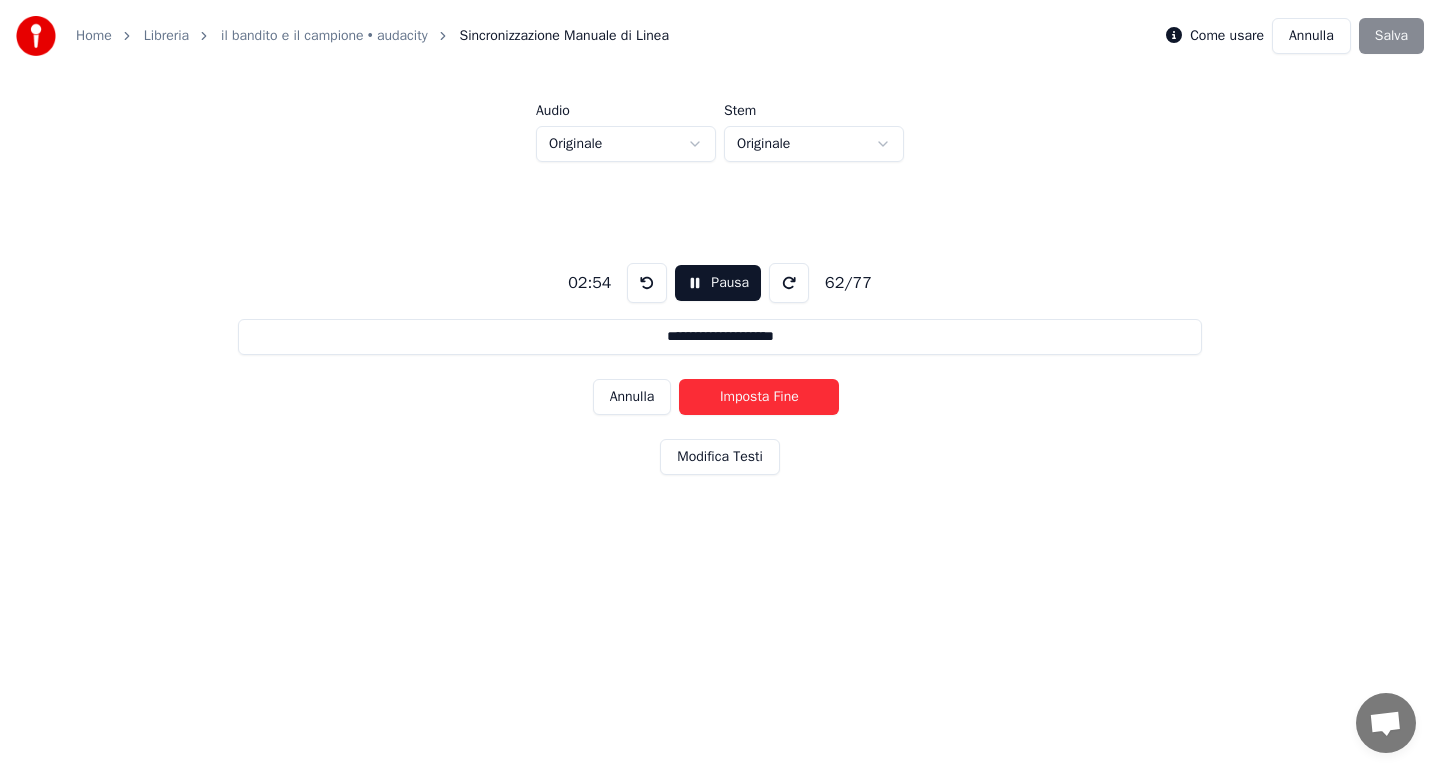 click on "Imposta Fine" at bounding box center [759, 397] 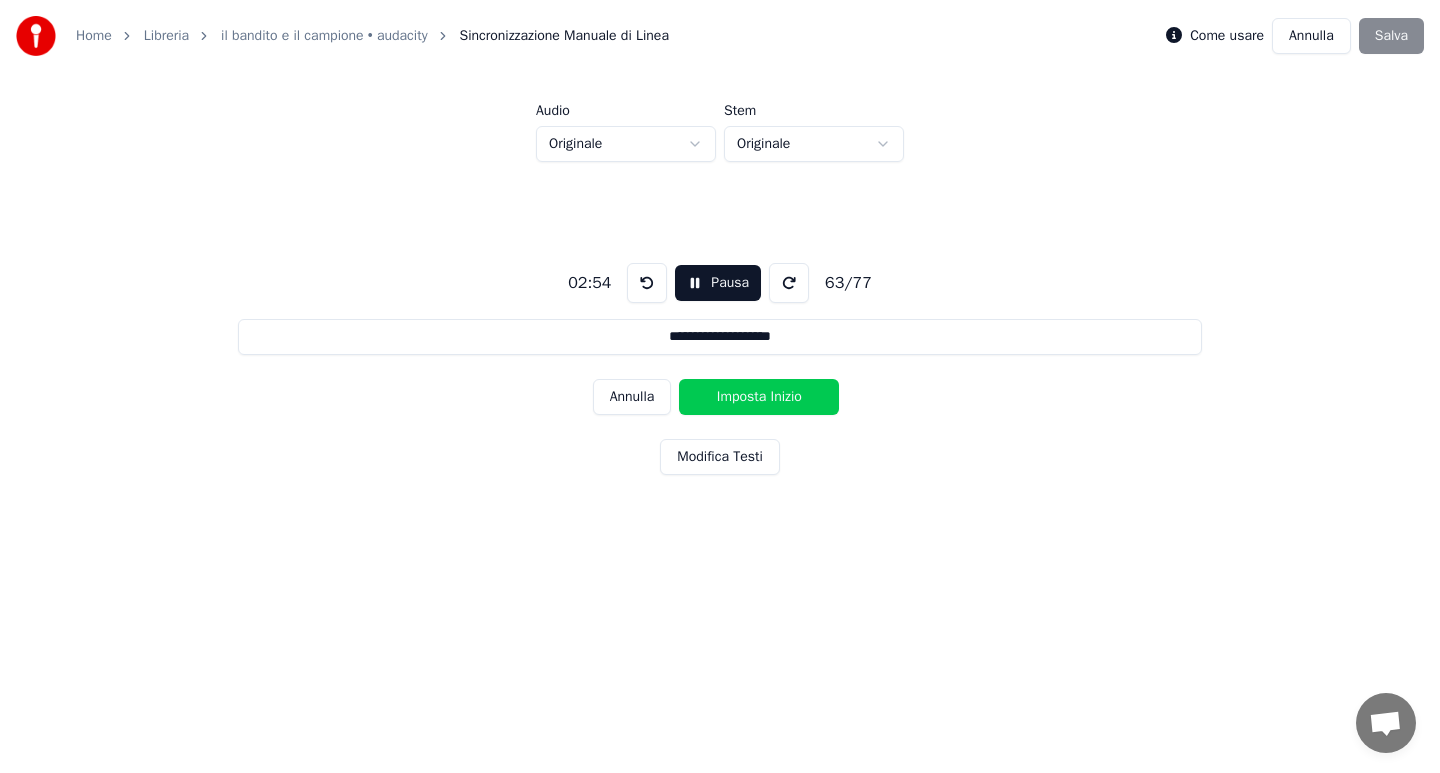 click on "Imposta Inizio" at bounding box center [759, 397] 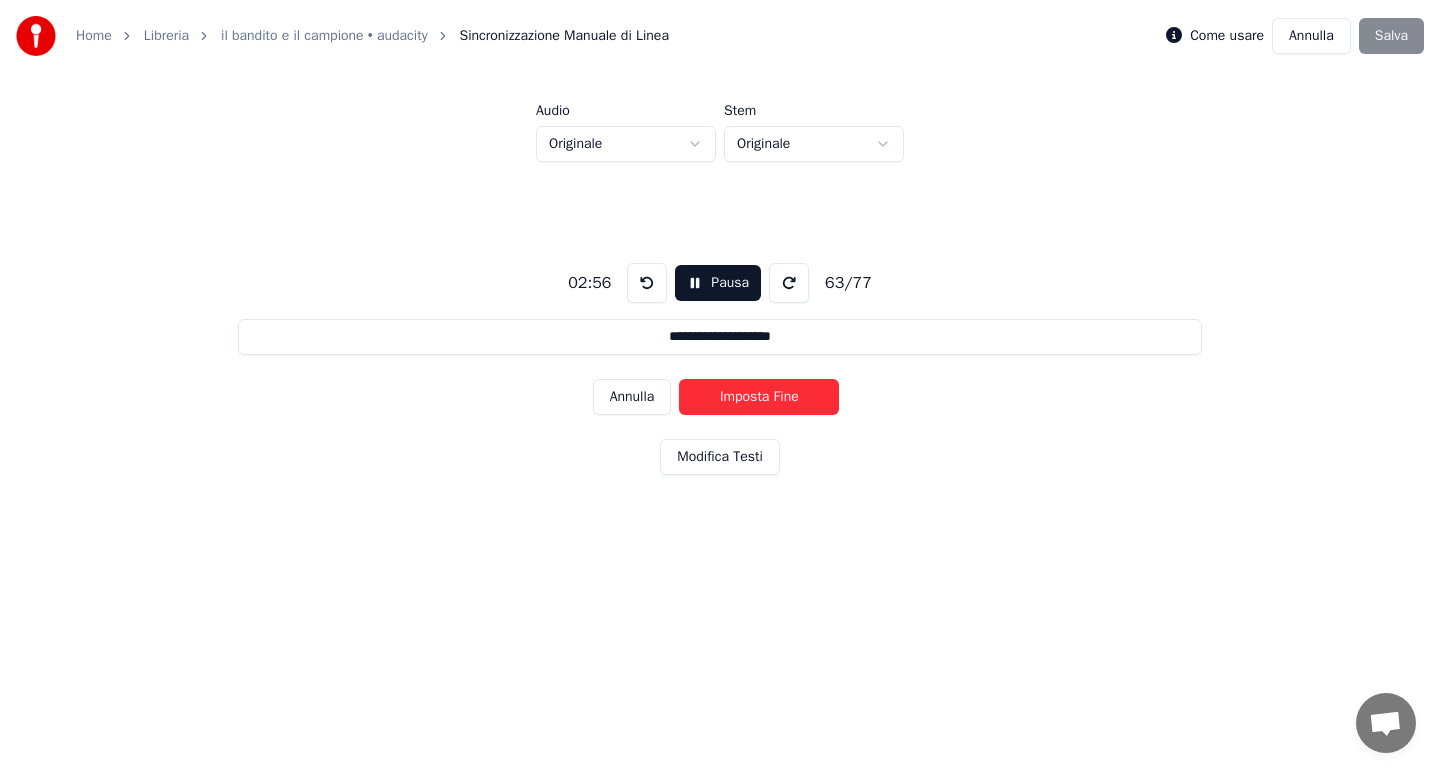 click on "Imposta Fine" at bounding box center [759, 397] 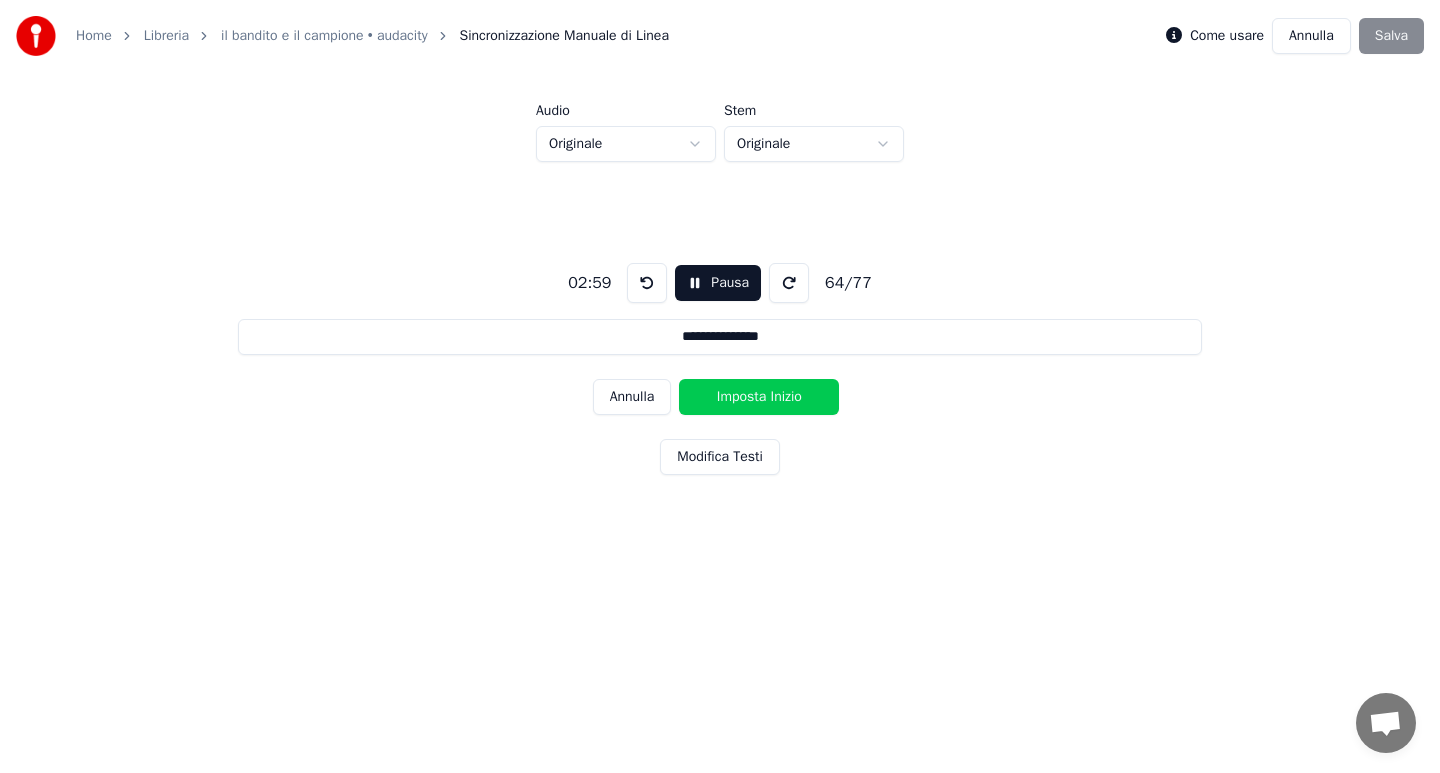 click on "Imposta Inizio" at bounding box center (759, 397) 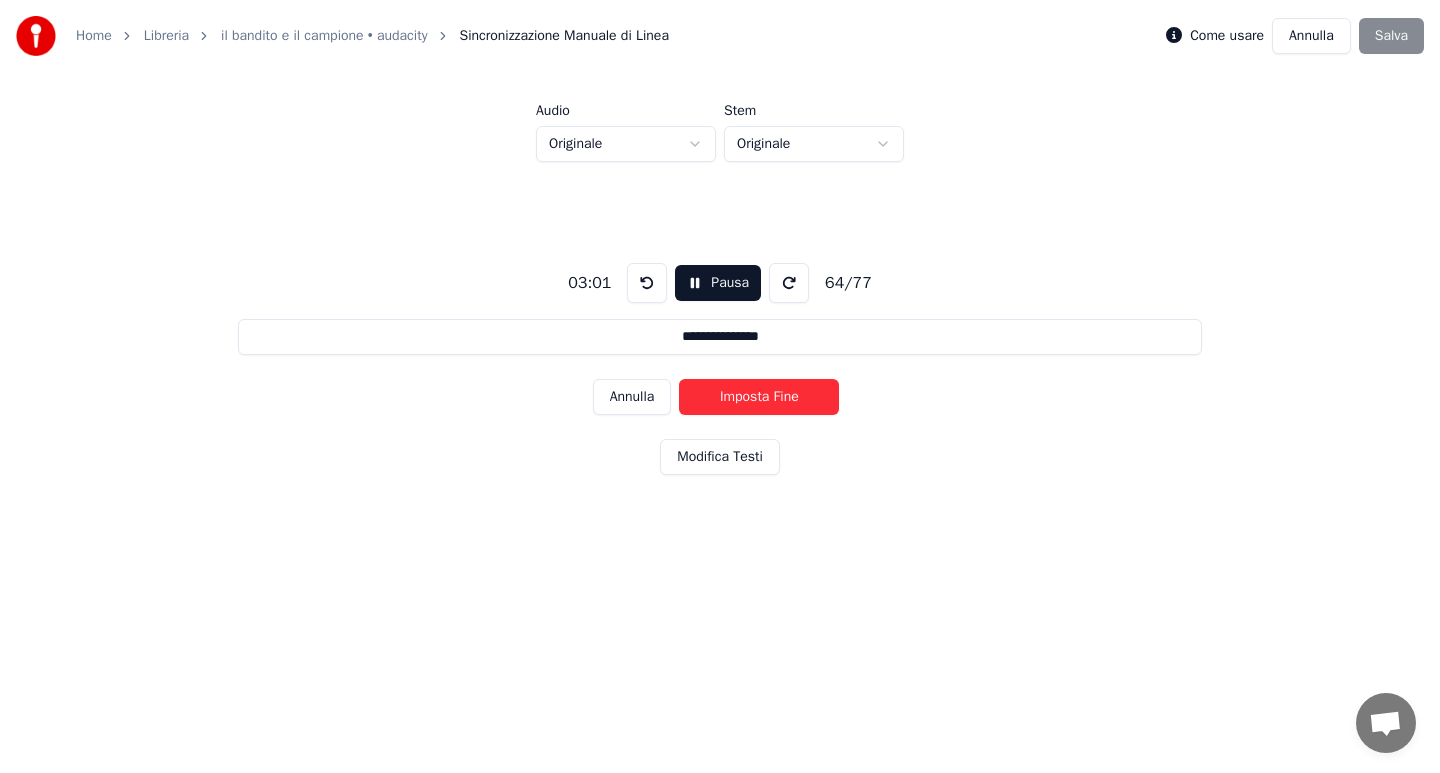 click on "Imposta Fine" at bounding box center [759, 397] 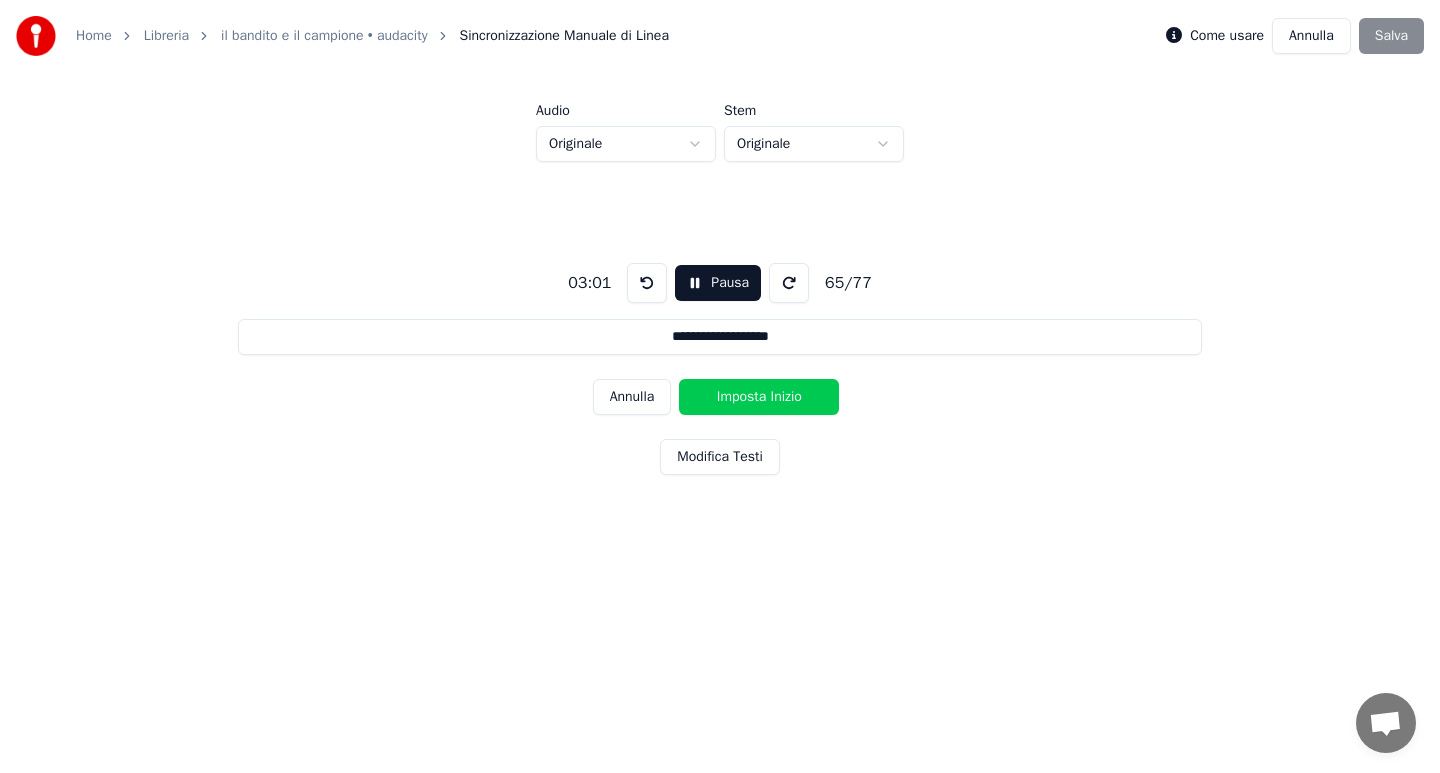 click on "Imposta Inizio" at bounding box center (759, 397) 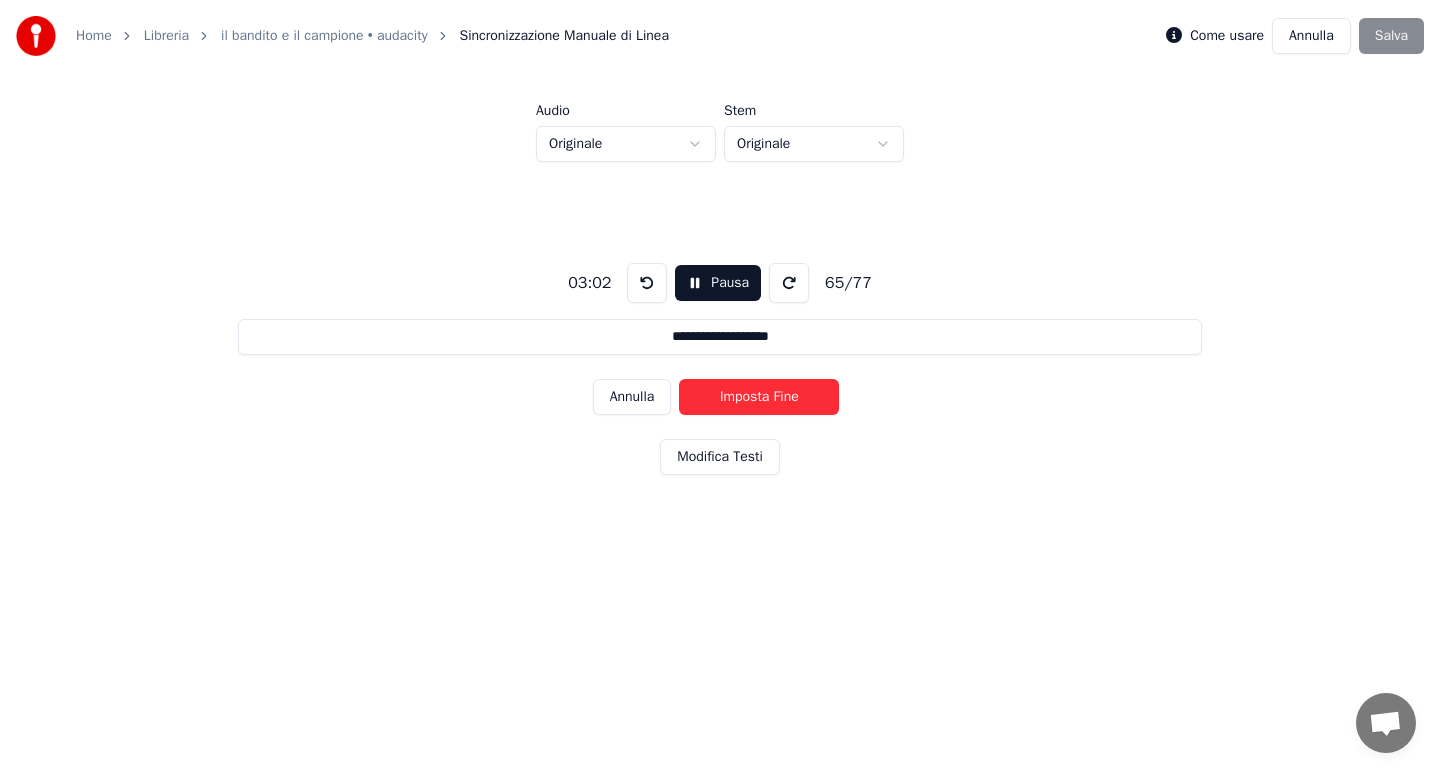 click on "Imposta Fine" at bounding box center (759, 397) 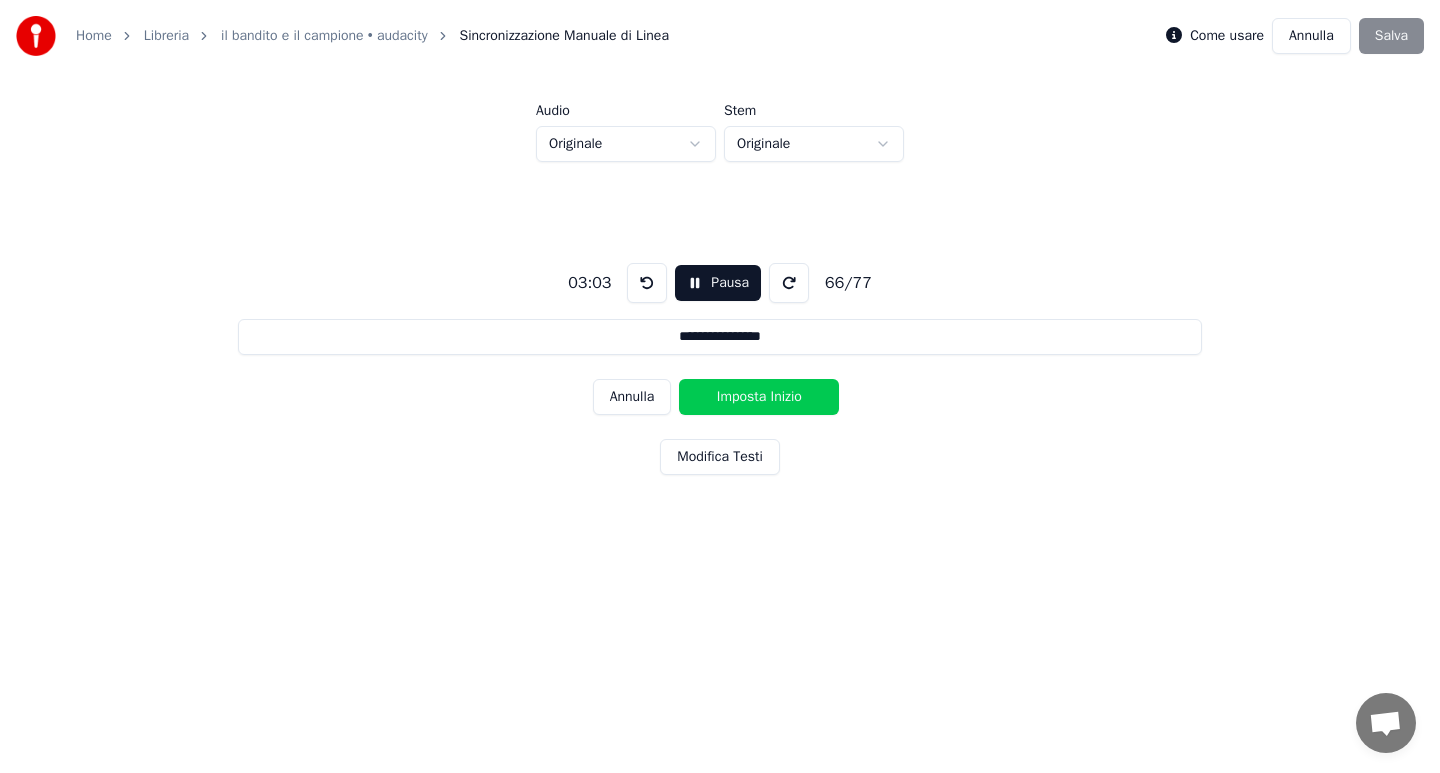 click on "Imposta Inizio" at bounding box center (759, 397) 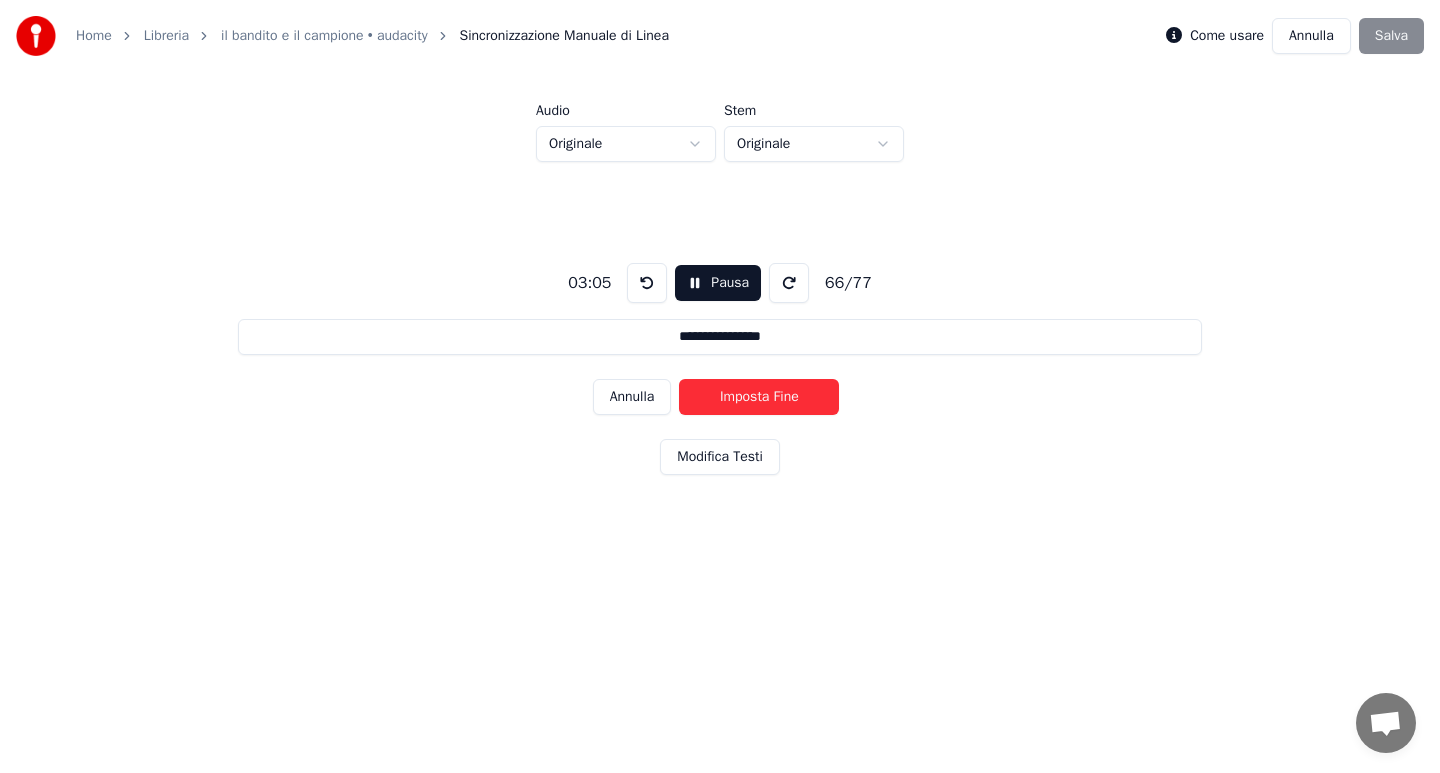 click on "Imposta Fine" at bounding box center (759, 397) 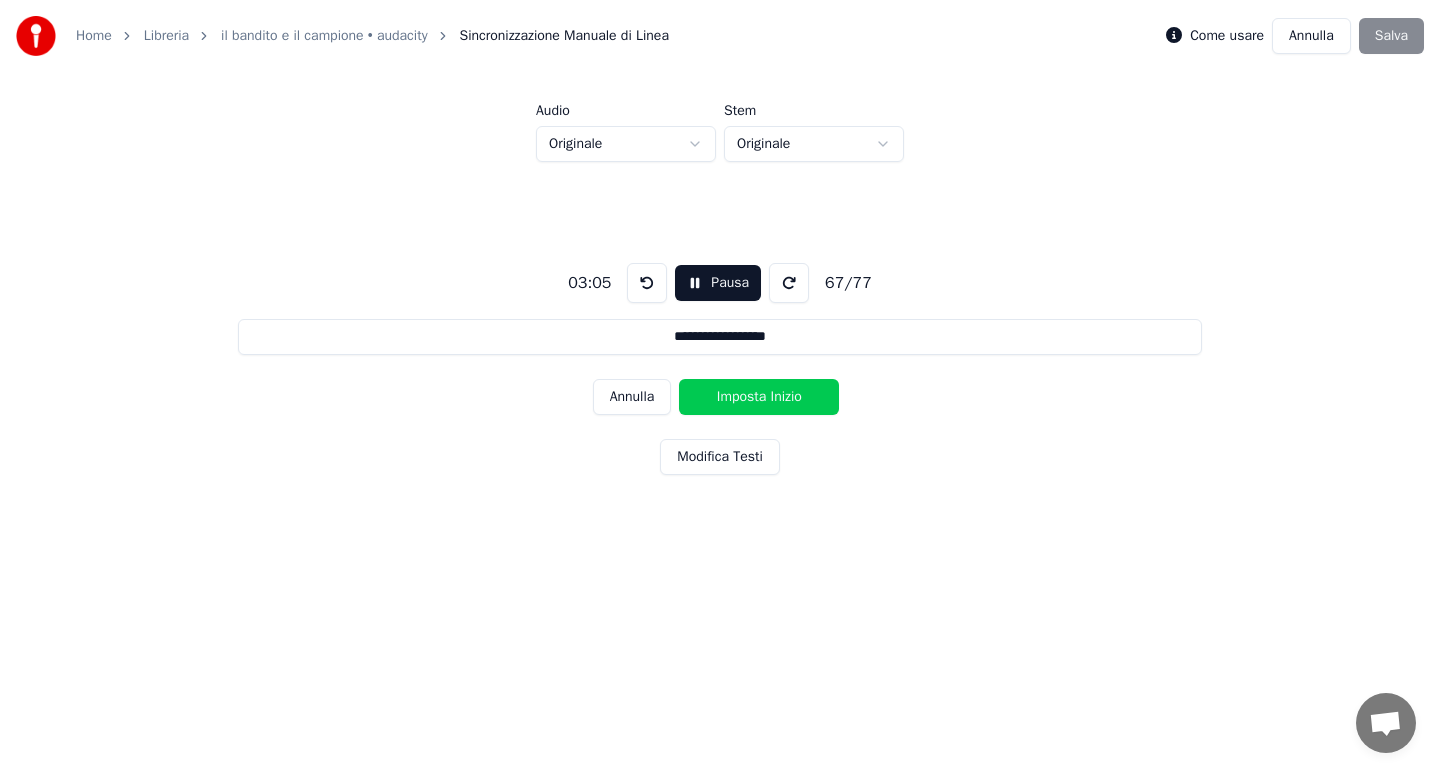 click on "Imposta Inizio" at bounding box center (759, 397) 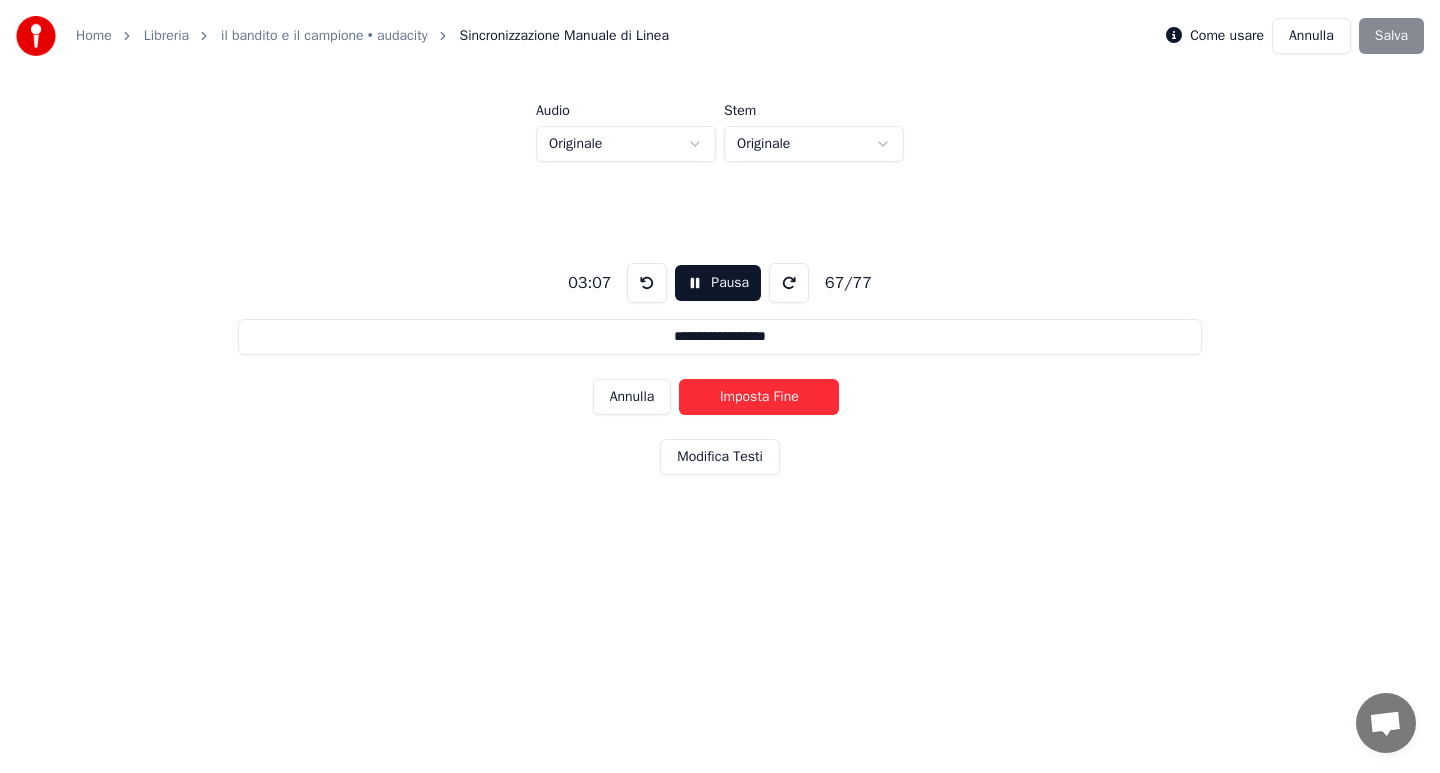 click on "Imposta Fine" at bounding box center (759, 397) 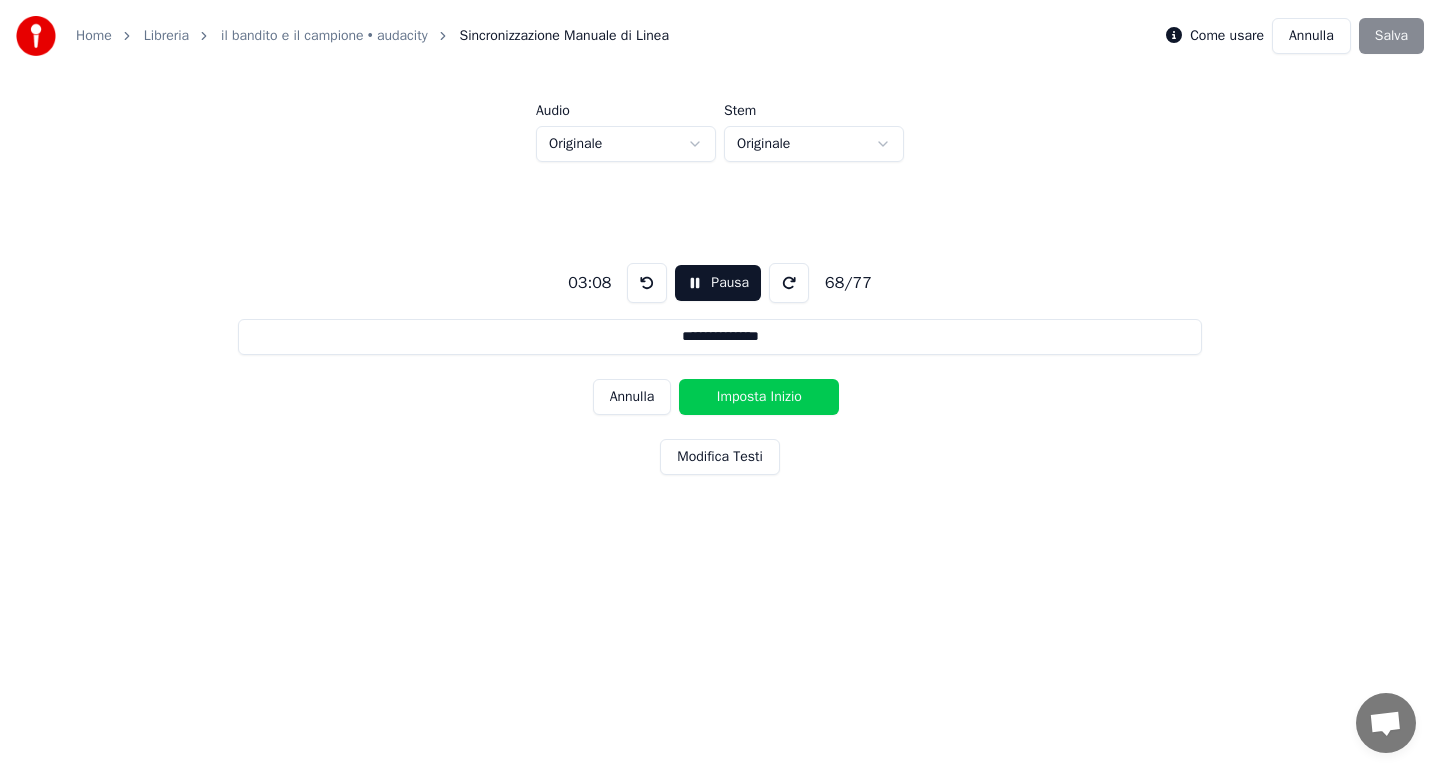 click on "Imposta Inizio" at bounding box center [759, 397] 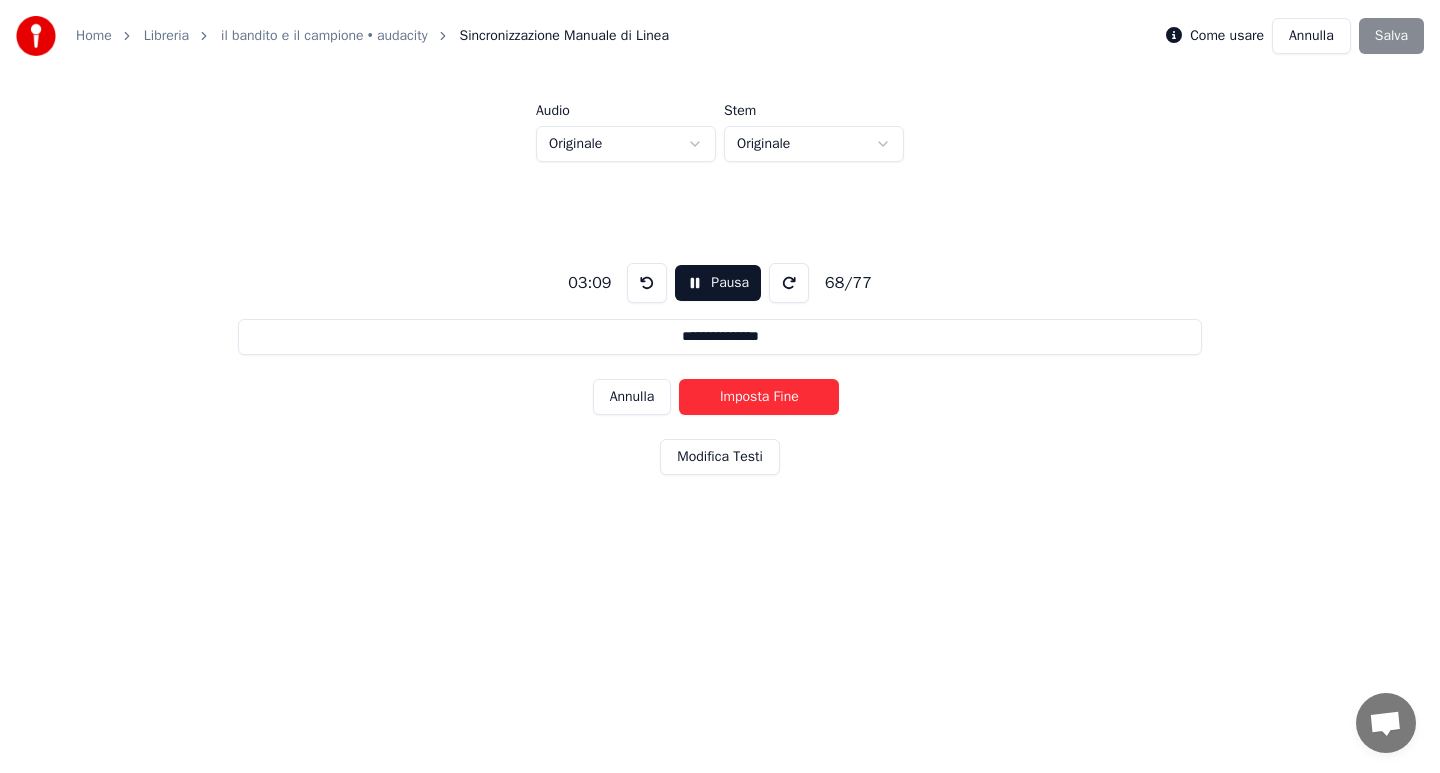 click on "Imposta Fine" at bounding box center (759, 397) 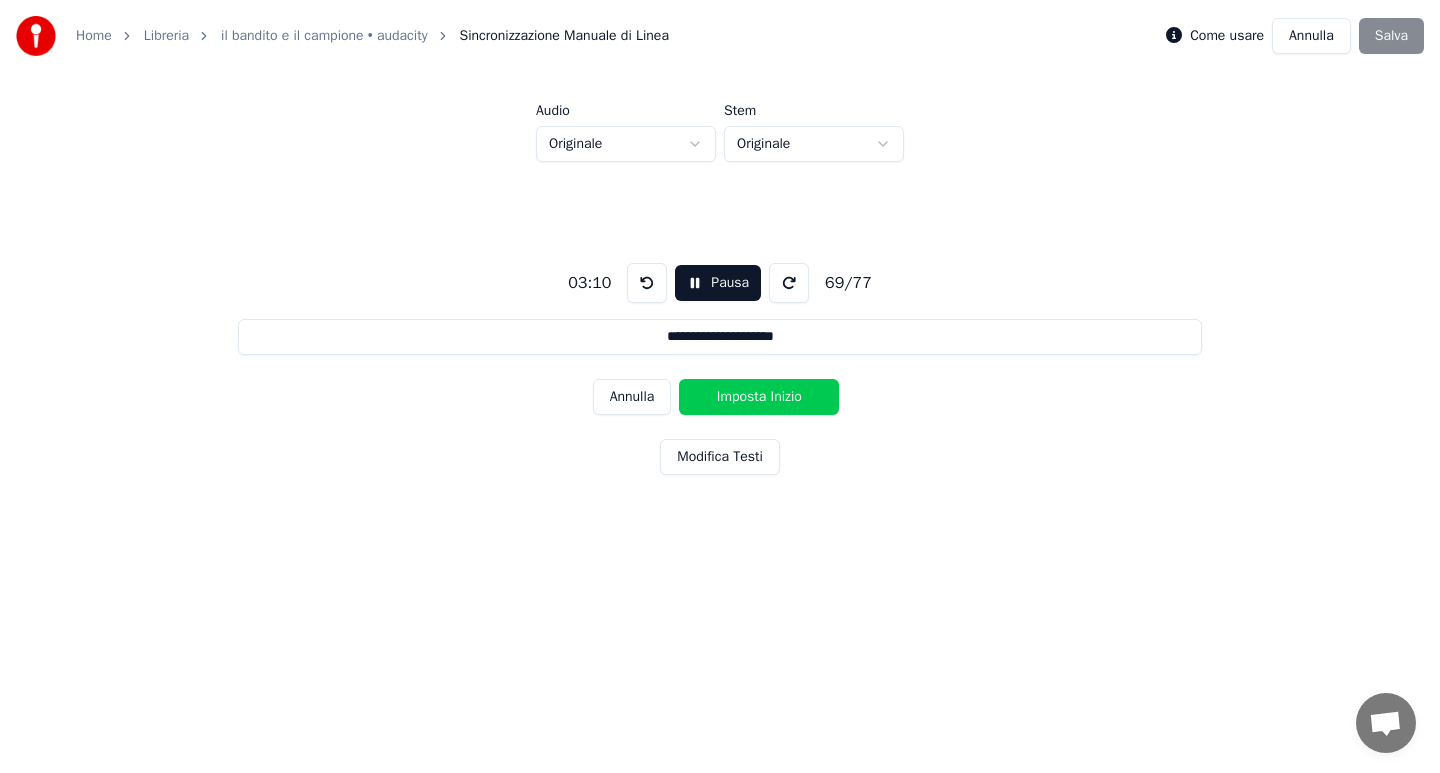 click on "Imposta Inizio" at bounding box center (759, 397) 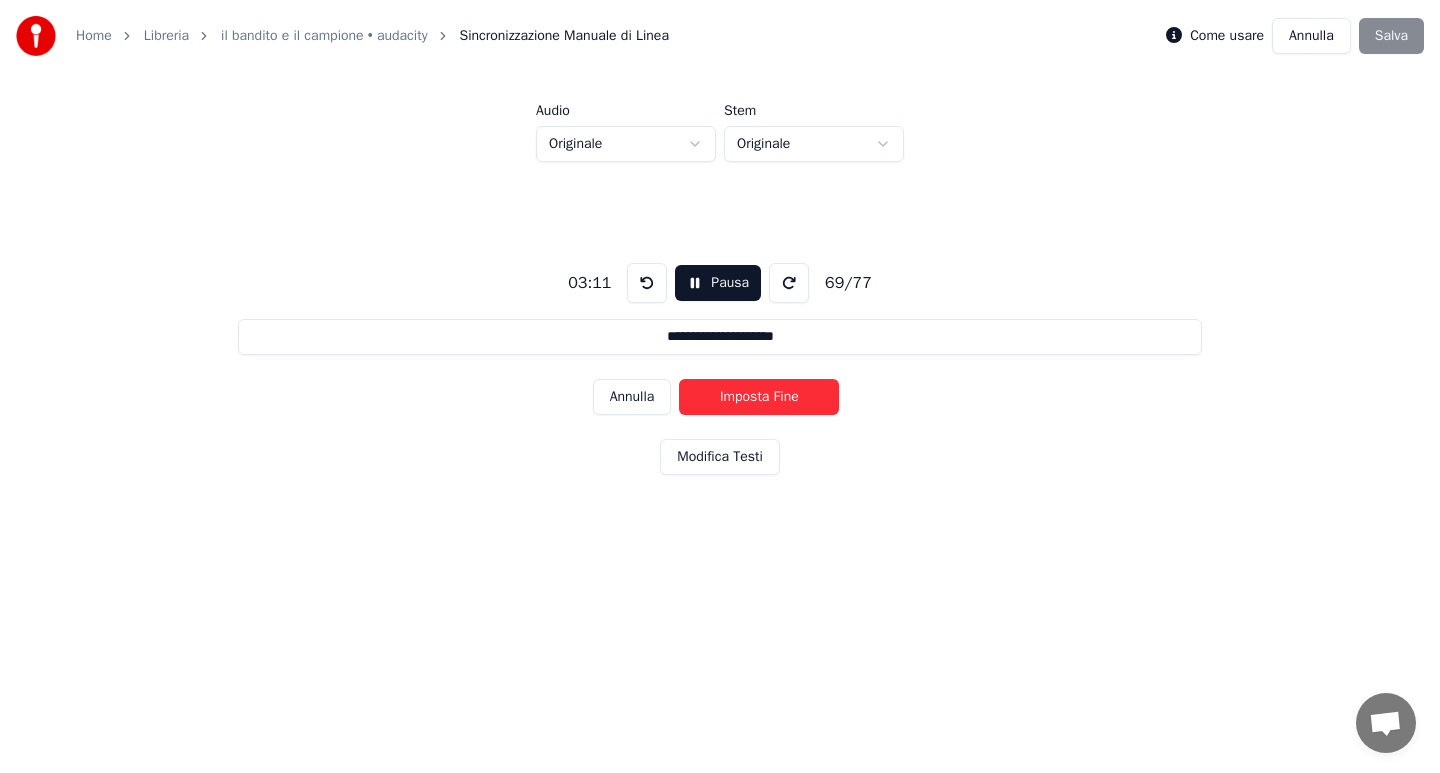 click on "Imposta Fine" at bounding box center (759, 397) 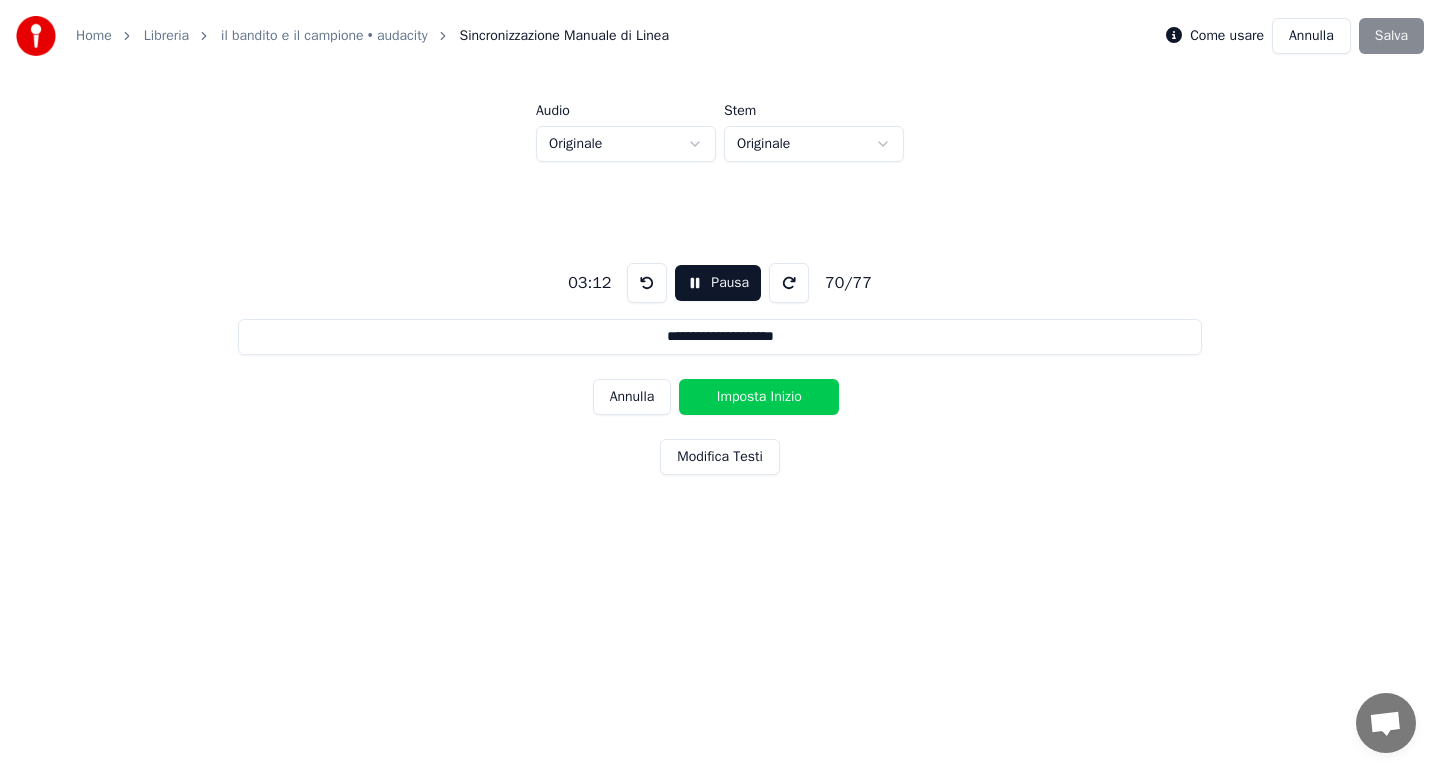 click on "Imposta Inizio" at bounding box center (759, 397) 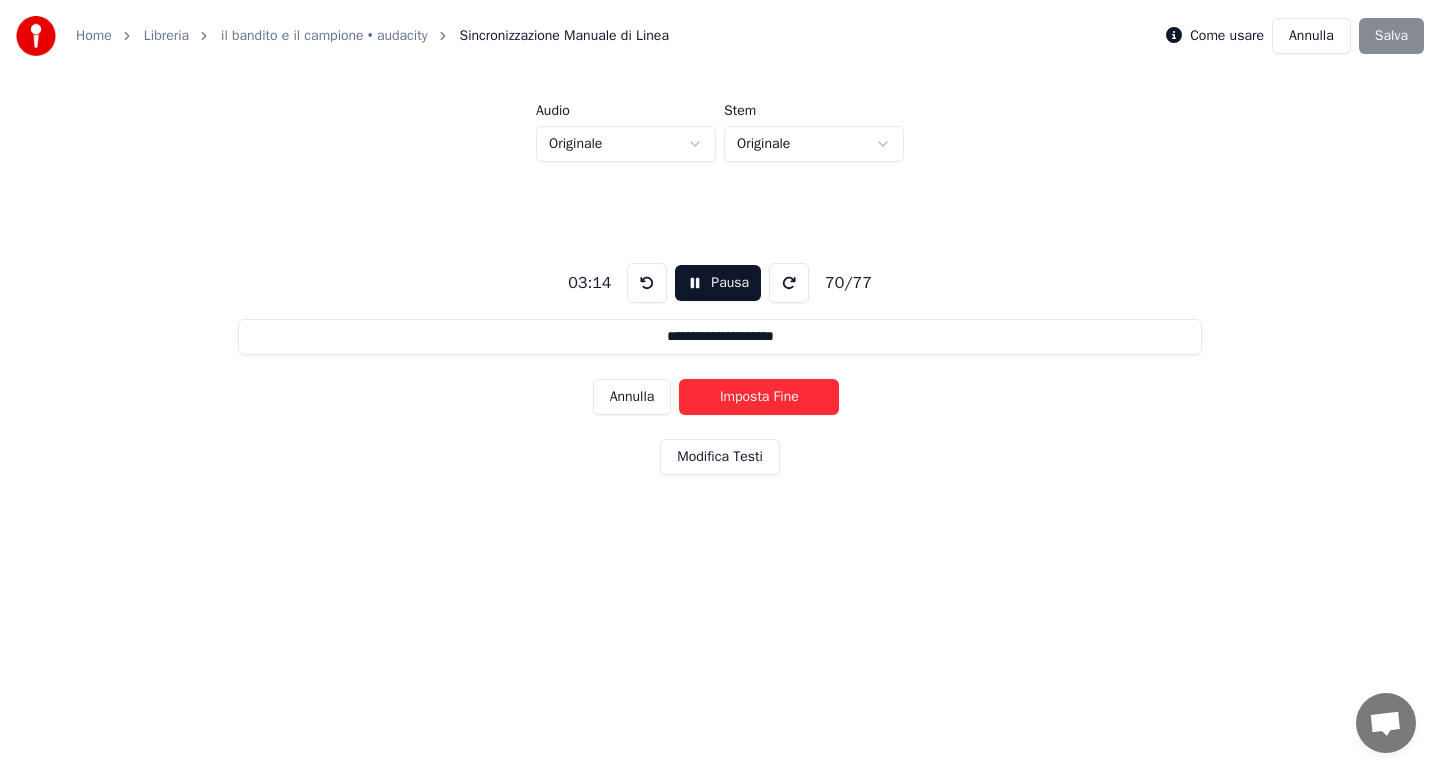 click on "Imposta Fine" at bounding box center [759, 397] 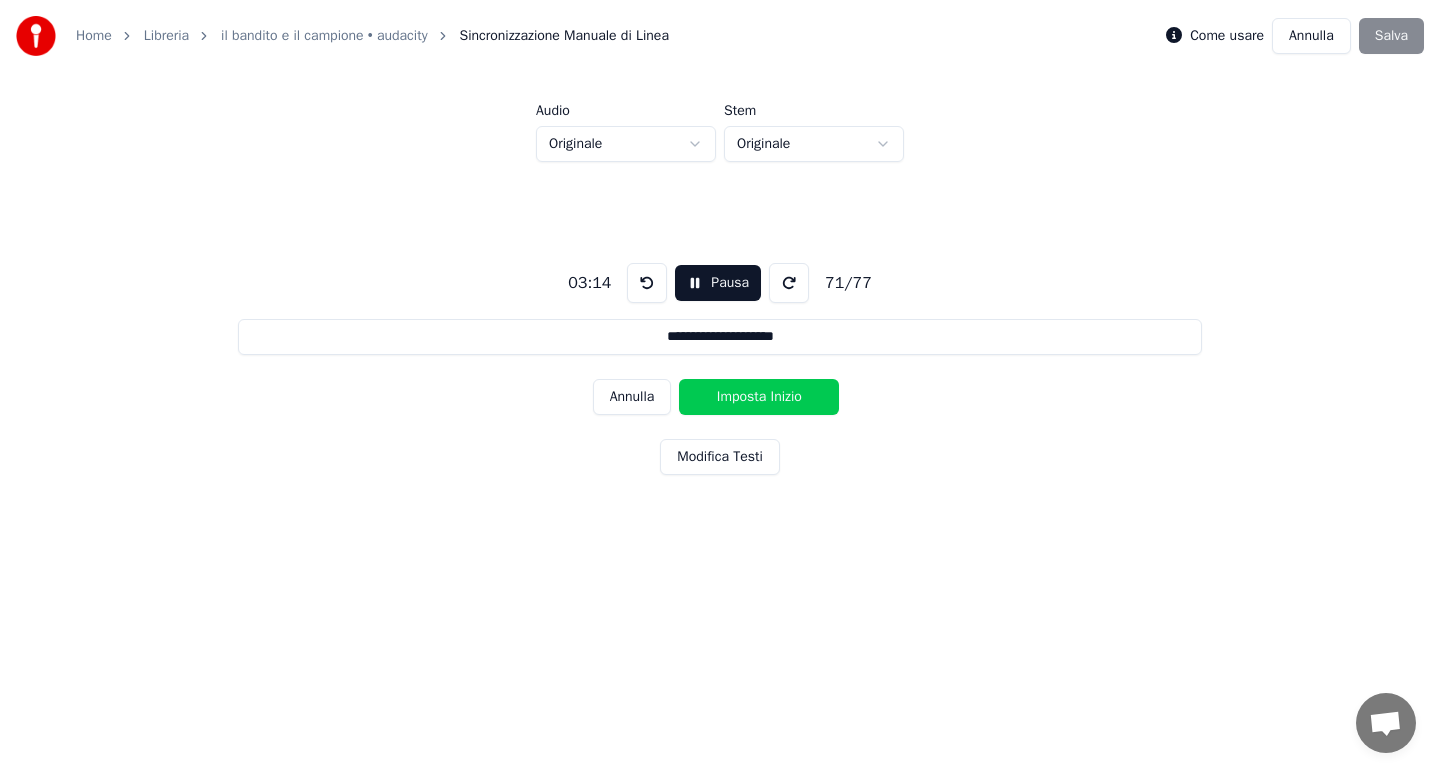 click on "Imposta Inizio" at bounding box center (759, 397) 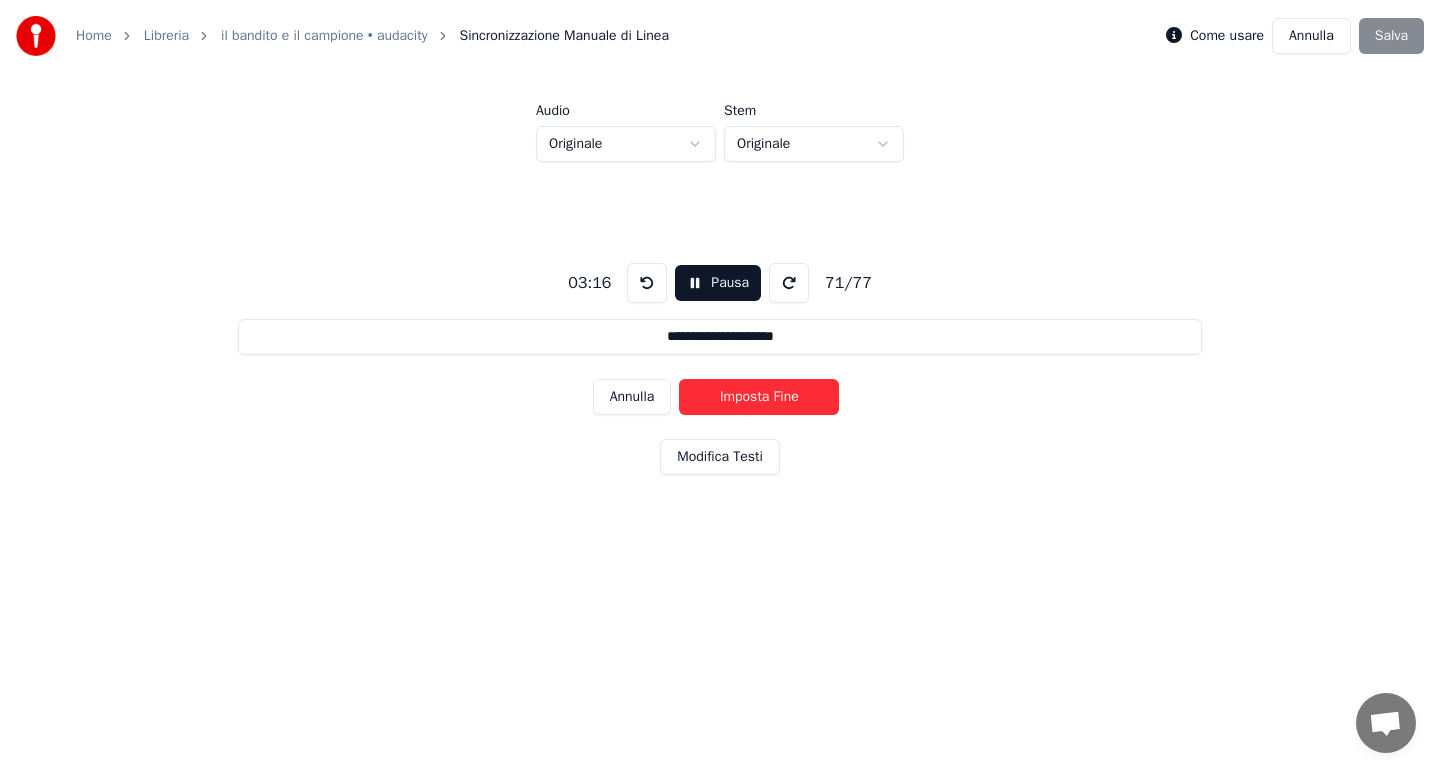 click on "Imposta Fine" at bounding box center (759, 397) 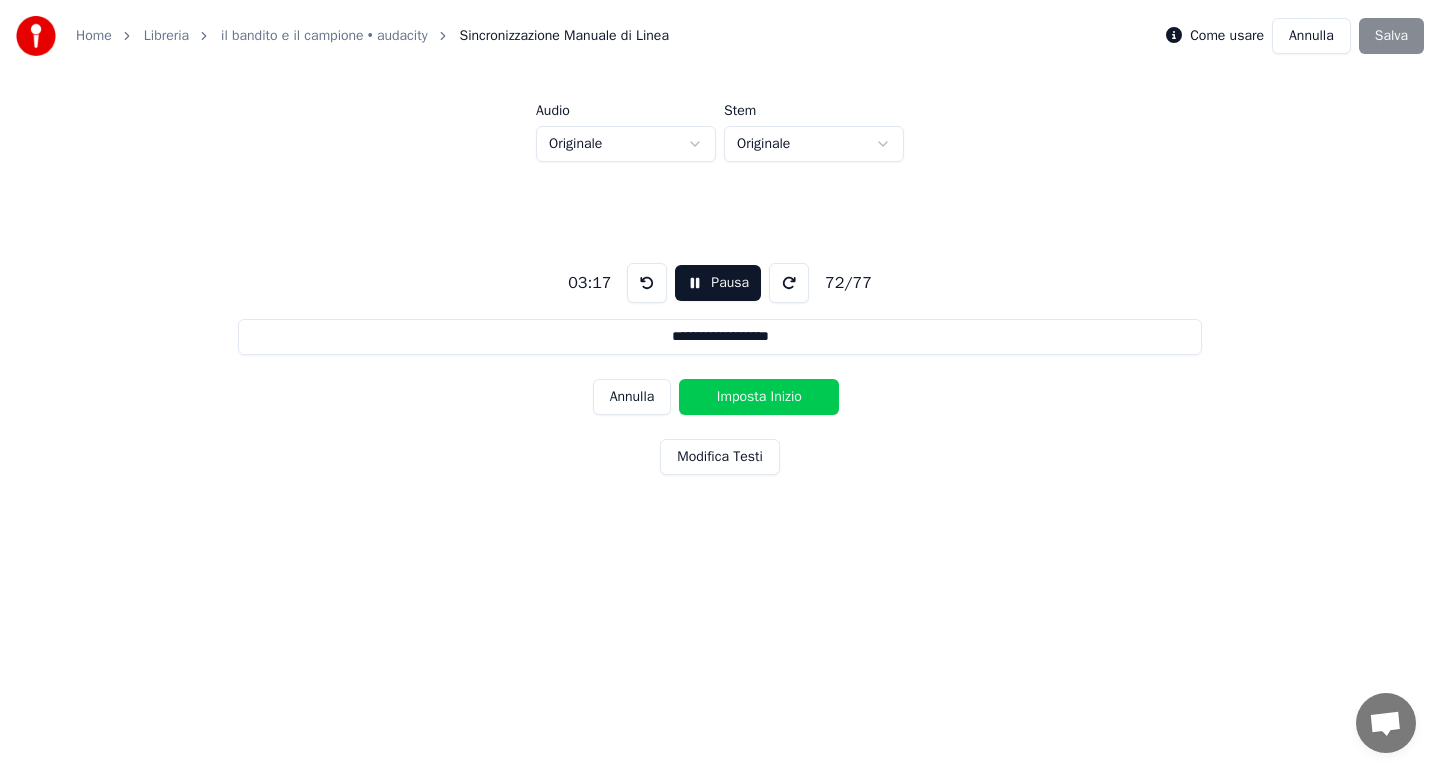 click on "Imposta Inizio" at bounding box center [759, 397] 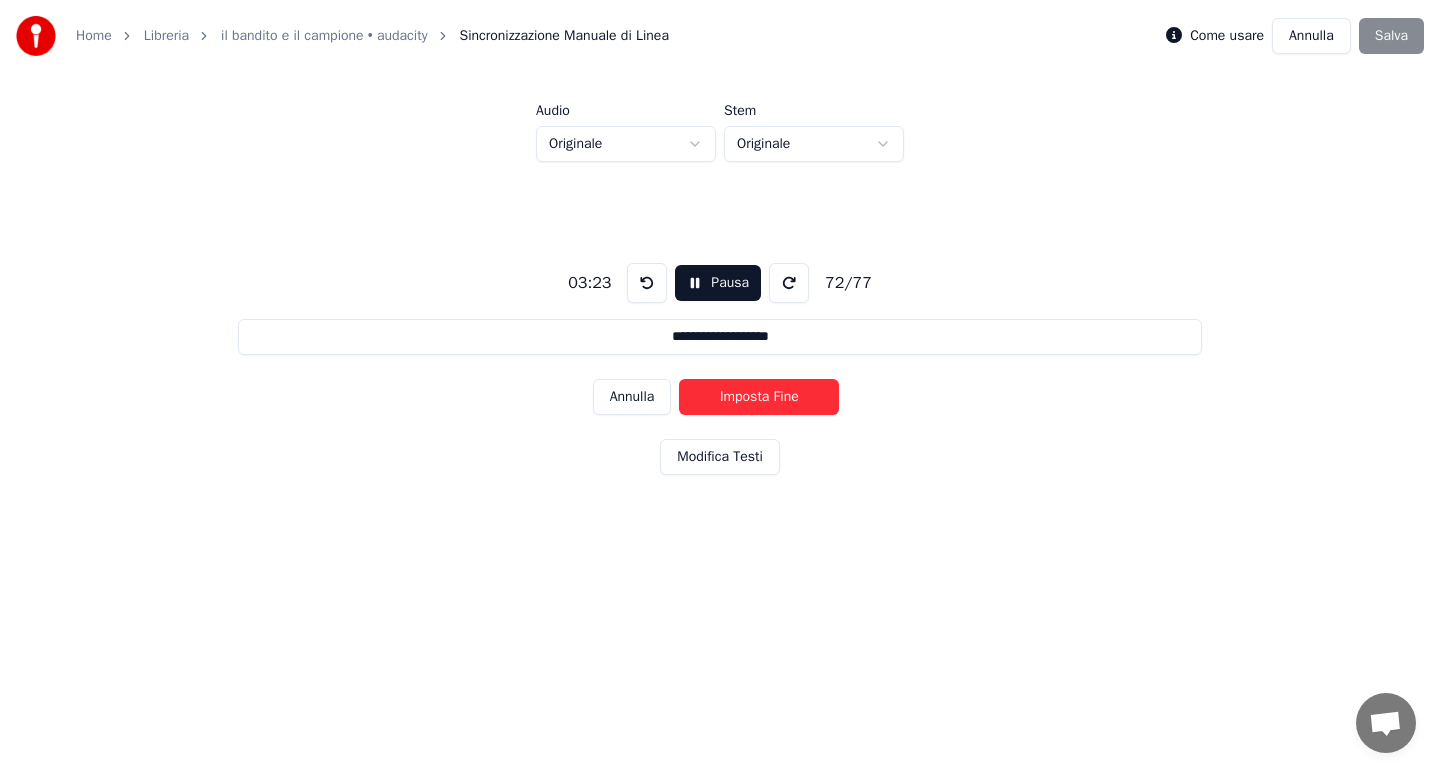click on "Imposta Fine" at bounding box center [759, 397] 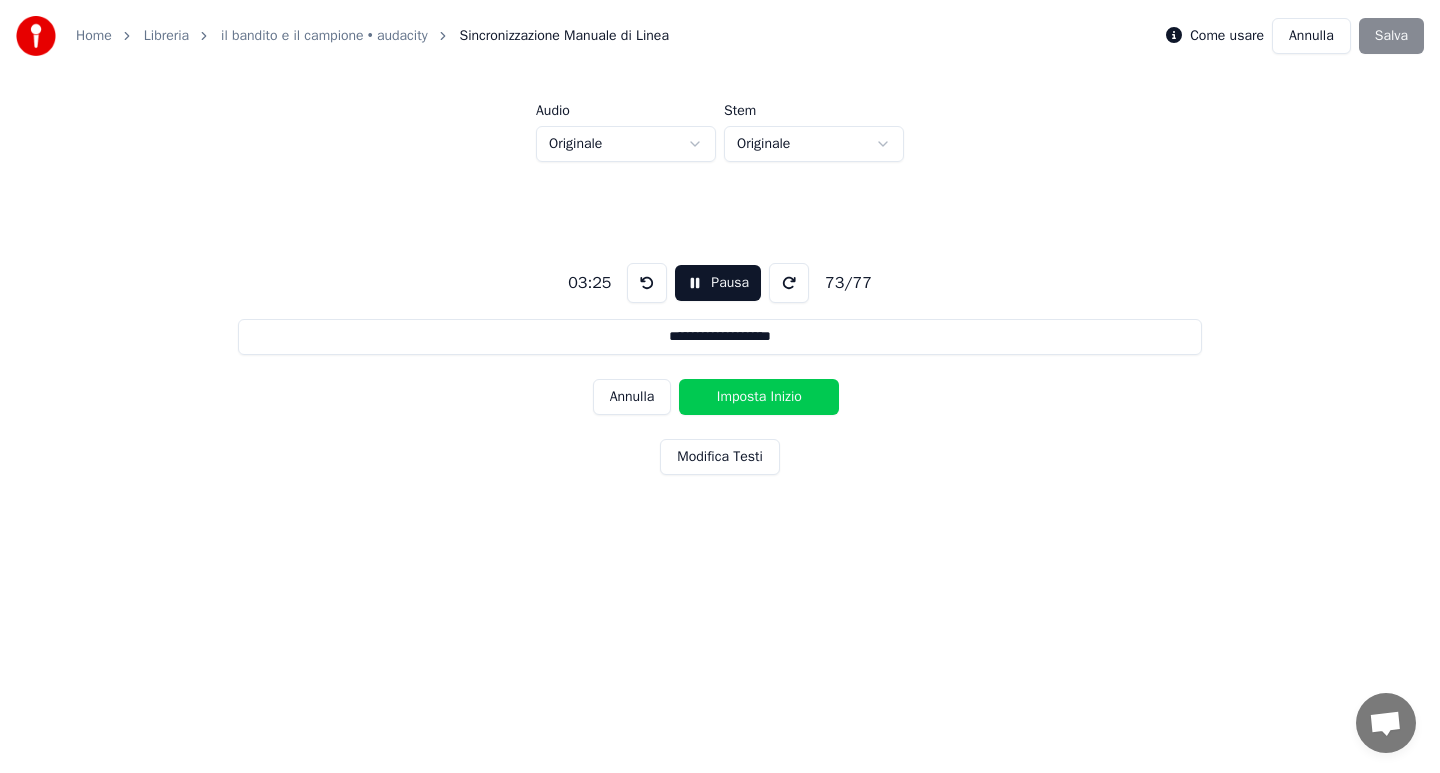click at bounding box center [647, 283] 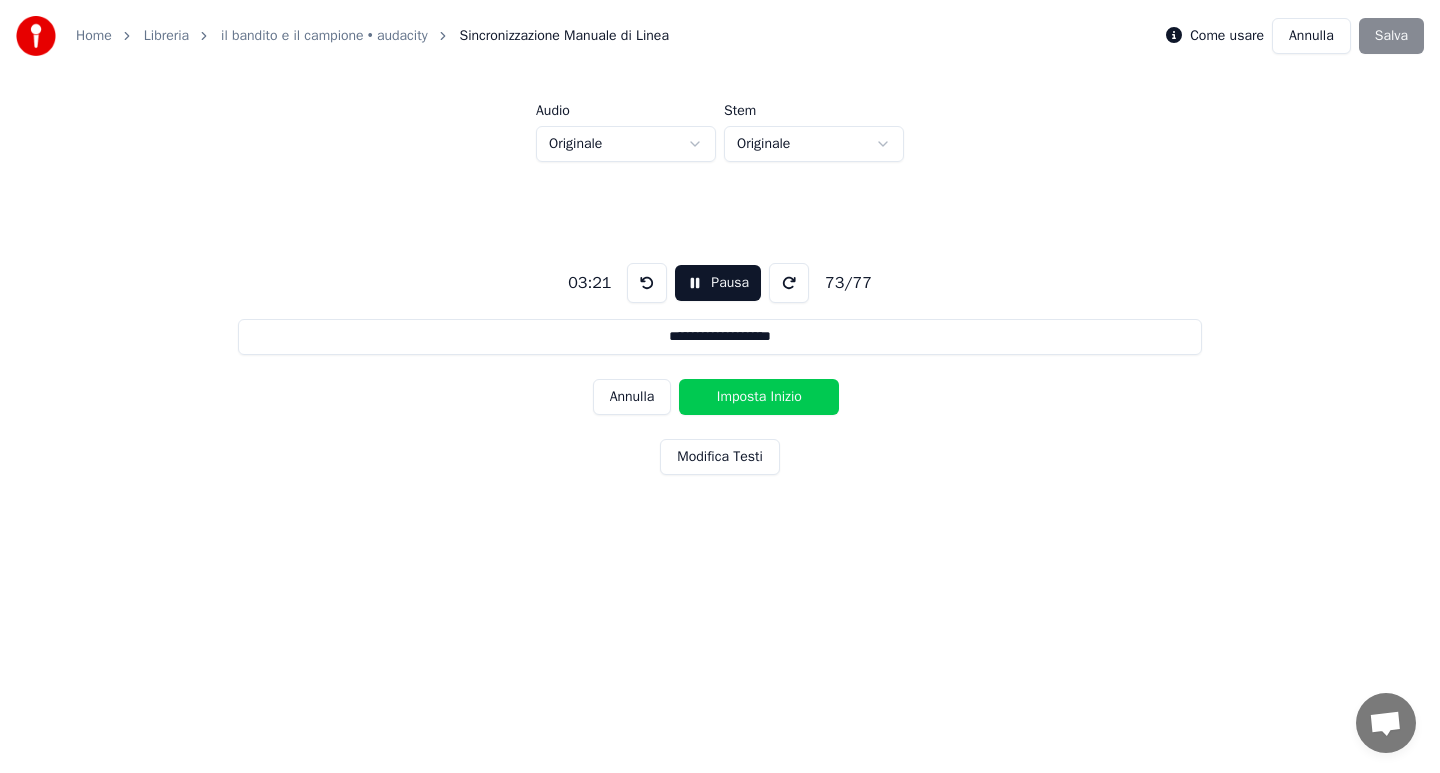 click at bounding box center (647, 283) 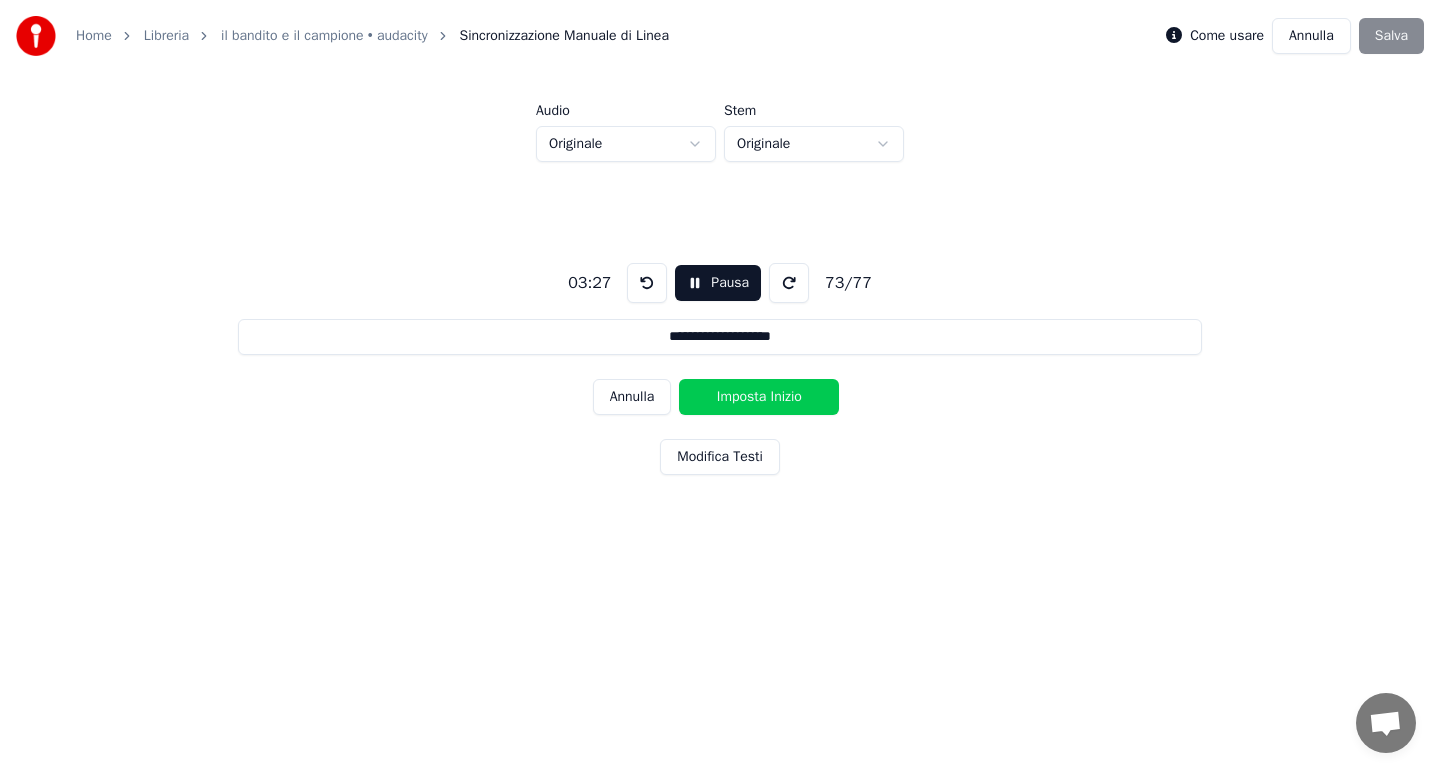 click on "Imposta Inizio" at bounding box center (759, 397) 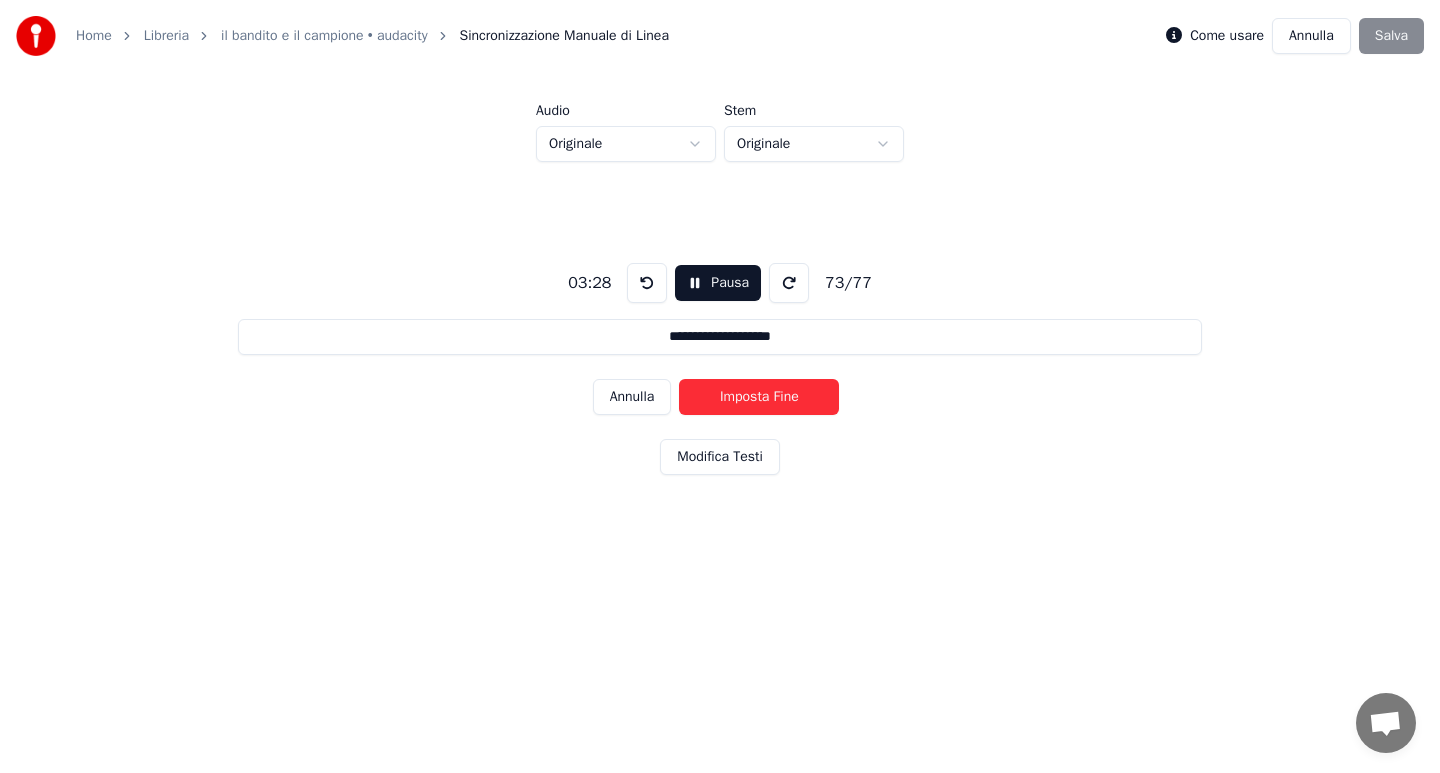 click on "Imposta Fine" at bounding box center (759, 397) 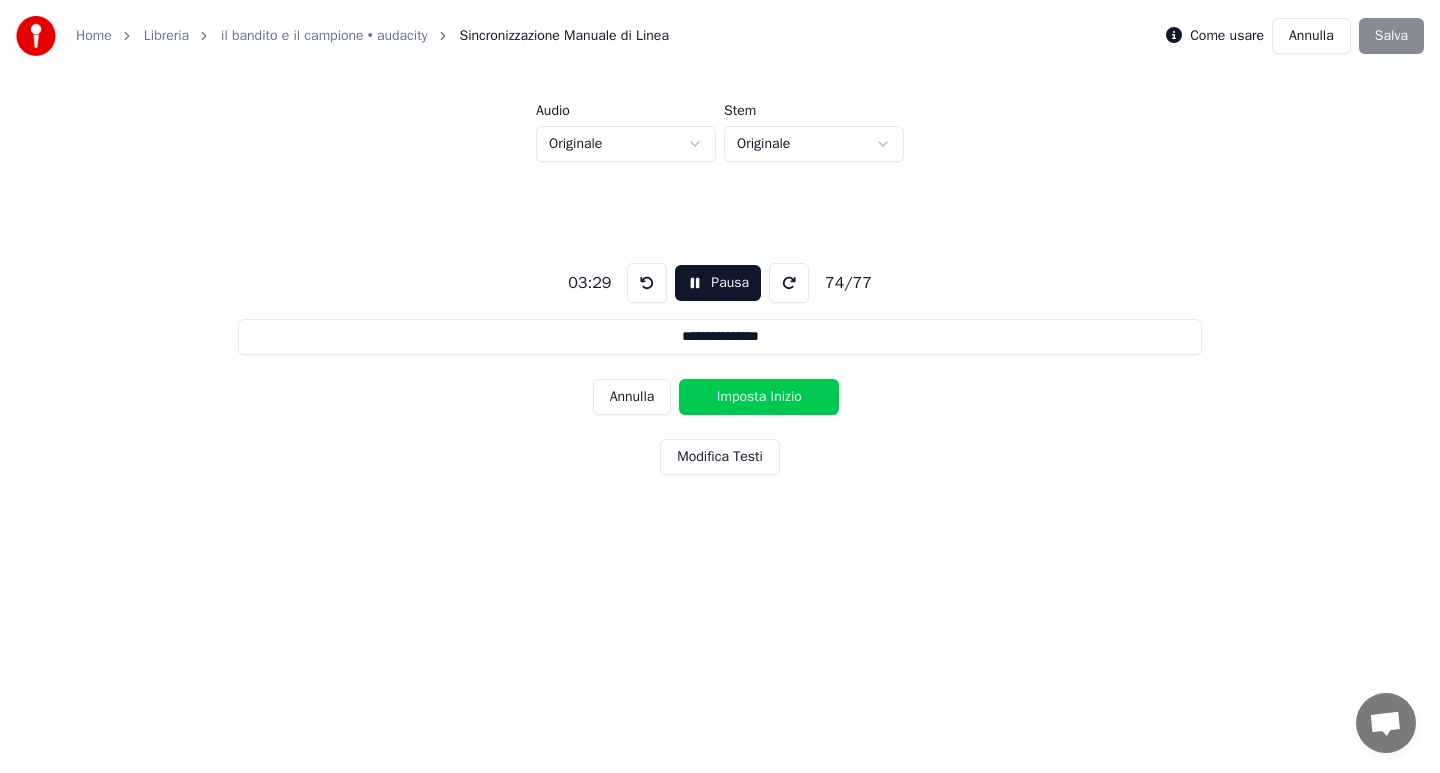 click on "Imposta Inizio" at bounding box center [759, 397] 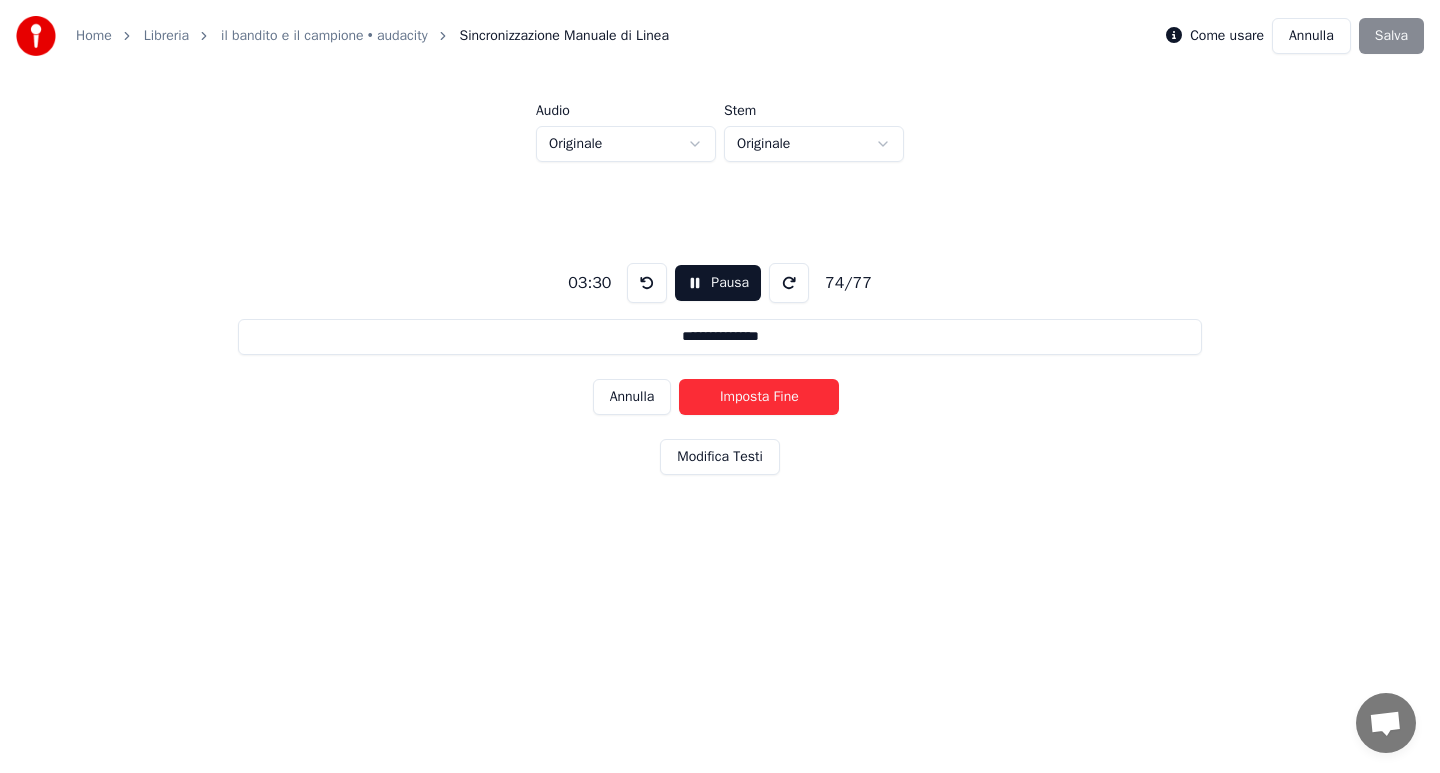 click on "Imposta Fine" at bounding box center [759, 397] 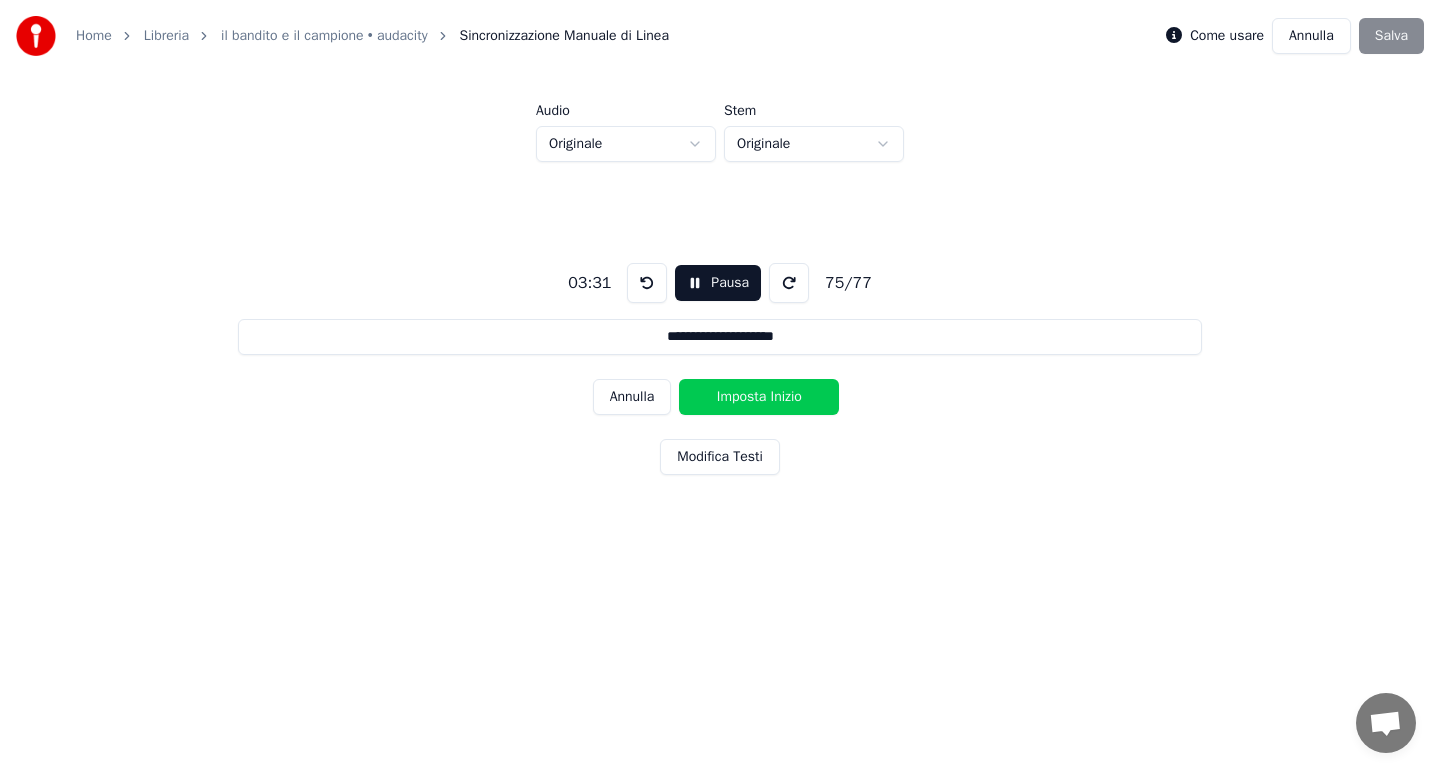click on "Imposta Inizio" at bounding box center [759, 397] 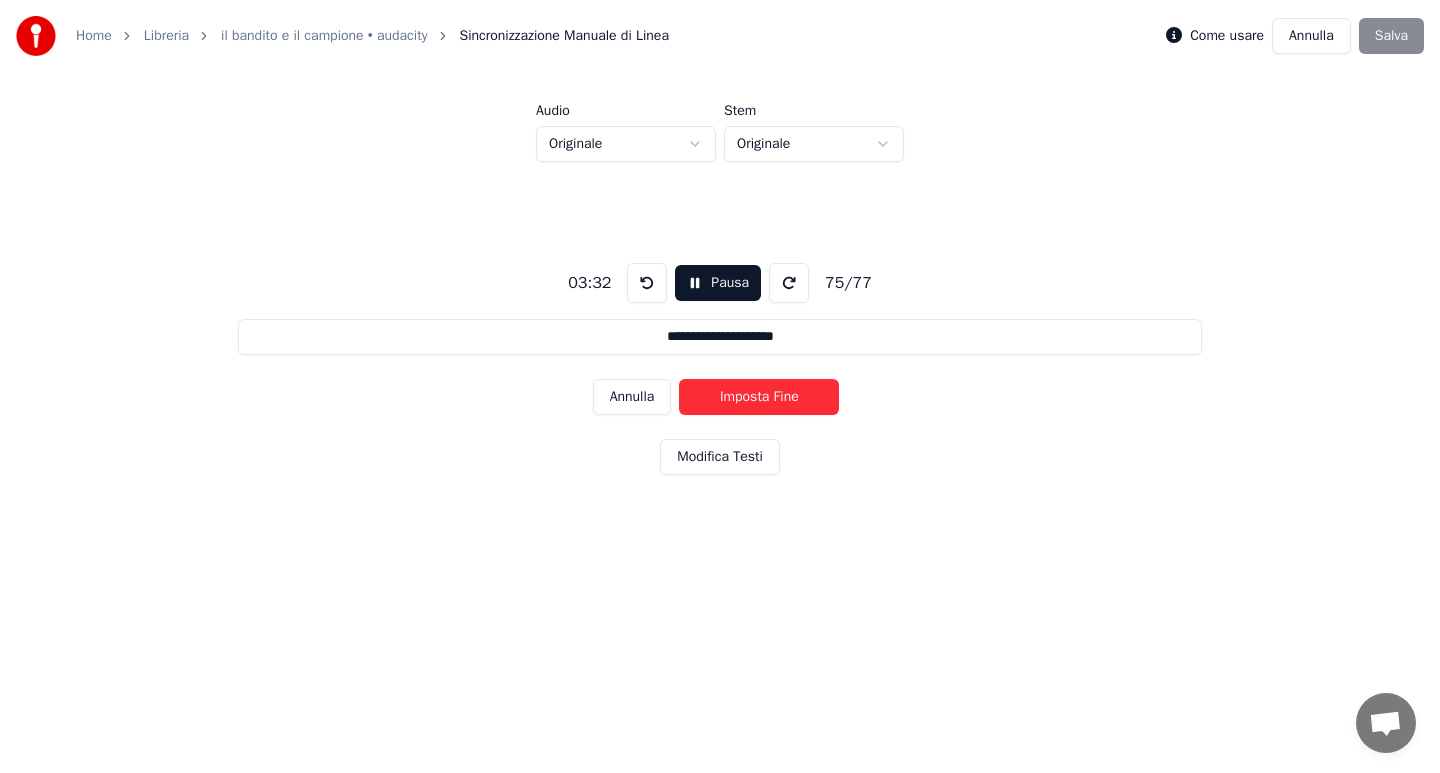 click on "Imposta Fine" at bounding box center [759, 397] 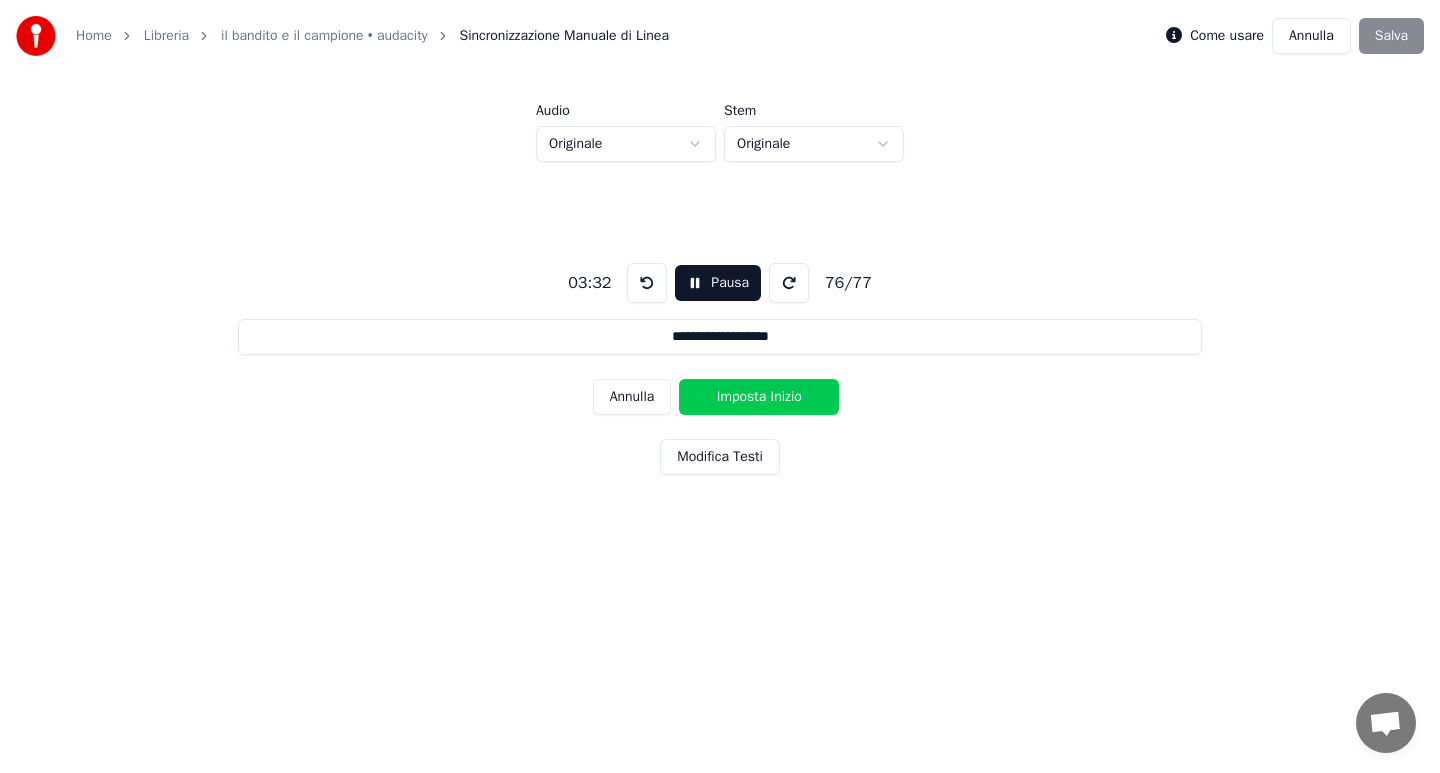 click on "Imposta Inizio" at bounding box center [759, 397] 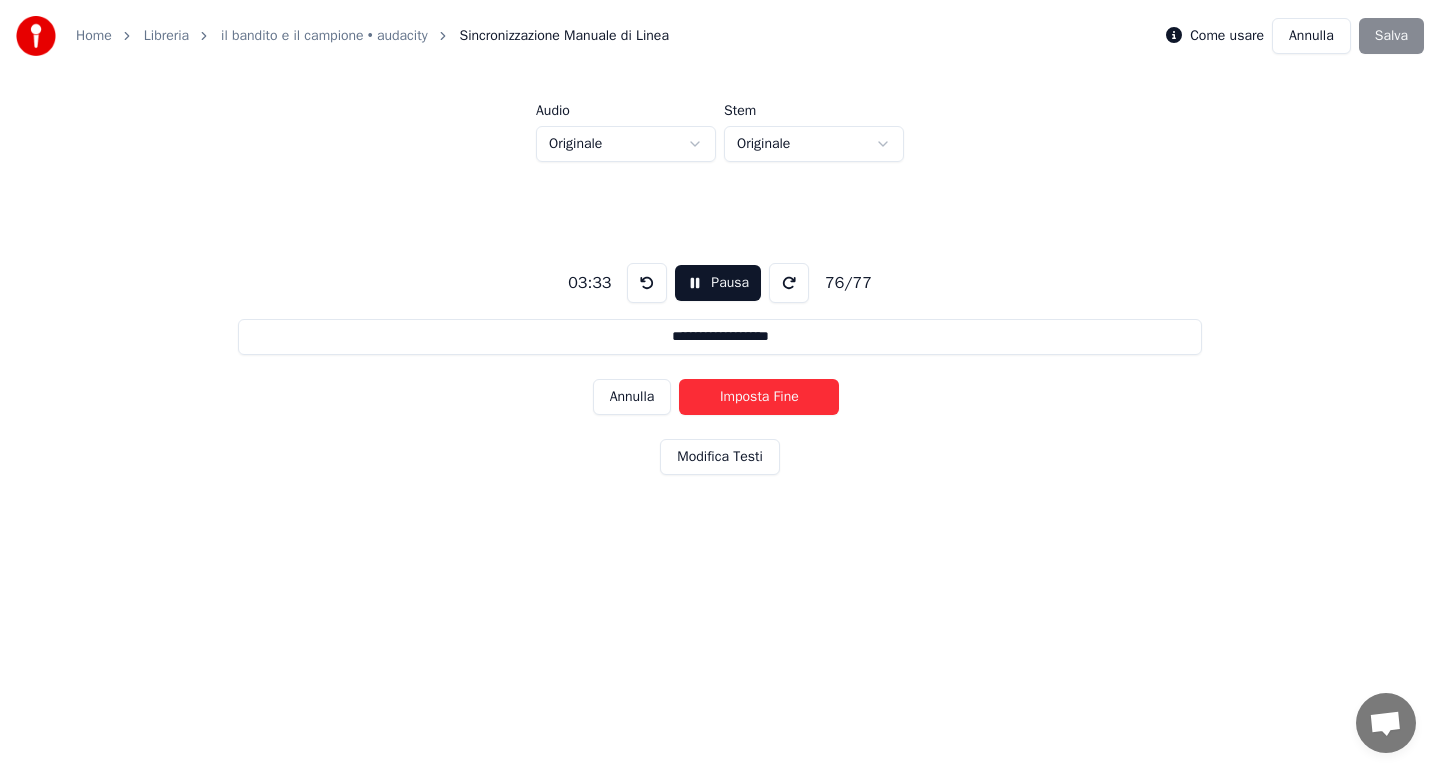 click on "Imposta Fine" at bounding box center [759, 397] 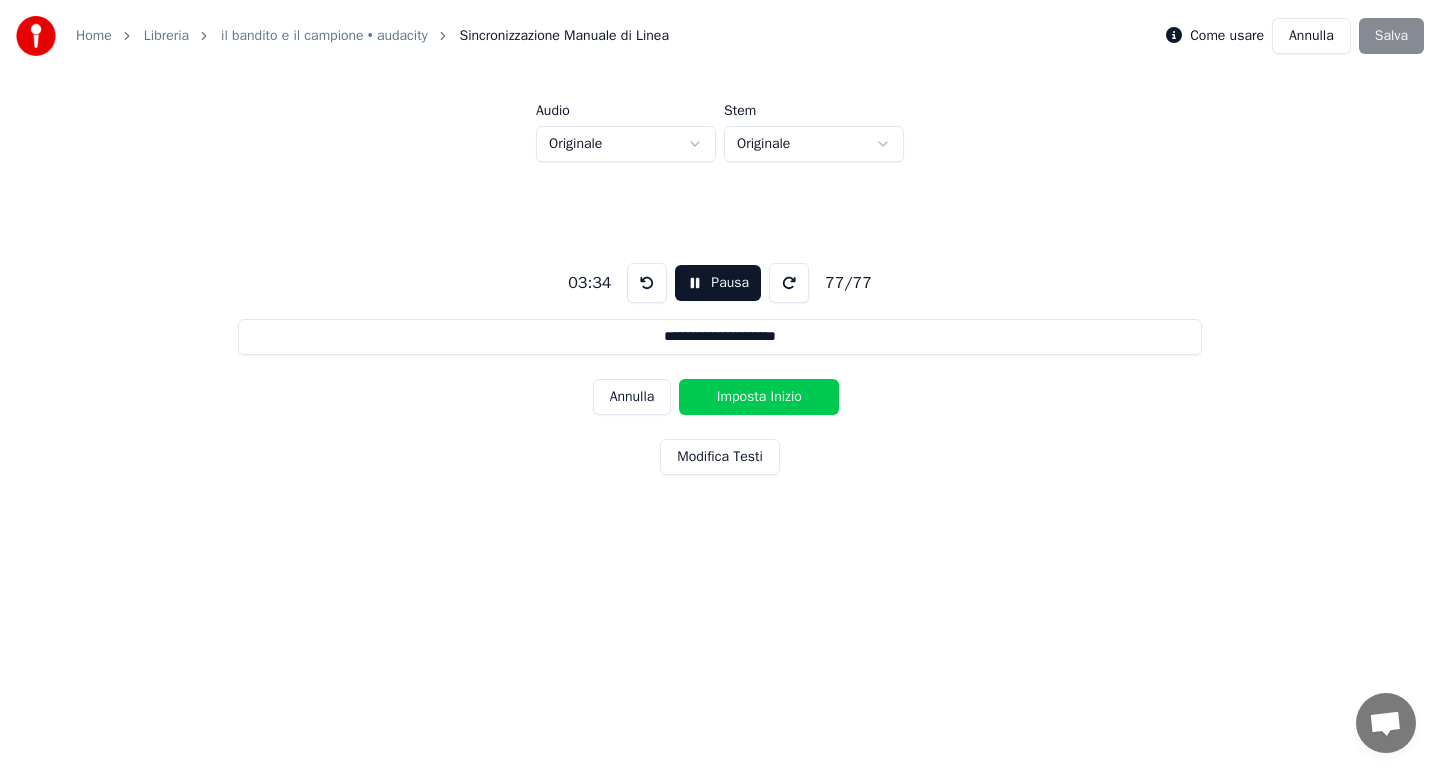 click on "Imposta Inizio" at bounding box center [759, 397] 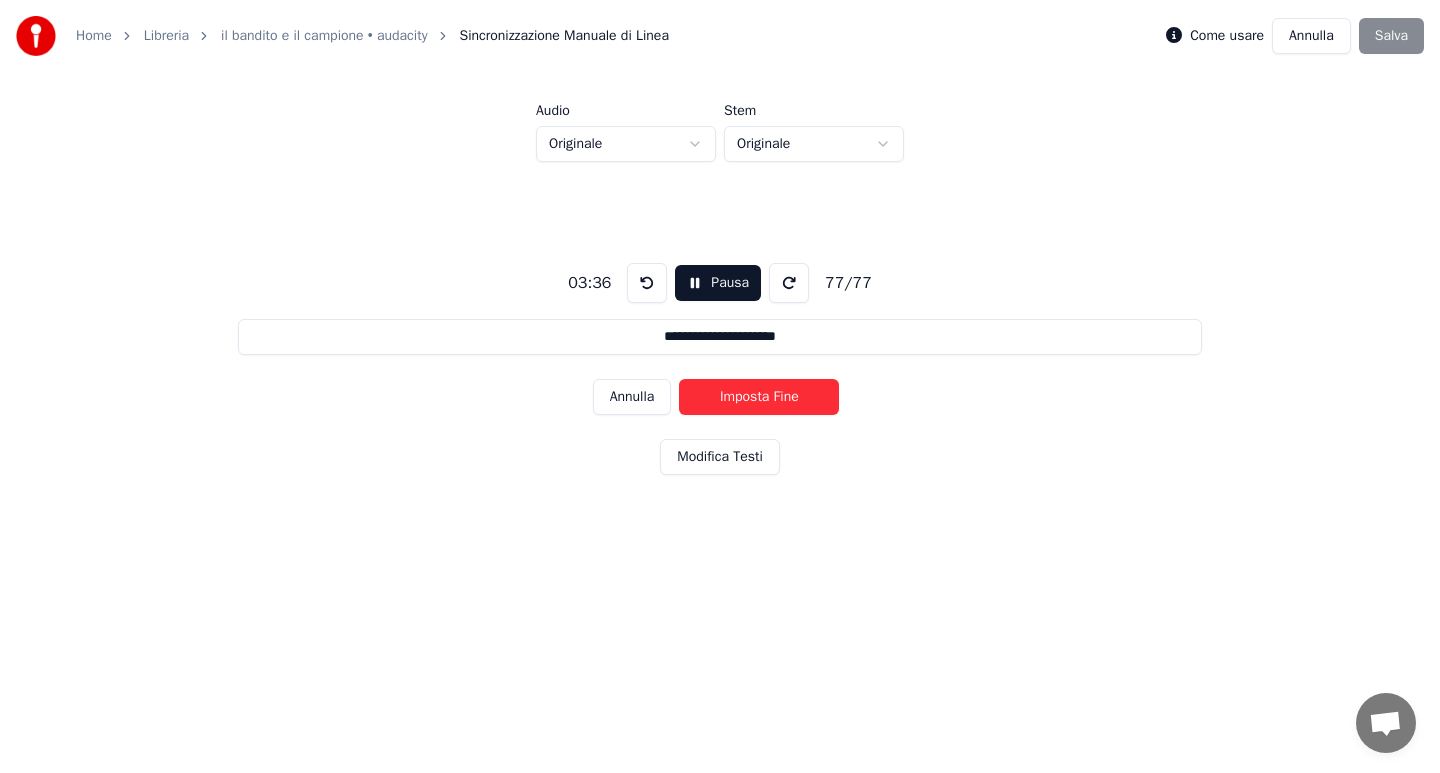 click on "Imposta Fine" at bounding box center (759, 397) 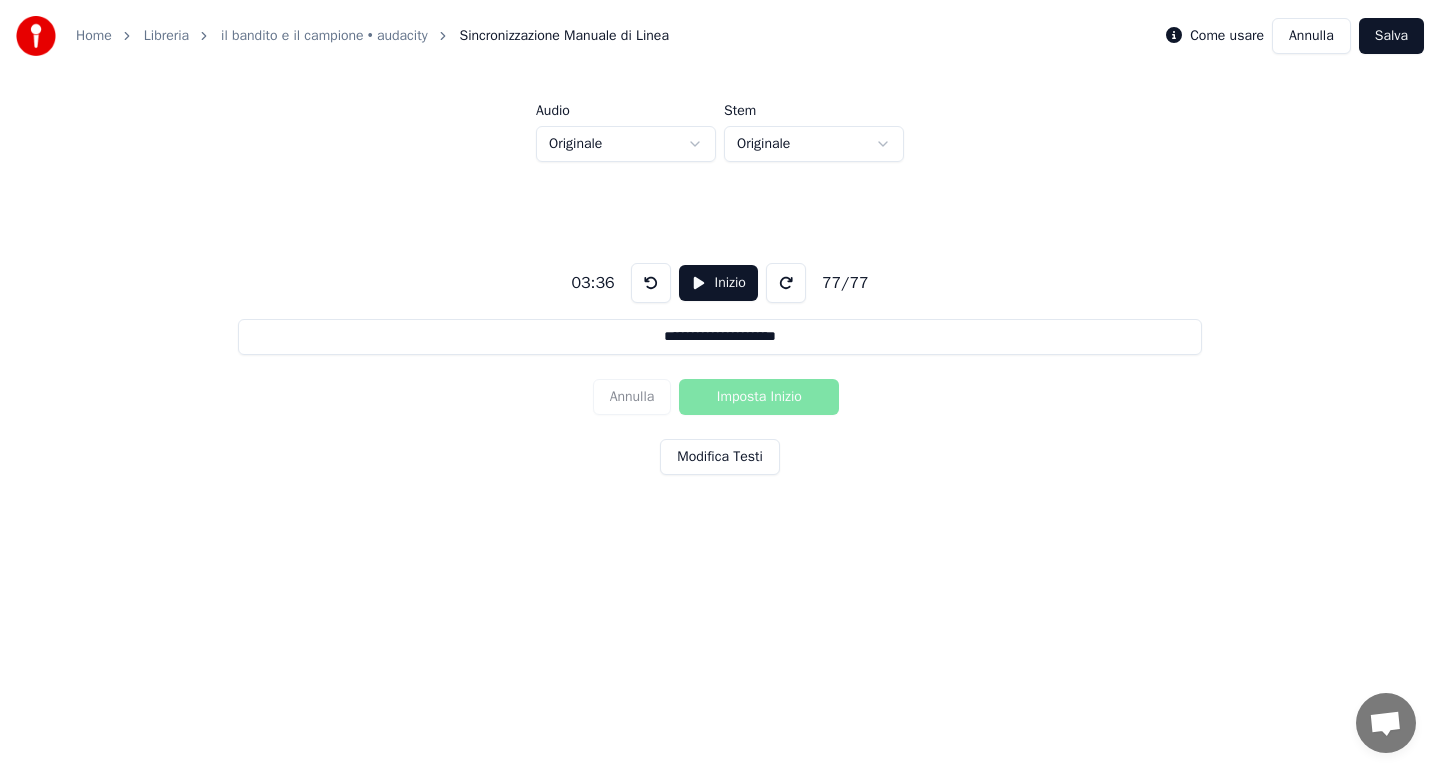 click on "Salva" at bounding box center (1391, 36) 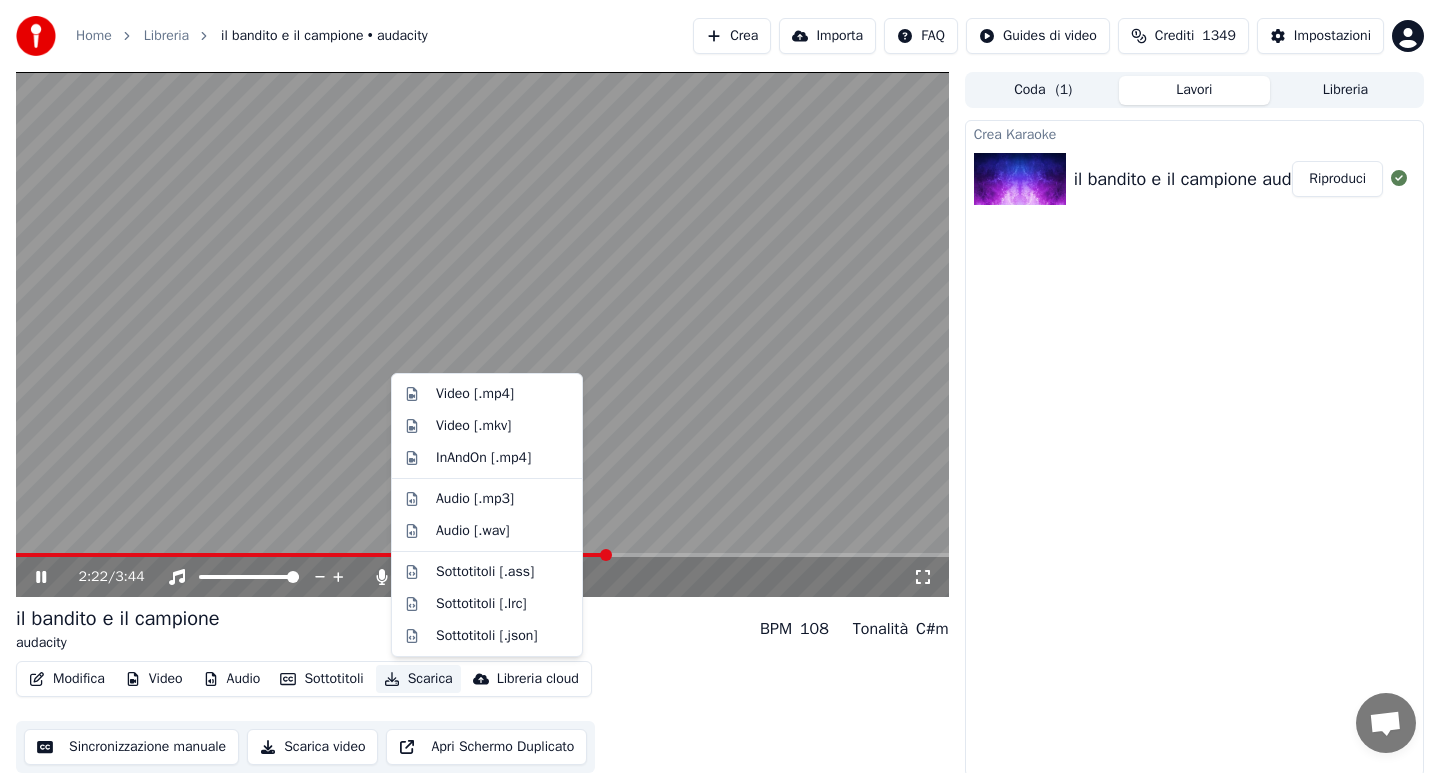 click on "Scarica" at bounding box center (418, 679) 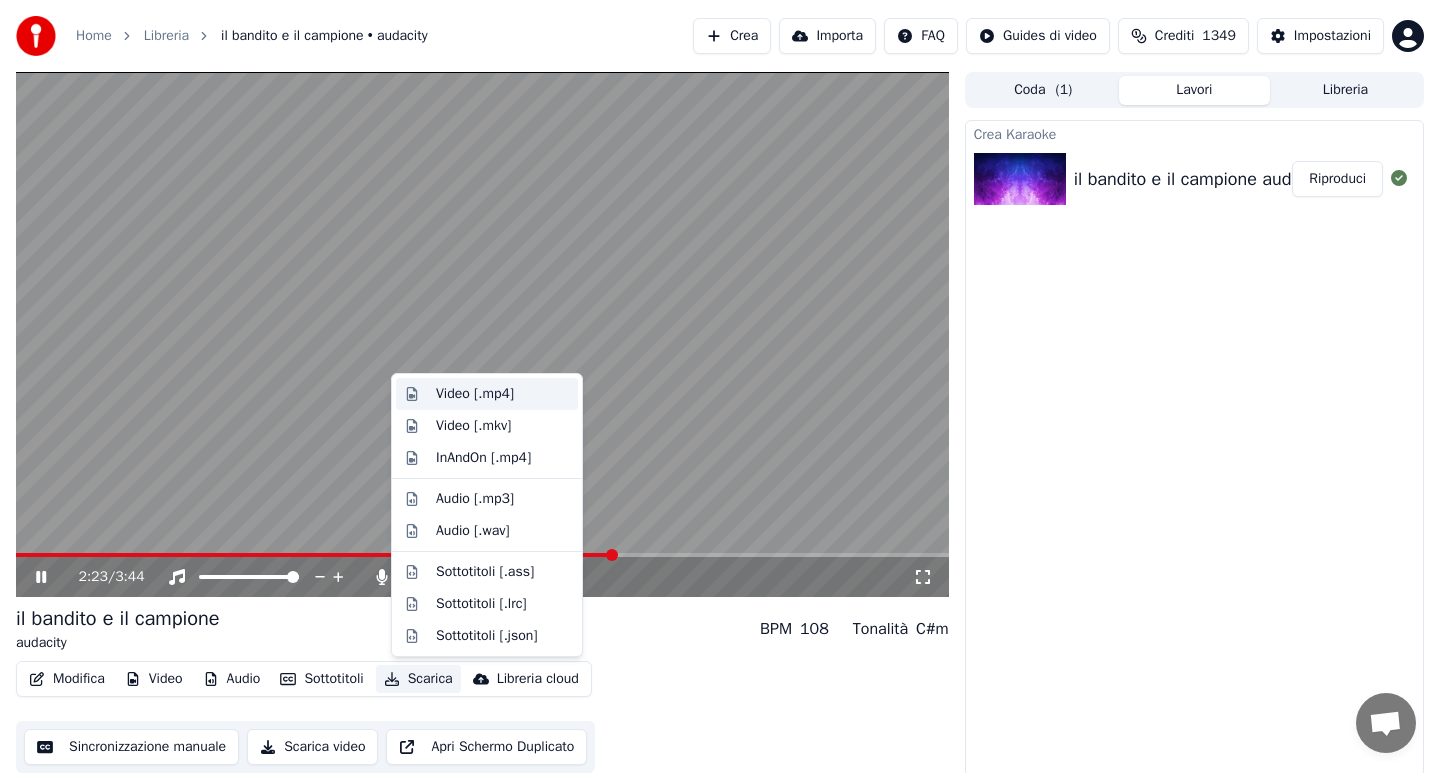 click on "Video [.mp4]" at bounding box center [475, 394] 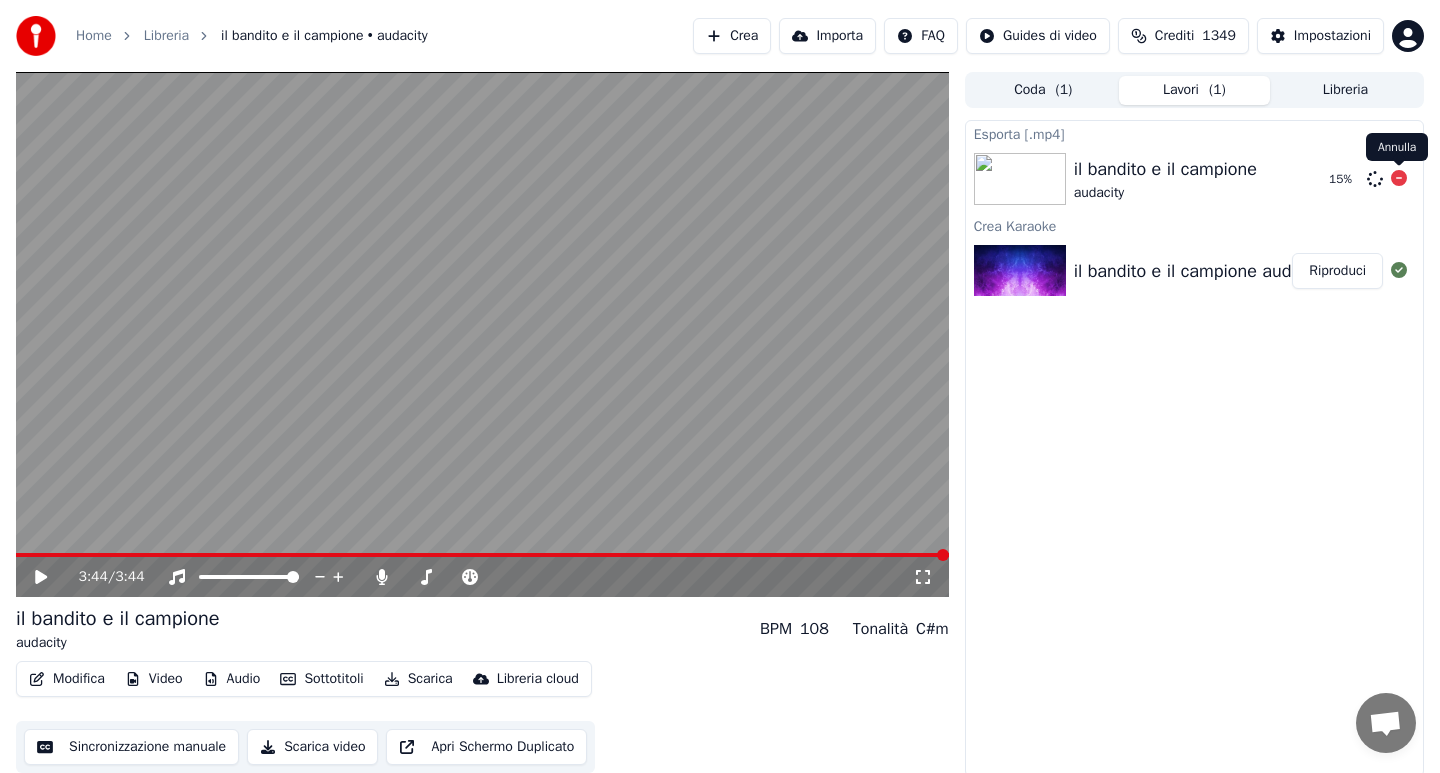 click 